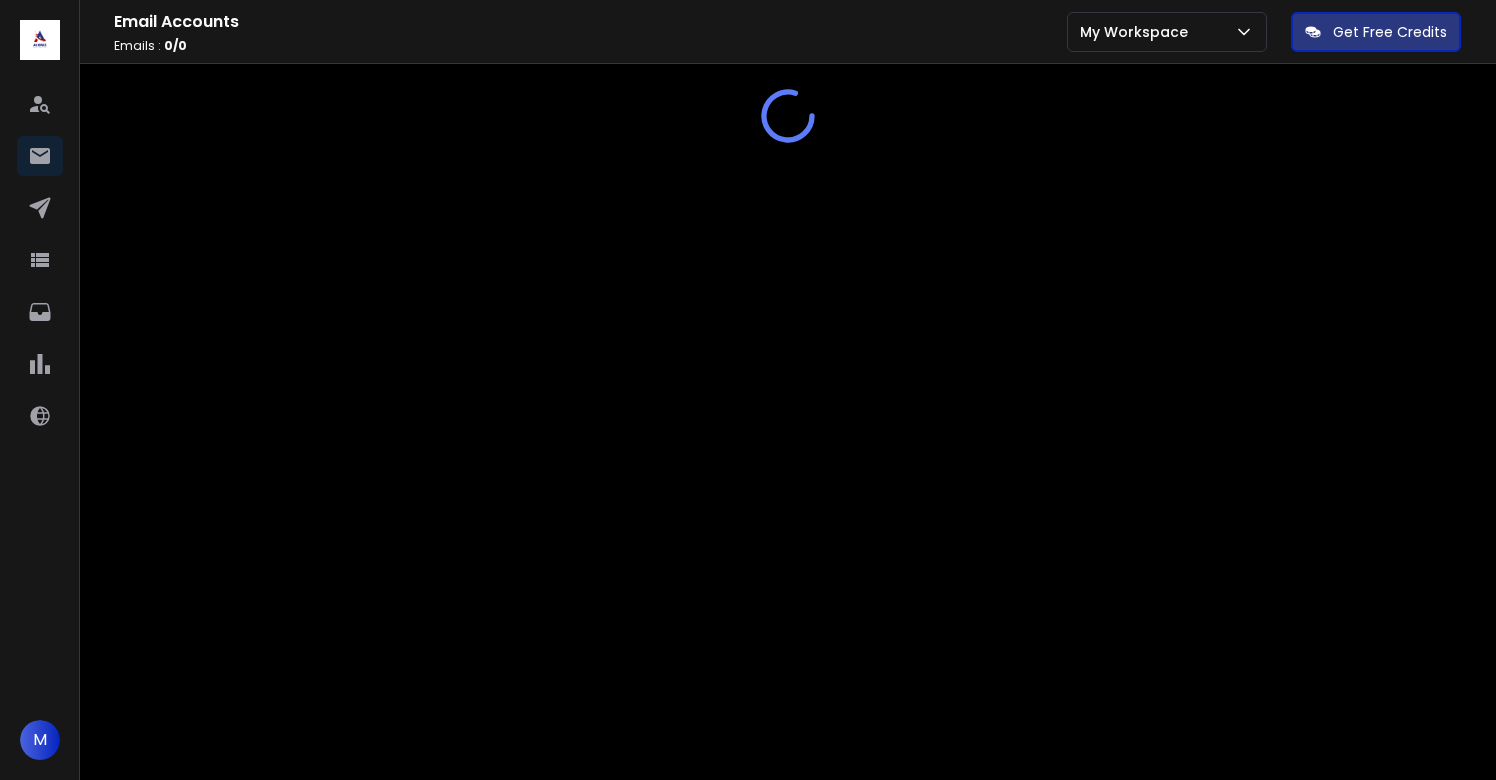 scroll, scrollTop: 0, scrollLeft: 0, axis: both 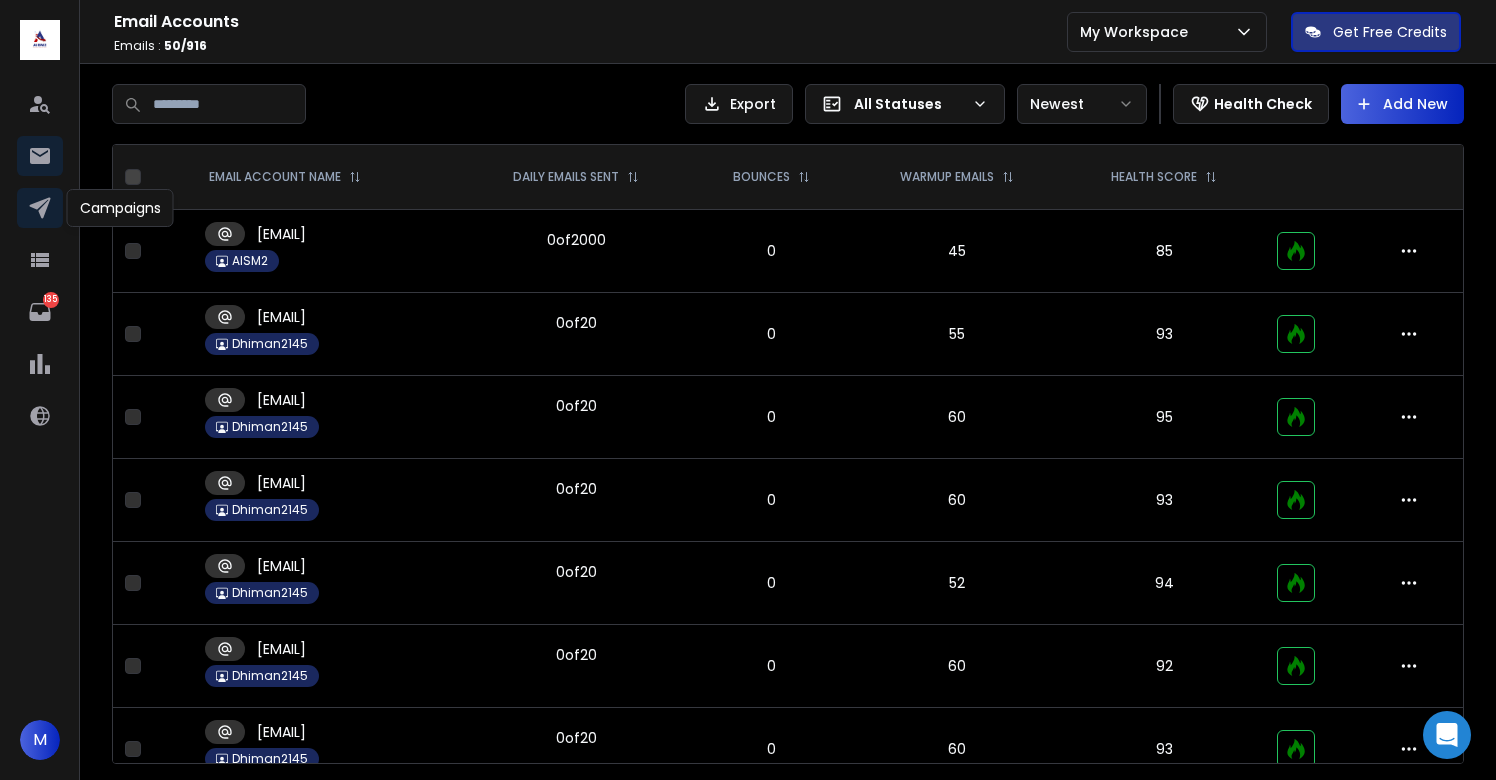 click 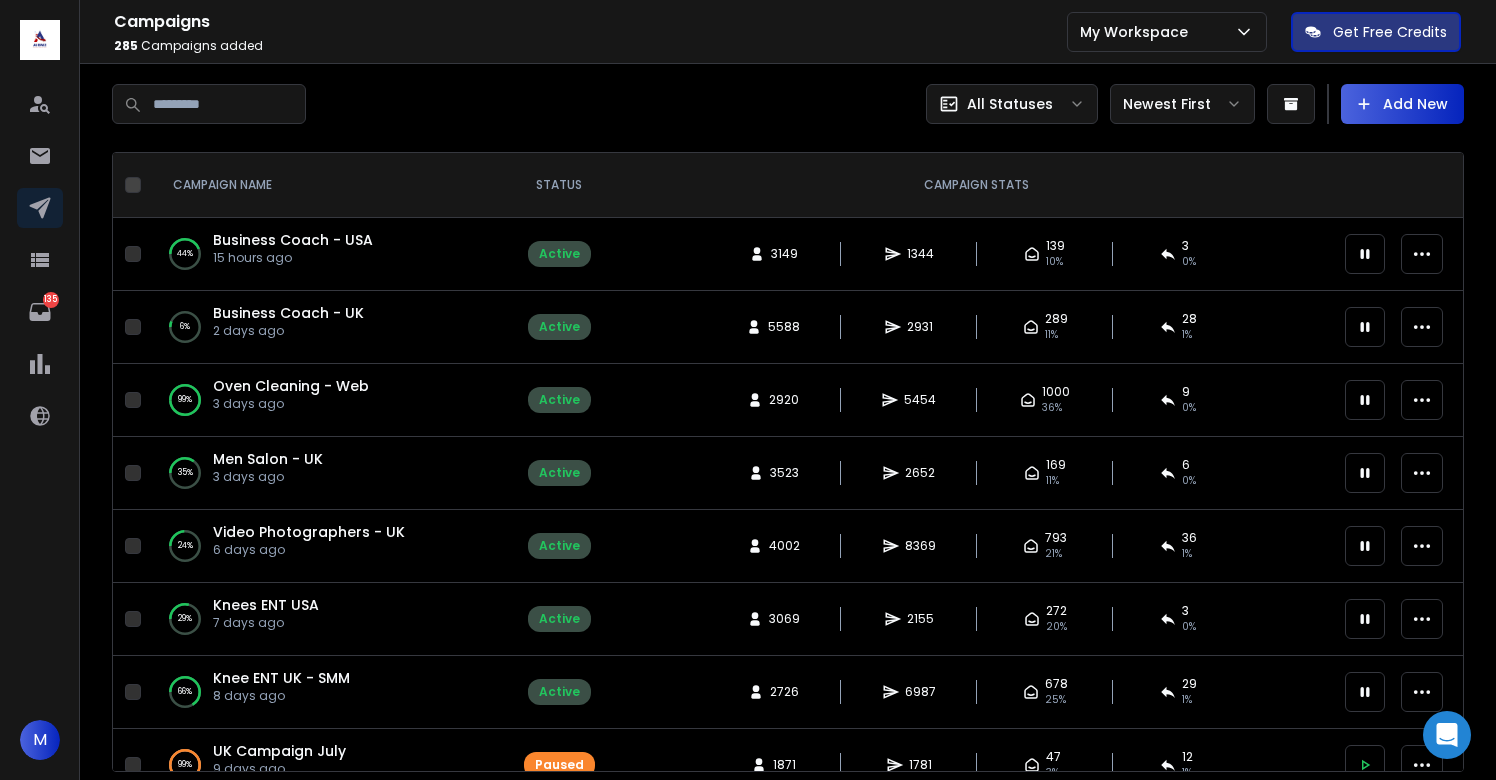 click on "Video Photographers - UK" at bounding box center (309, 532) 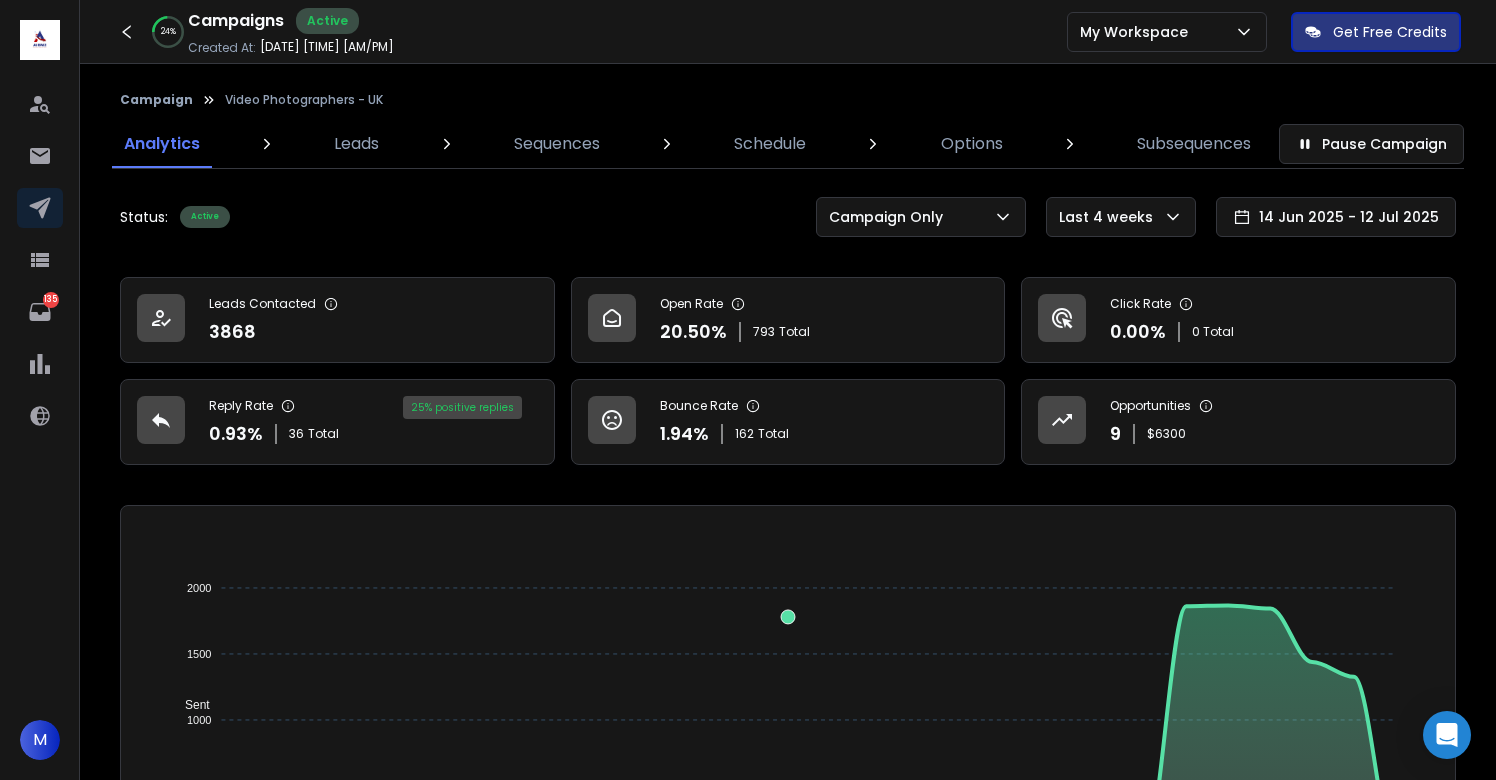 click on "9 $ 6300" at bounding box center [1161, 434] 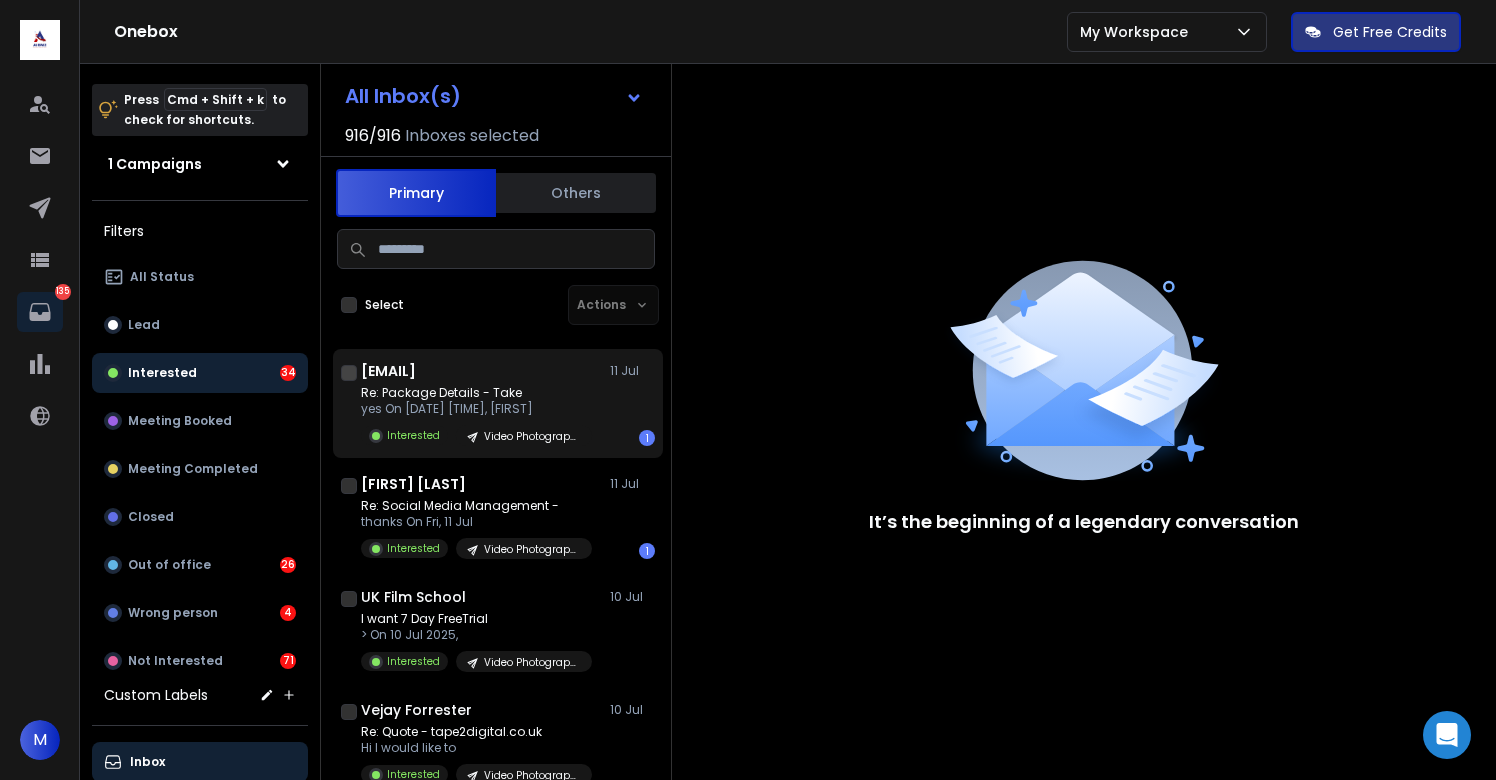 click on "[EMAIL] [DATE] Re: Package Details - Take yes On [DATE] [TIME], [FIRST] Interested Video Photographers - UK 1" at bounding box center [508, 403] 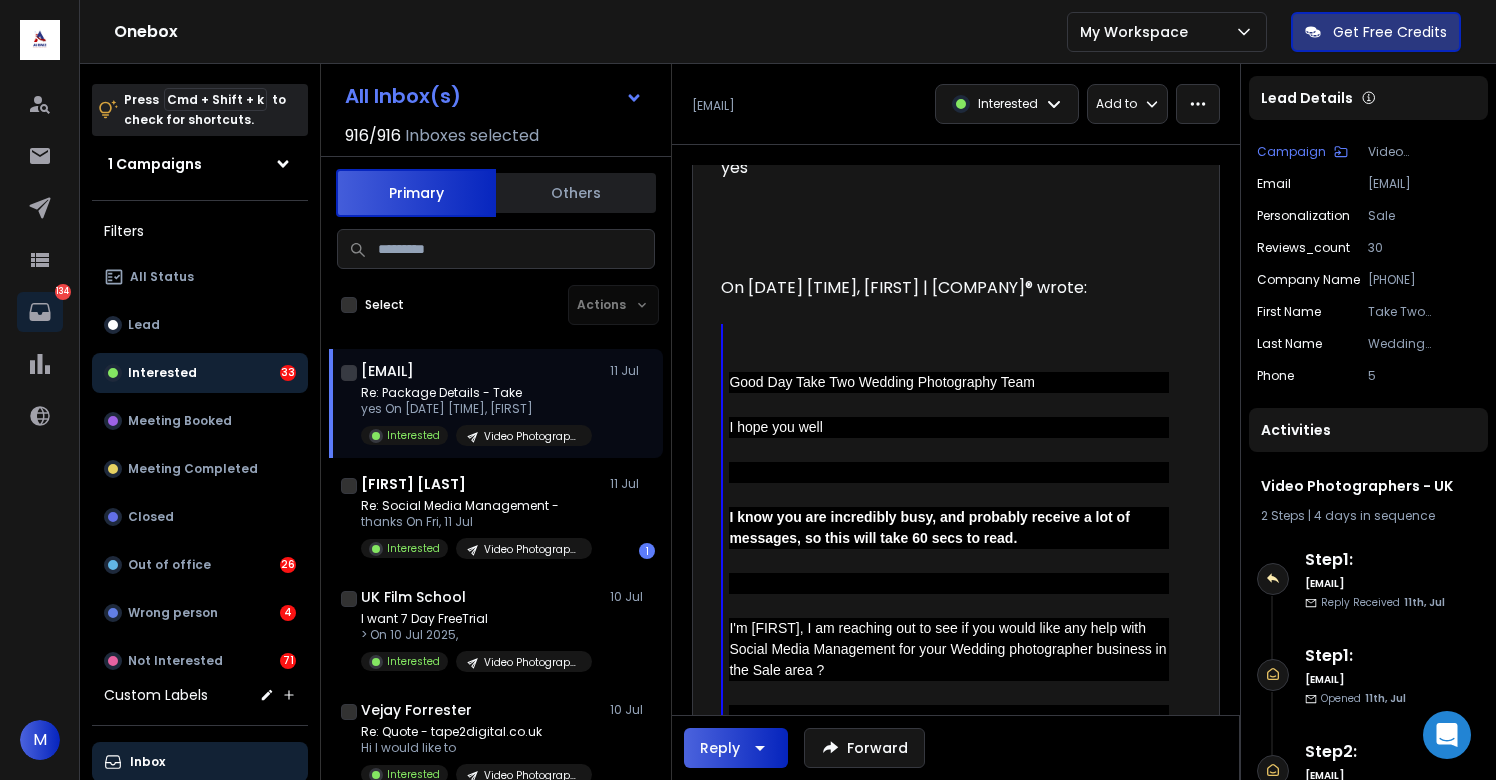 scroll, scrollTop: 0, scrollLeft: 0, axis: both 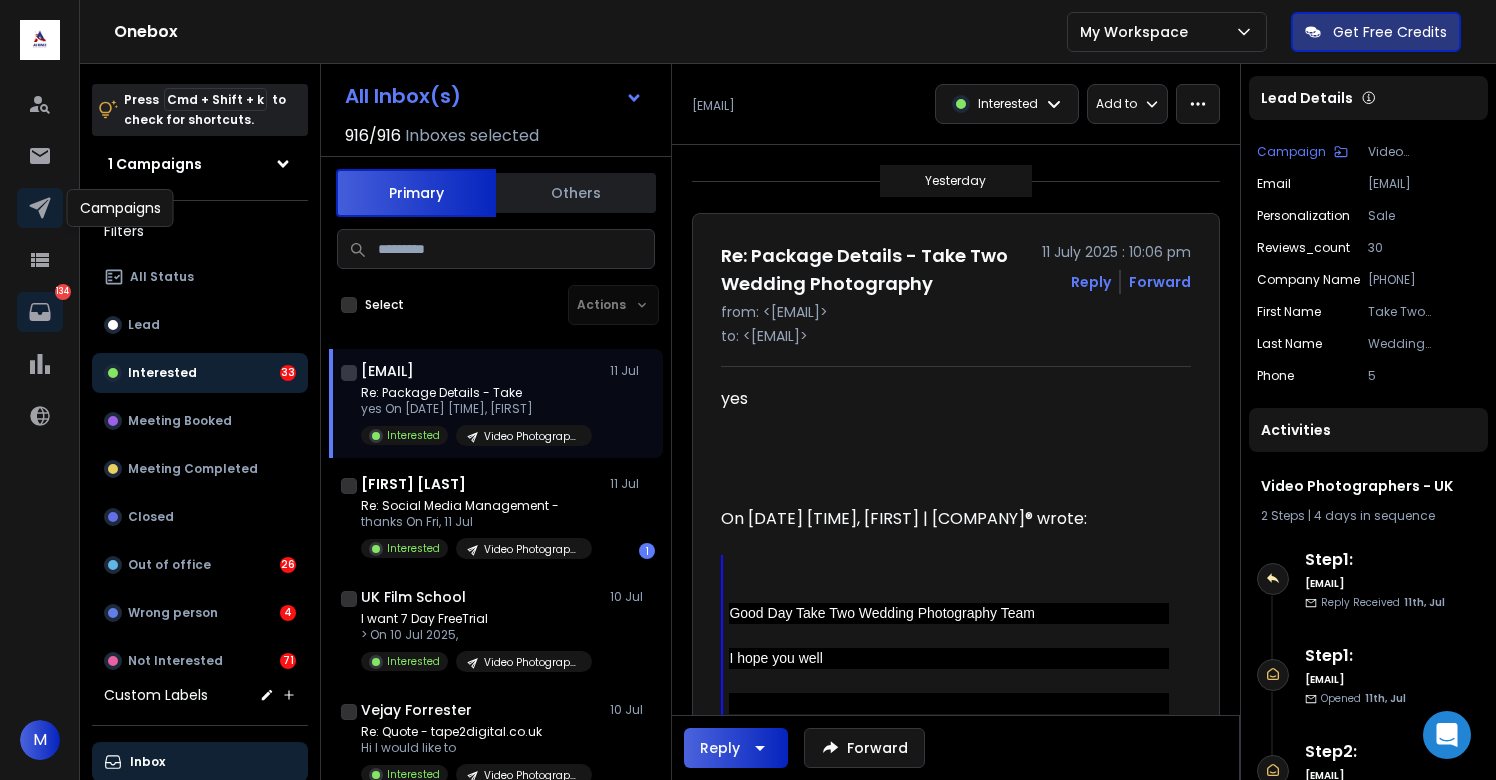 click 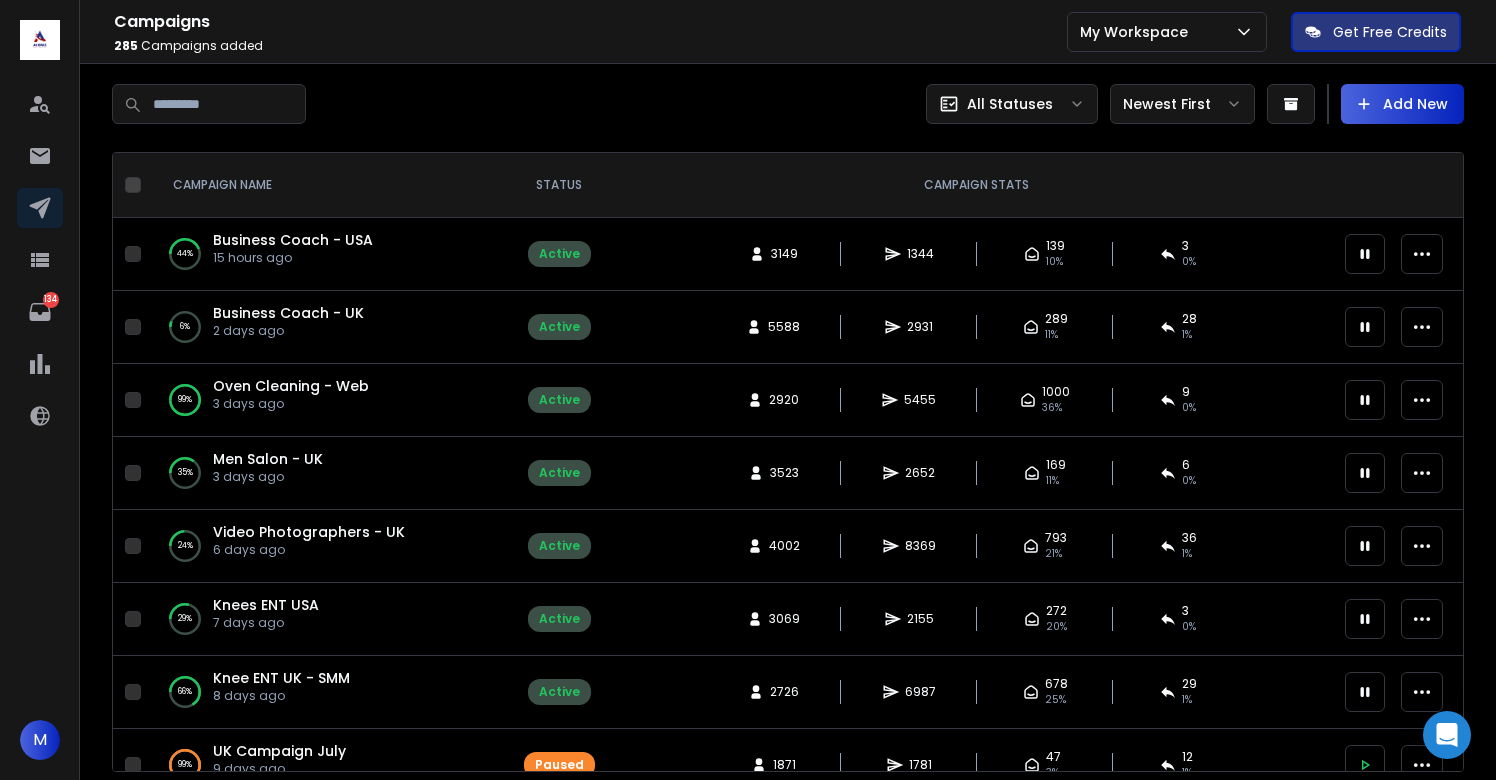 click on "Video Photographers - UK" at bounding box center [309, 532] 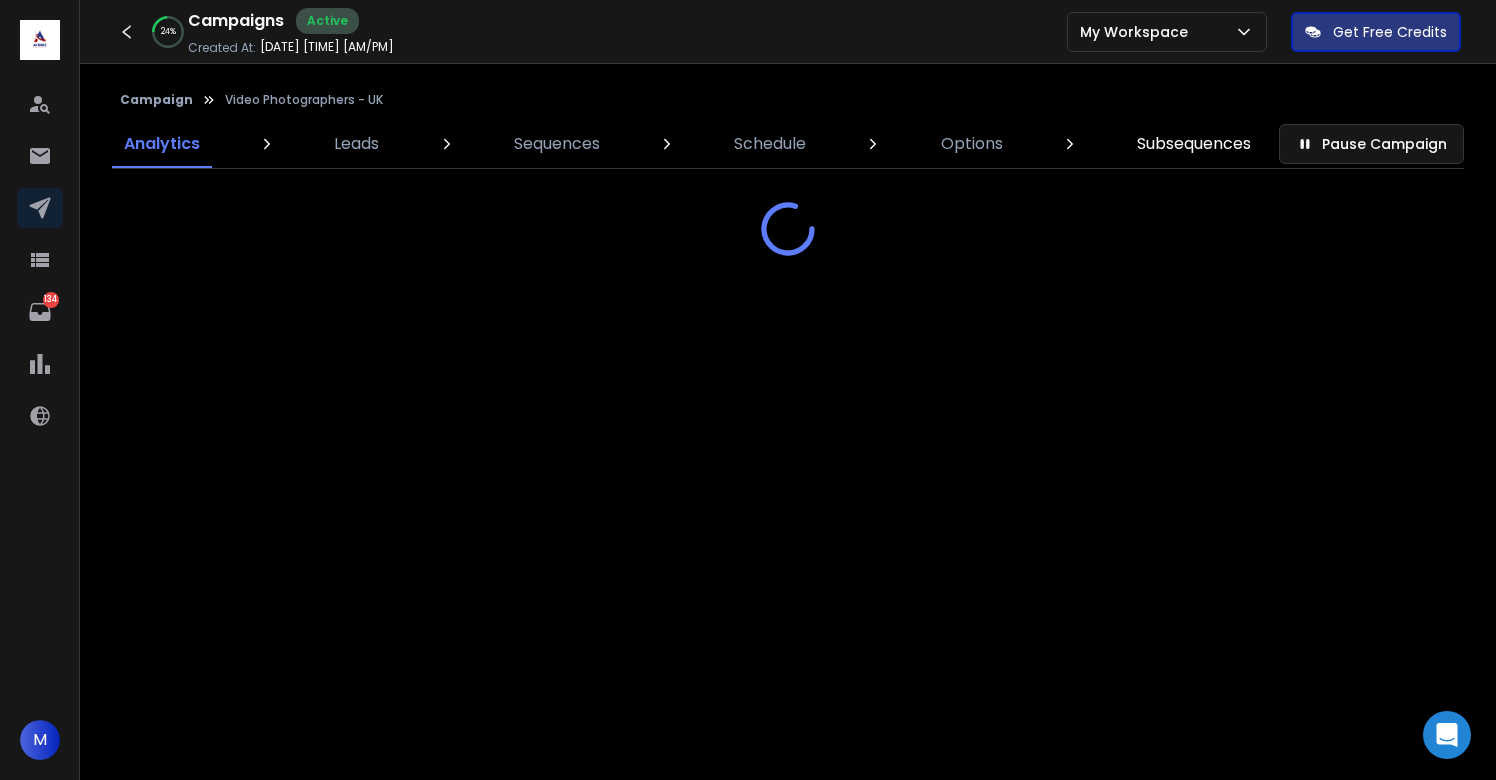 click on "Subsequences" at bounding box center (1194, 144) 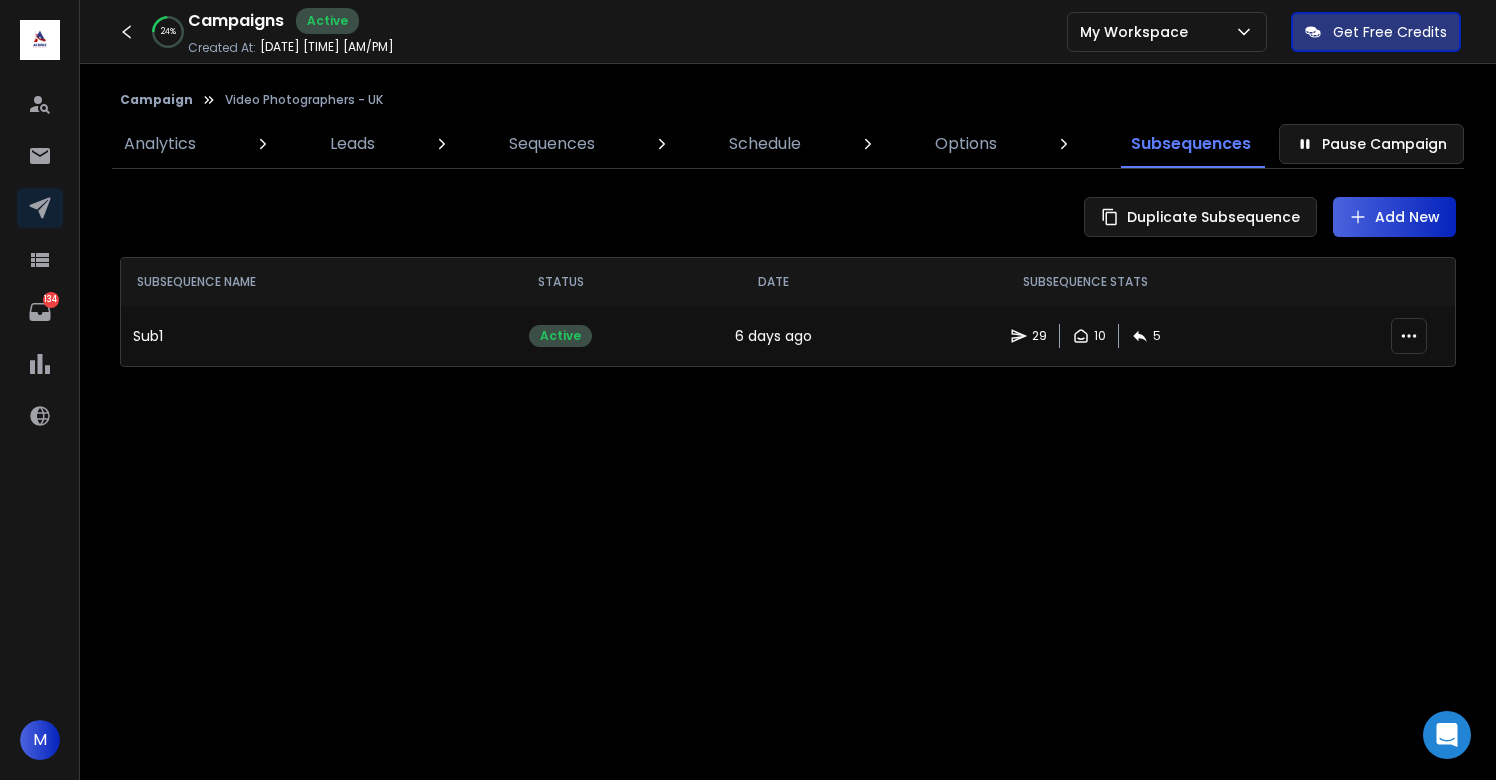 click on "6 days ago" at bounding box center (773, 336) 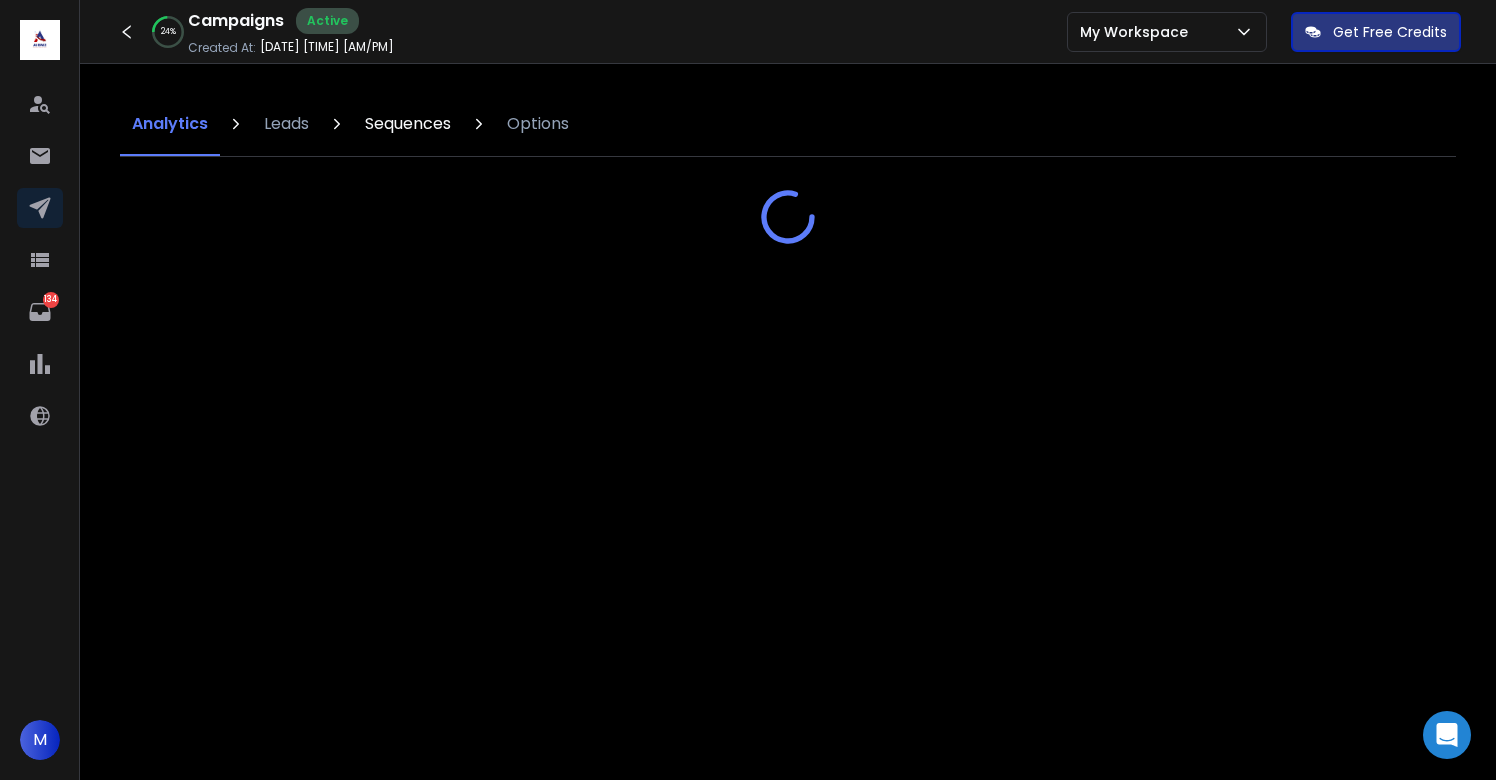 click on "Sequences" at bounding box center (408, 124) 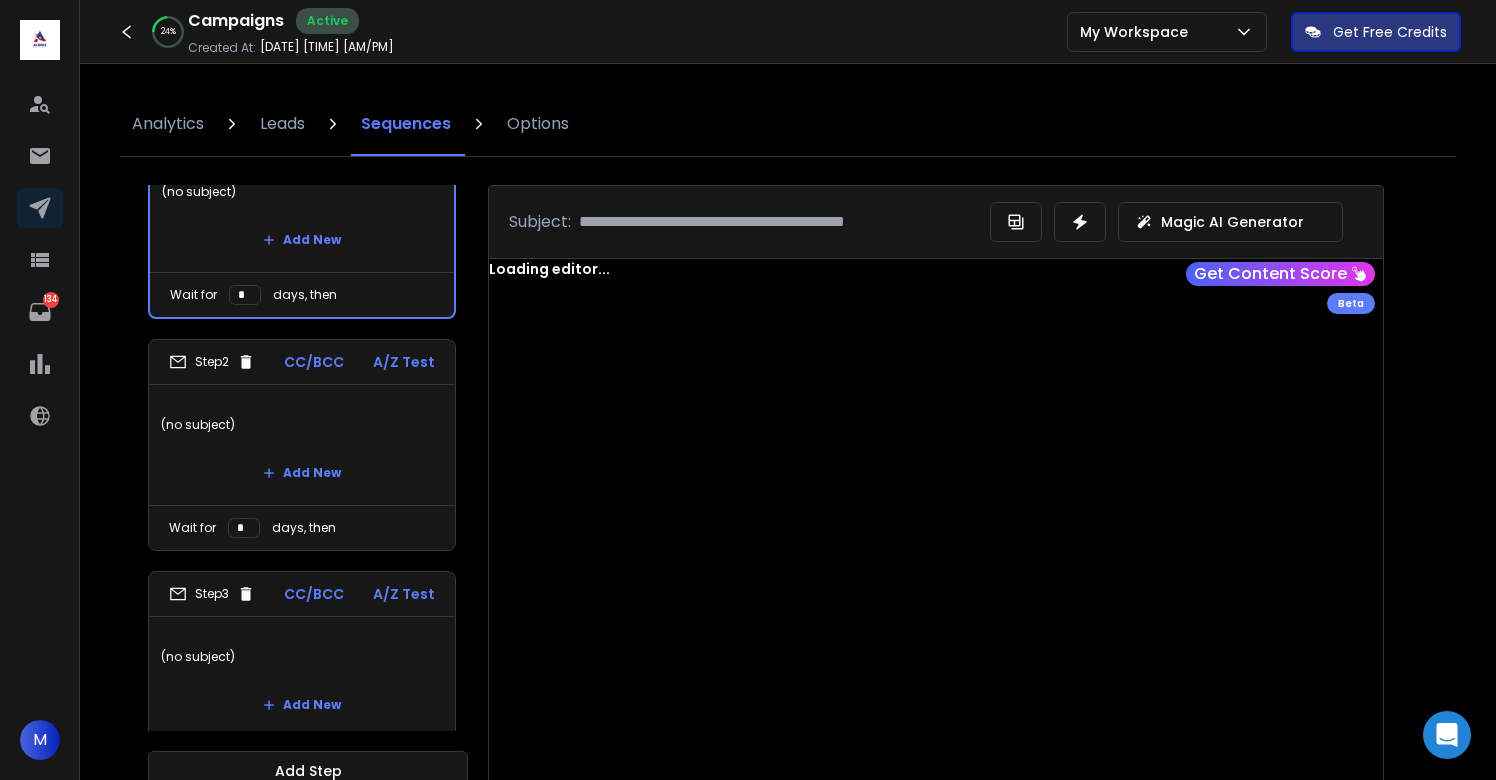 scroll, scrollTop: 155, scrollLeft: 0, axis: vertical 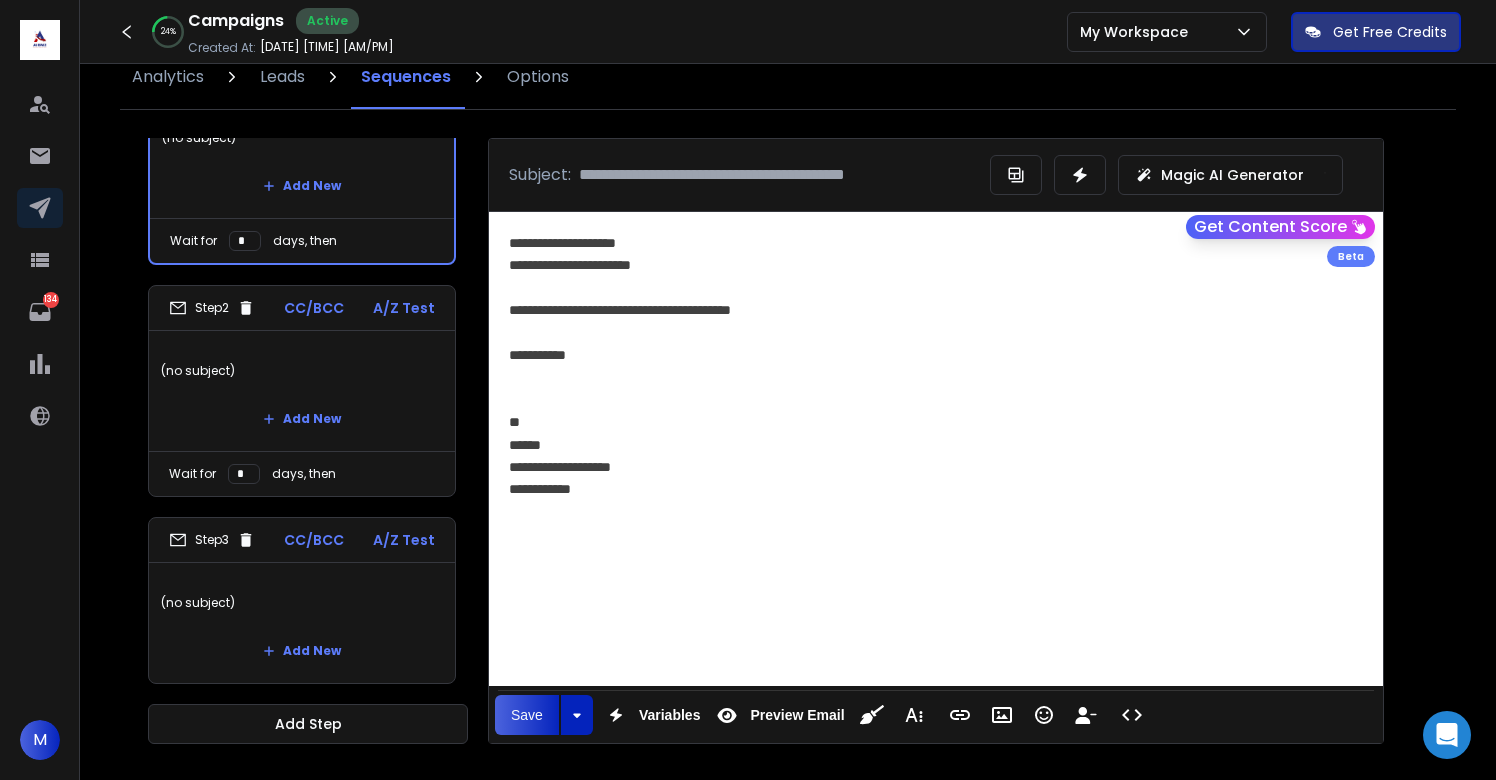 click on "Add New" at bounding box center (302, 419) 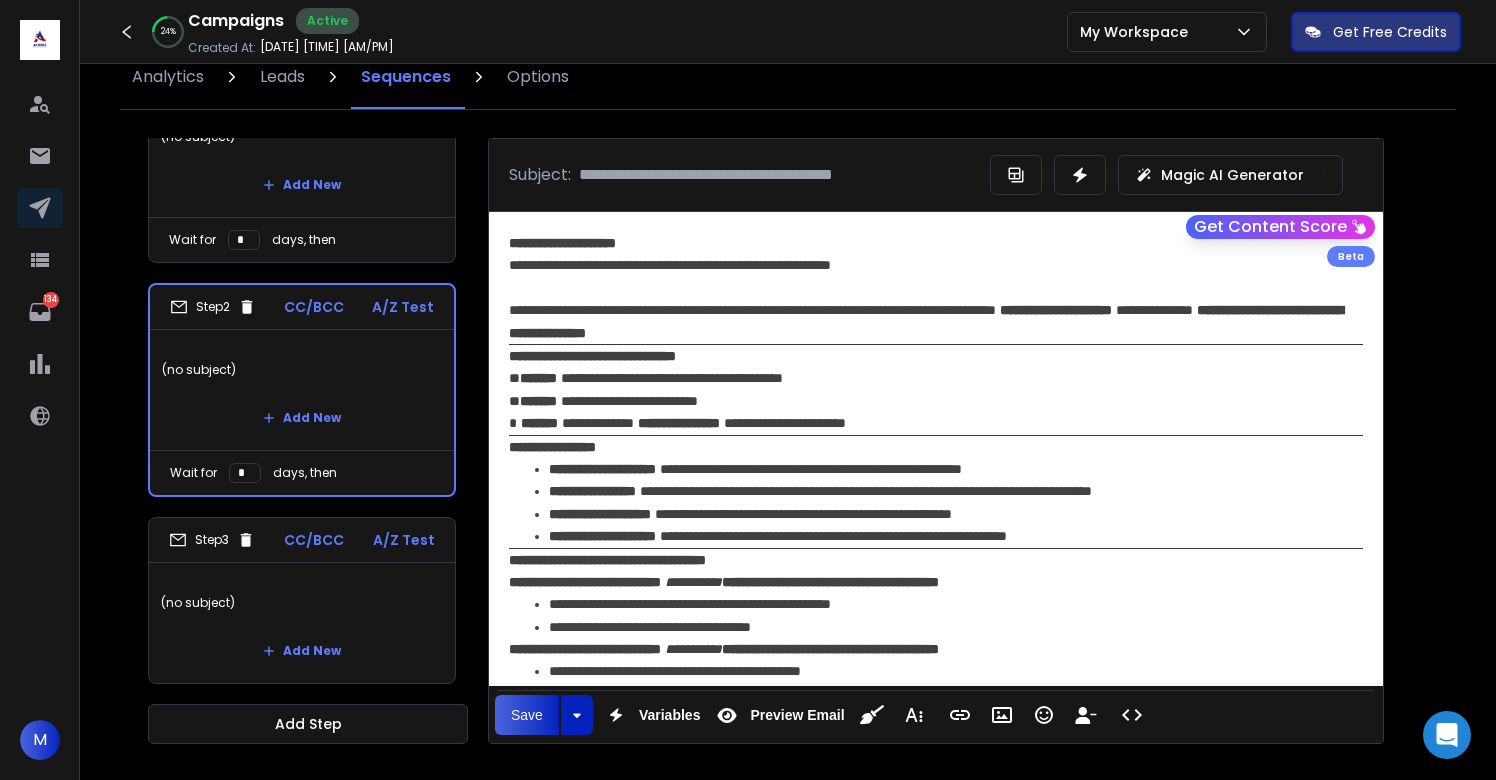 click on "(no subject)" at bounding box center (302, 603) 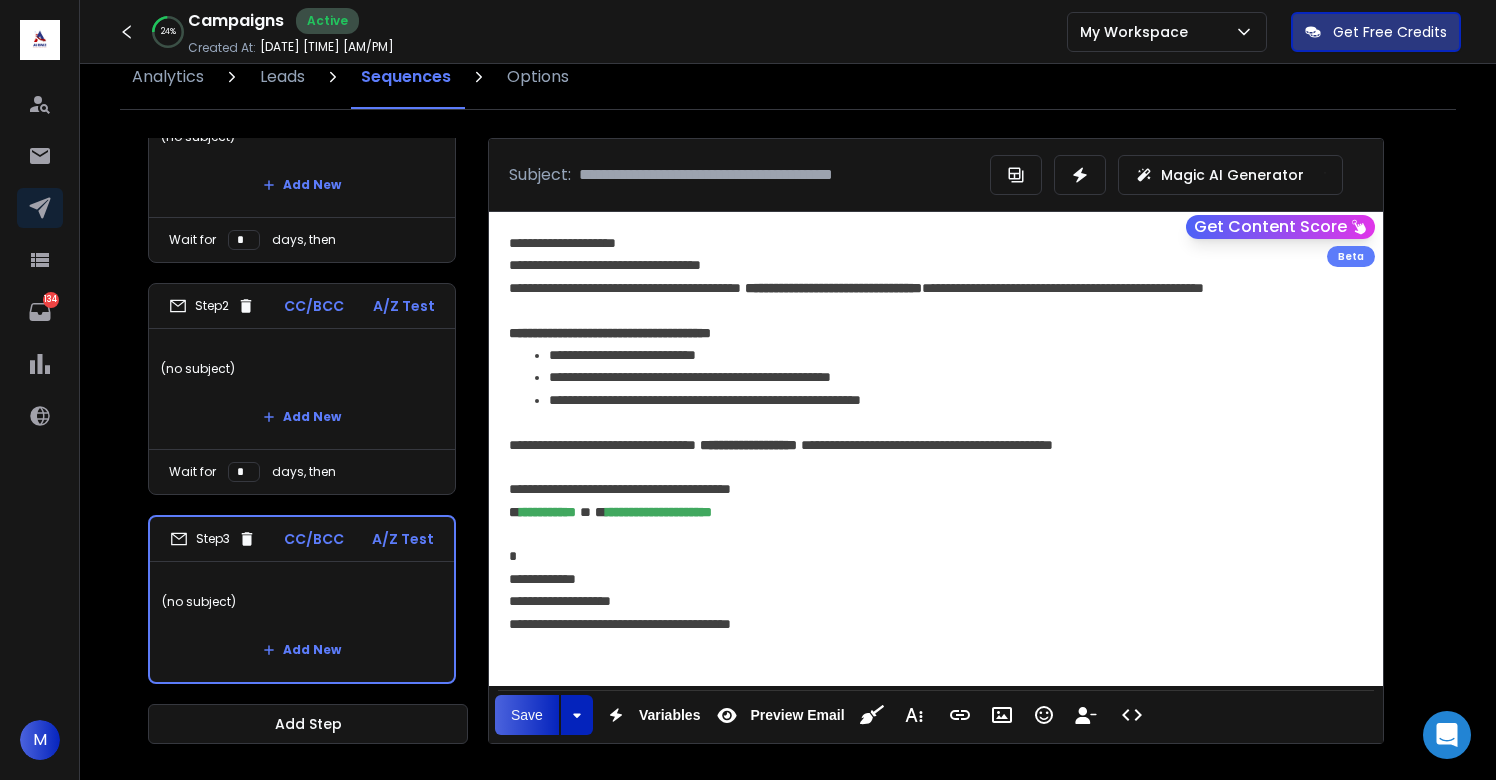 scroll, scrollTop: 0, scrollLeft: 0, axis: both 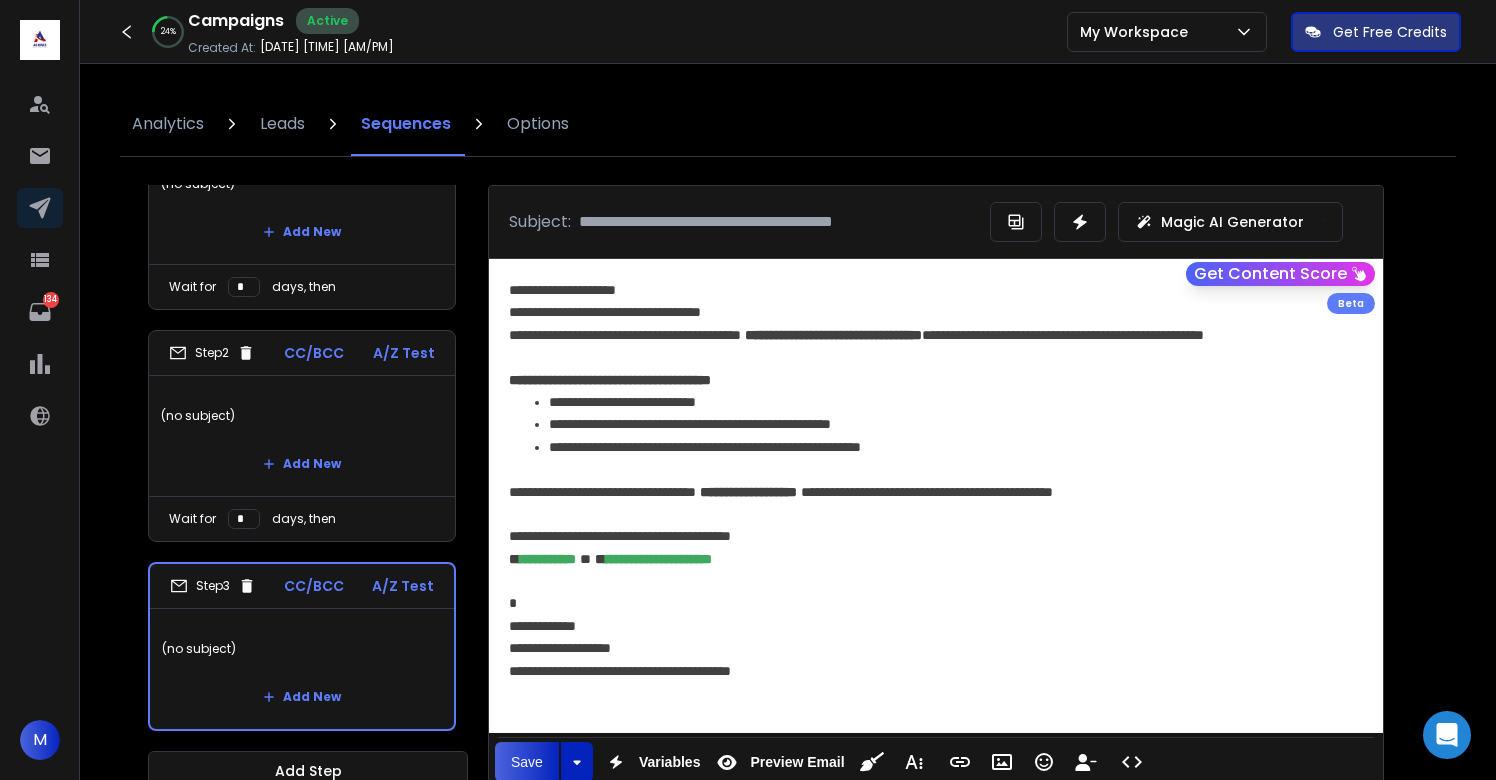 click on "(no subject)" at bounding box center [302, 416] 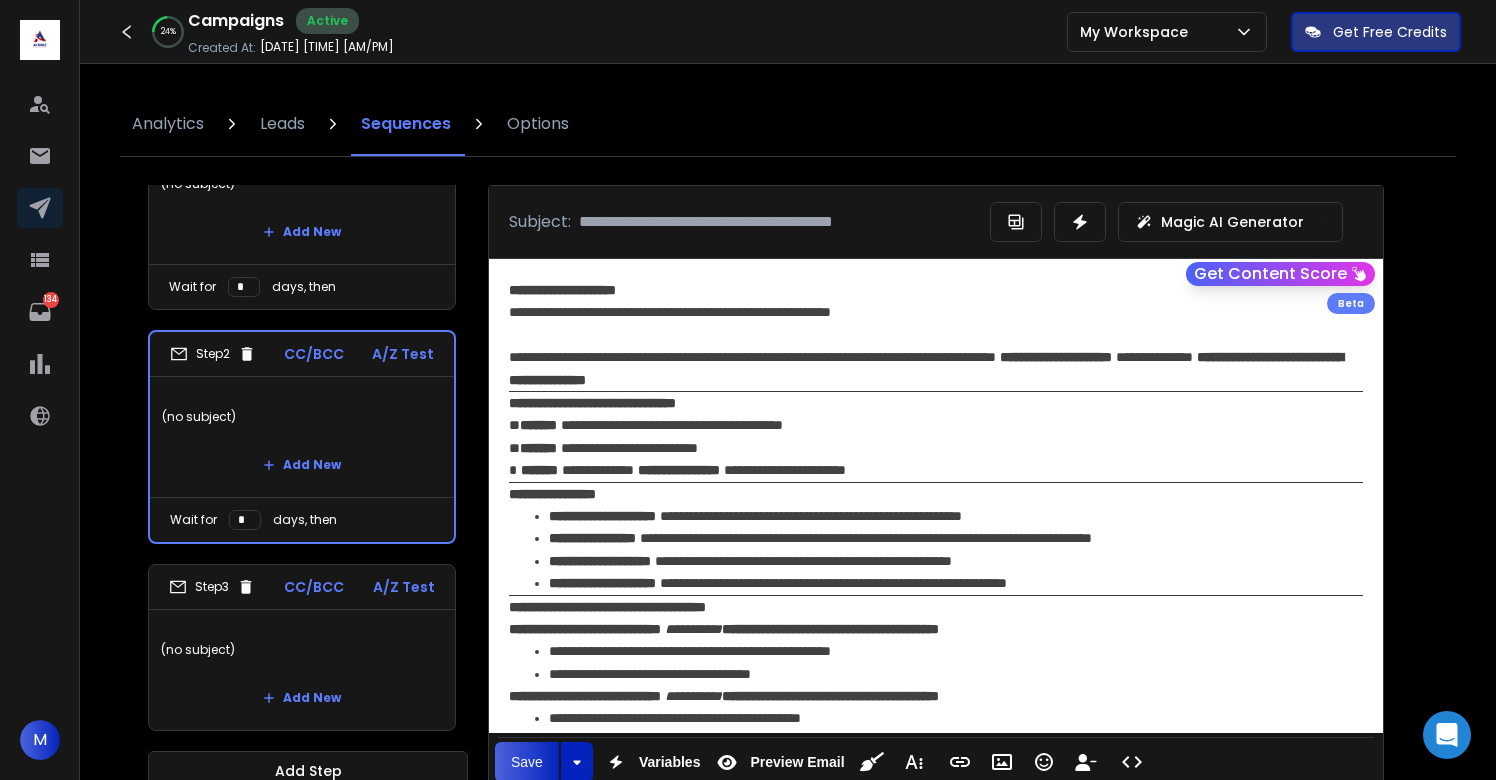 click on "(no subject)" at bounding box center (302, 650) 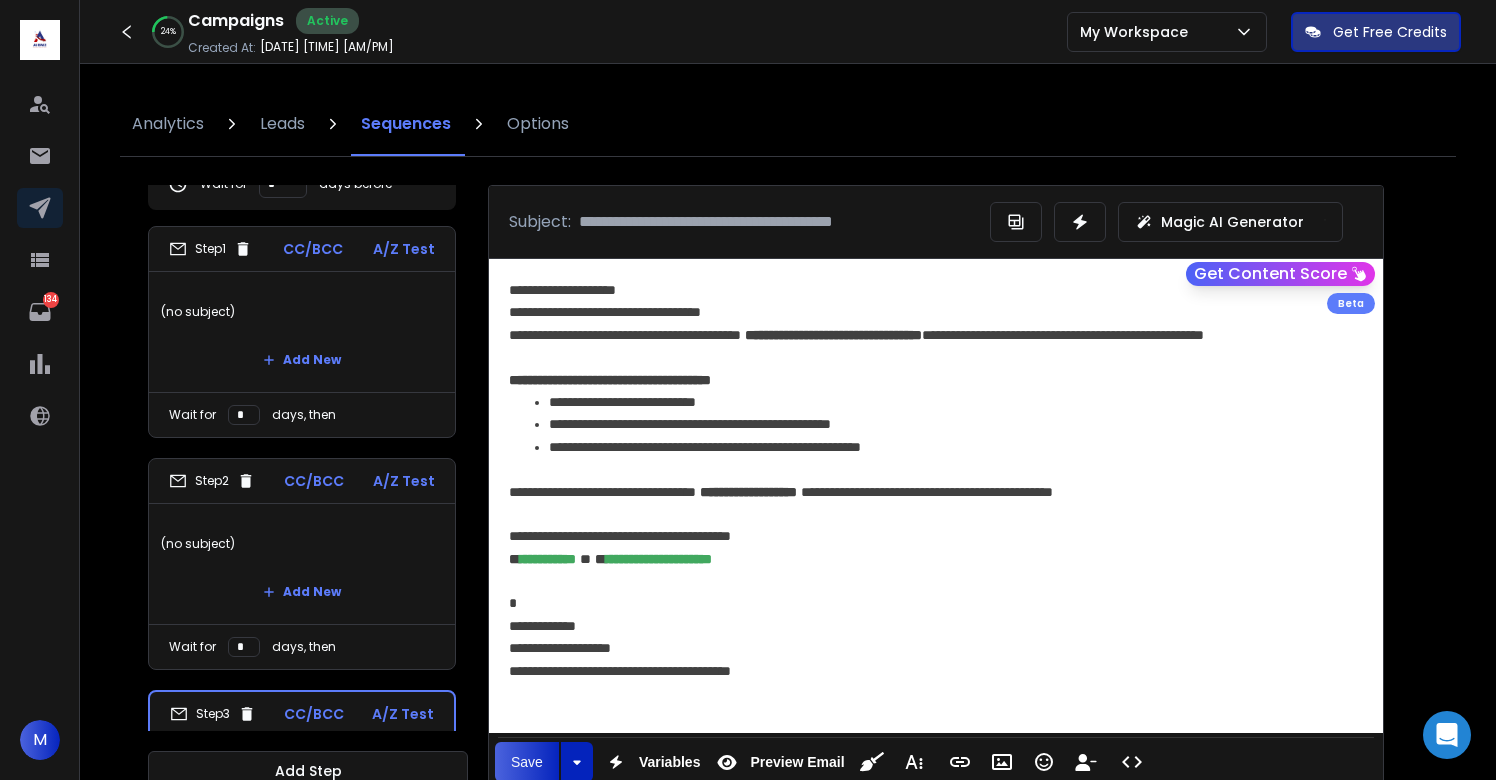 scroll, scrollTop: 0, scrollLeft: 0, axis: both 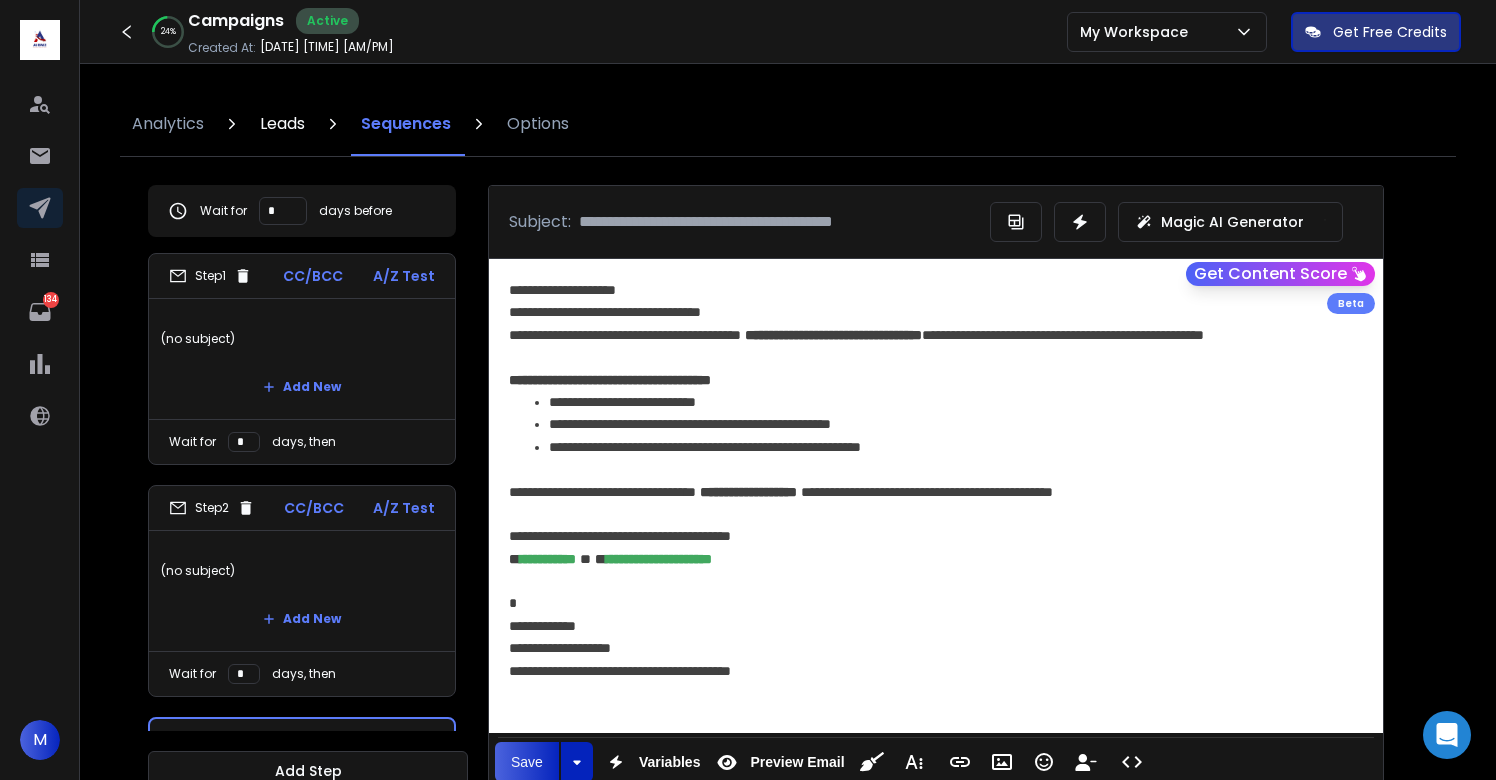 click on "Leads" at bounding box center (282, 124) 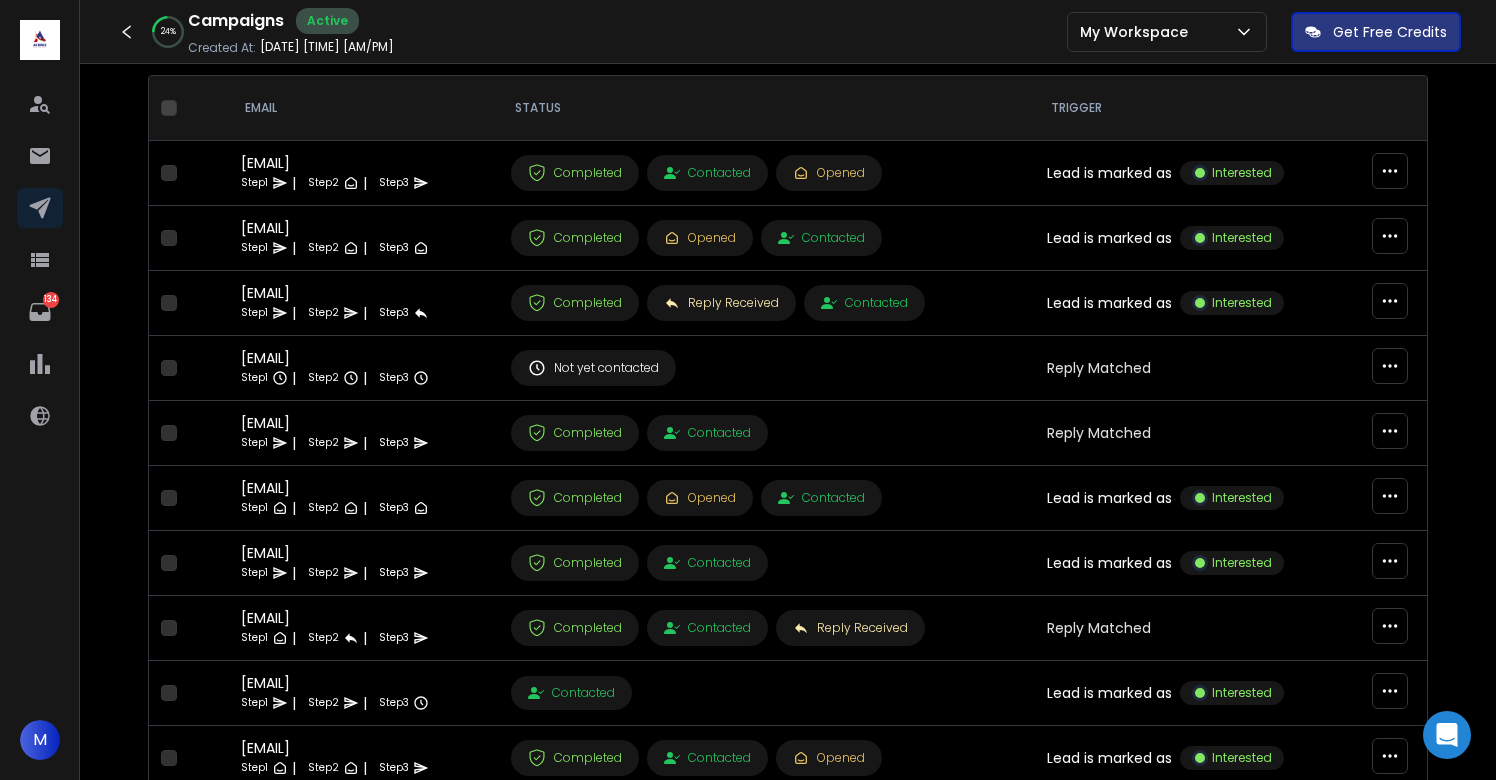 scroll, scrollTop: 243, scrollLeft: 0, axis: vertical 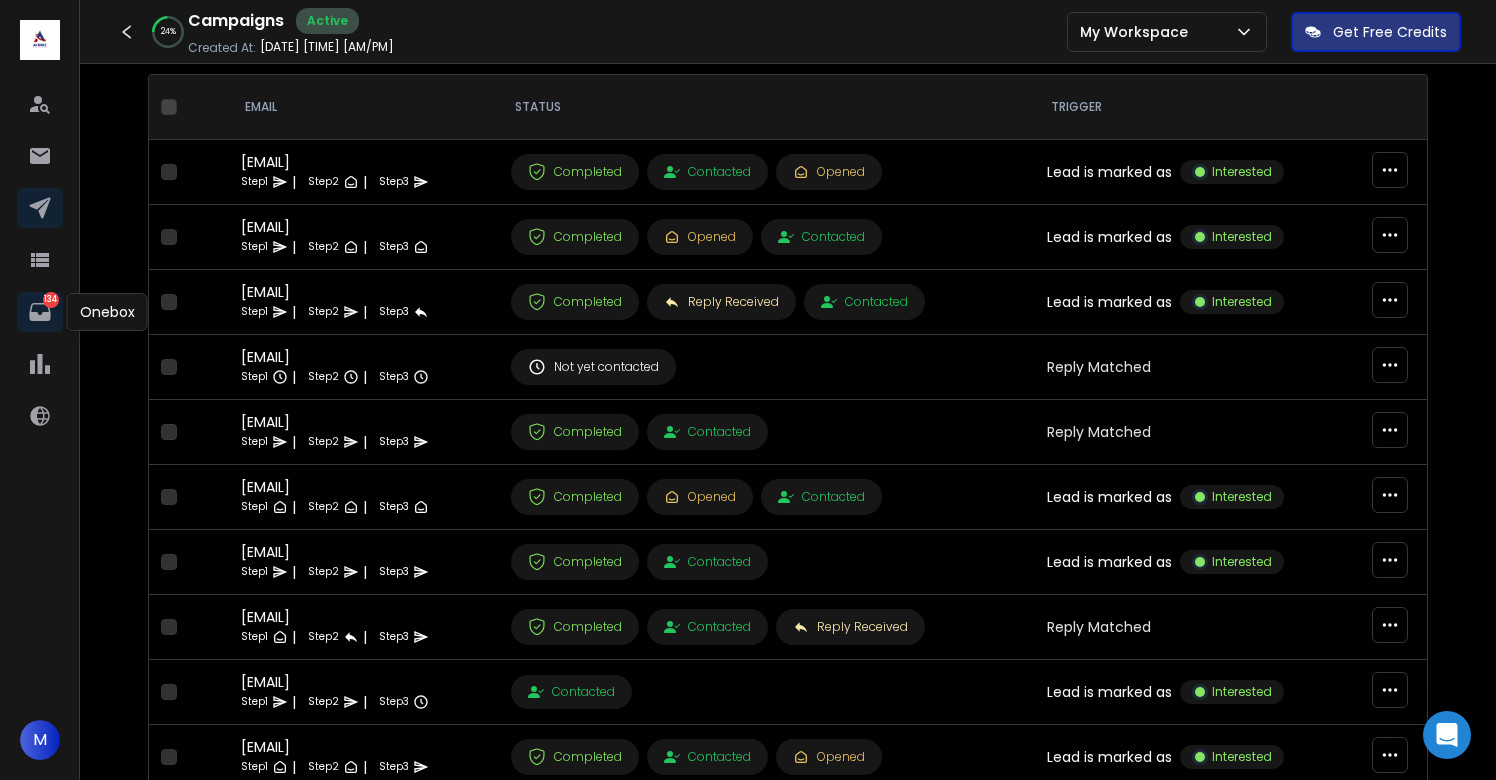 click 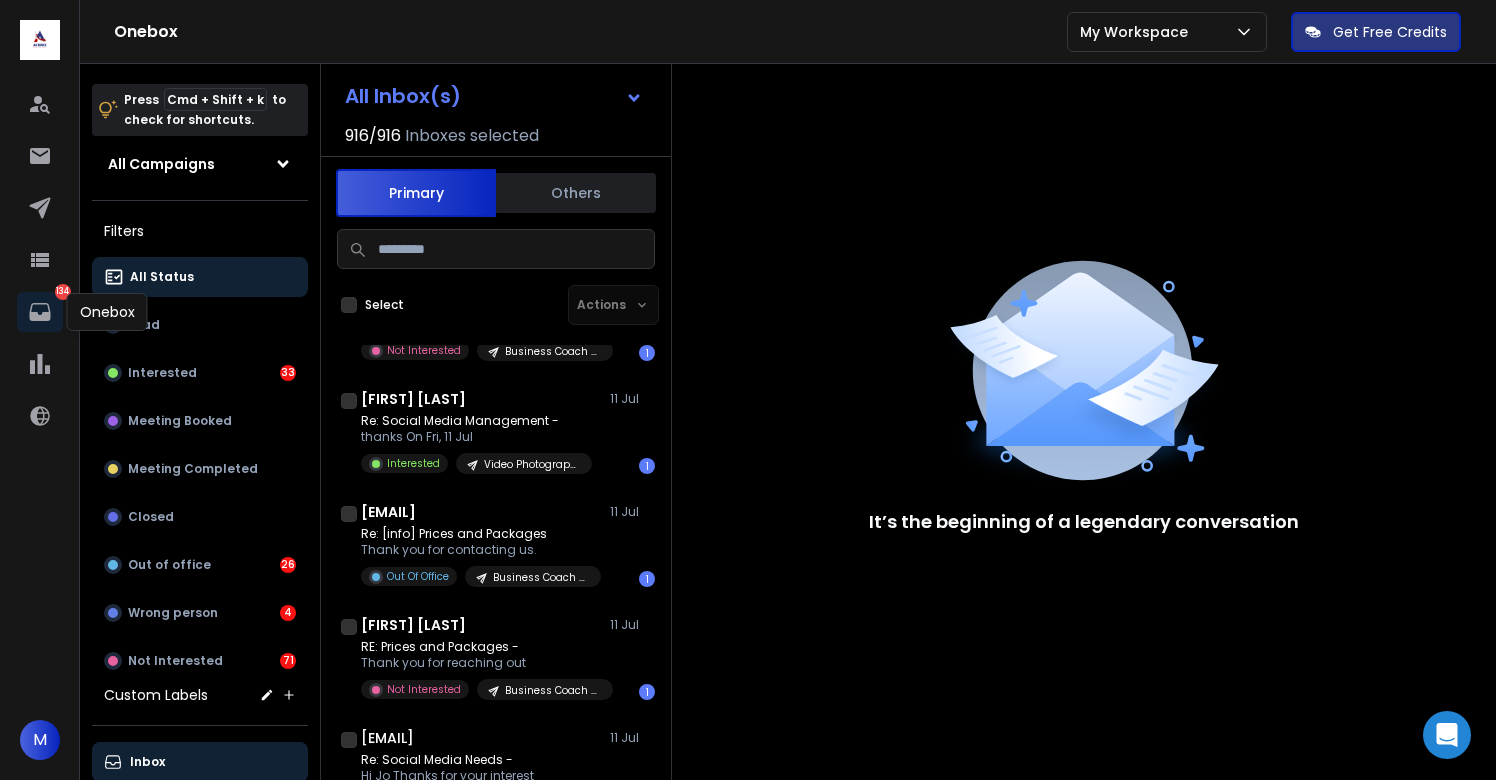 scroll, scrollTop: 912, scrollLeft: 0, axis: vertical 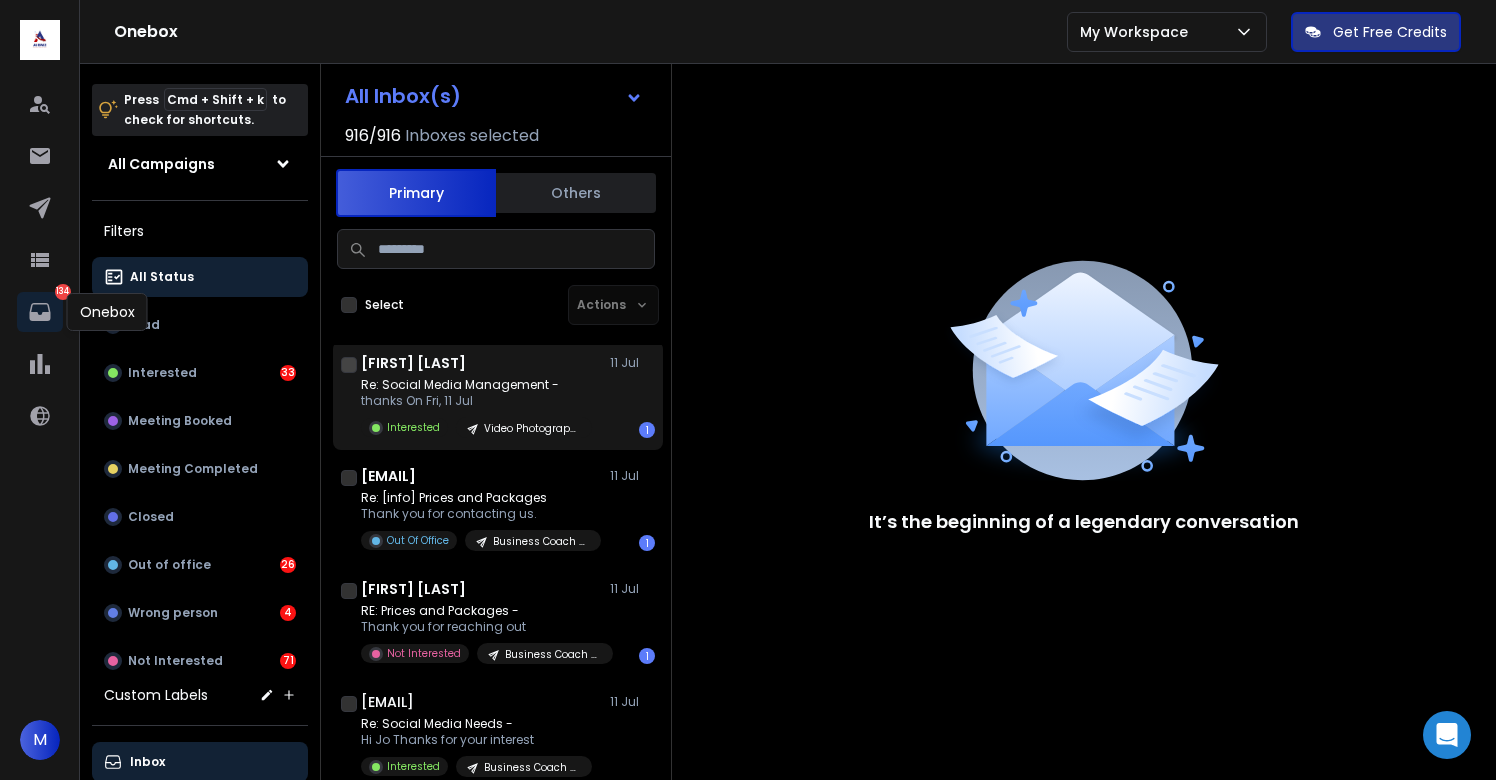 click on "Re: Social Media Management -" at bounding box center [476, 385] 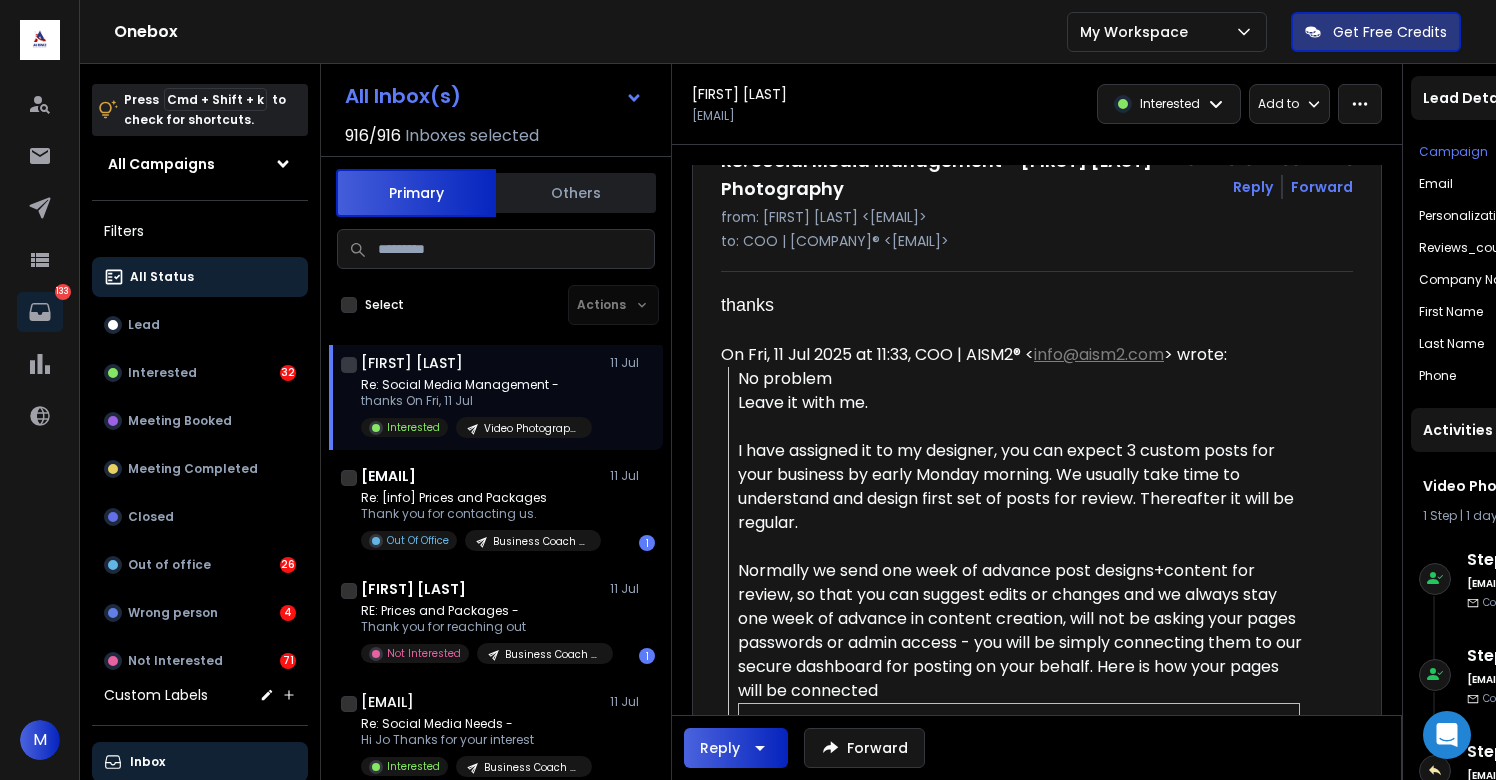 scroll, scrollTop: 0, scrollLeft: 0, axis: both 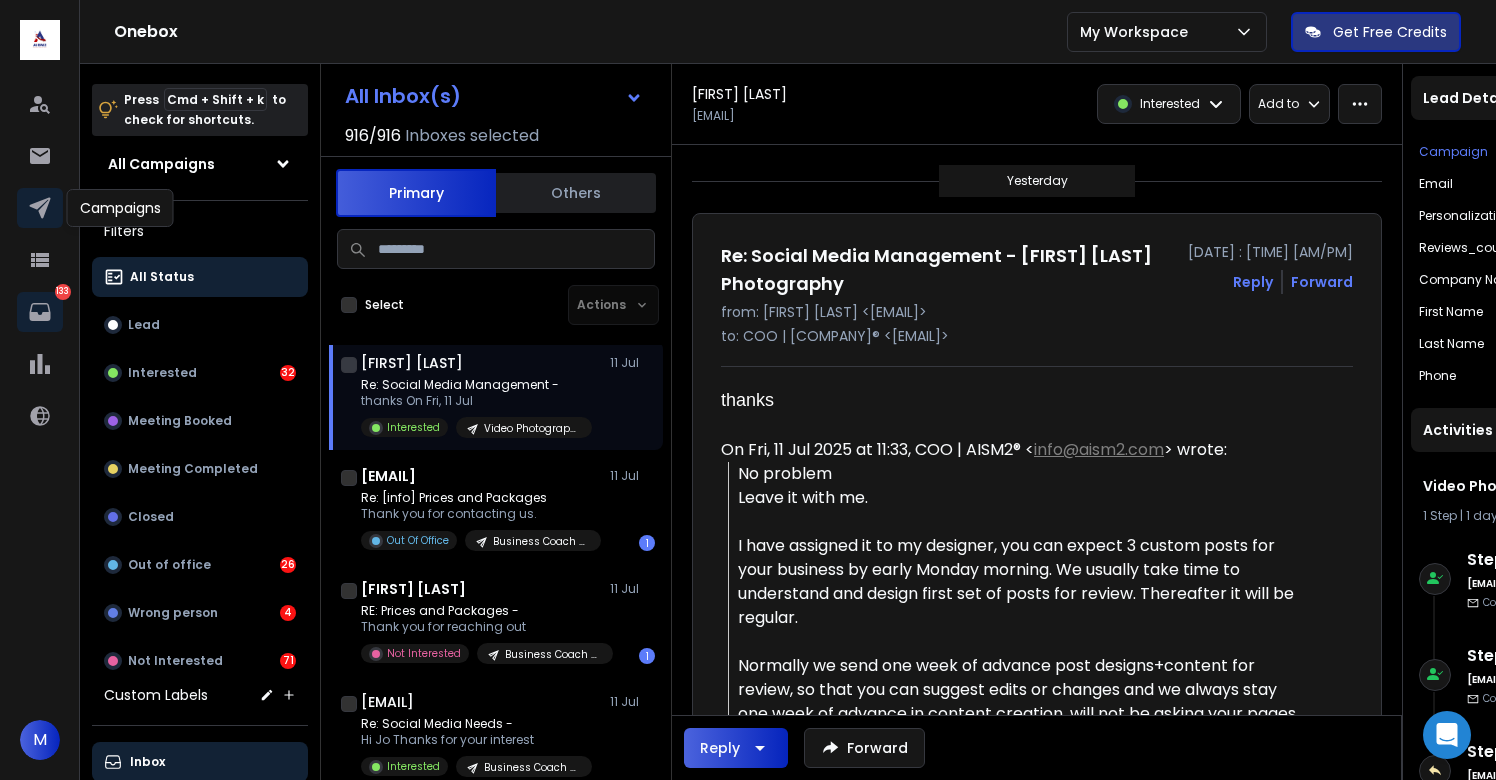 click 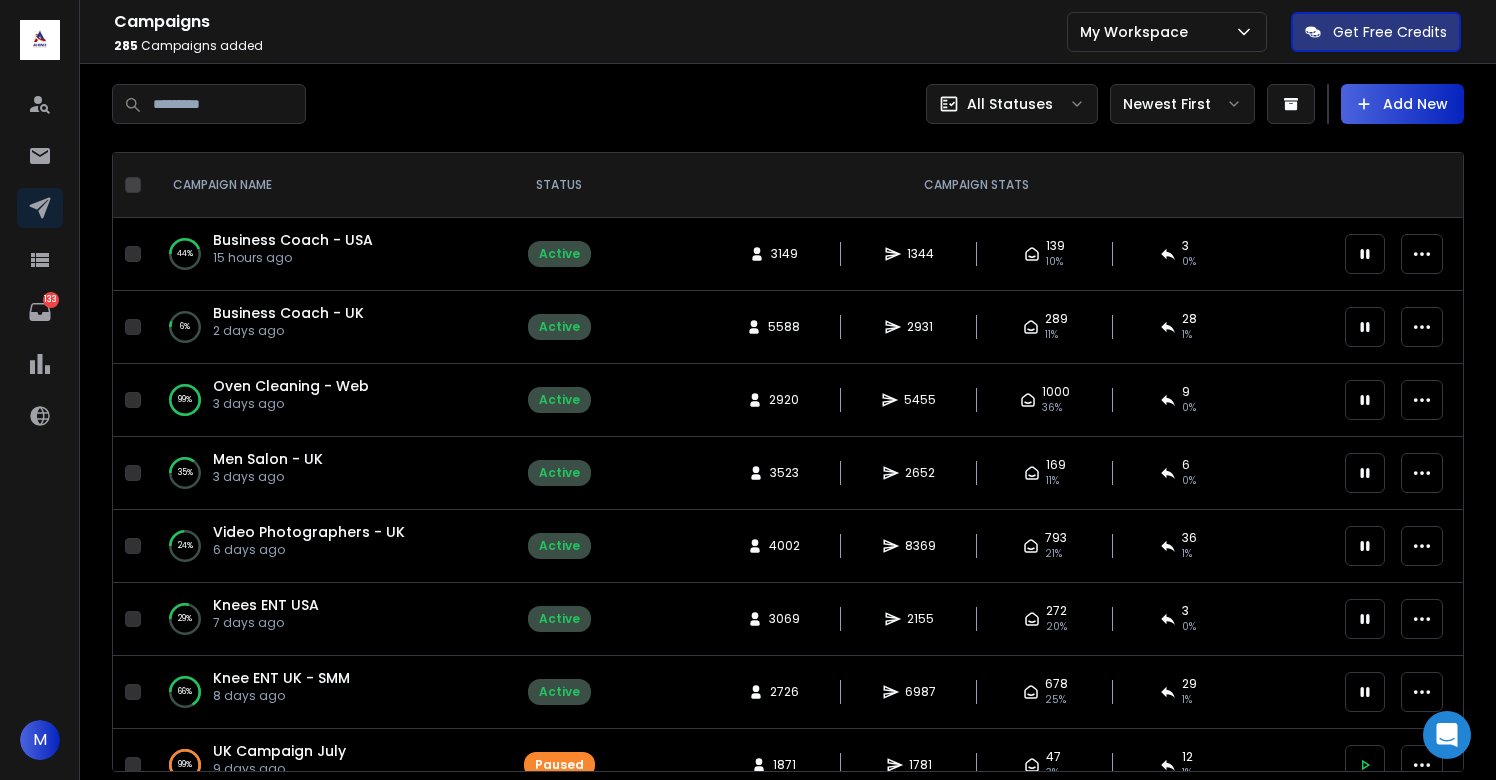 click at bounding box center [450, 104] 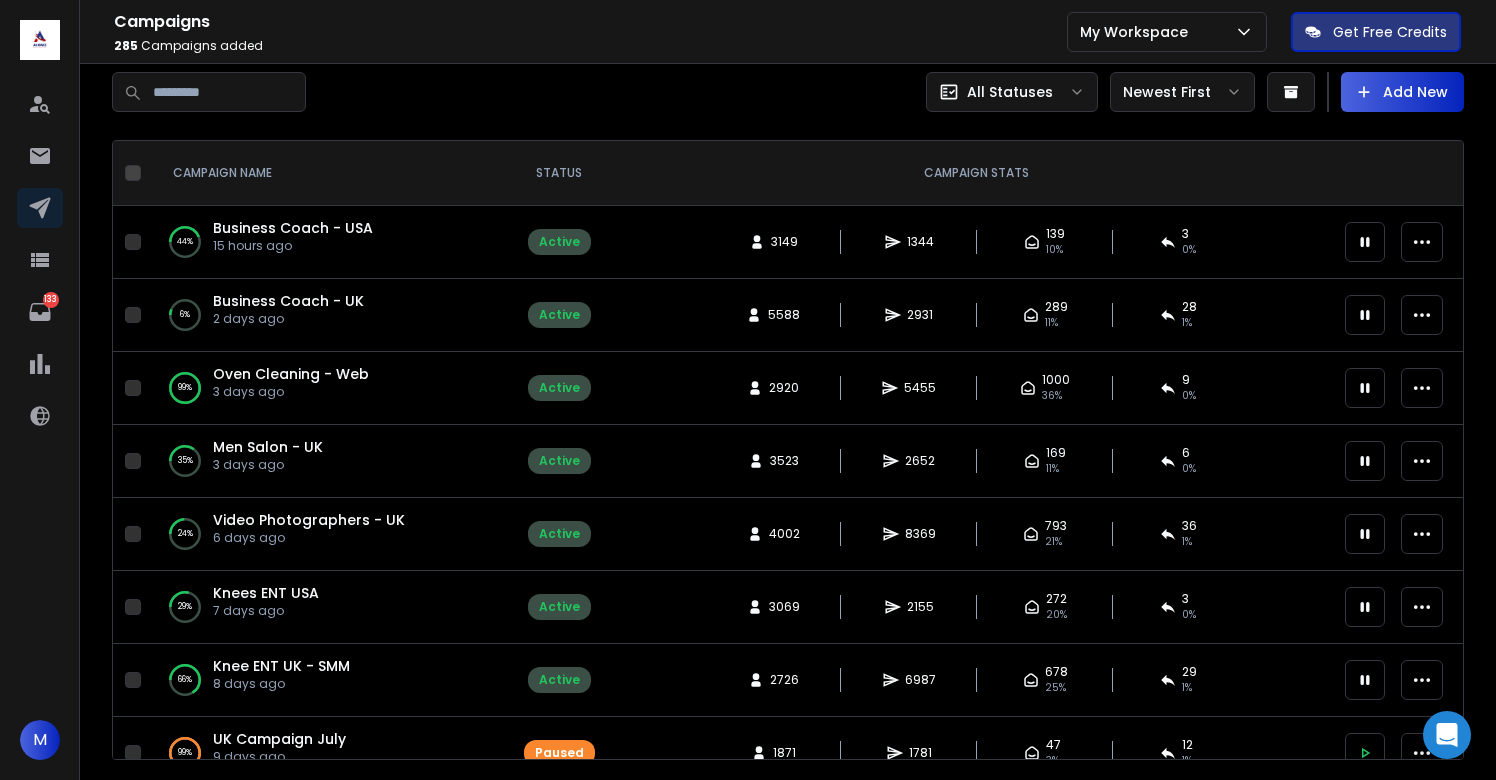 click on "15 hours ago" at bounding box center (293, 246) 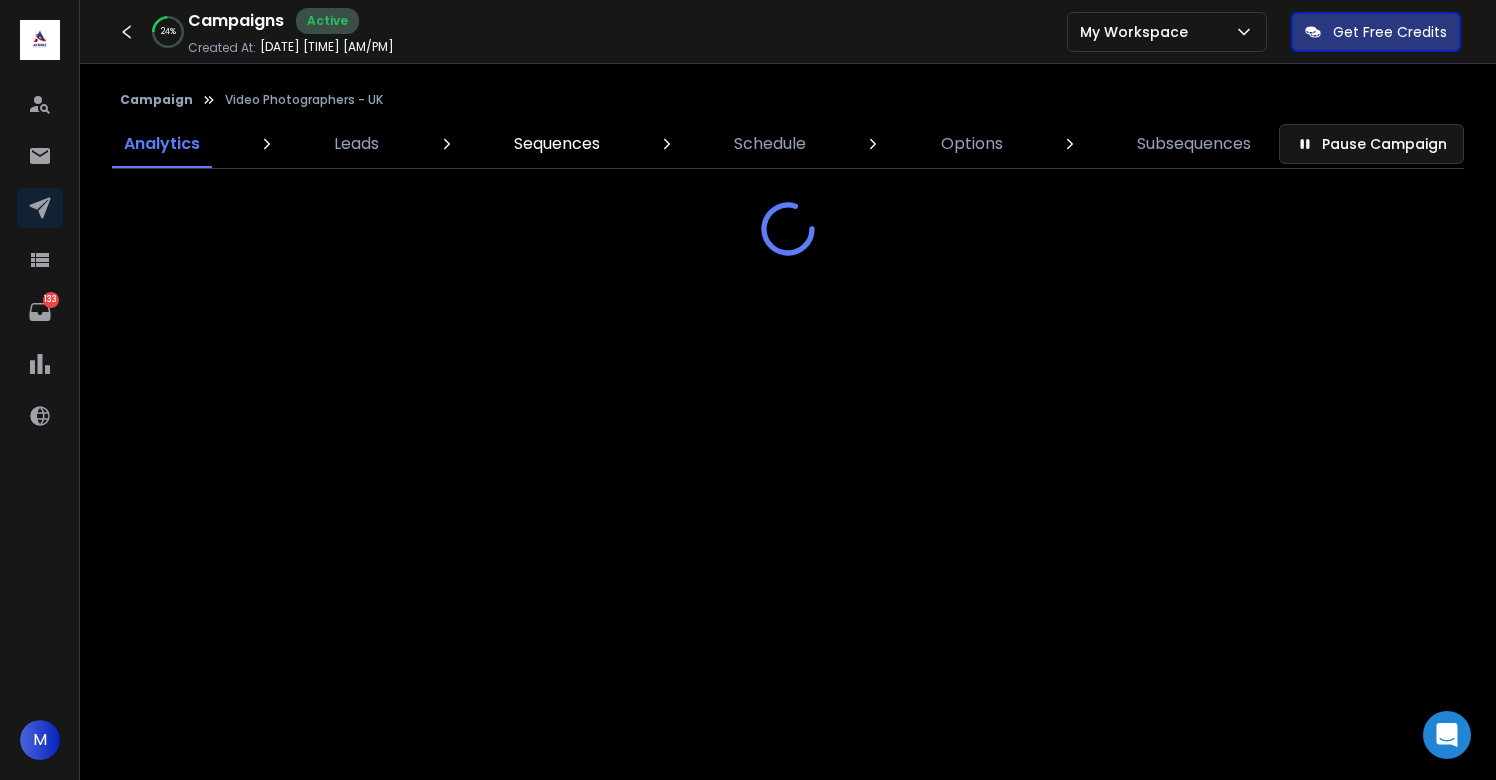 click on "Sequences" at bounding box center (557, 144) 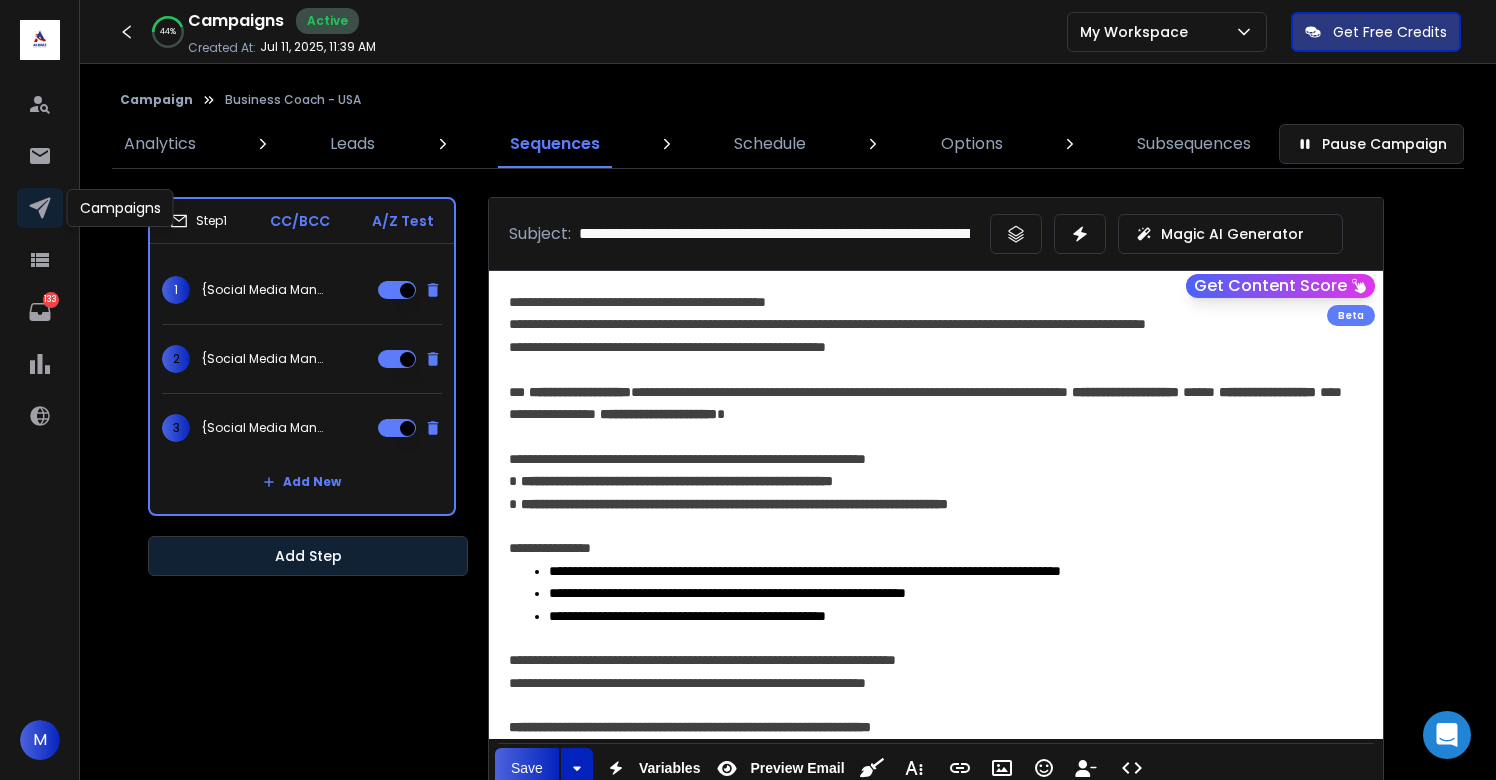 click on "Add Step" at bounding box center (308, 556) 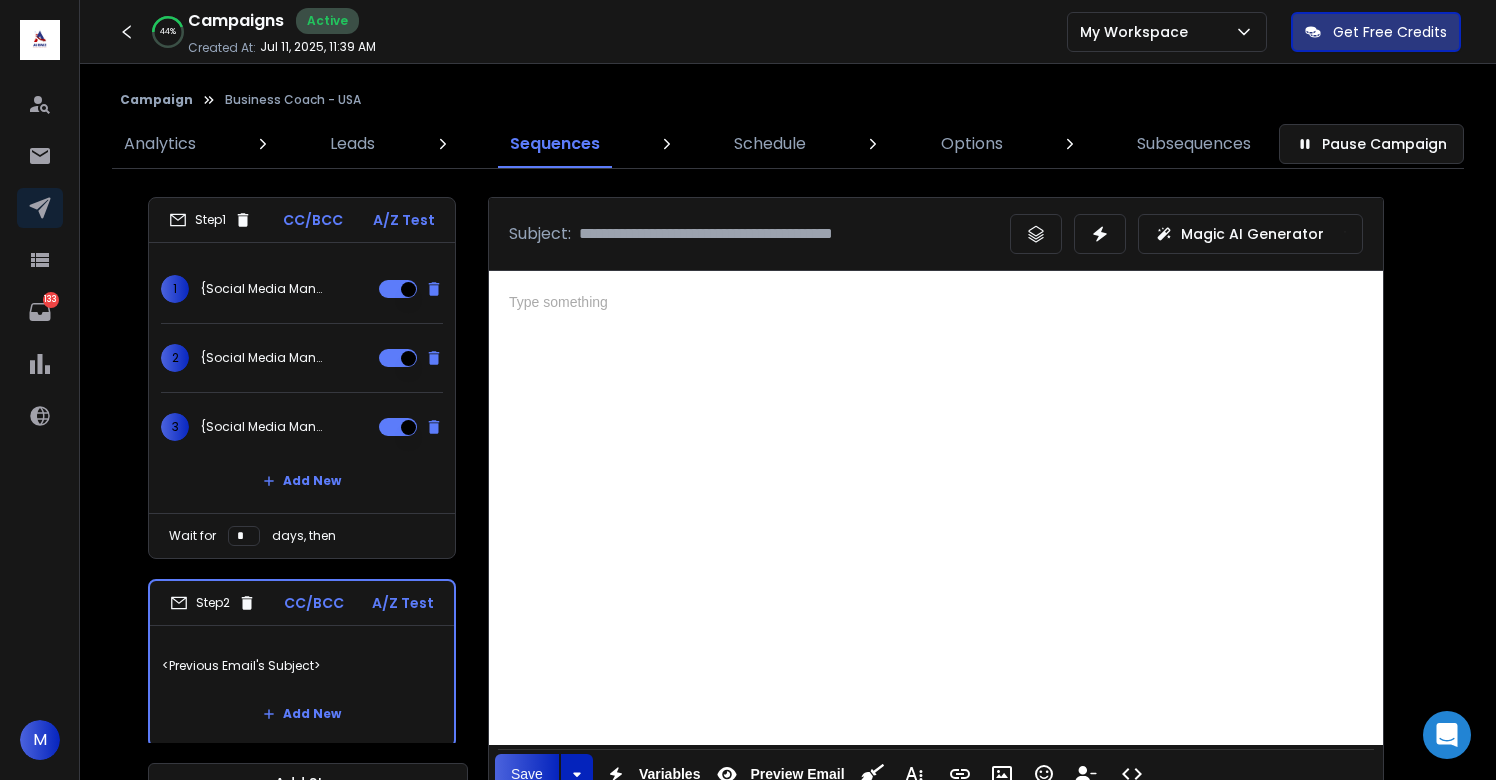 click at bounding box center (936, 505) 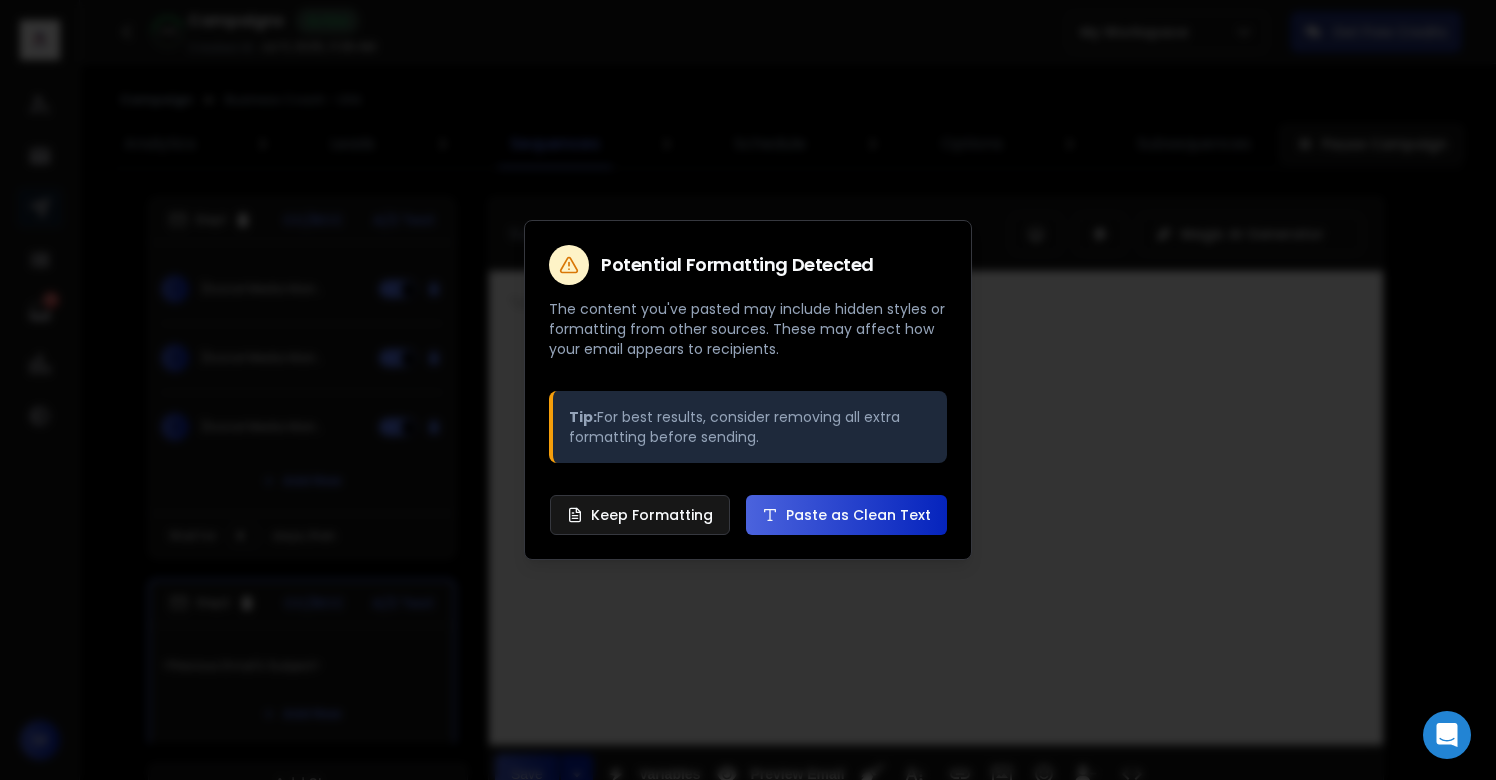 type 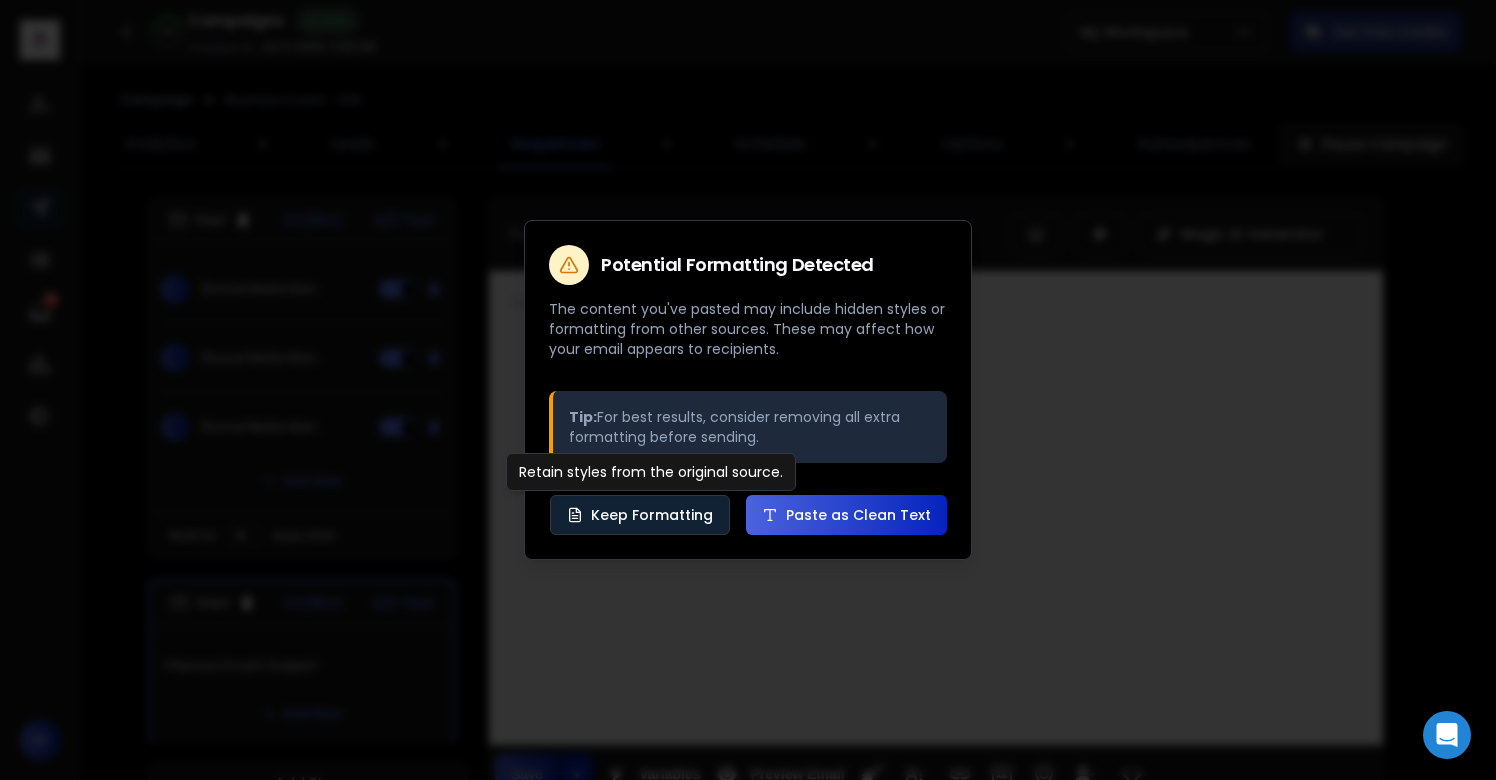 click on "Keep Formatting" at bounding box center [640, 515] 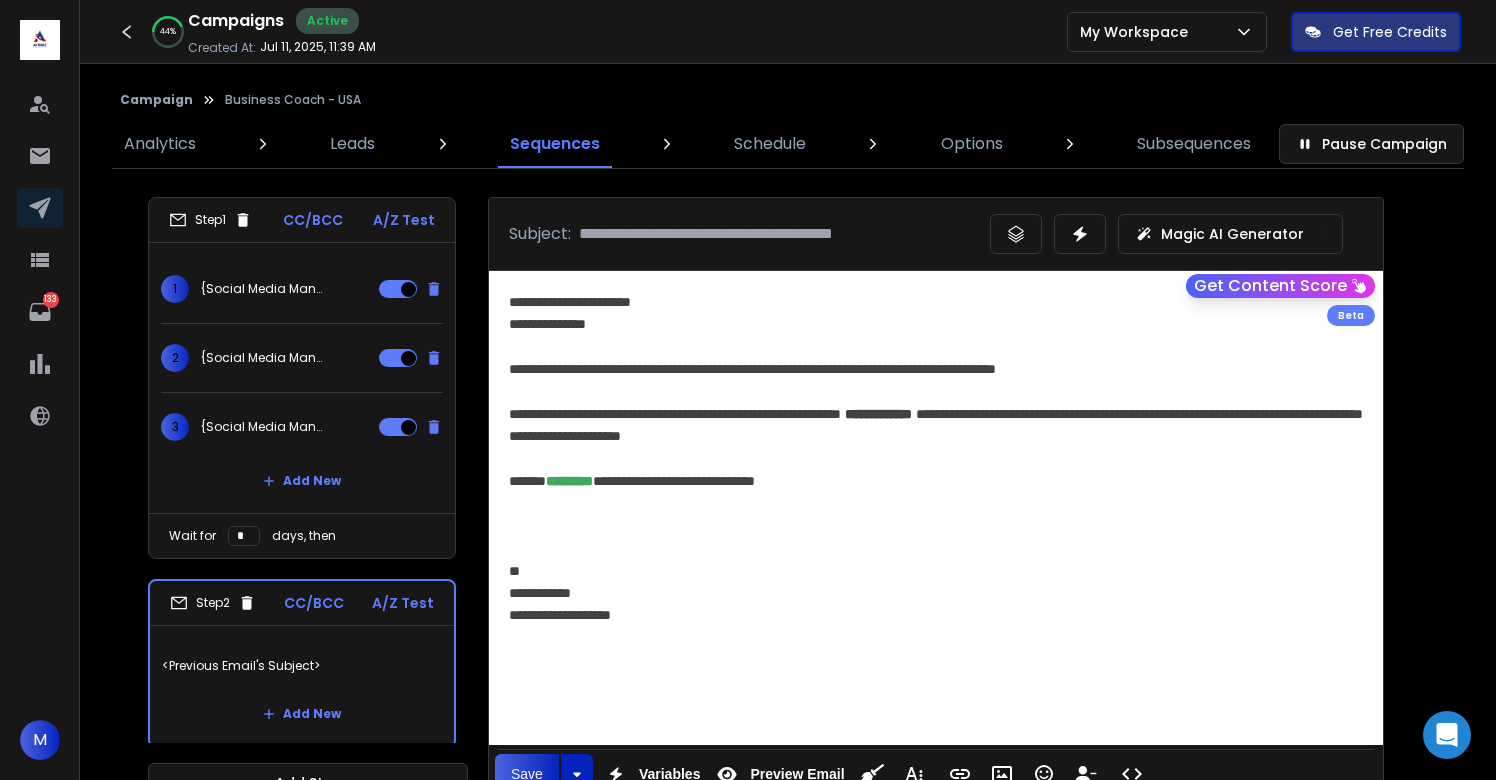 scroll, scrollTop: 51, scrollLeft: 0, axis: vertical 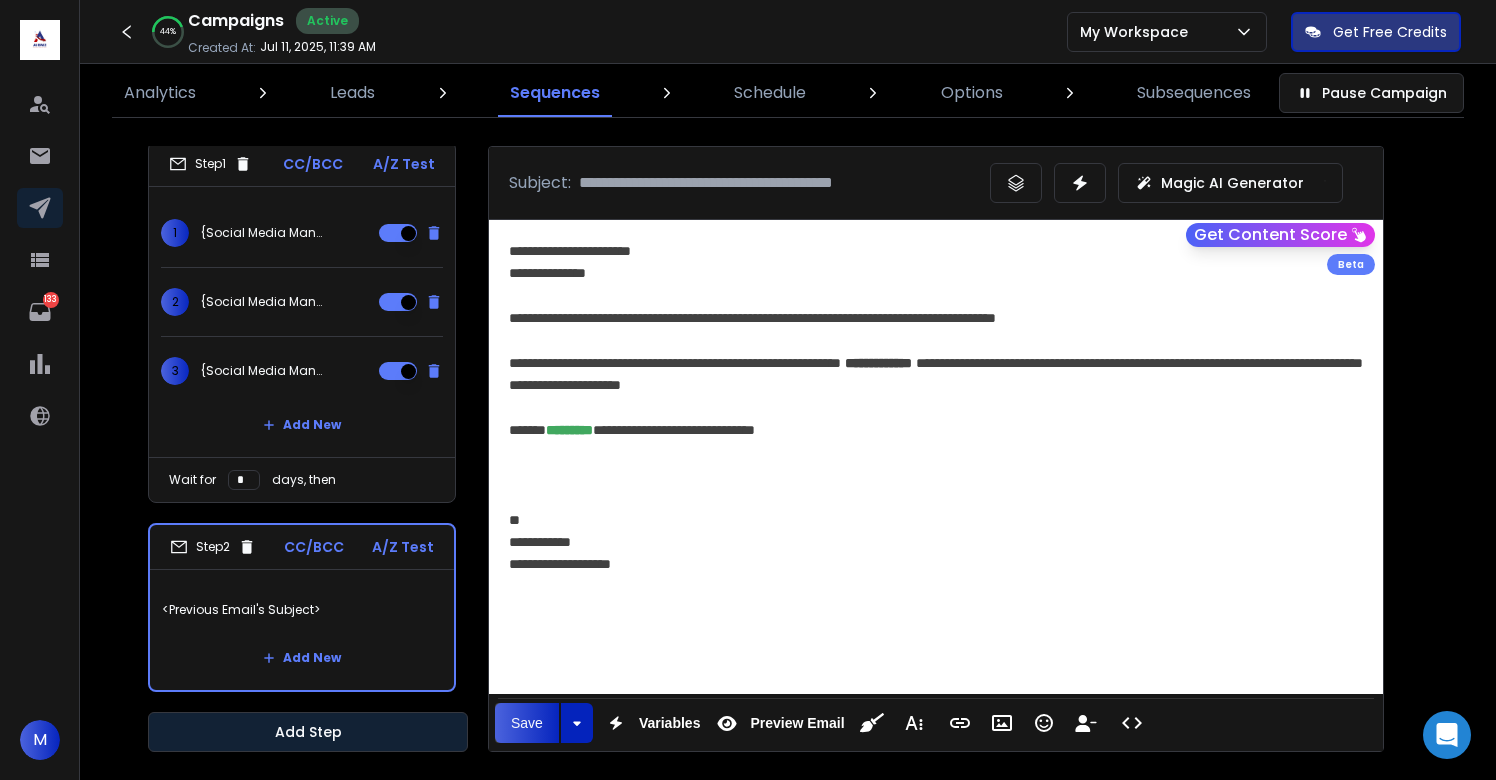 click on "Add Step" at bounding box center (308, 732) 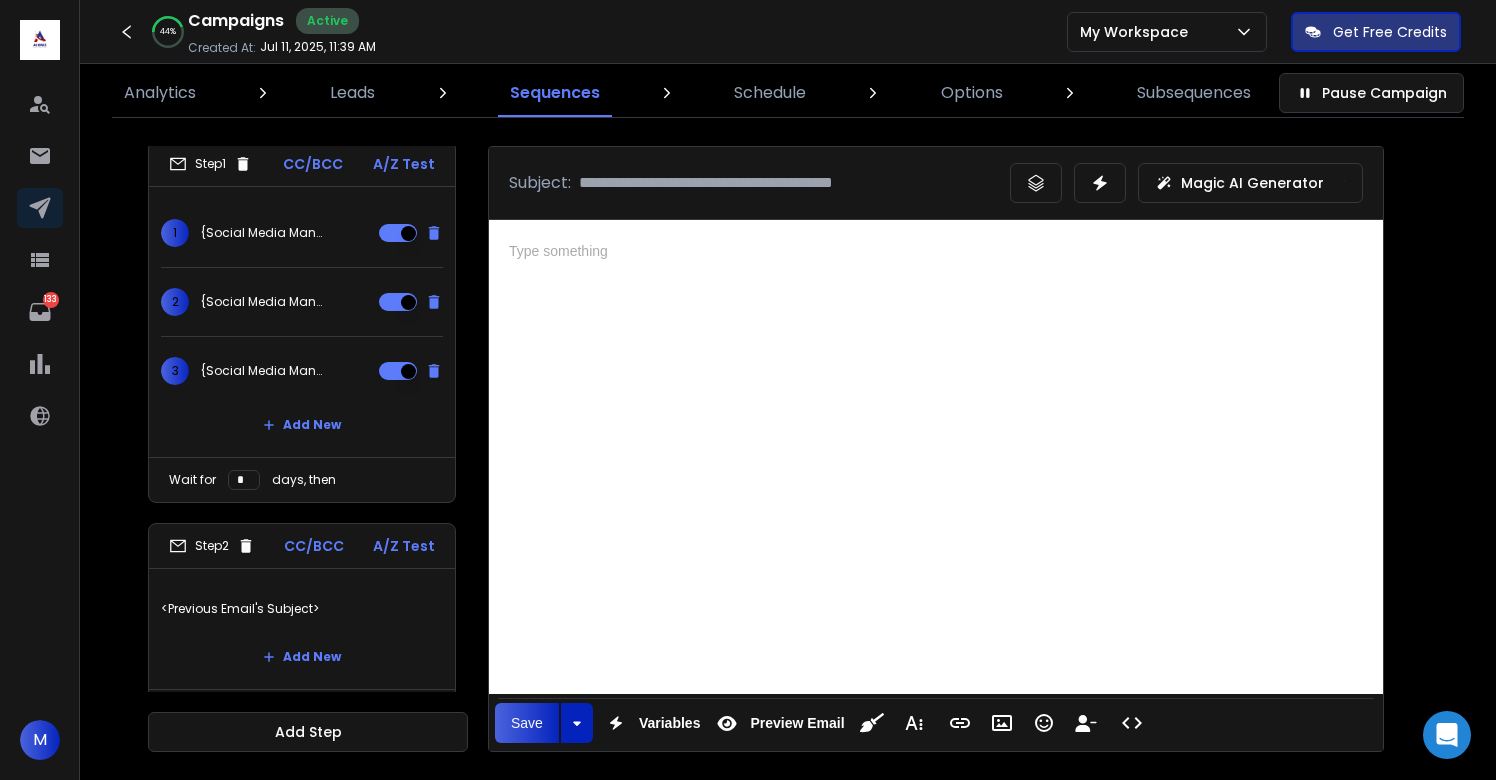 click at bounding box center [936, 454] 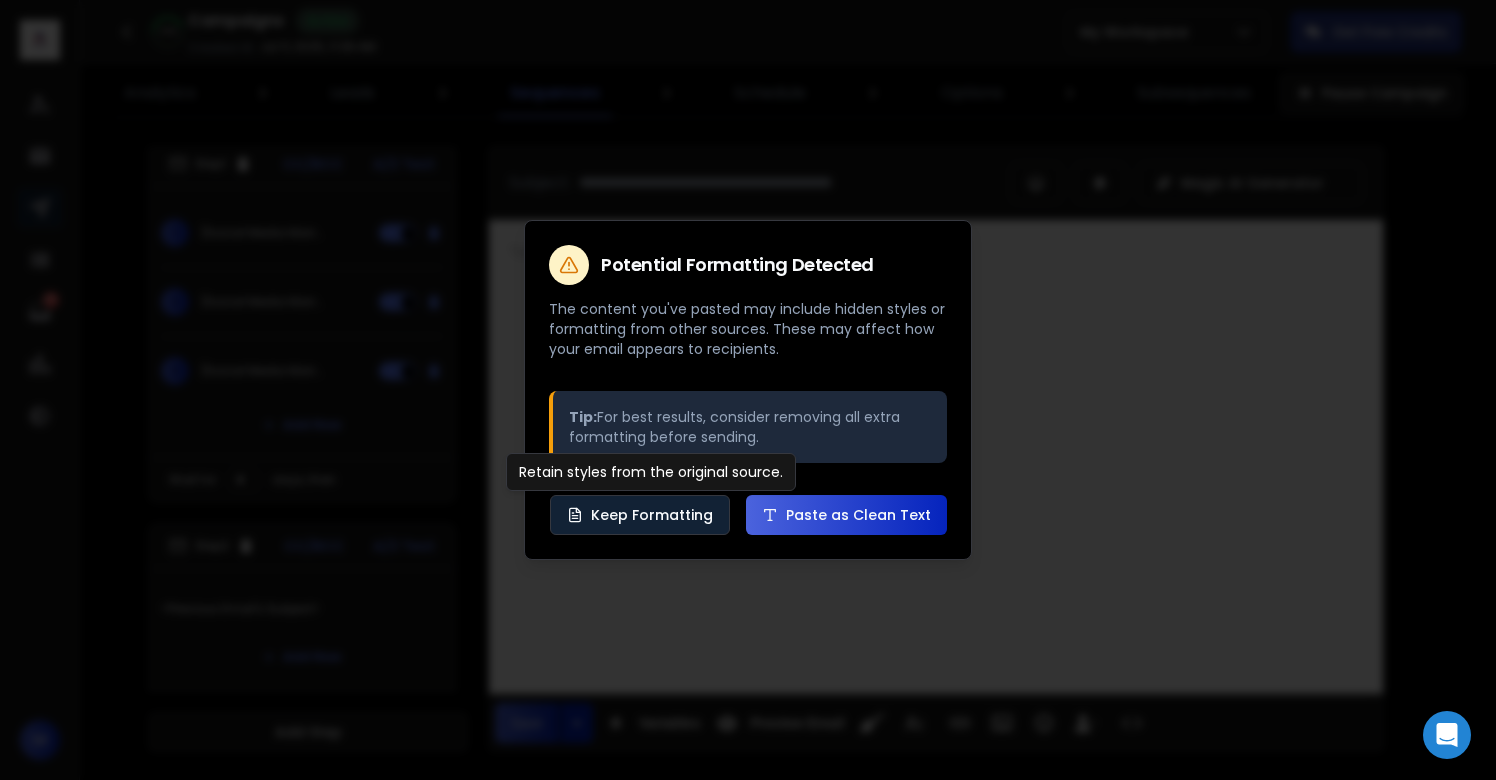 click on "Keep Formatting" at bounding box center [640, 515] 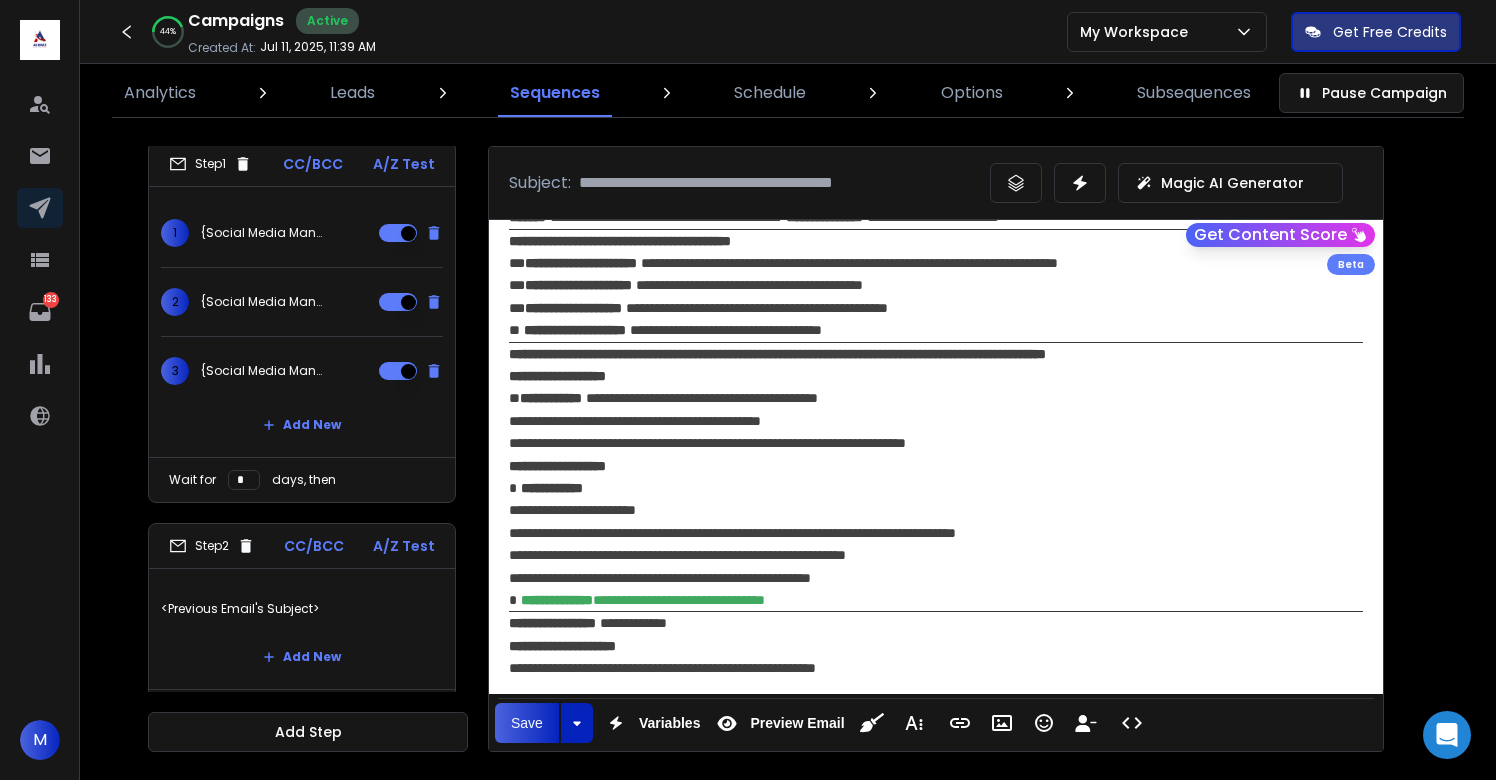 scroll, scrollTop: 321, scrollLeft: 0, axis: vertical 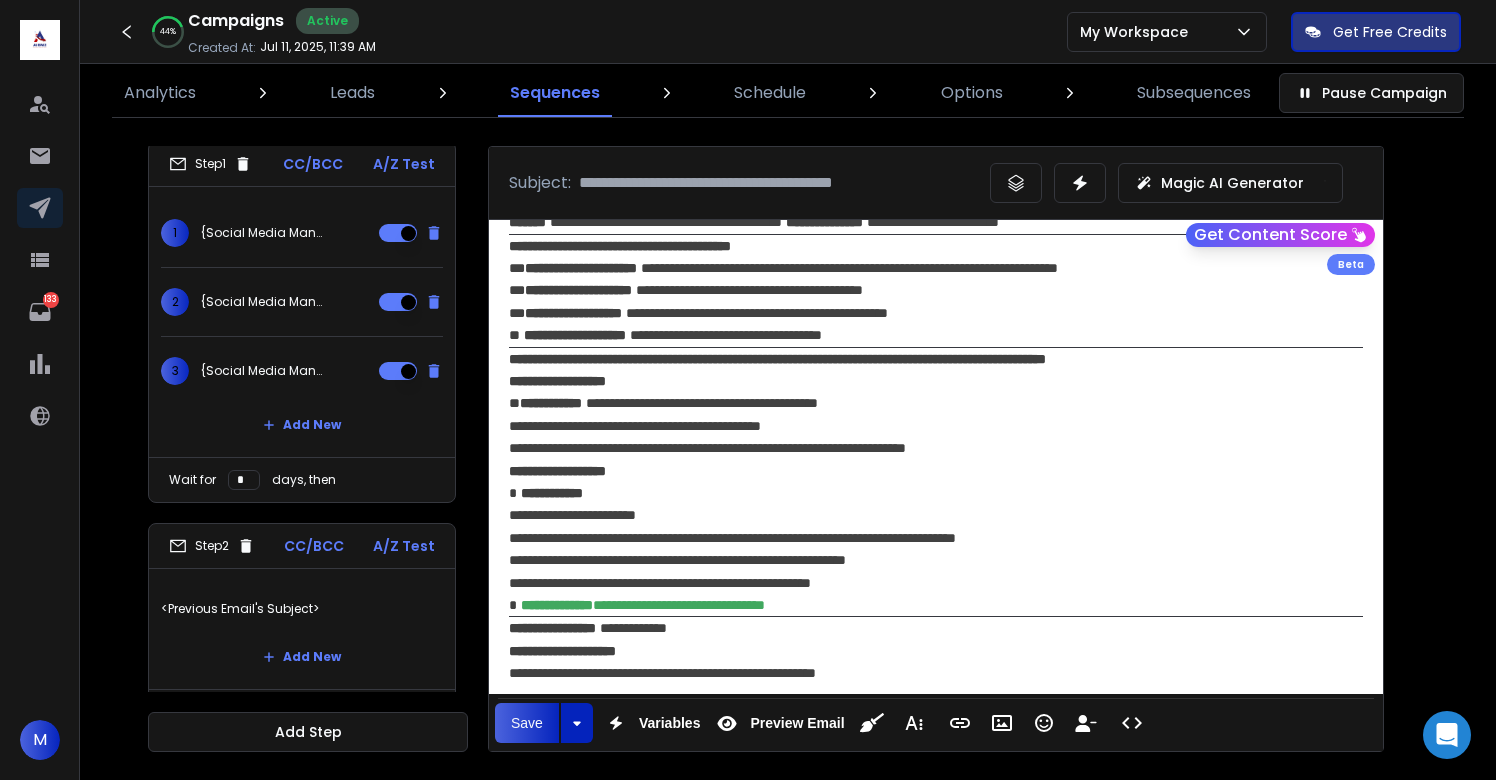 click on "**********" at bounding box center [557, 381] 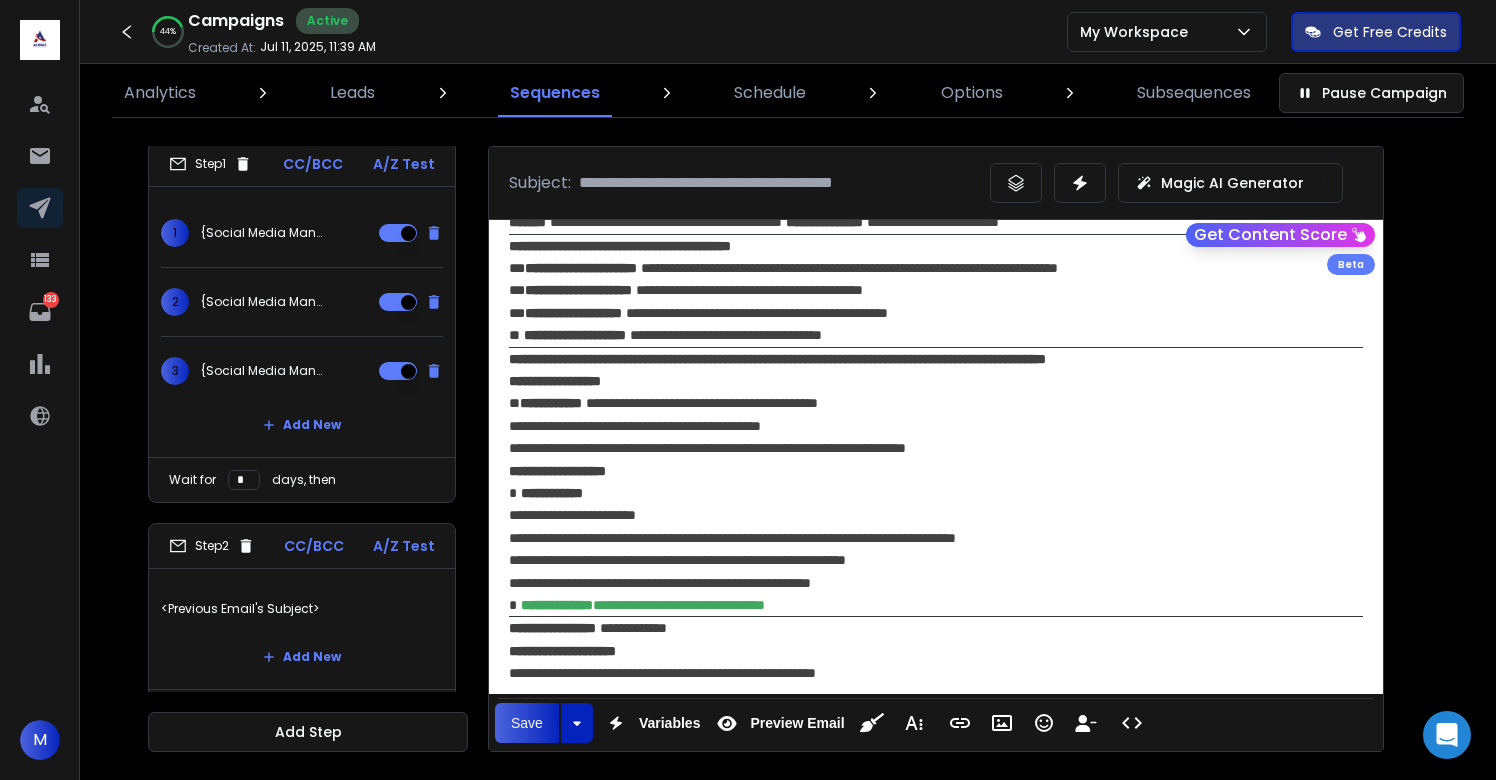 type 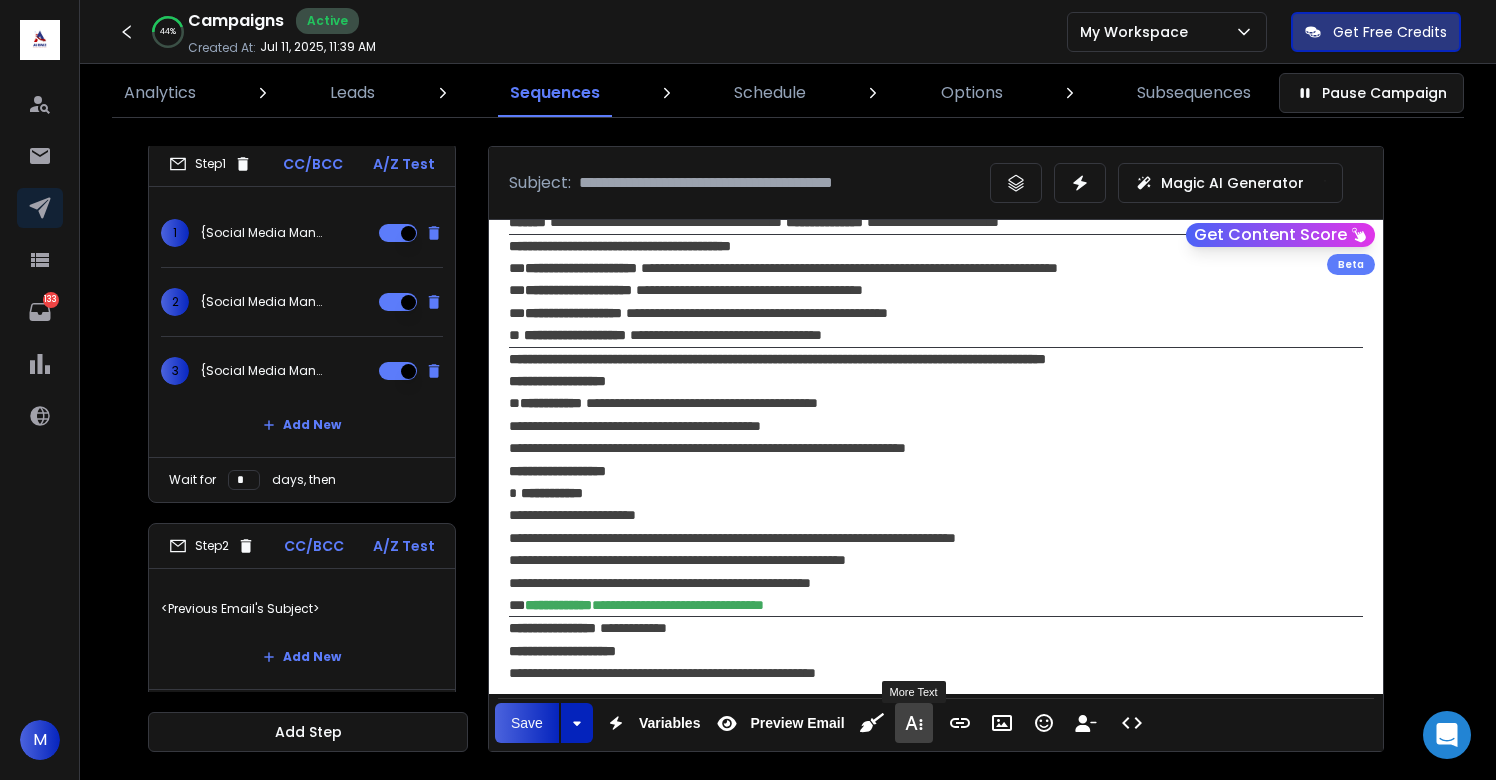 click 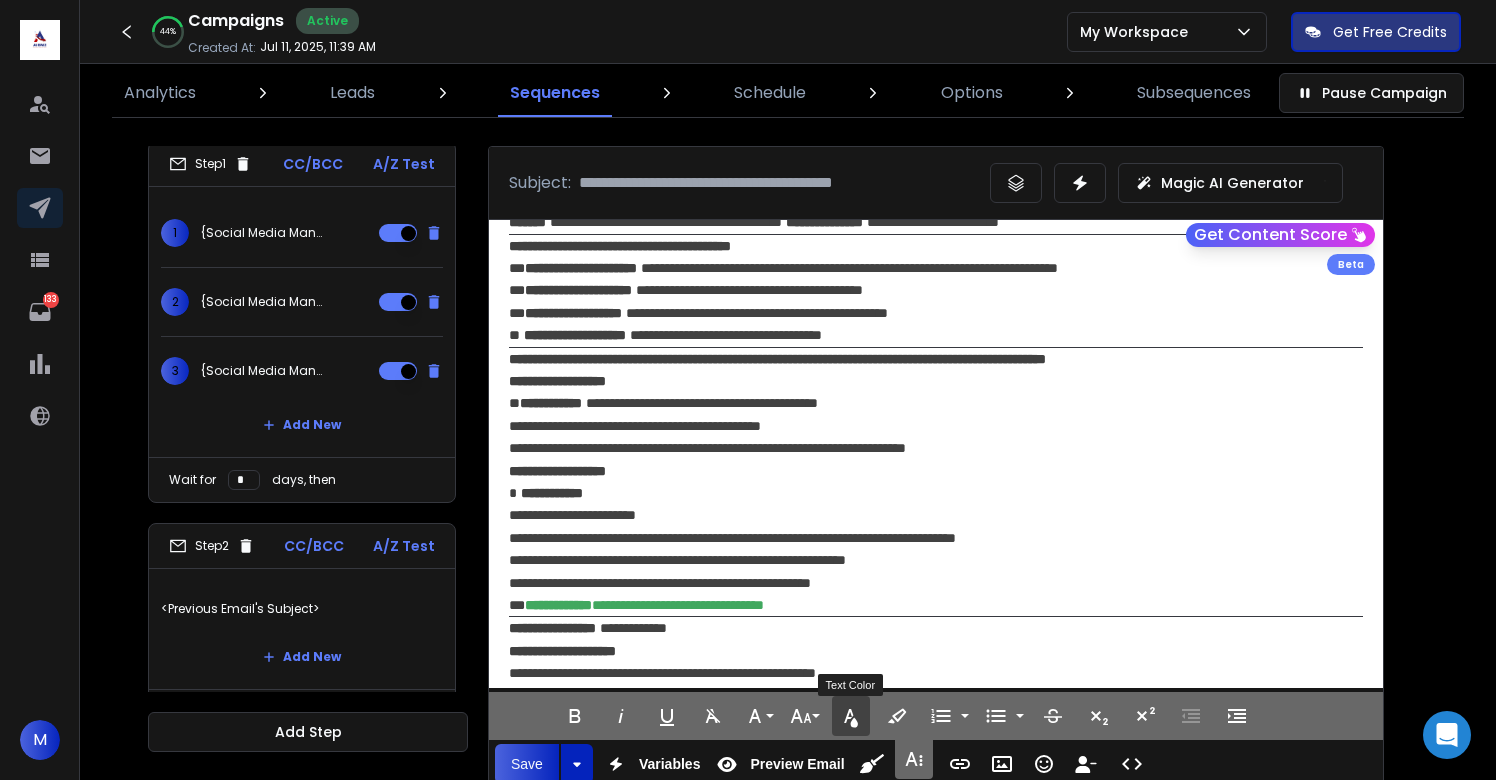 click 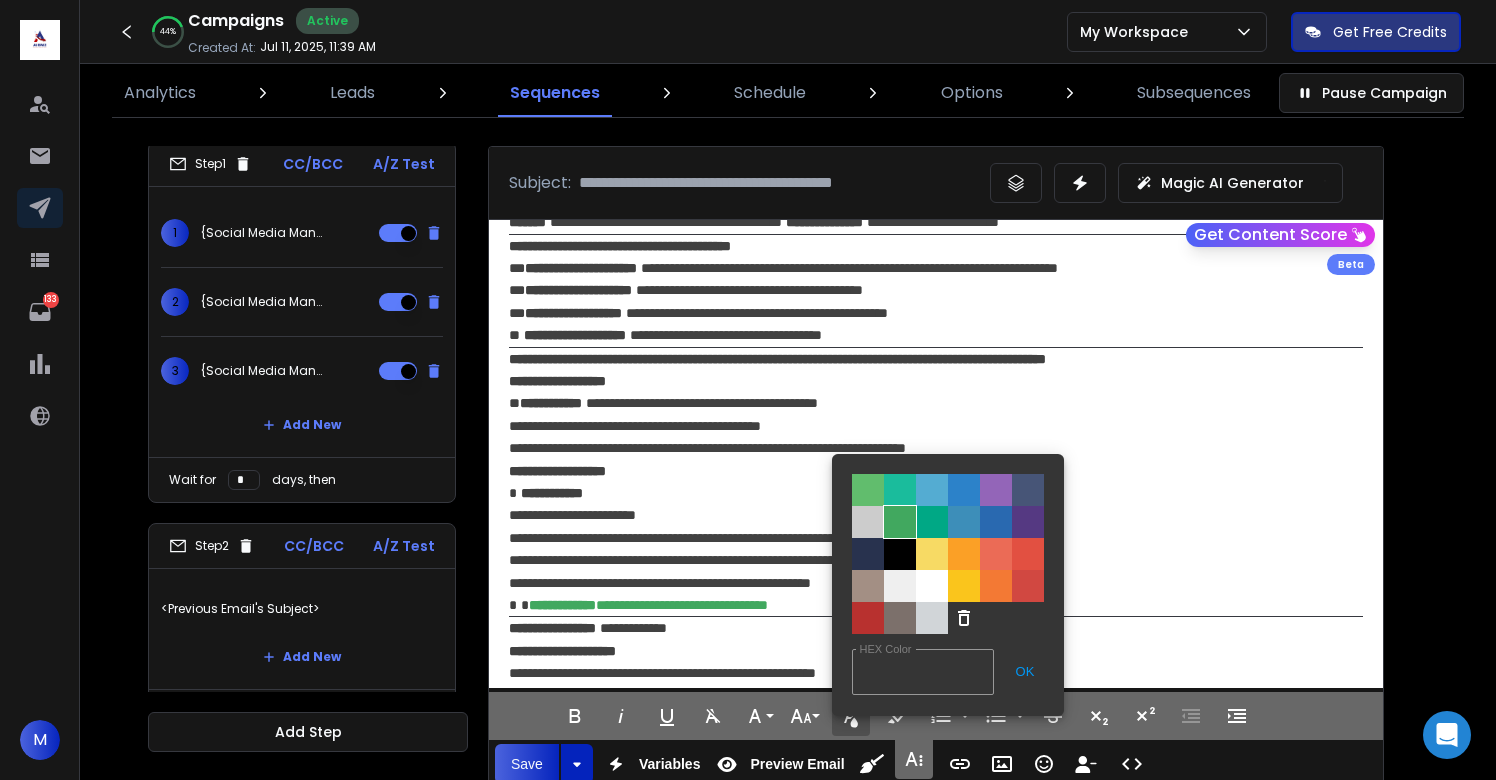 click on "Color#41A85F" at bounding box center [900, 522] 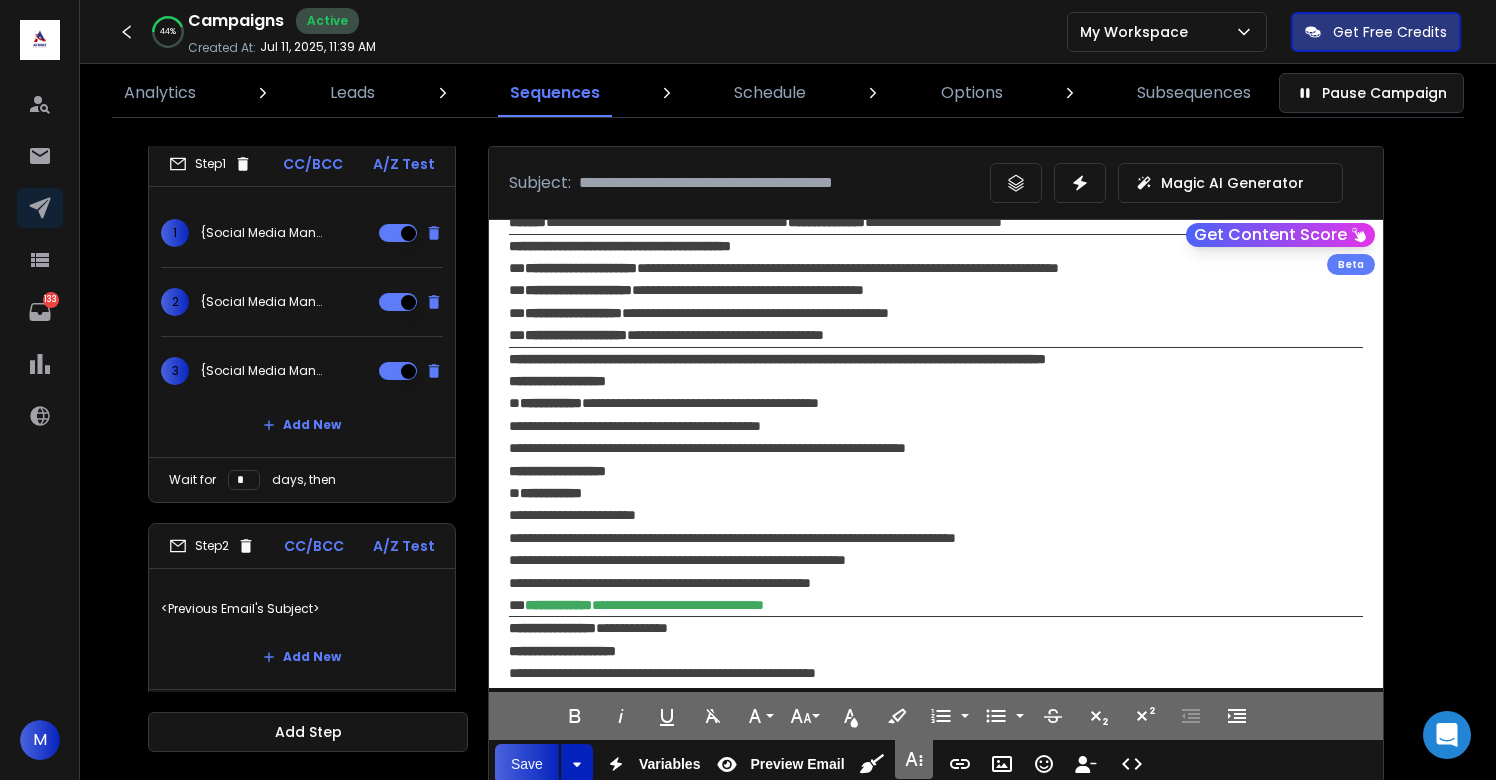 click on "**********" at bounding box center (936, 505) 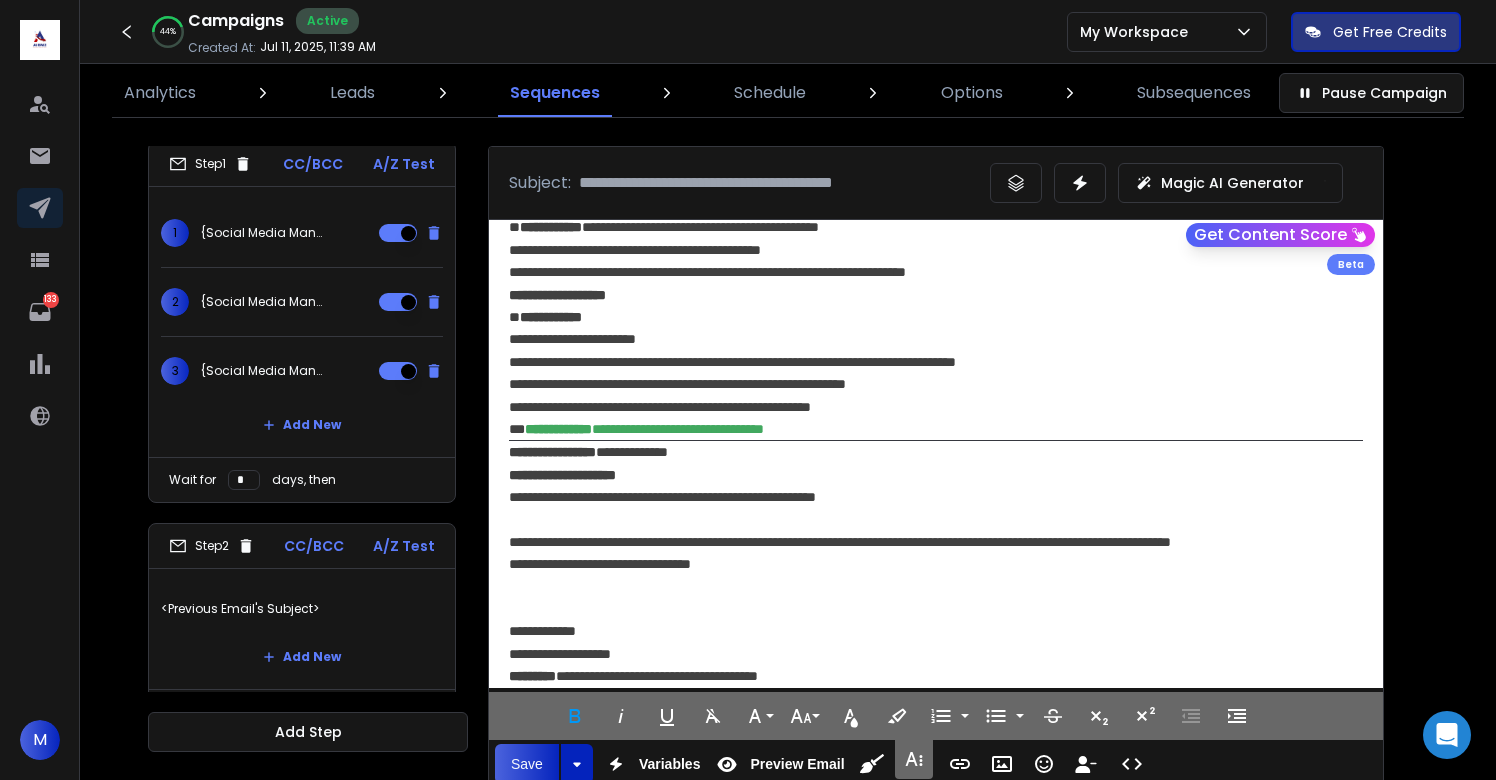 scroll, scrollTop: 516, scrollLeft: 0, axis: vertical 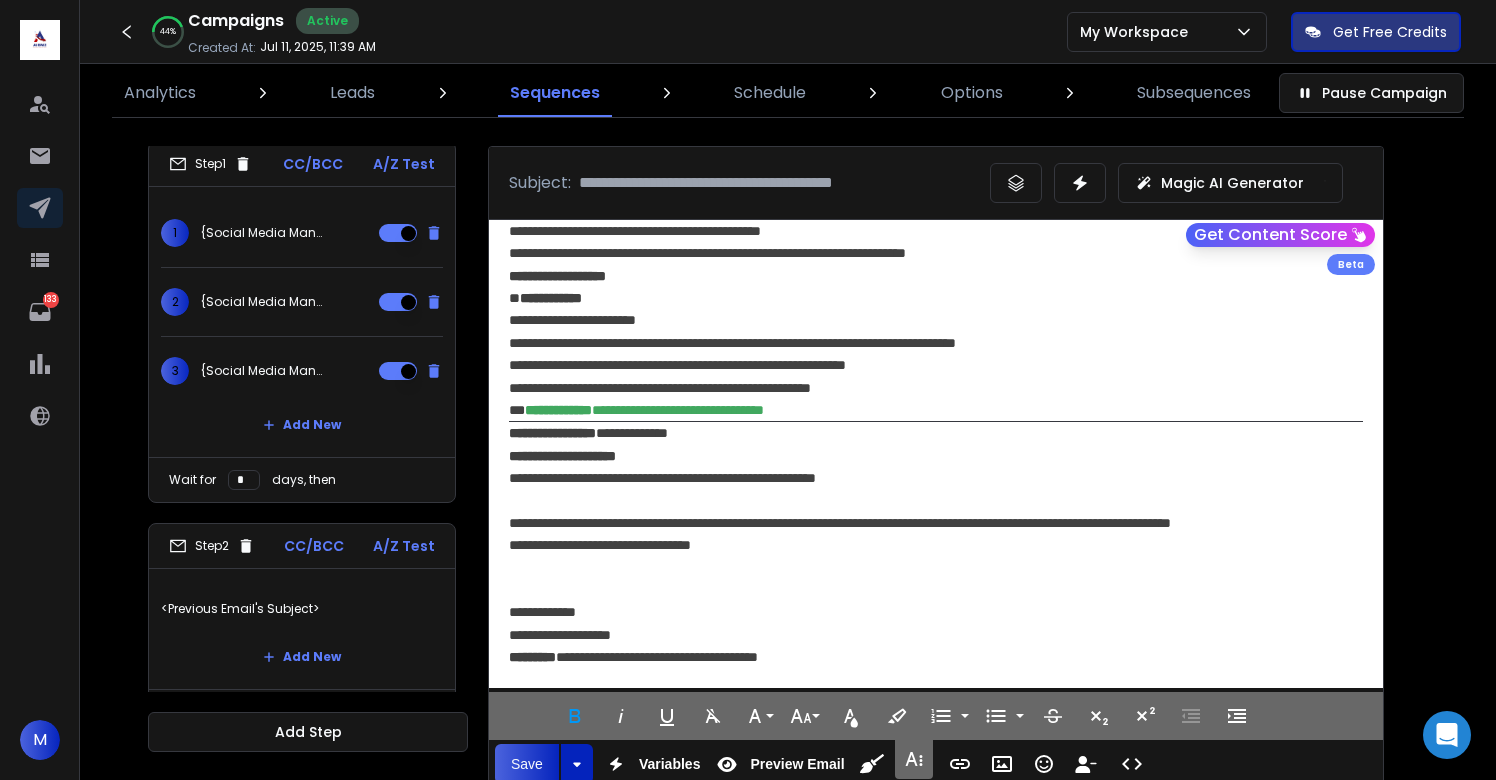 click on "*********" at bounding box center [532, 657] 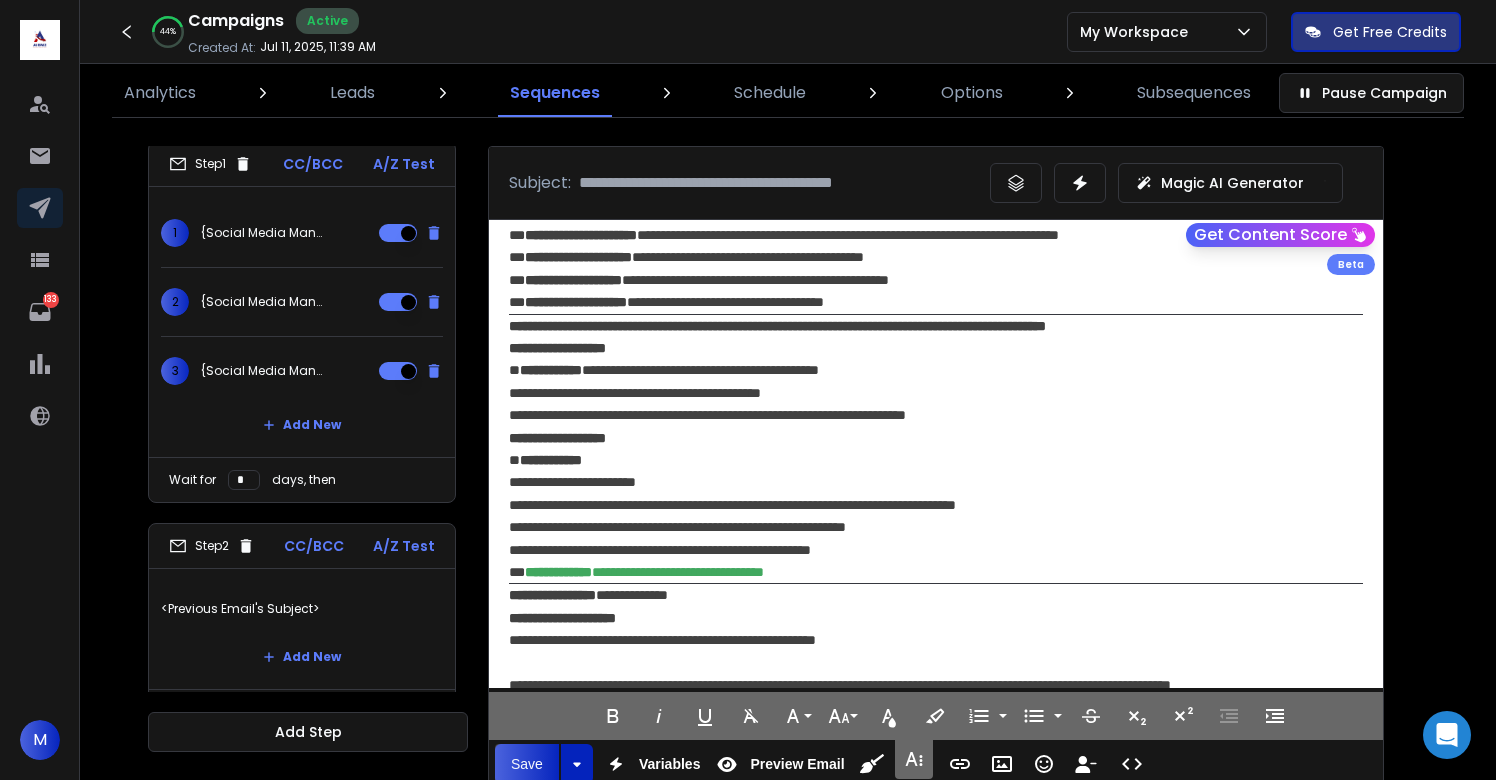 scroll, scrollTop: 359, scrollLeft: 0, axis: vertical 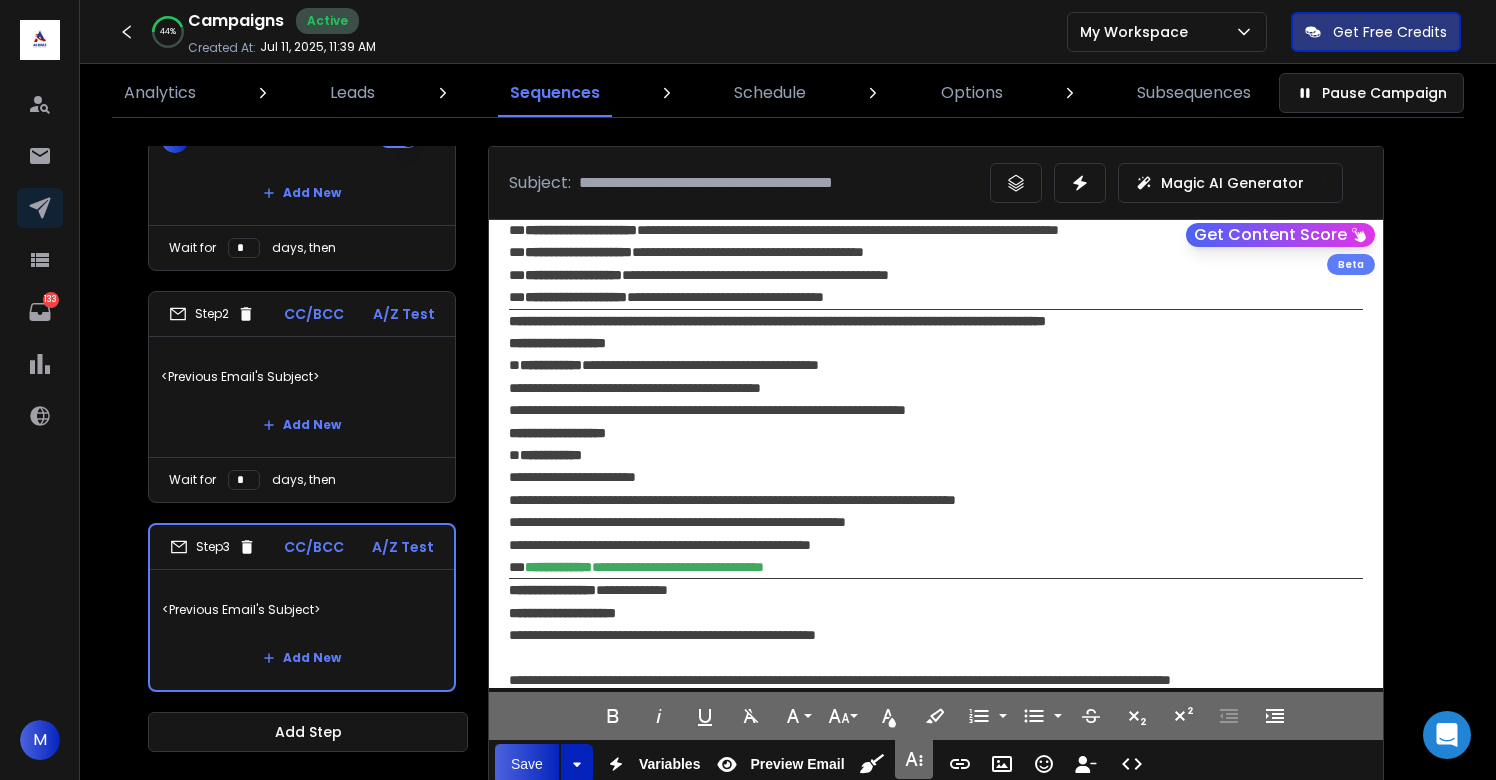 click on "*" at bounding box center [244, 480] 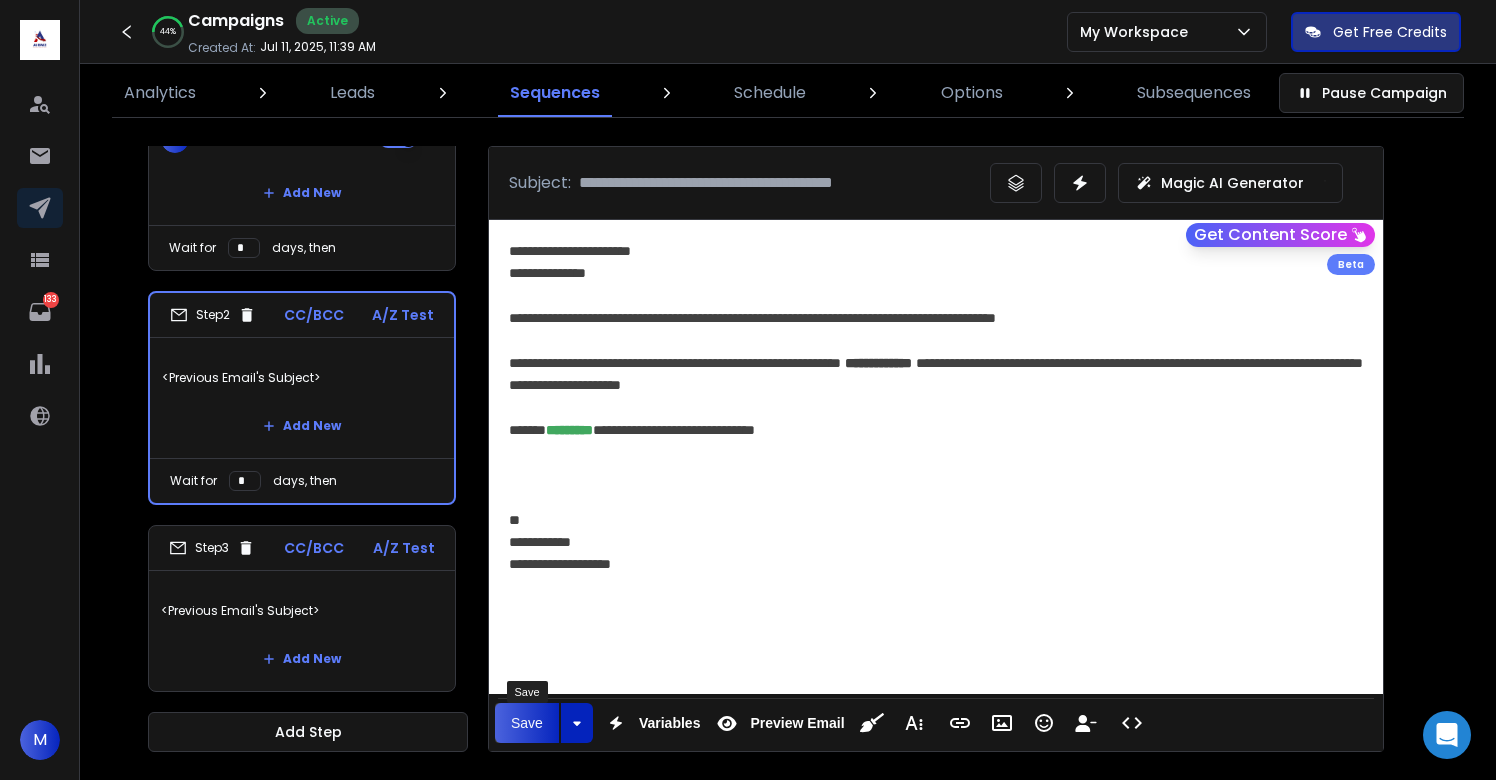 type on "*" 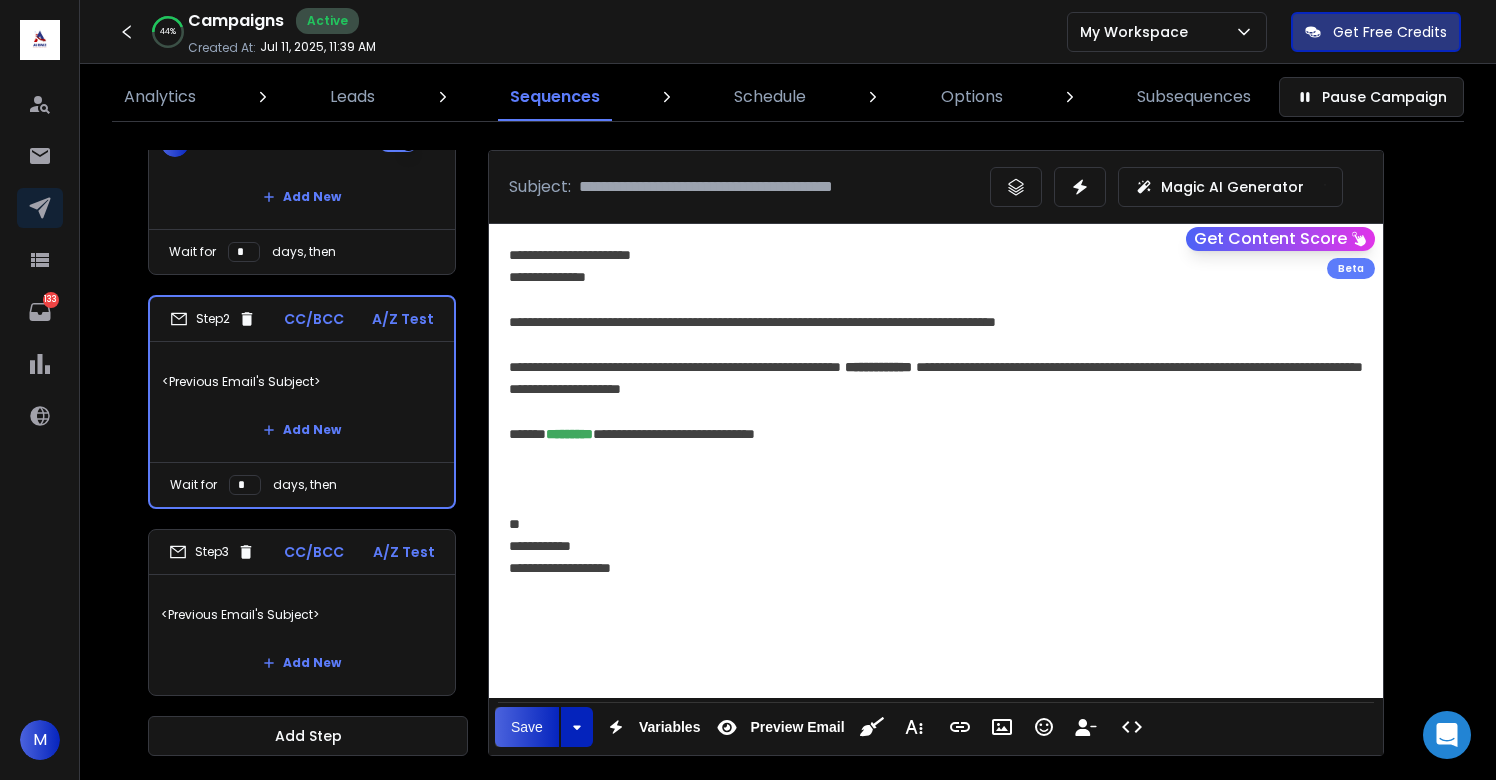 scroll, scrollTop: 51, scrollLeft: 0, axis: vertical 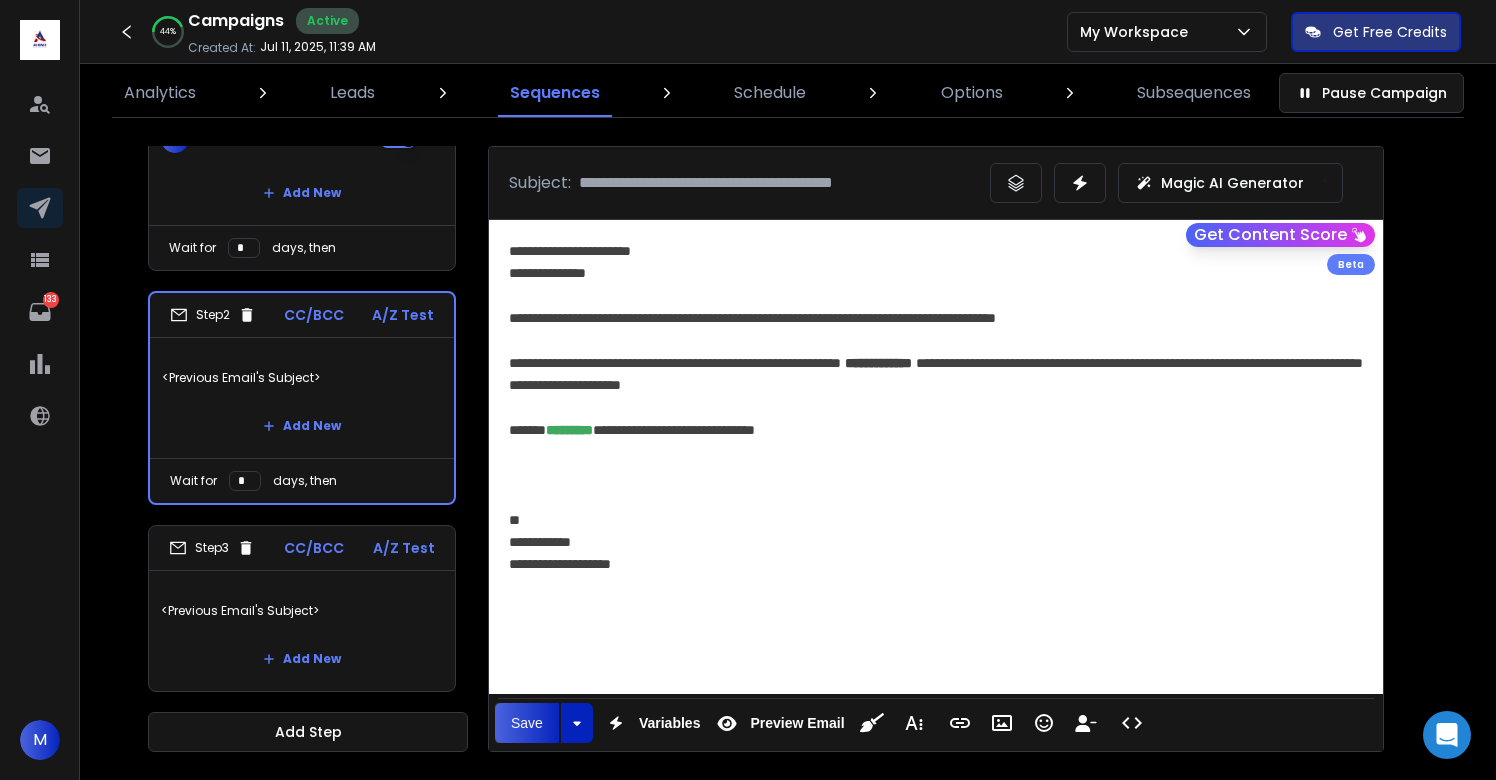 click on "<Previous Email's Subject>" at bounding box center (302, 611) 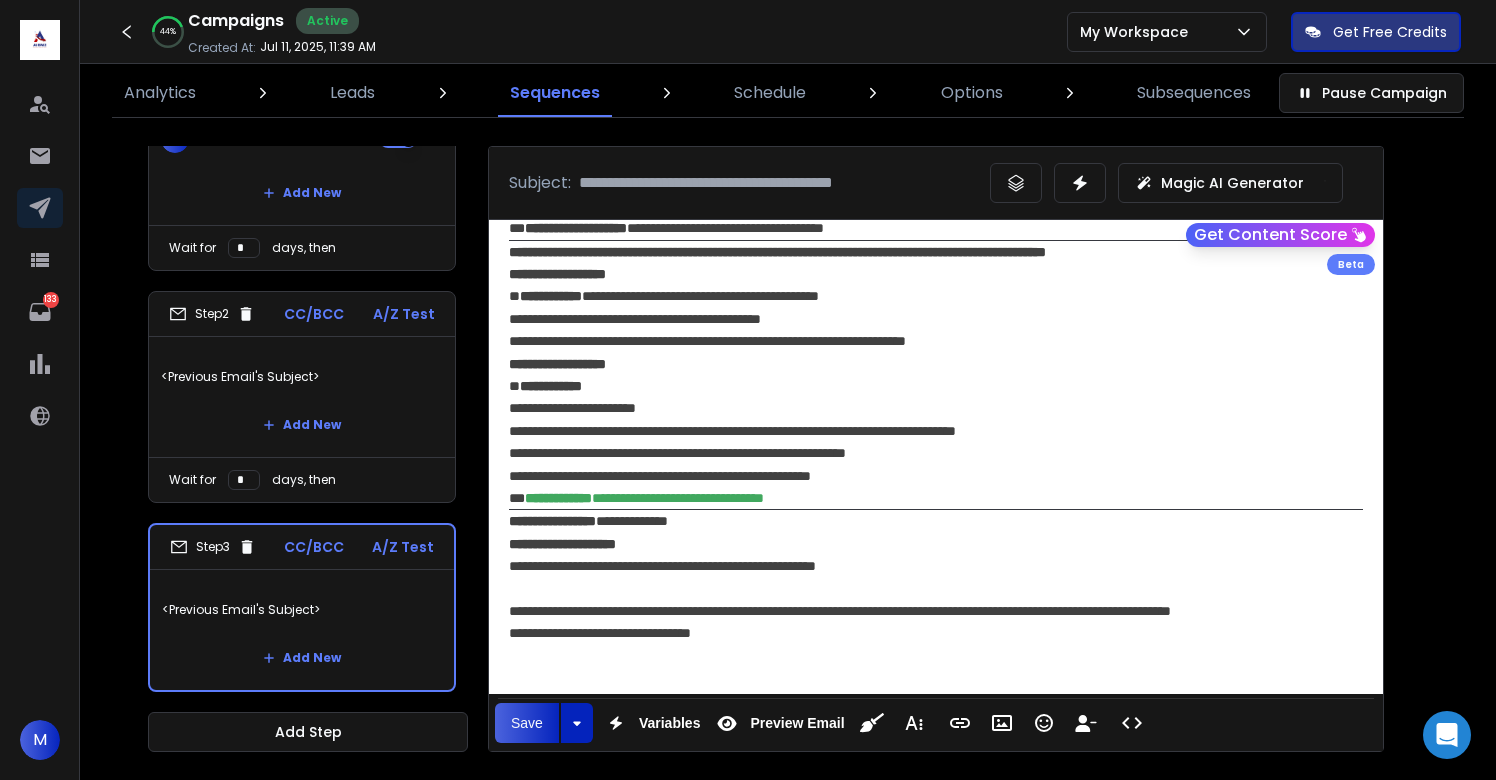 scroll, scrollTop: 516, scrollLeft: 0, axis: vertical 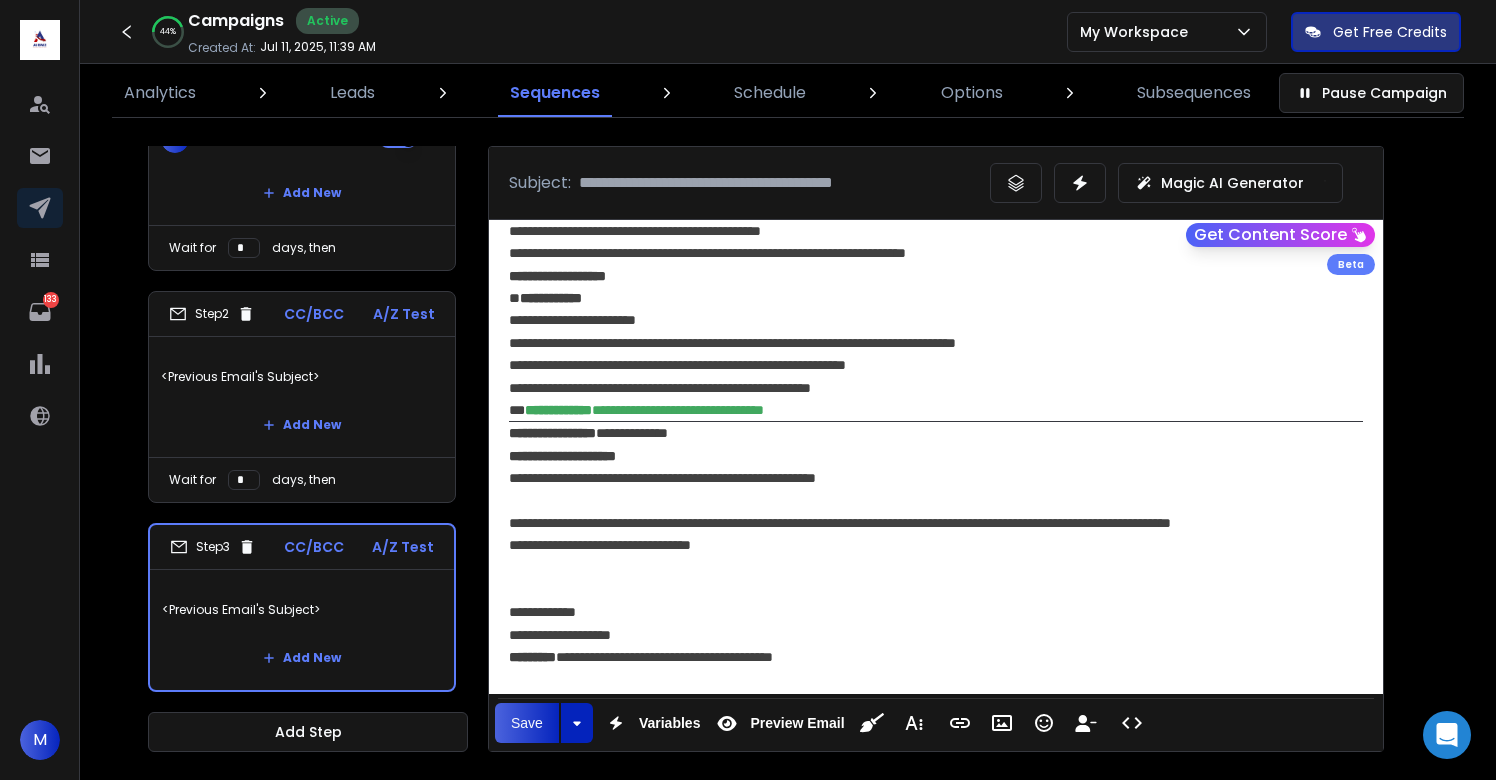click on "**********" at bounding box center [562, 456] 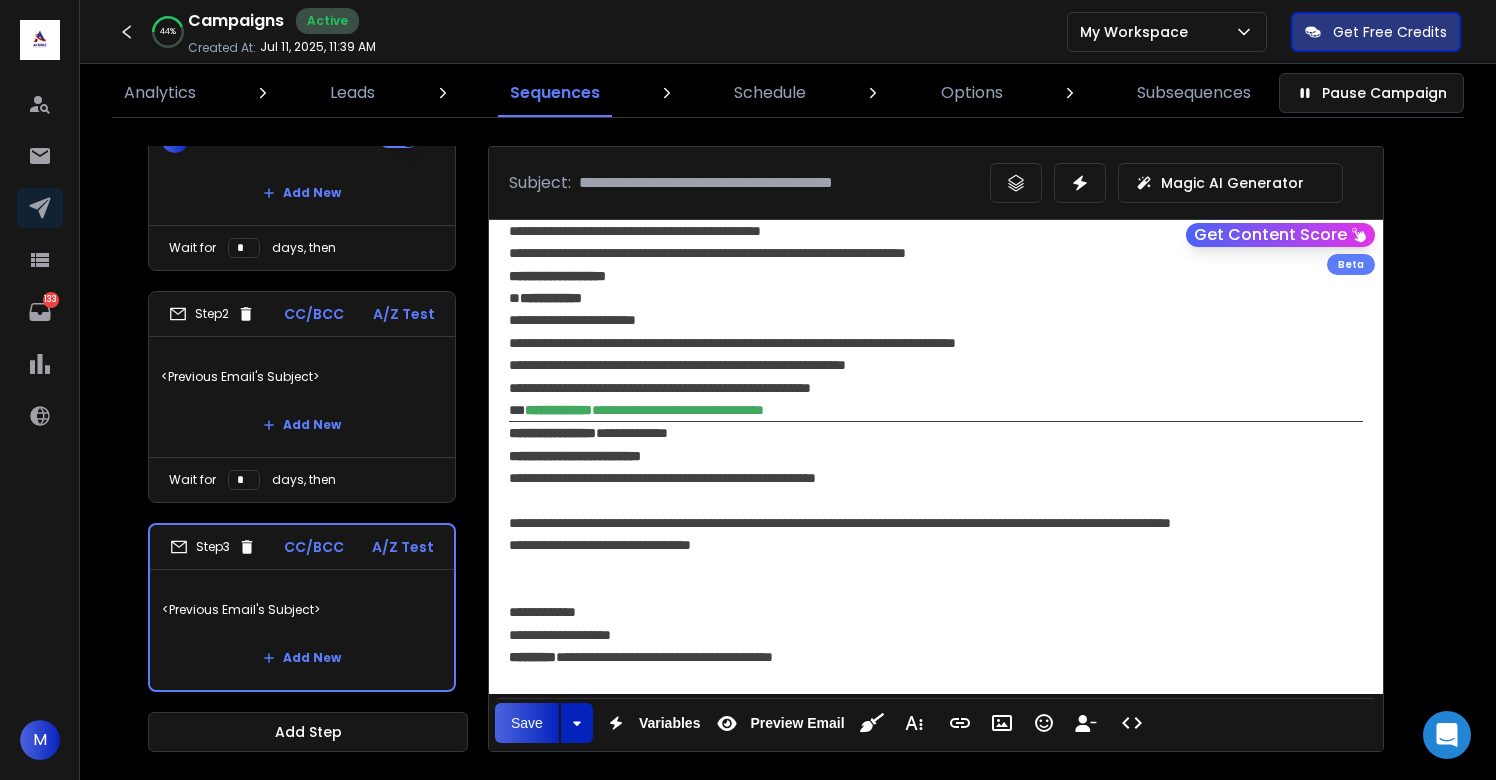 click on "**********" at bounding box center [575, 456] 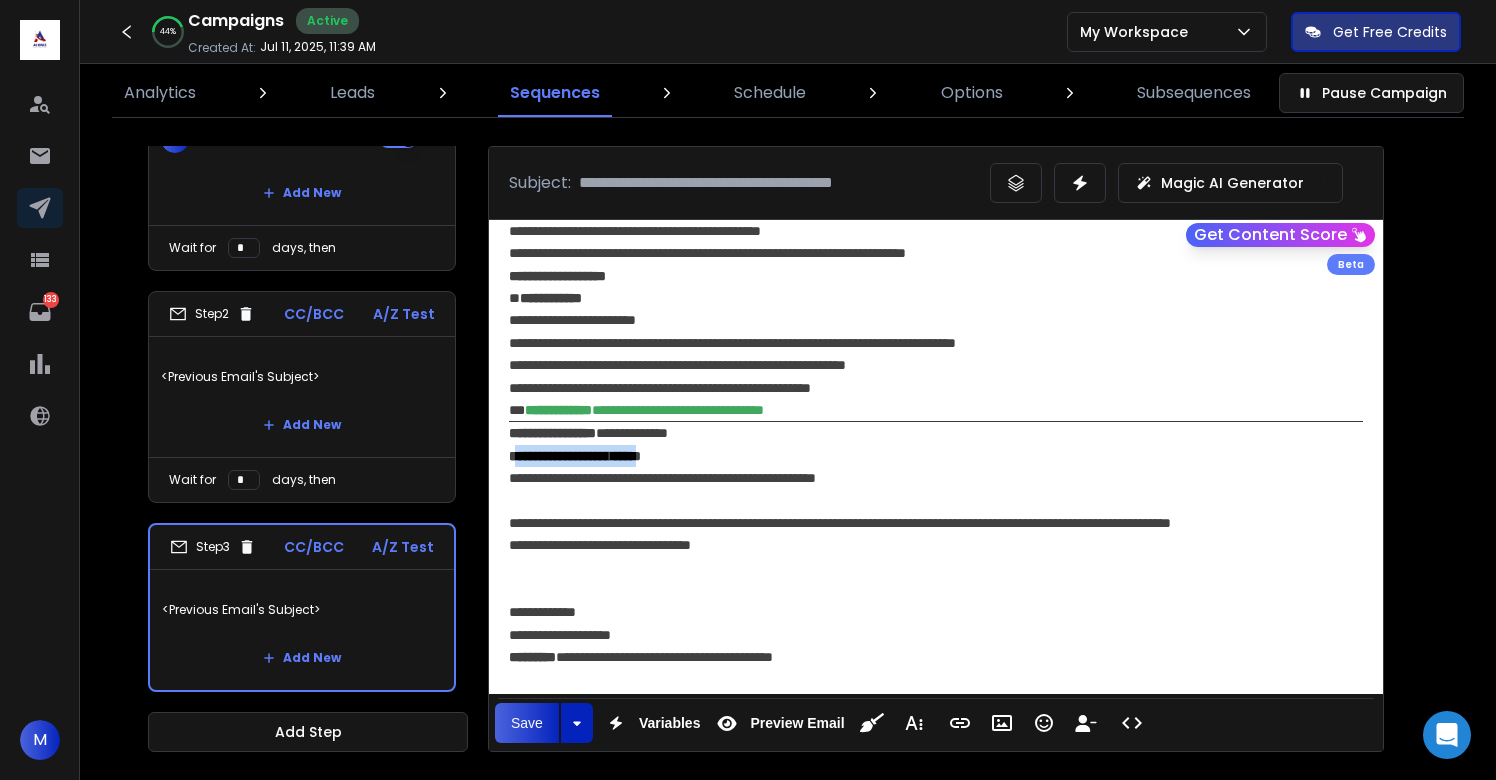 click on "**********" at bounding box center (575, 456) 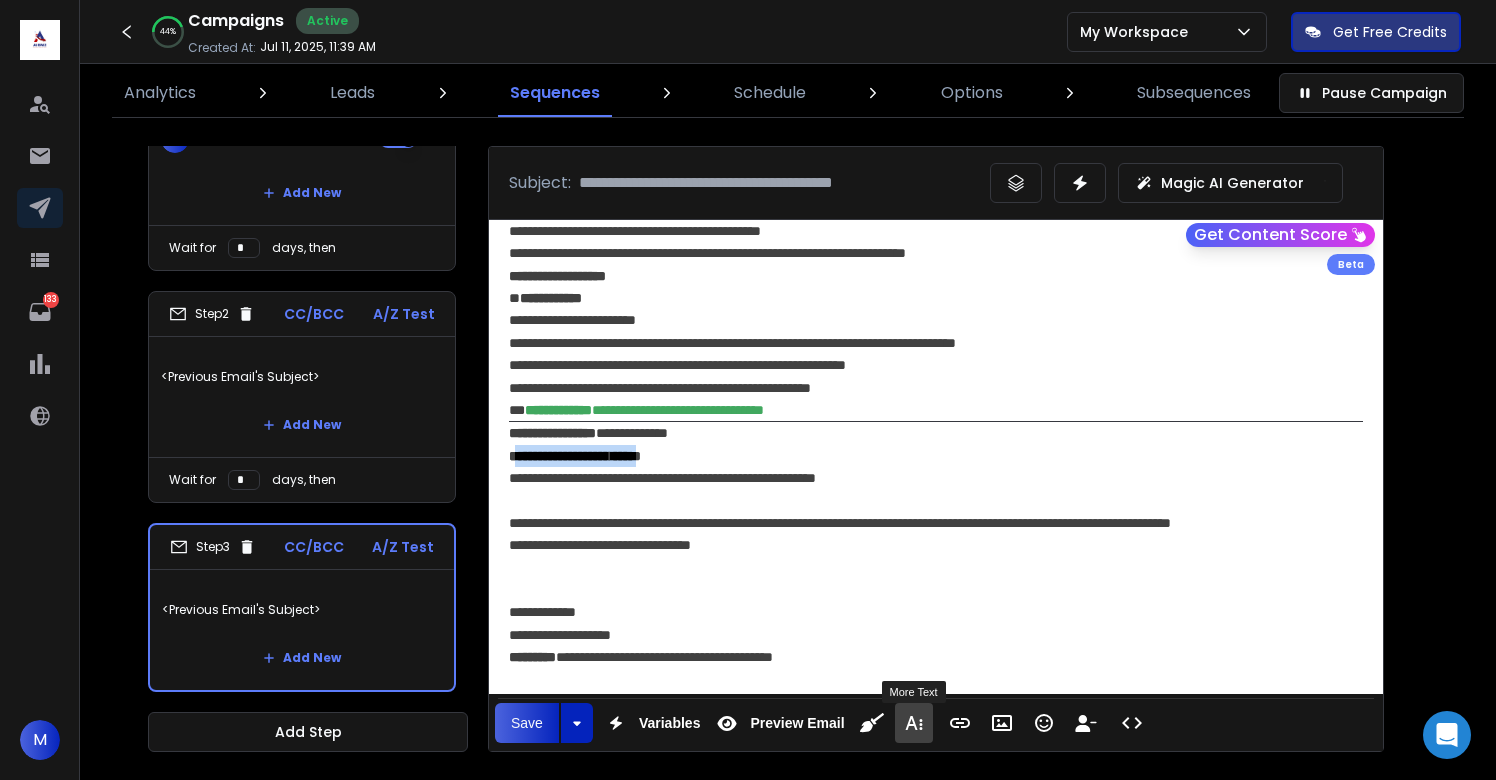 click 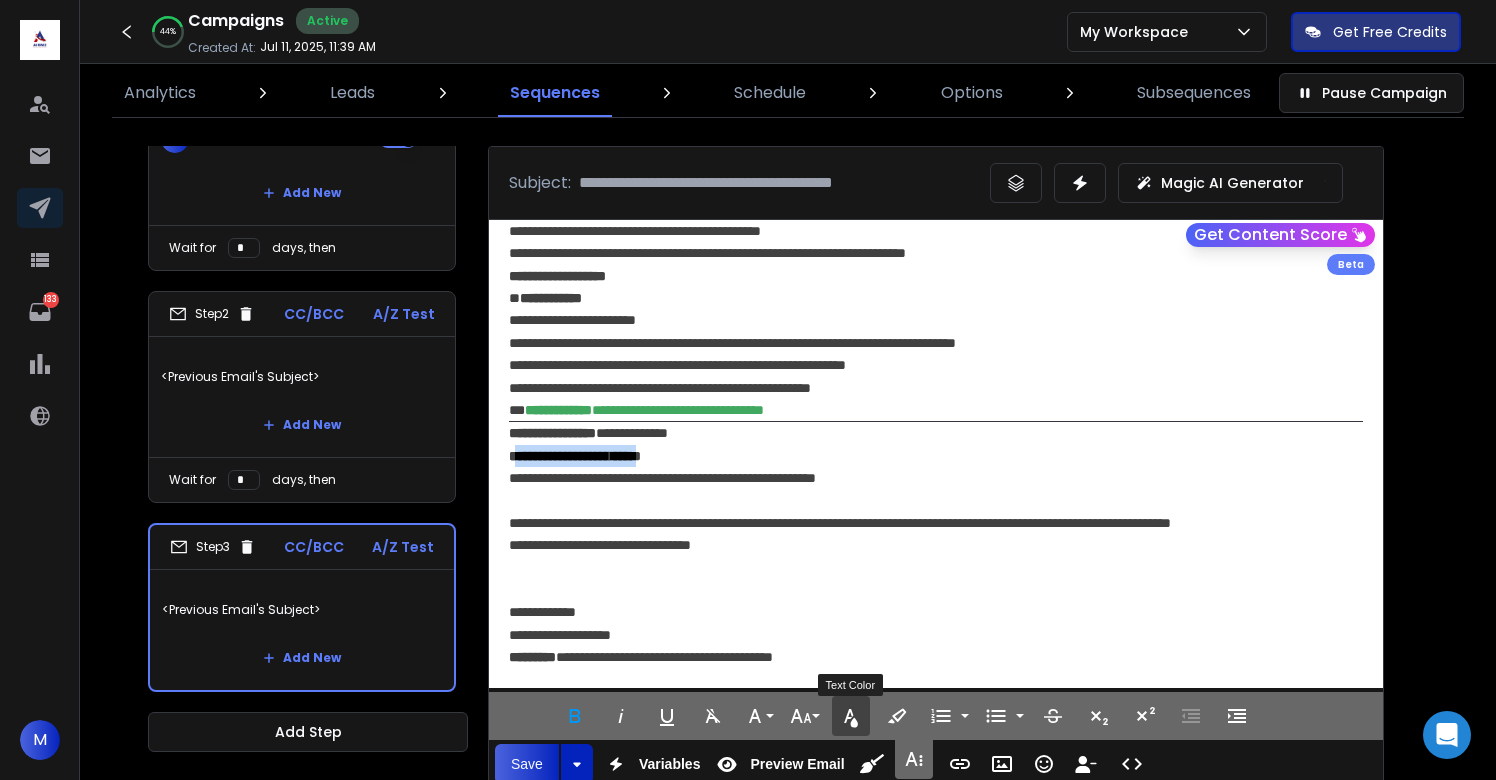 click 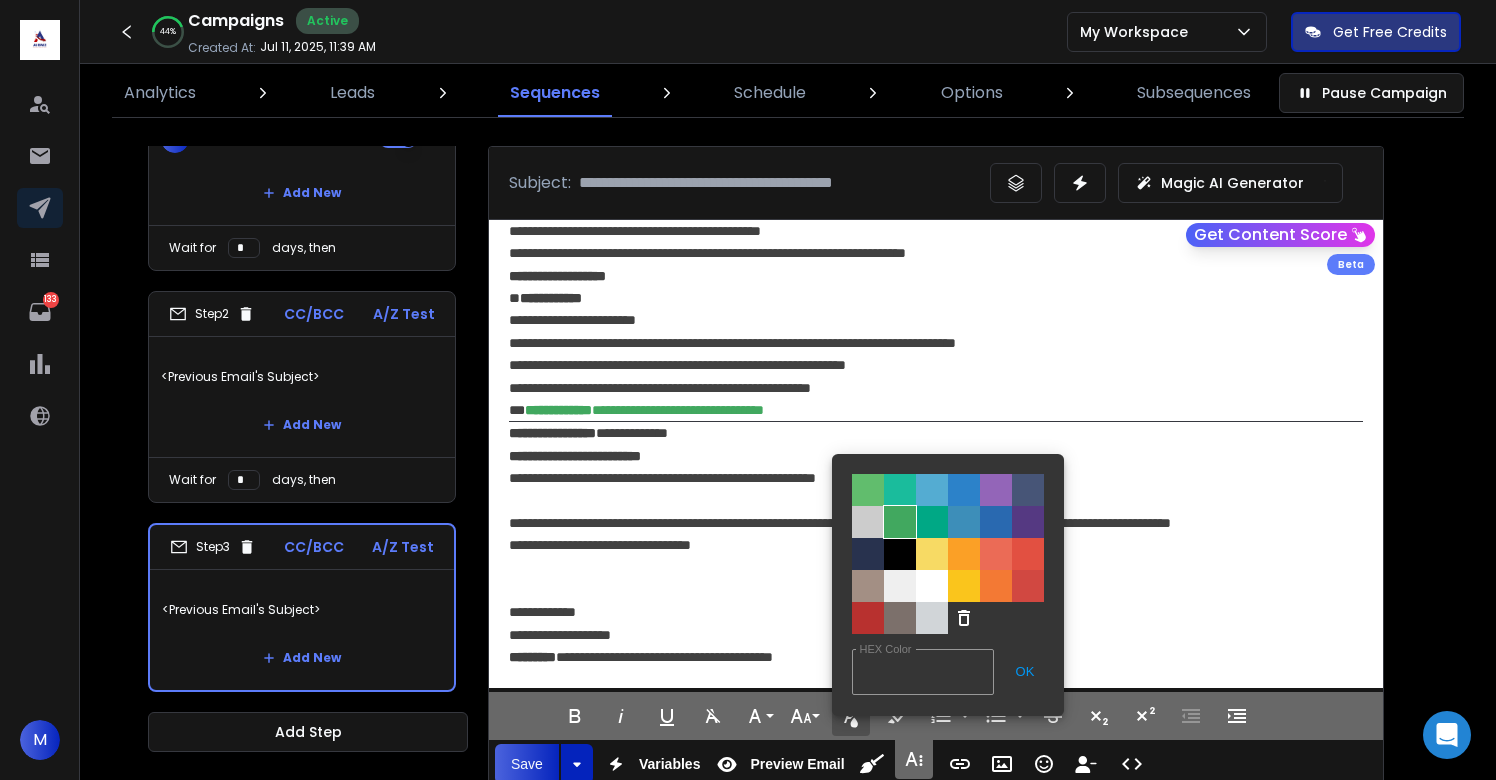 click on "Color#41A85F" at bounding box center (900, 522) 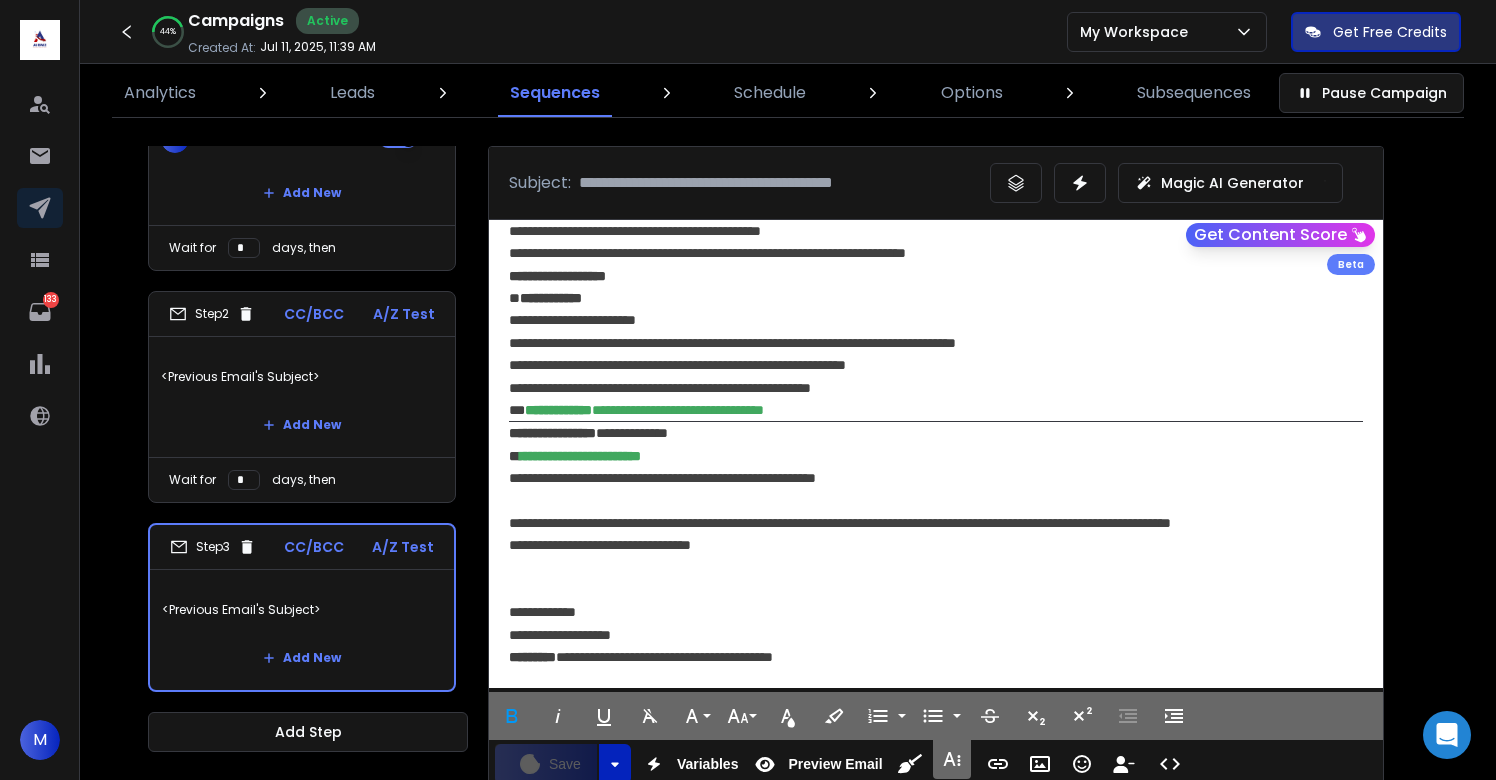 click on "**********" at bounding box center (936, 455) 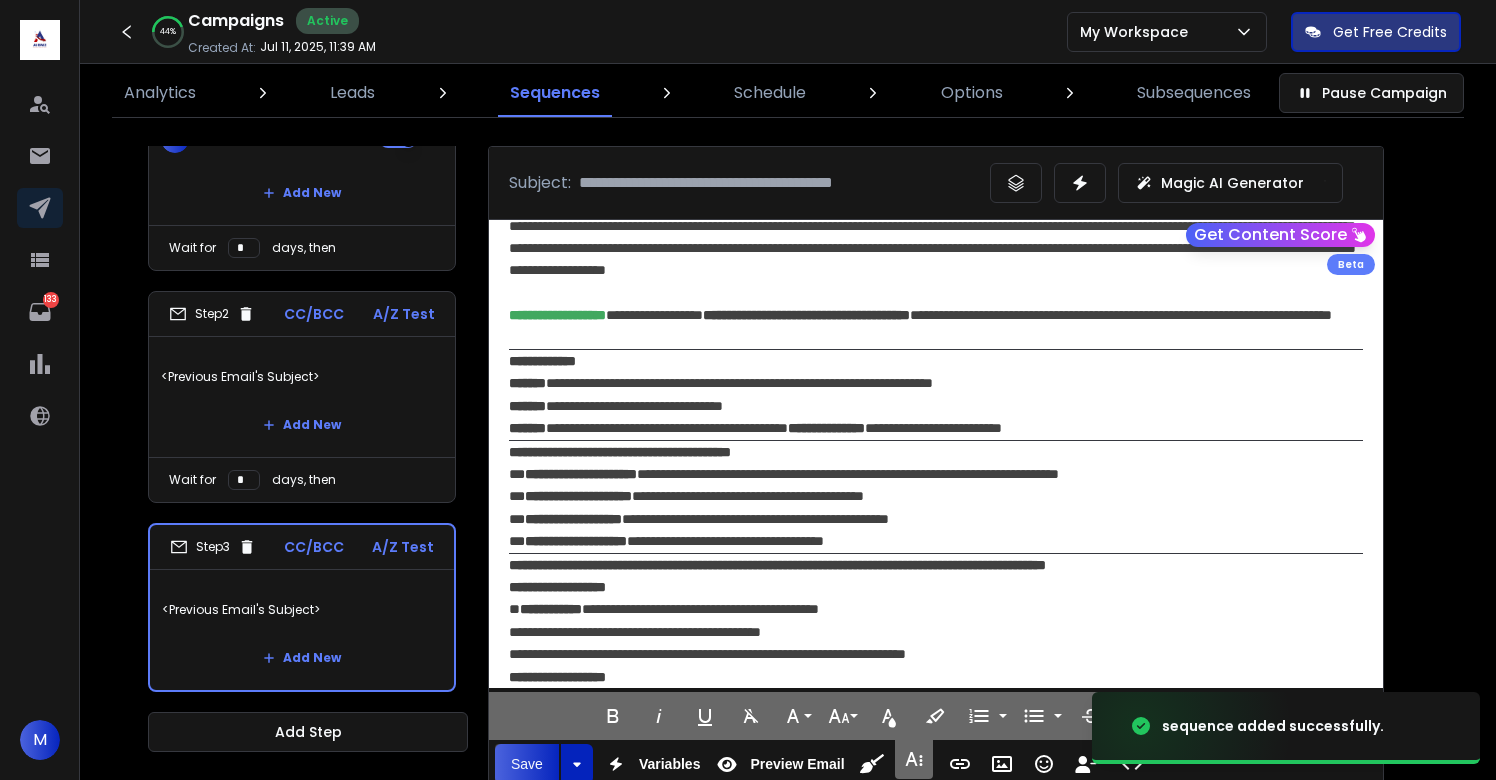 scroll, scrollTop: 0, scrollLeft: 0, axis: both 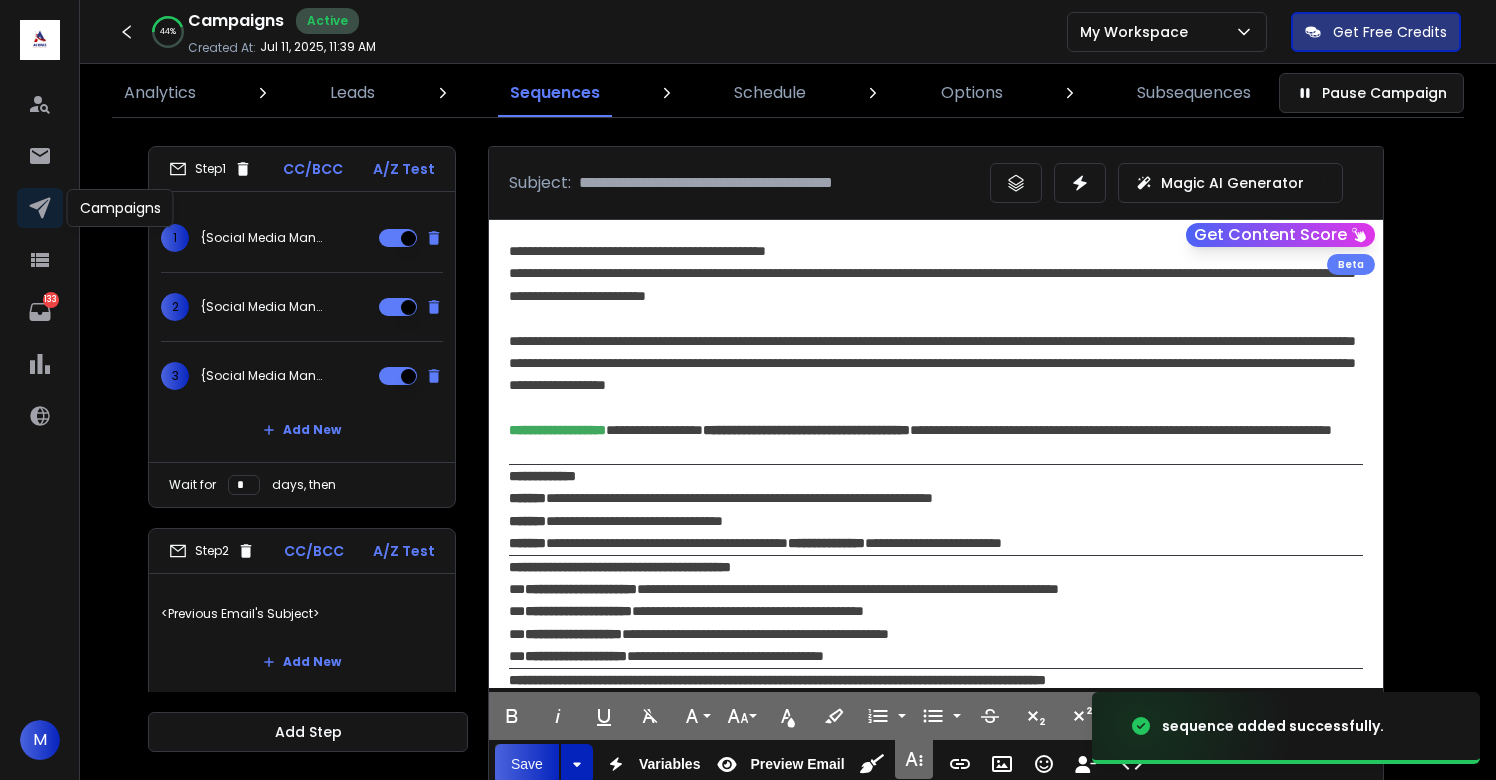 click 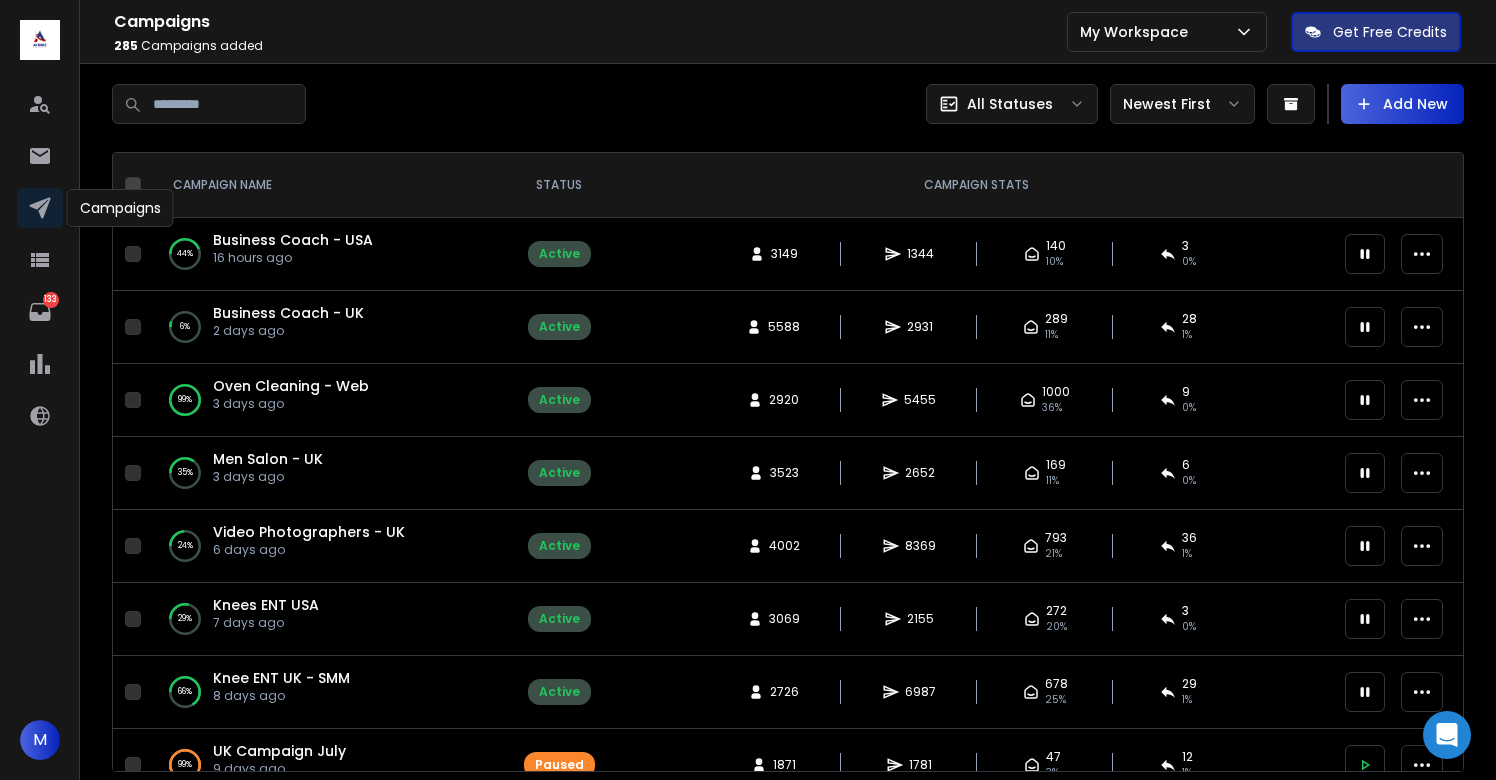 click on "3 days ago" at bounding box center (268, 477) 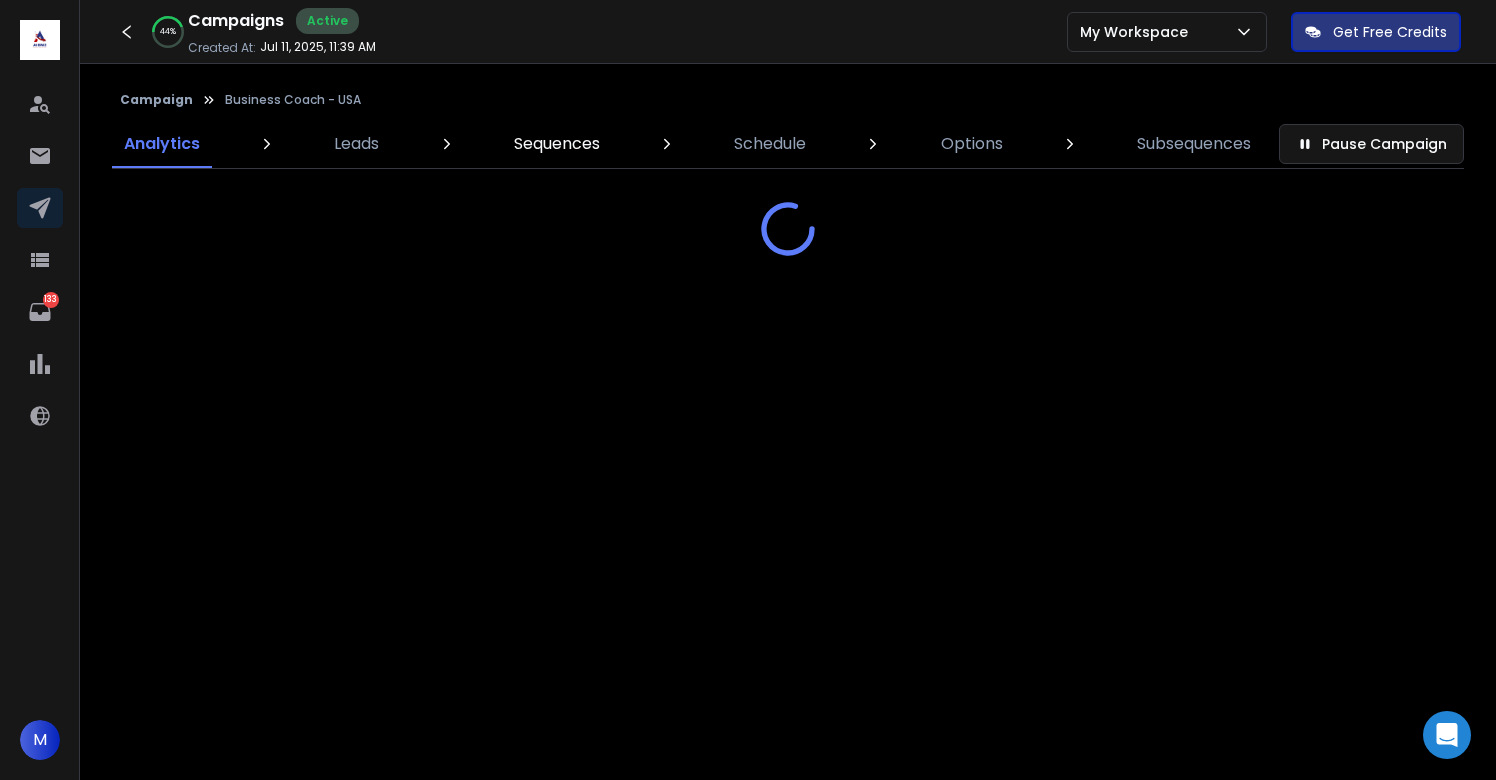click on "Sequences" at bounding box center (557, 144) 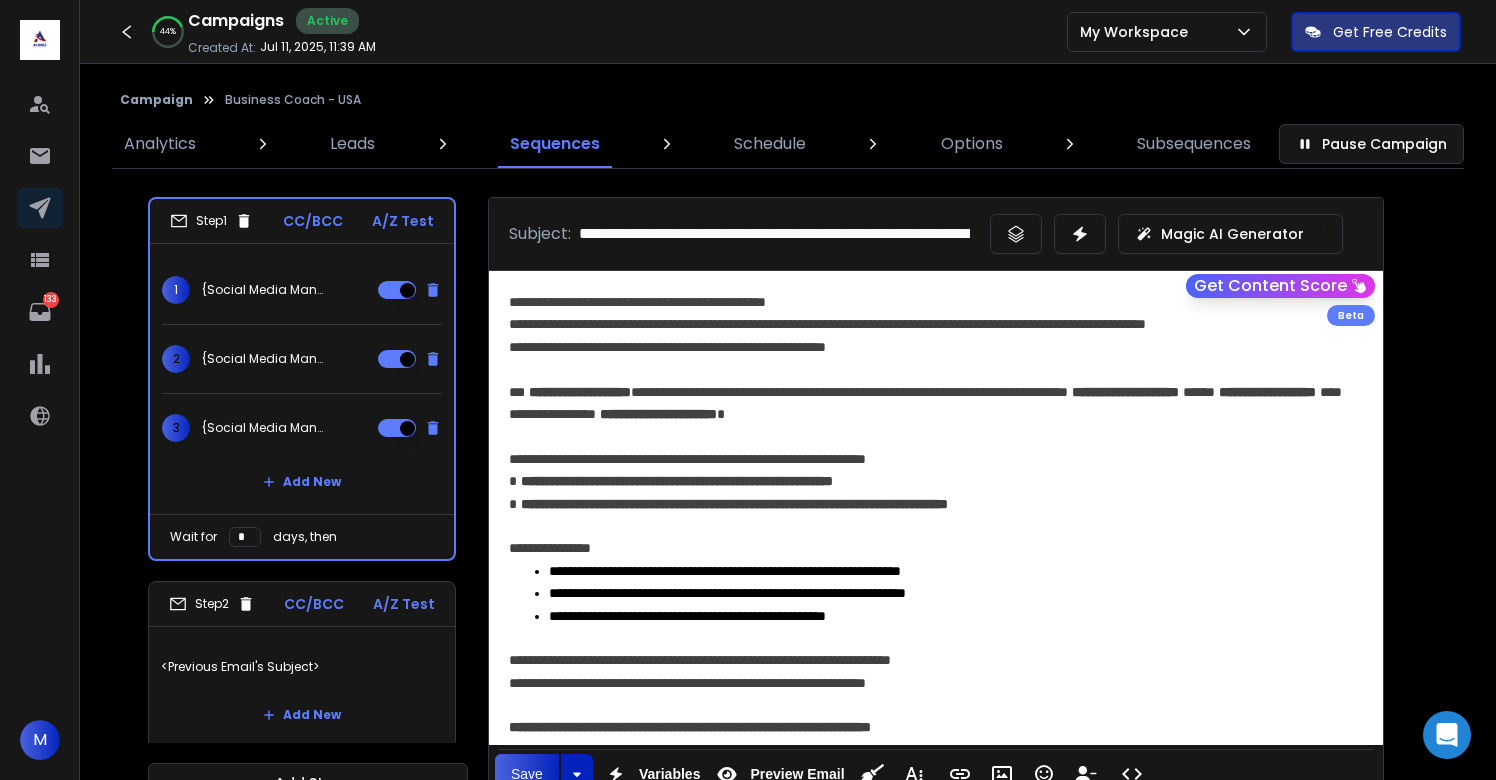 scroll, scrollTop: 5, scrollLeft: 0, axis: vertical 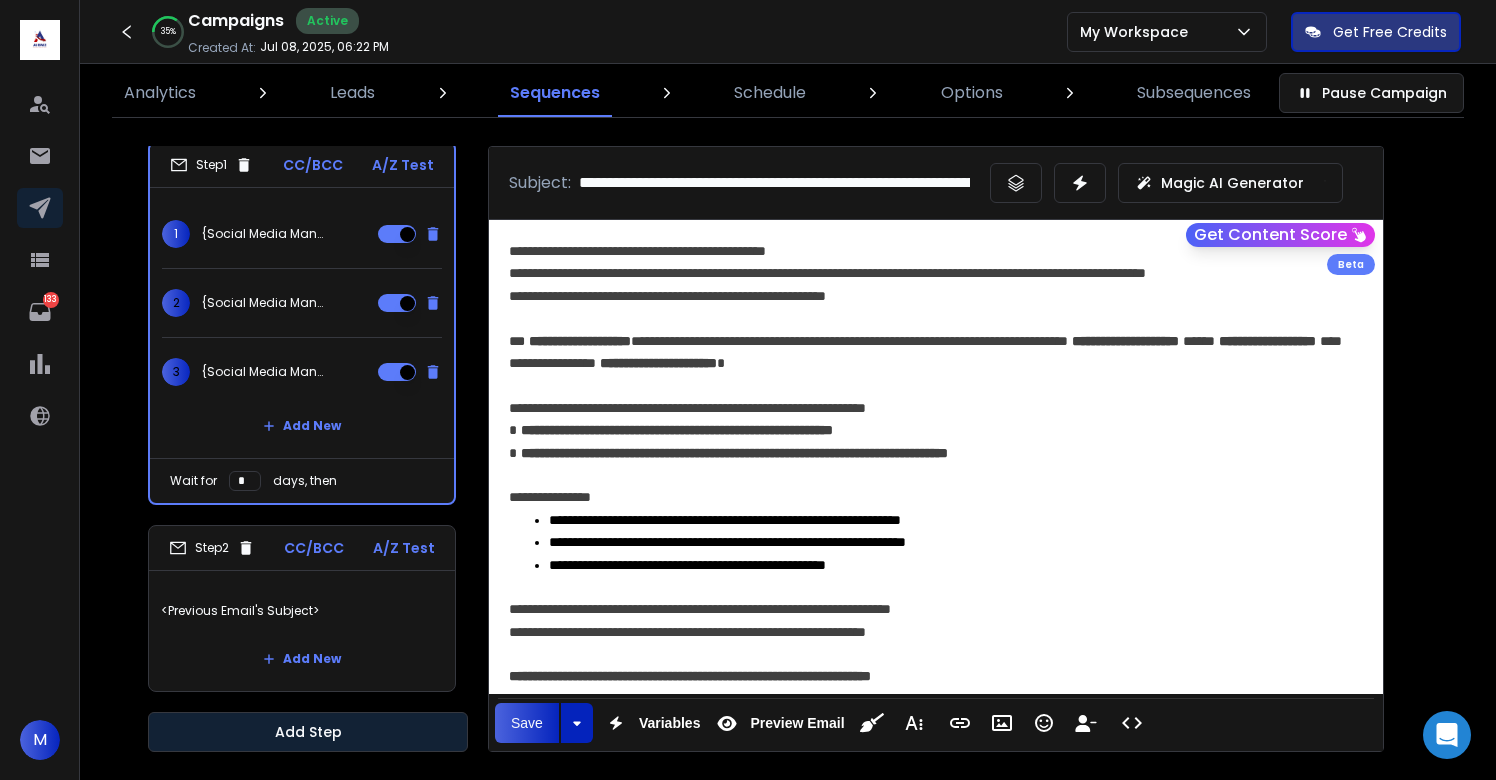 click on "Add Step" at bounding box center [308, 732] 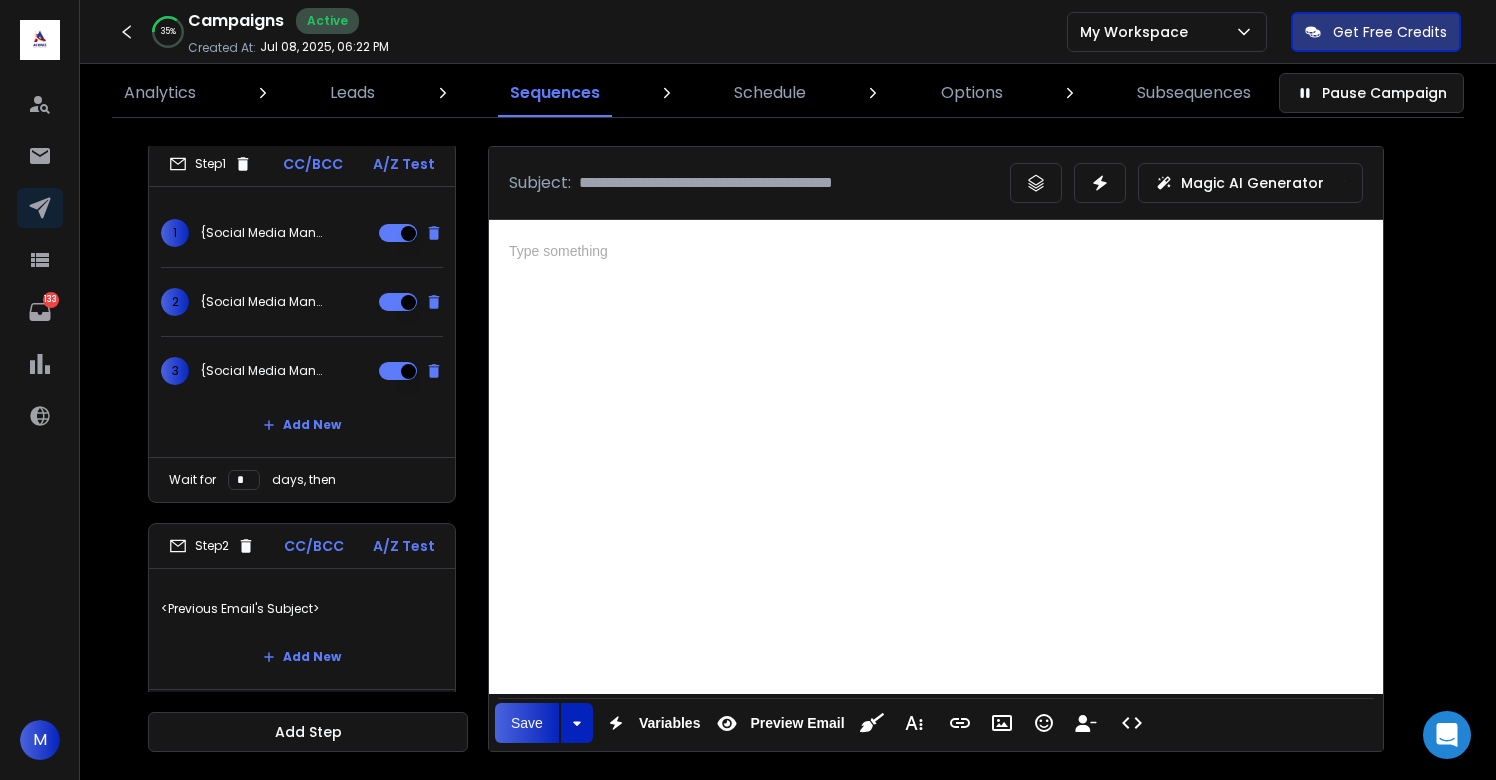 click at bounding box center (936, 454) 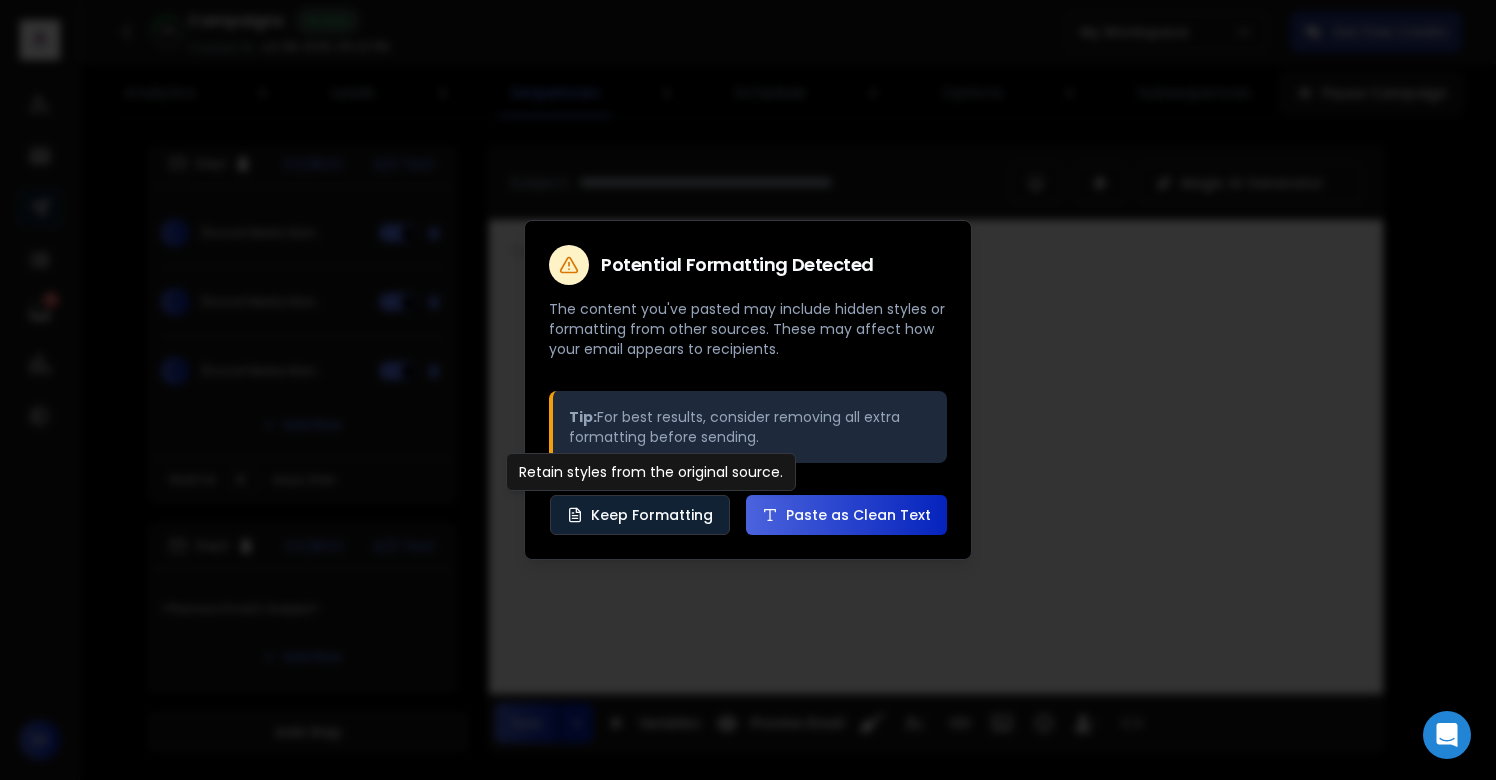 click on "Keep Formatting" at bounding box center (640, 515) 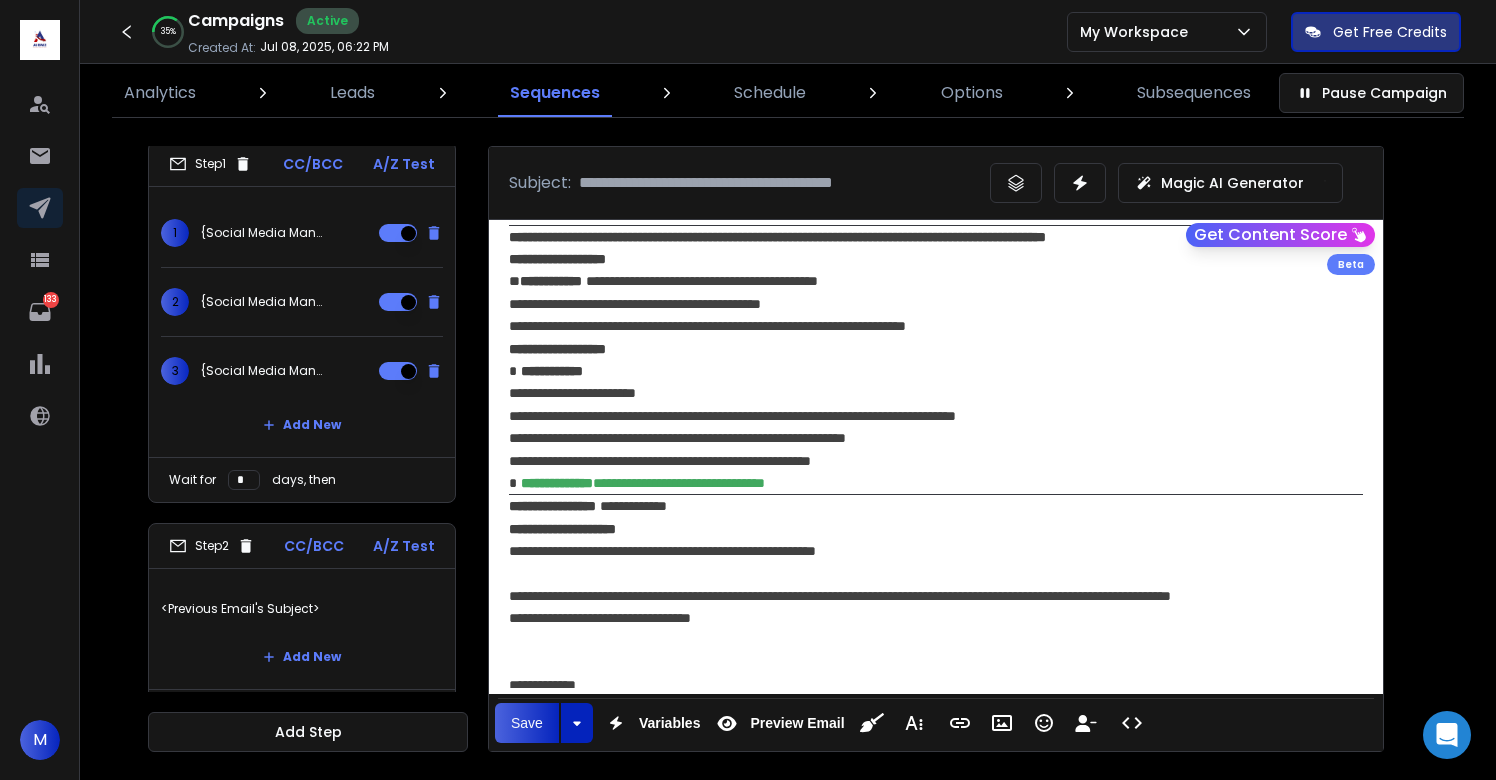 scroll, scrollTop: 516, scrollLeft: 0, axis: vertical 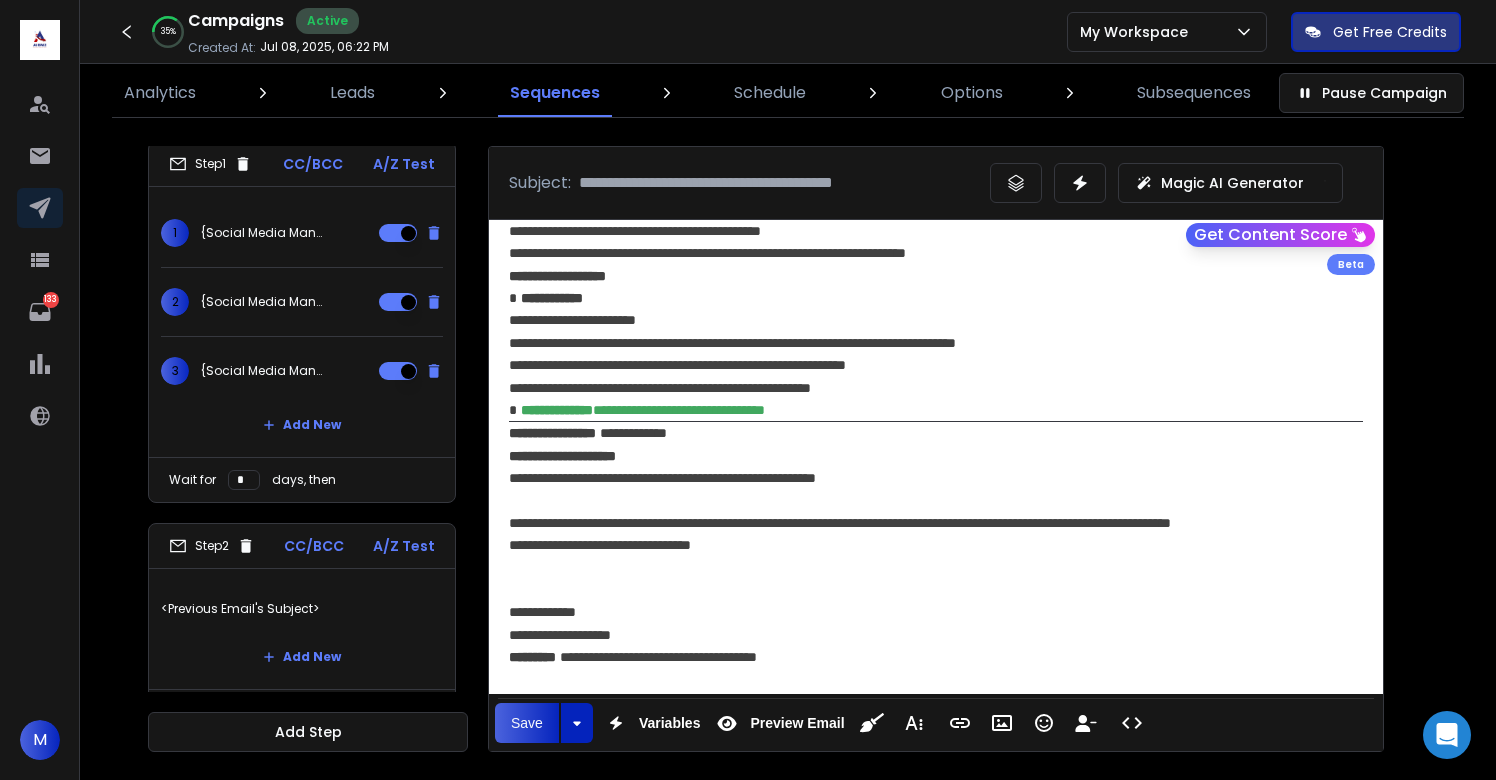 click on "**********" at bounding box center (562, 456) 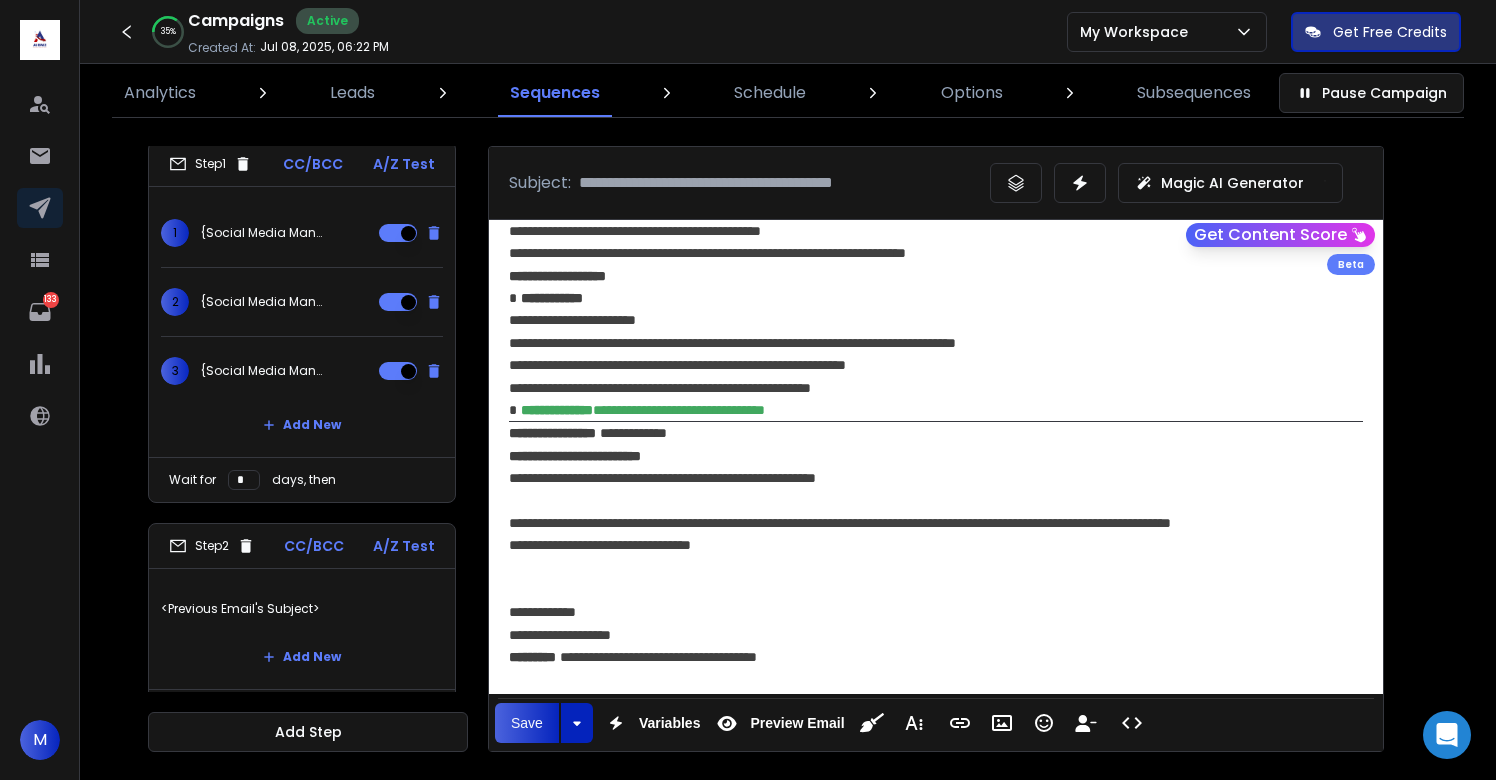 click on "**********" at bounding box center (575, 456) 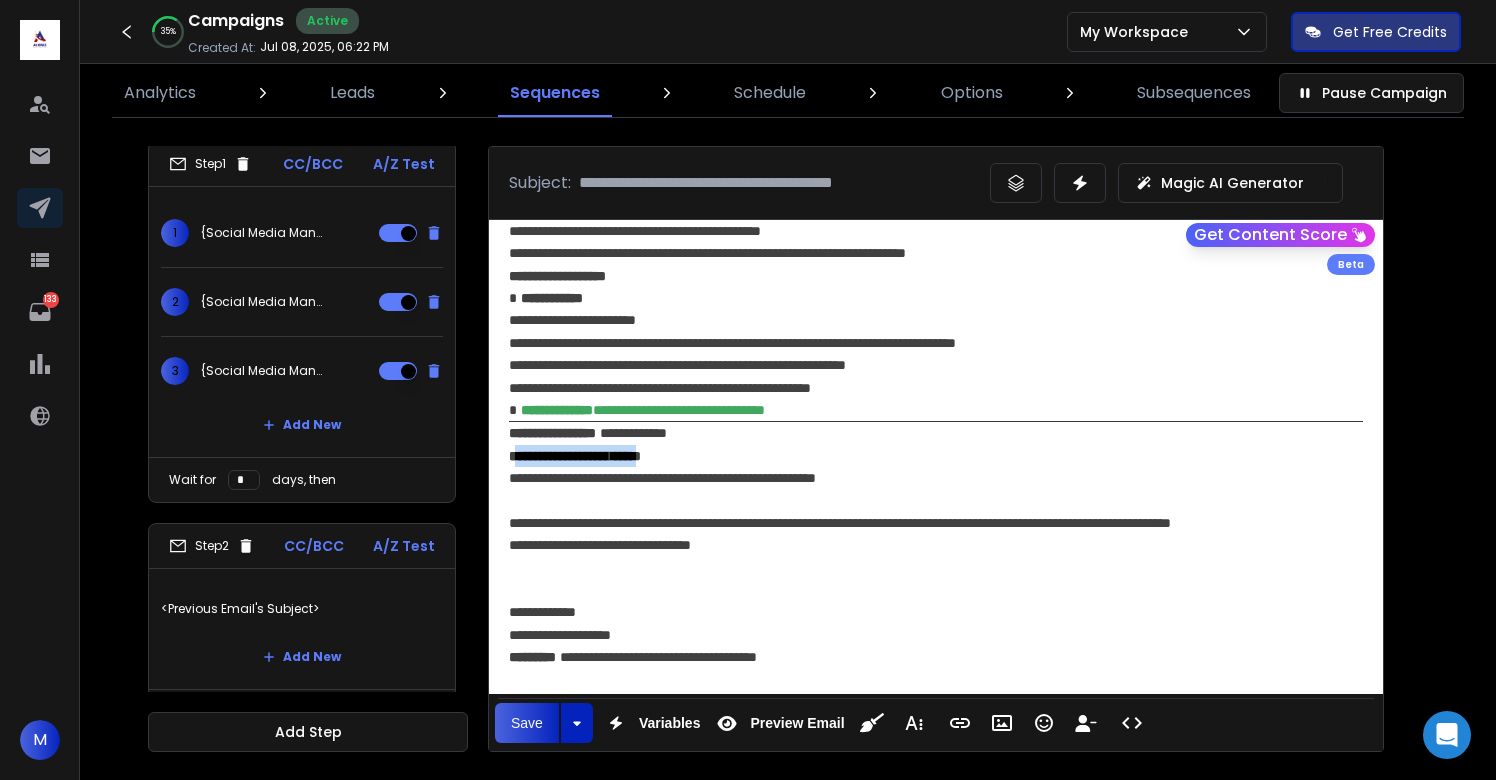 click on "**********" at bounding box center (575, 456) 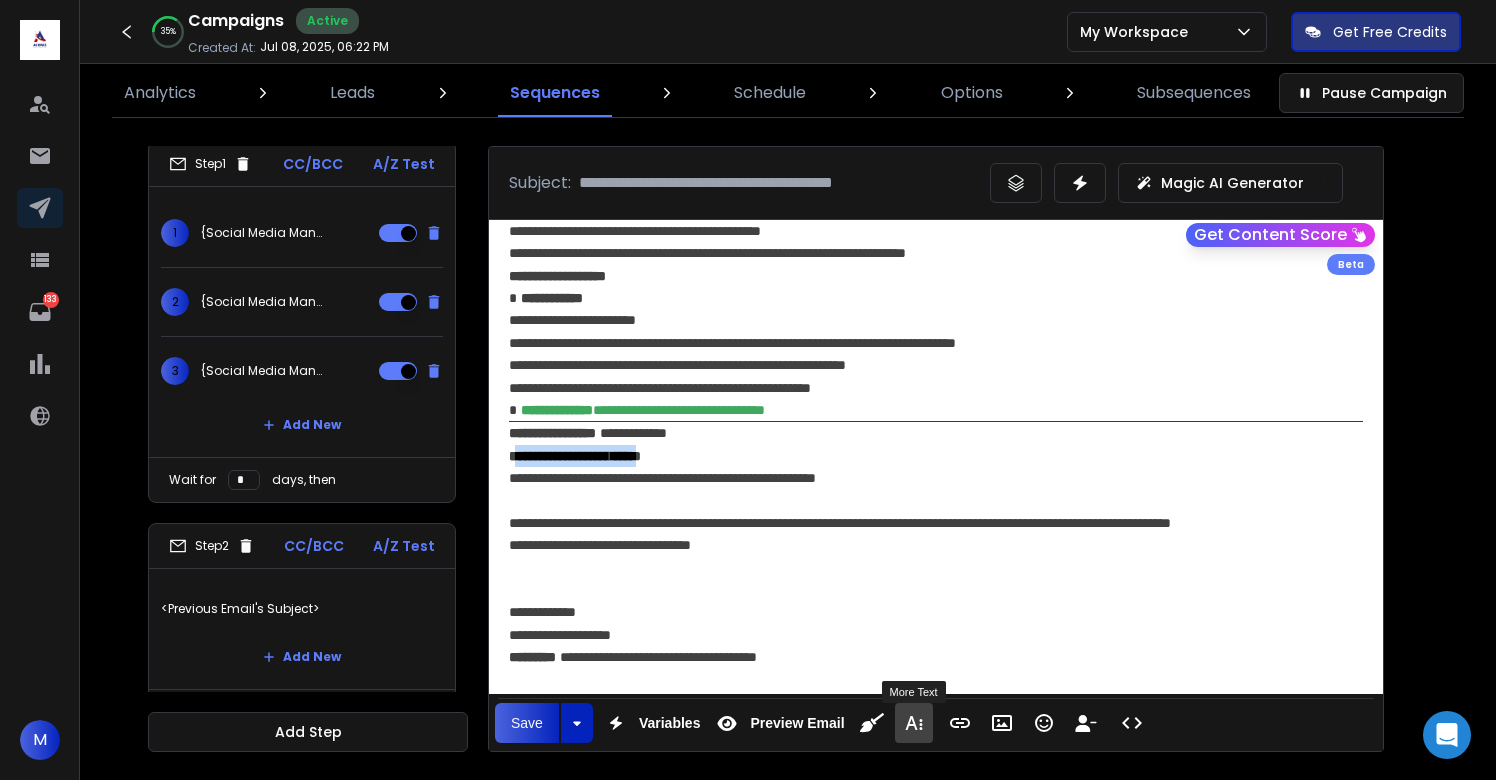 click 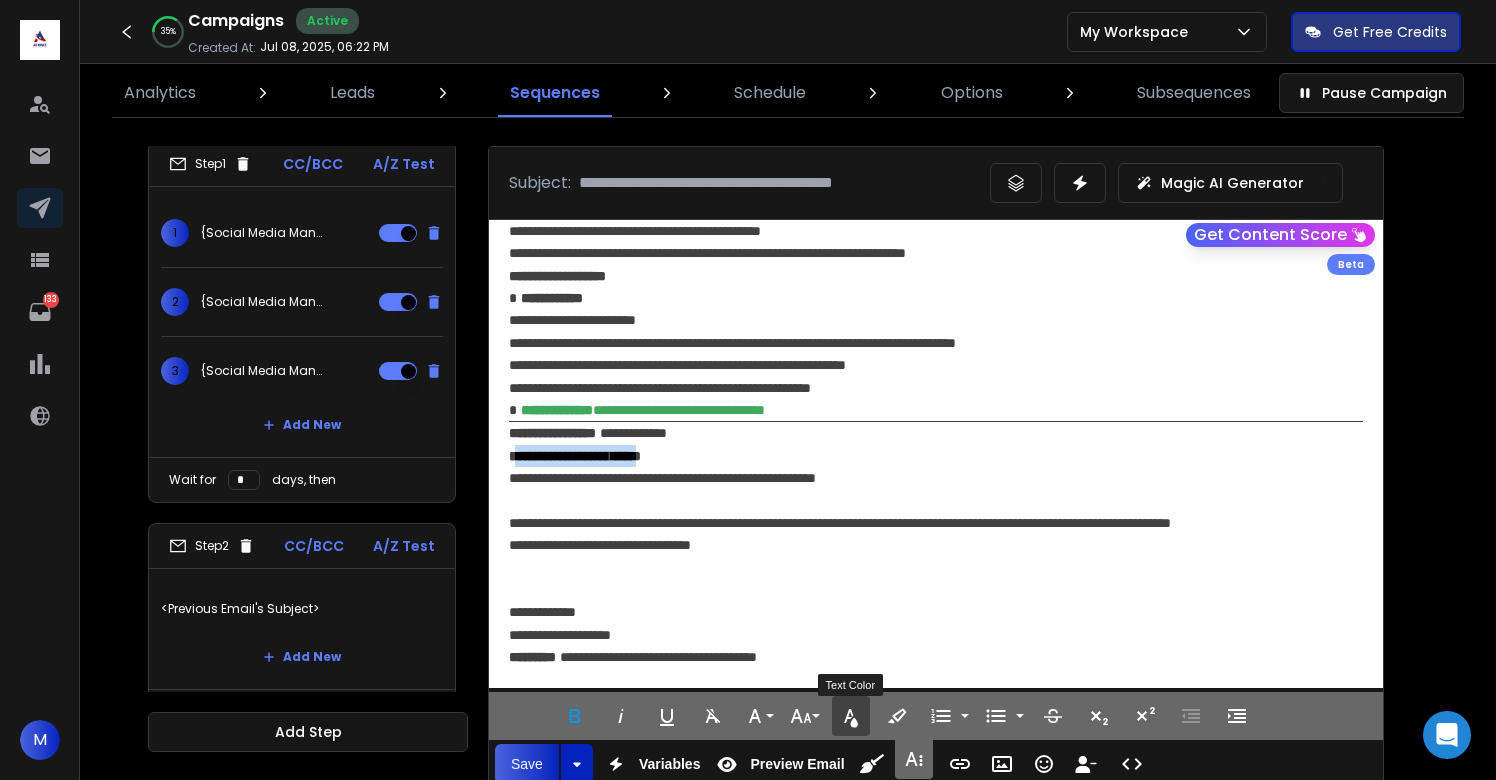 click 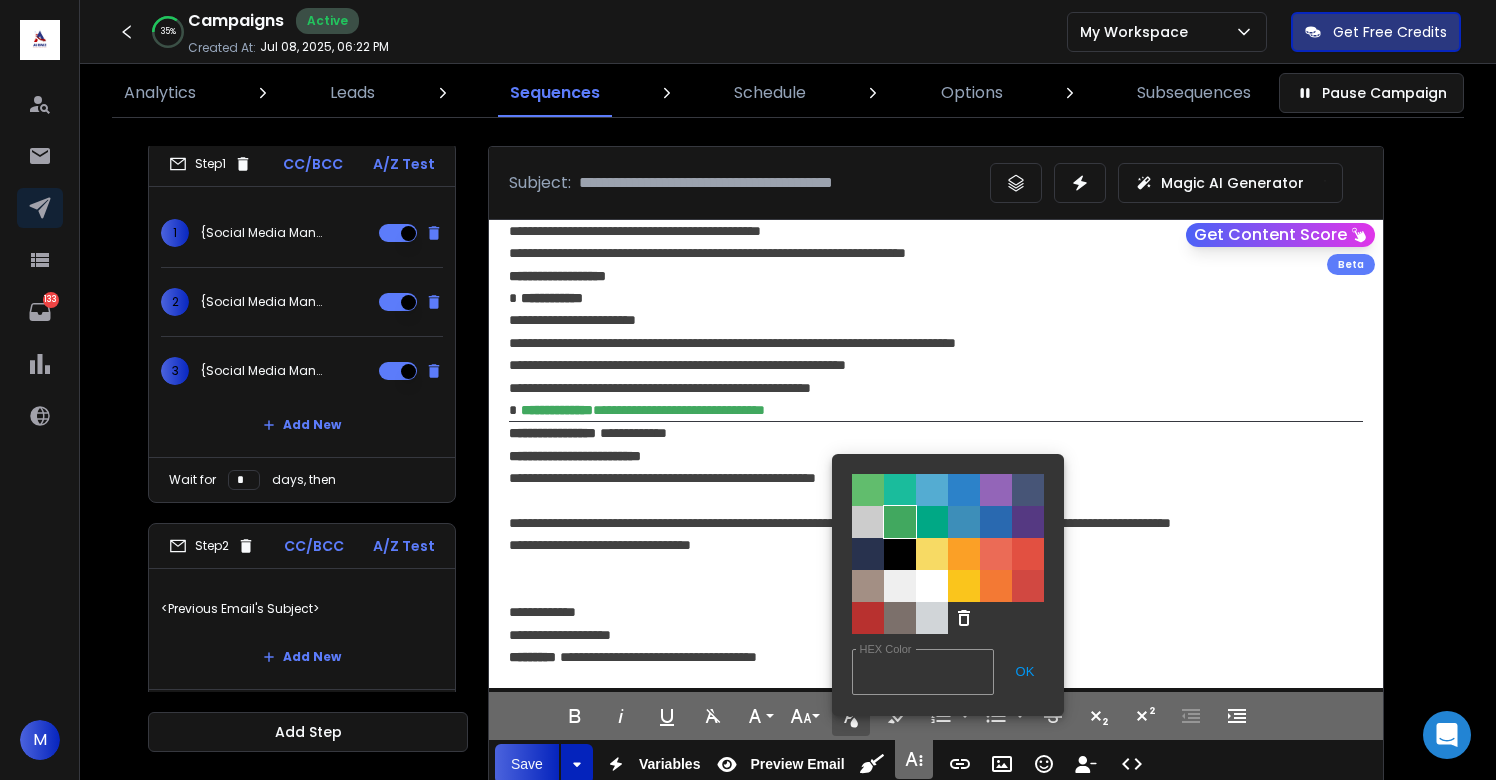 click on "Color#41A85F" at bounding box center [900, 522] 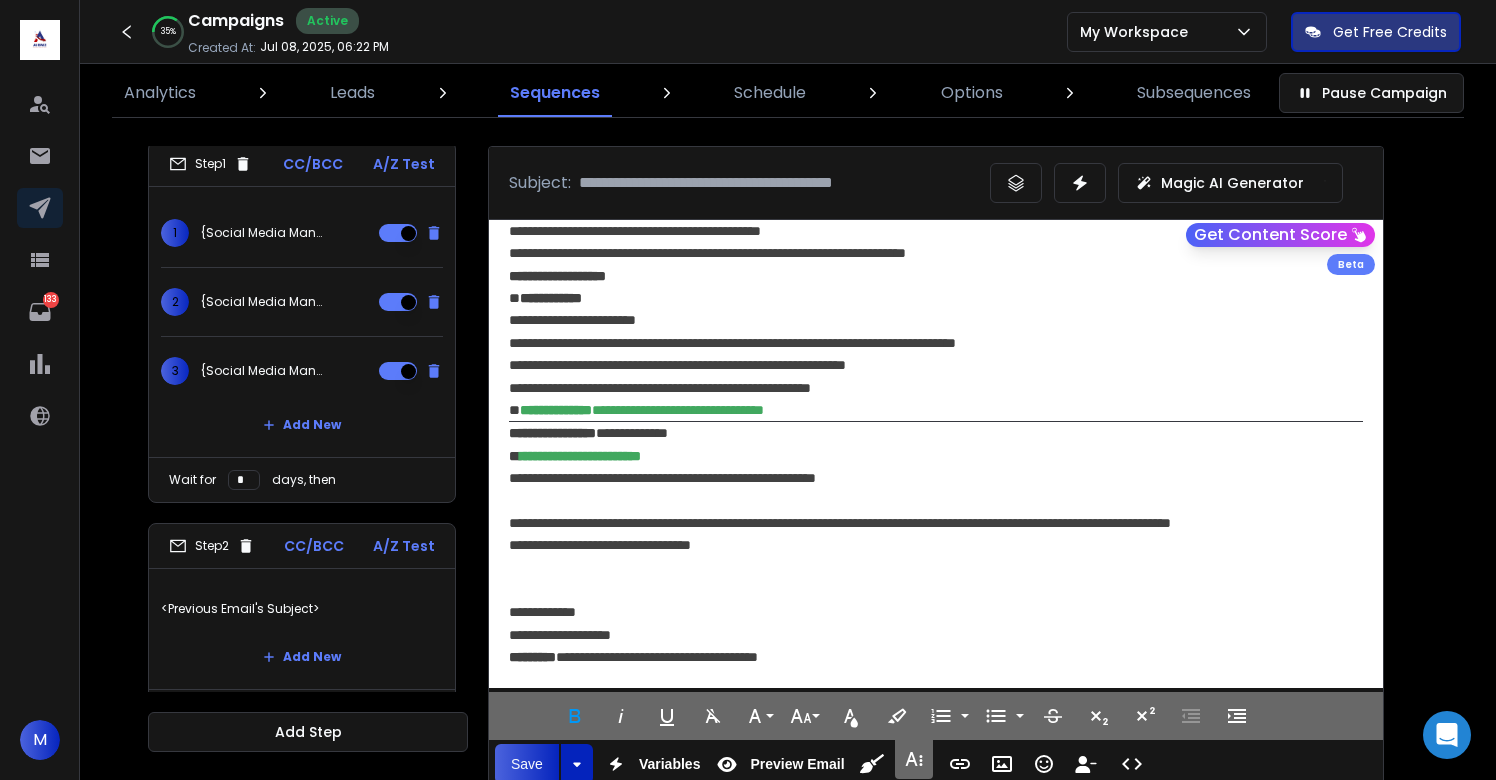 click at bounding box center [936, 500] 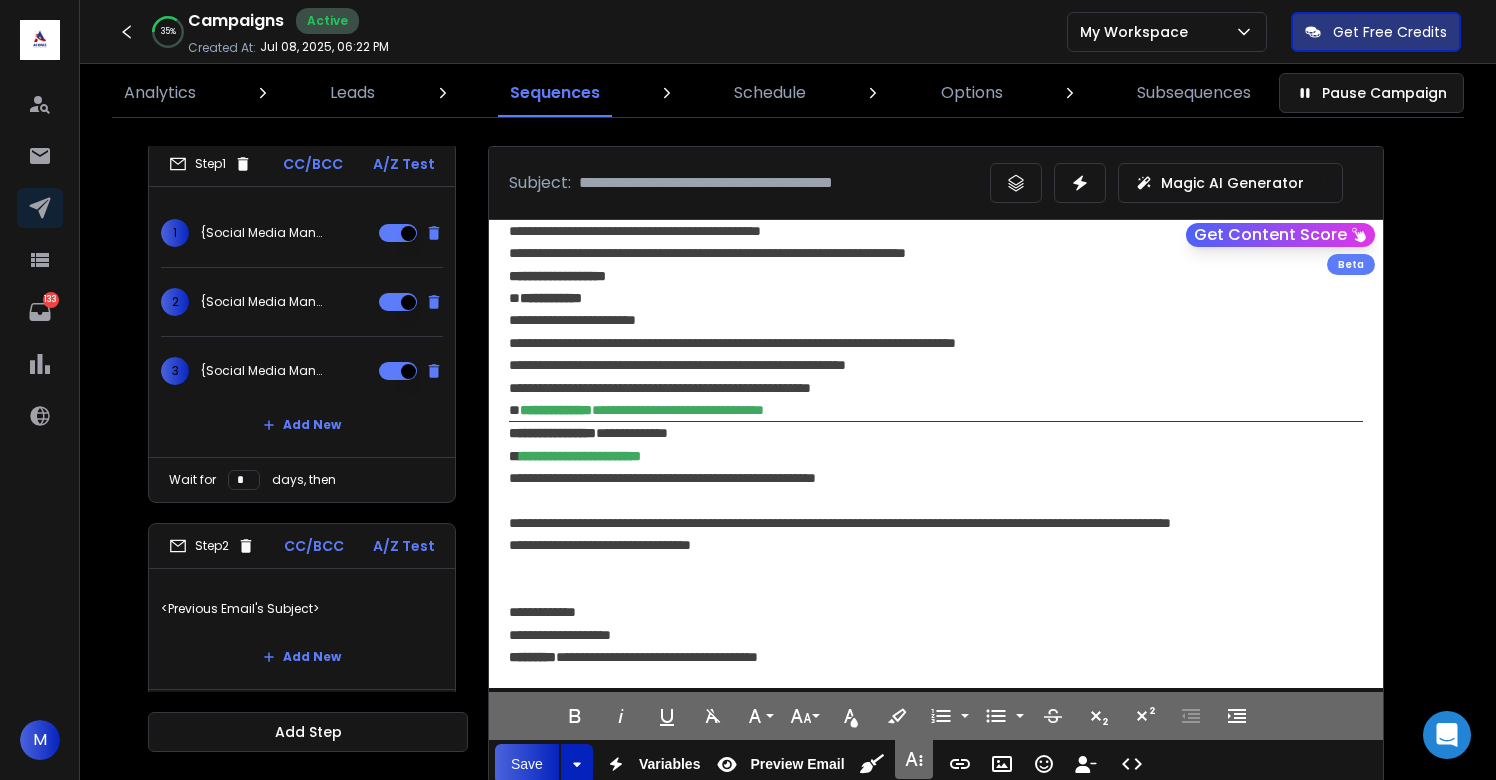 click on "**********" at bounding box center [580, 456] 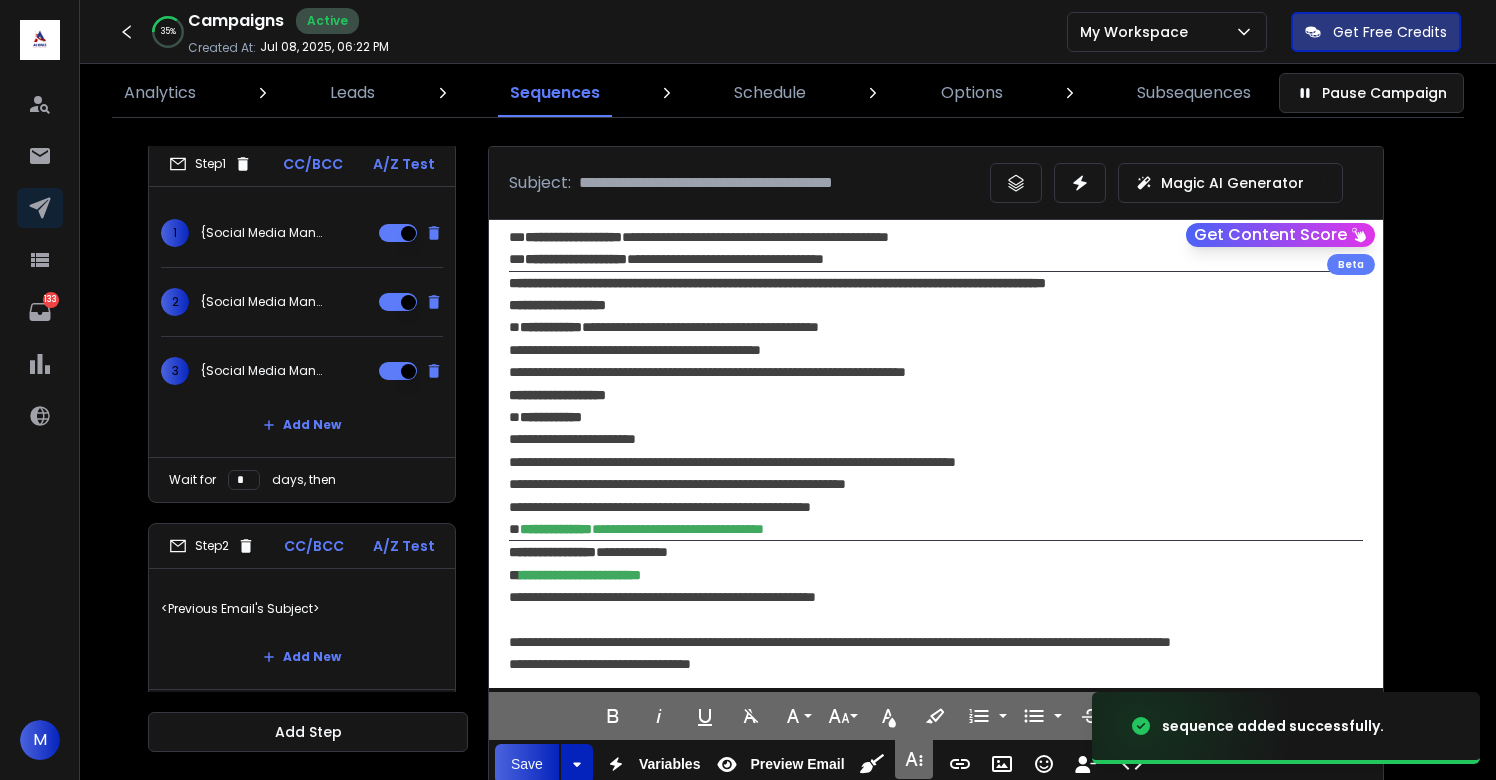 scroll, scrollTop: 396, scrollLeft: 0, axis: vertical 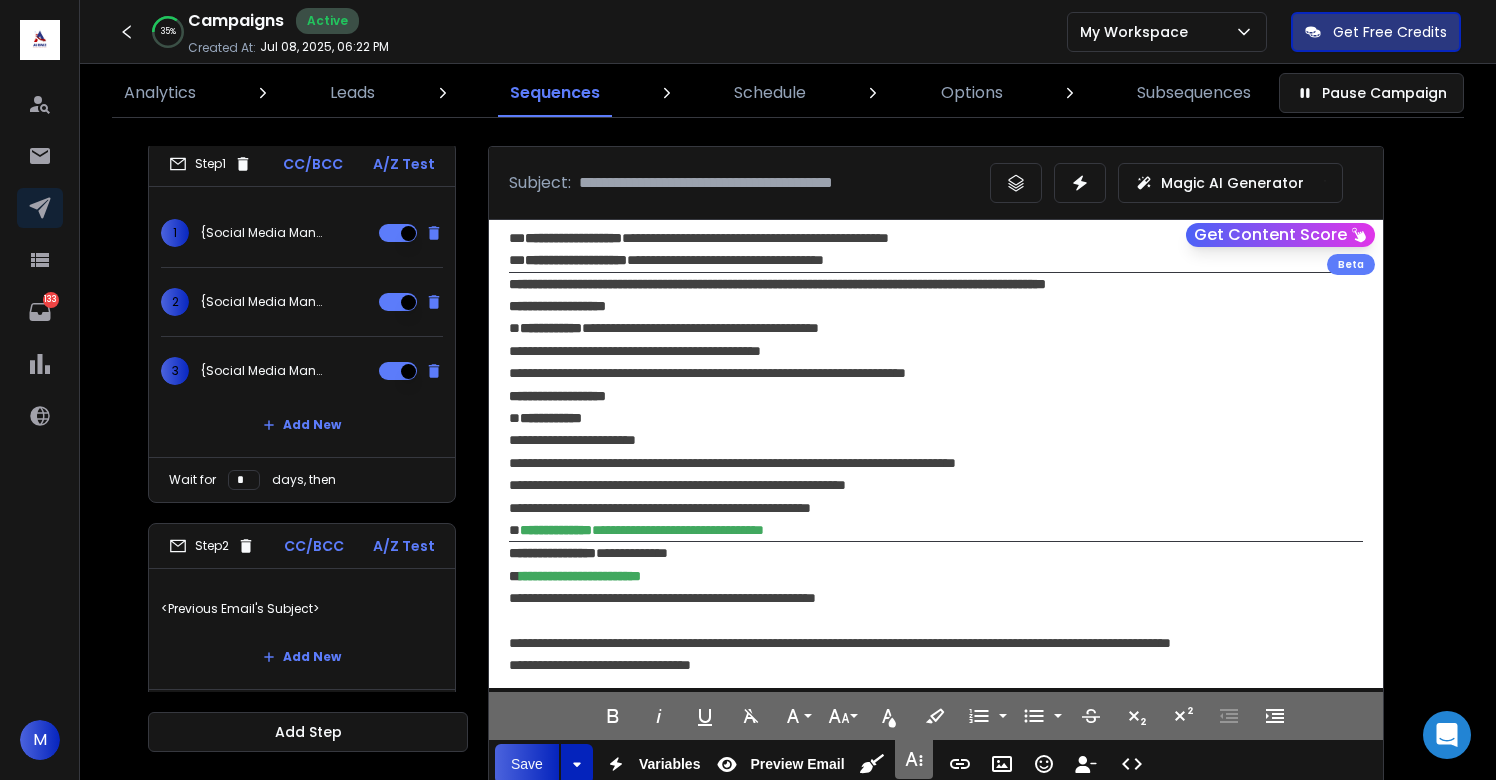 click on "**********" at bounding box center (936, 340) 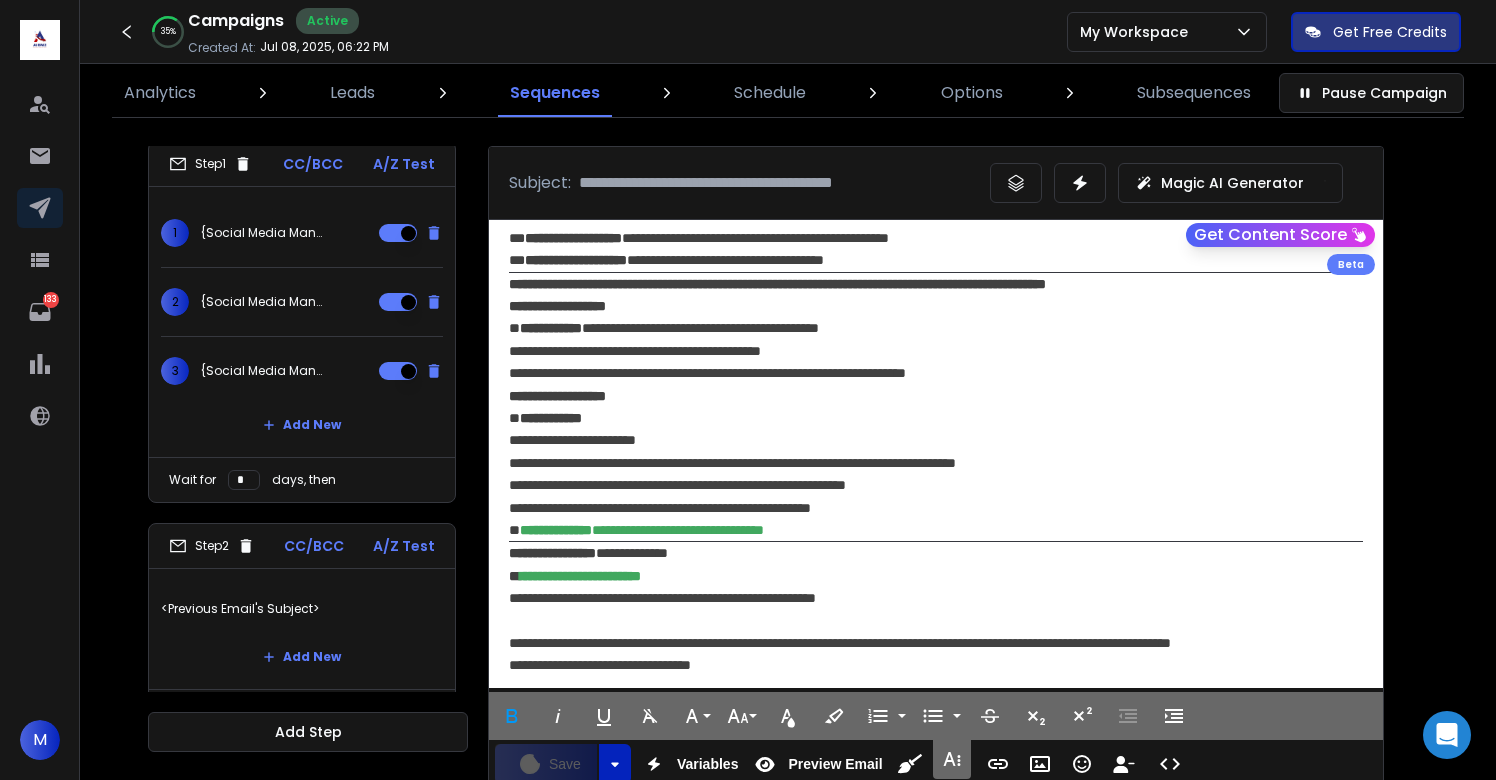 scroll, scrollTop: 237, scrollLeft: 0, axis: vertical 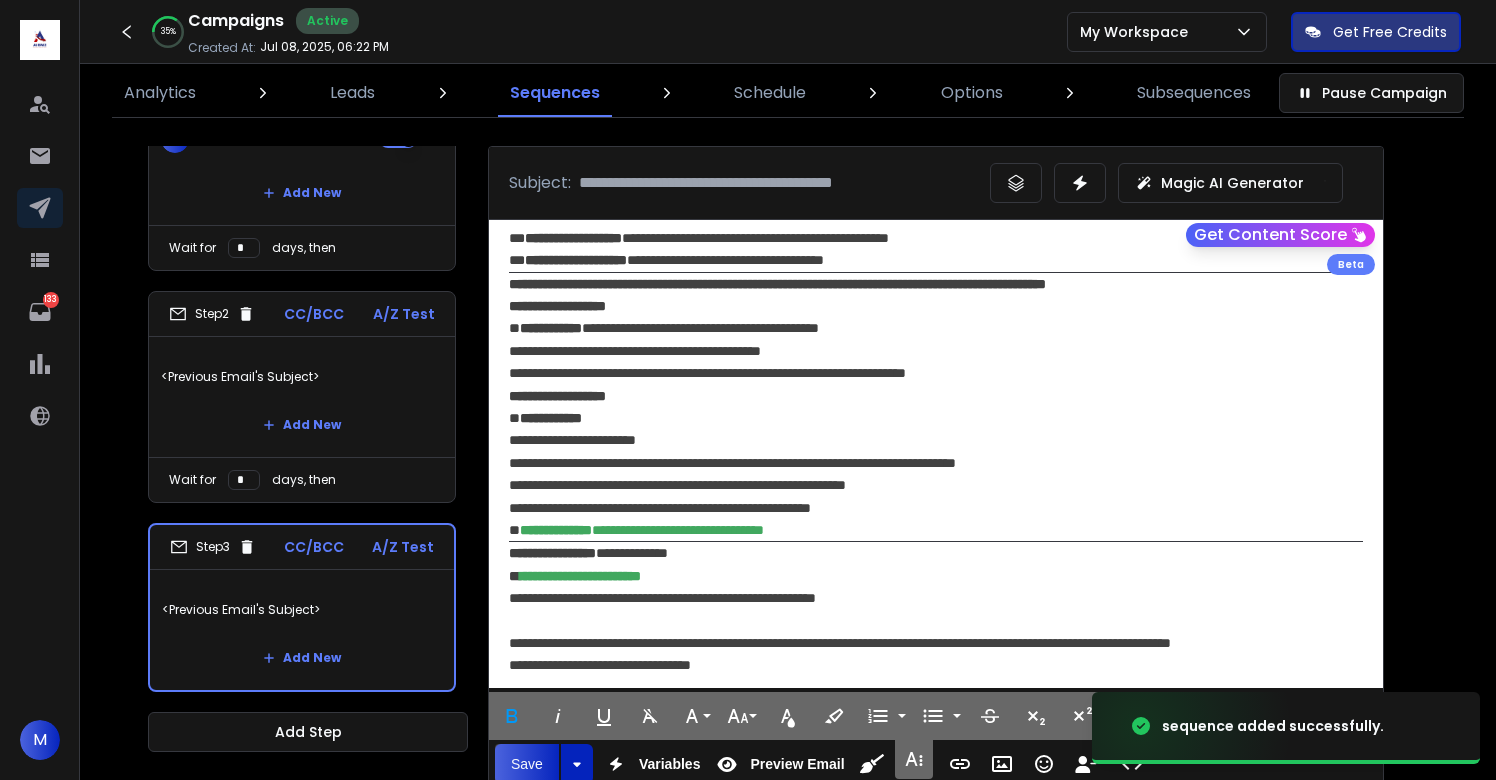 click on "*" at bounding box center [244, 480] 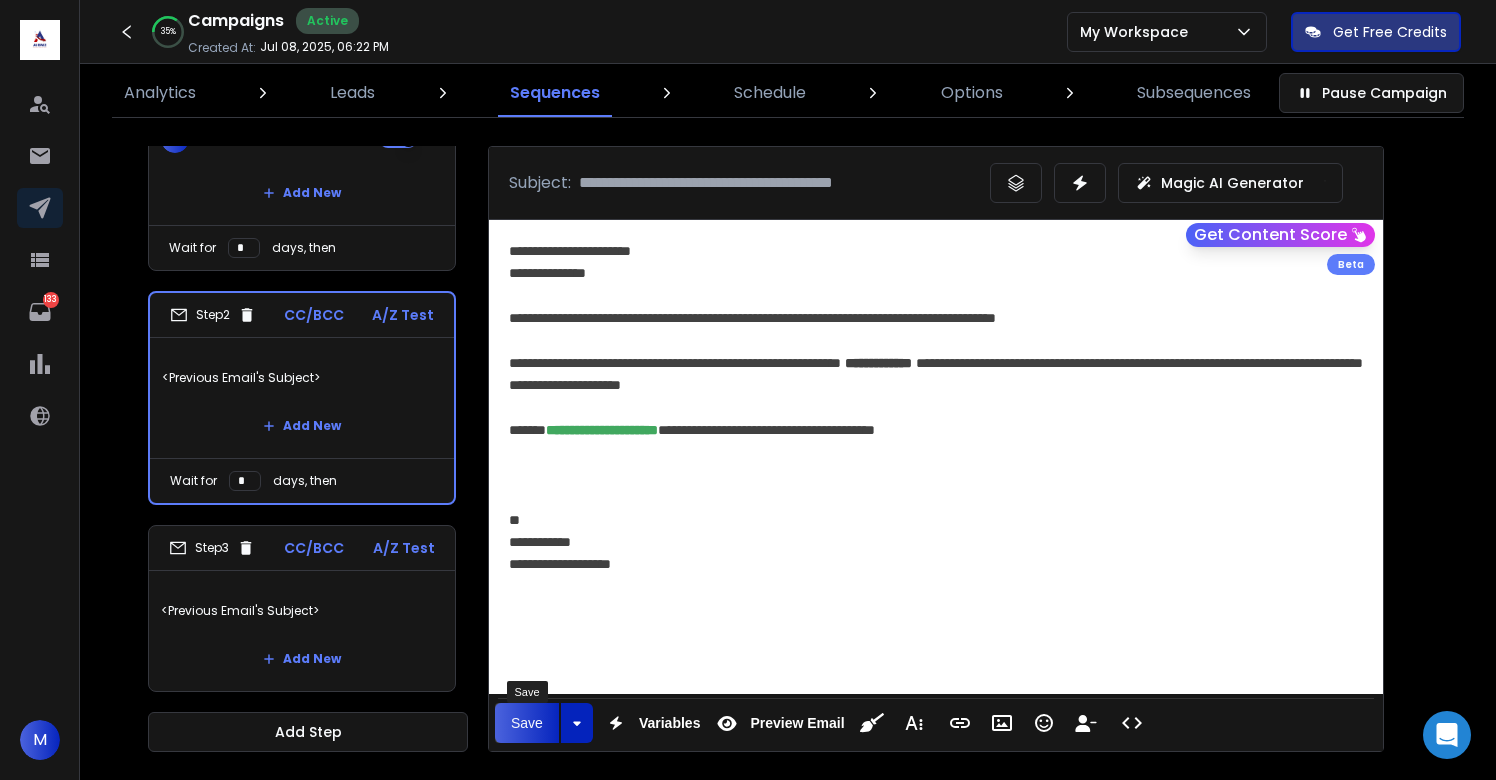 type on "*" 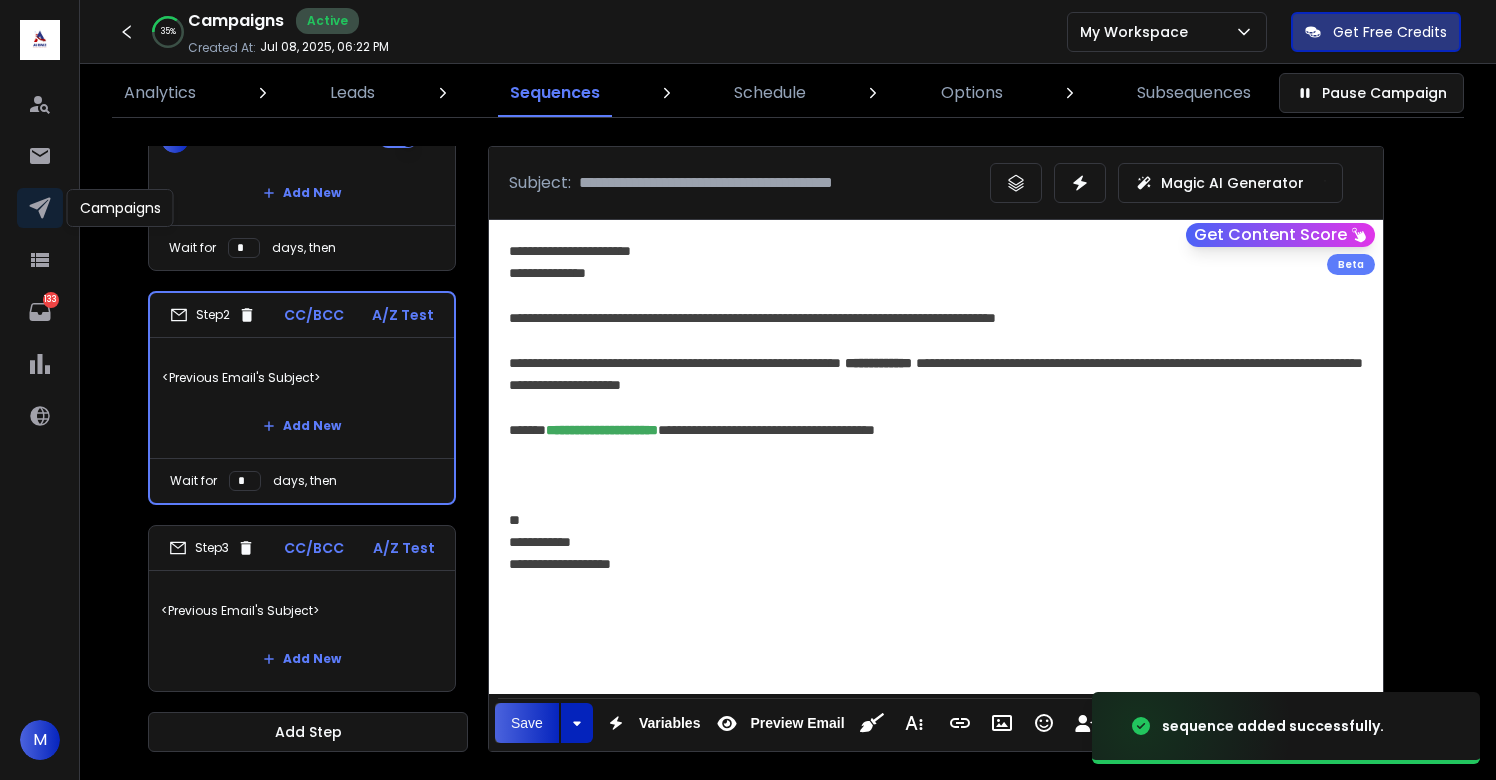 click 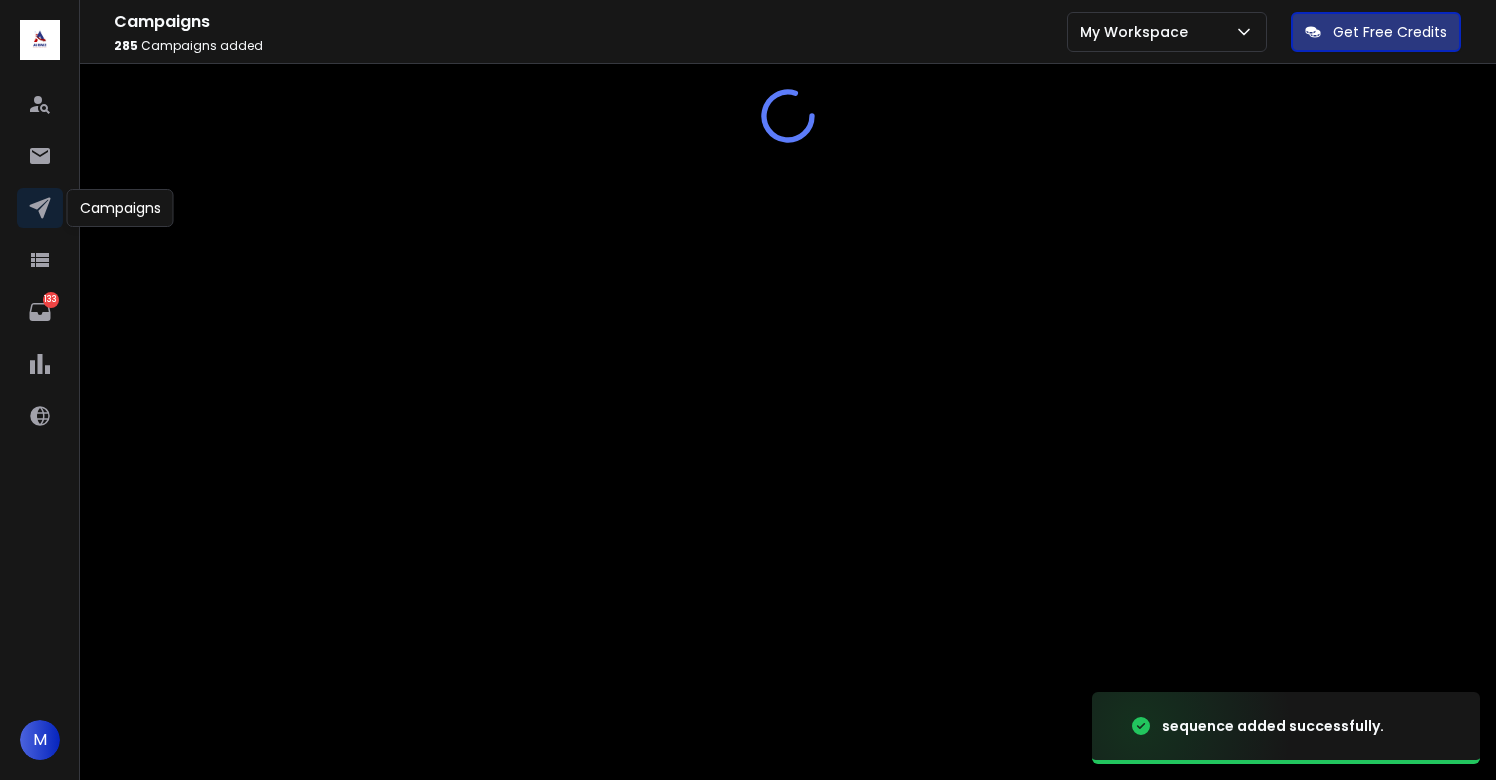 scroll, scrollTop: 0, scrollLeft: 0, axis: both 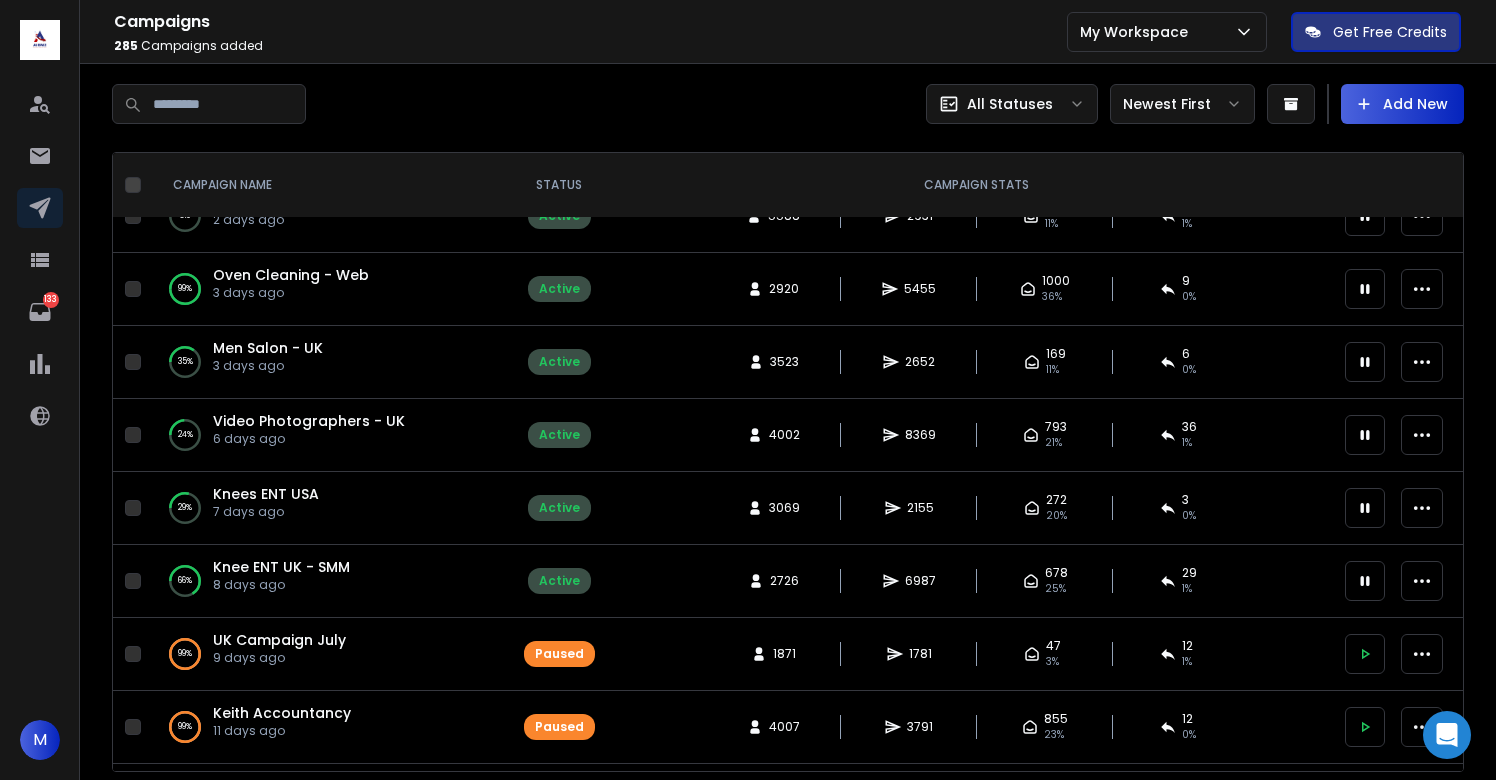 click on "Video Photographers - UK" at bounding box center [309, 421] 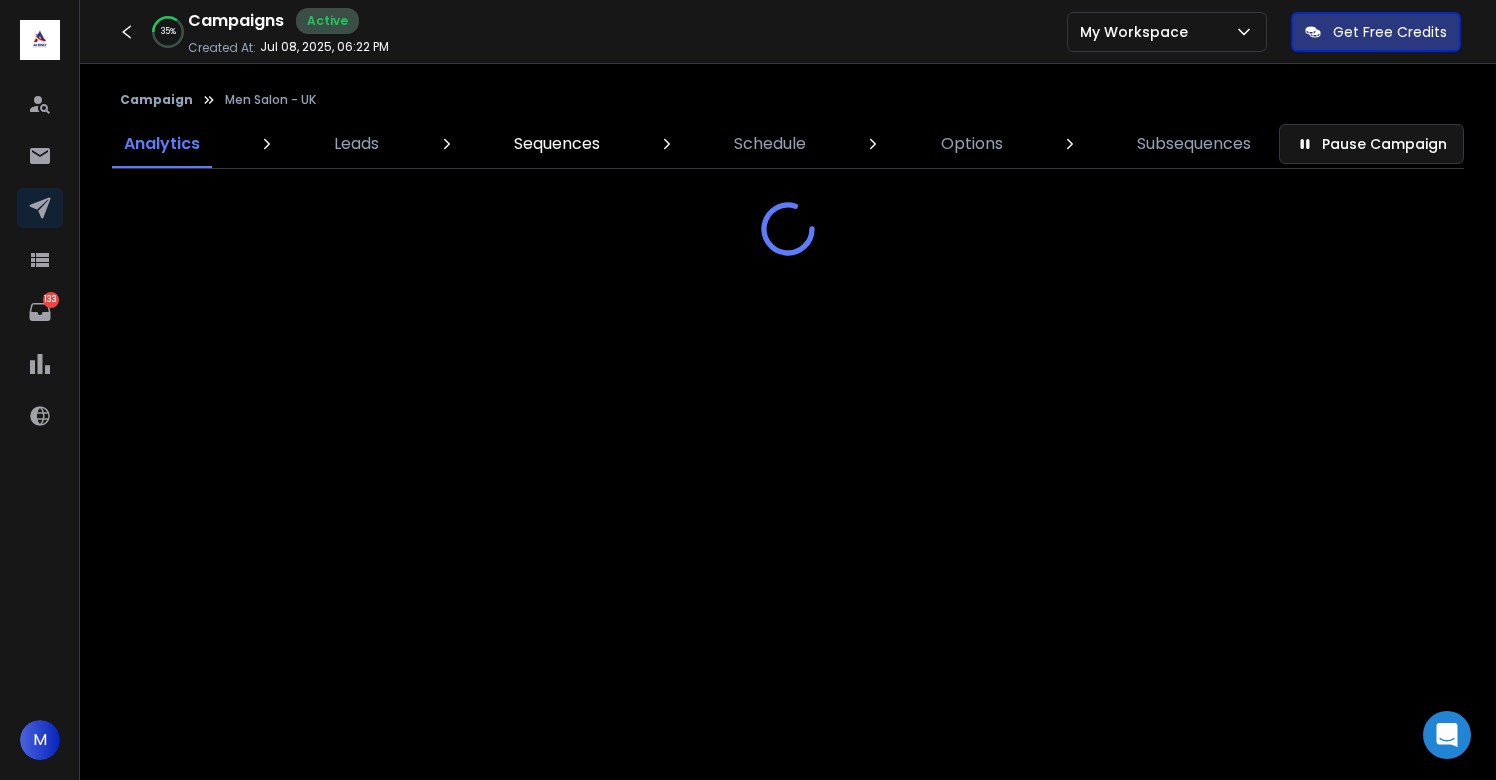 click on "Sequences" at bounding box center (557, 144) 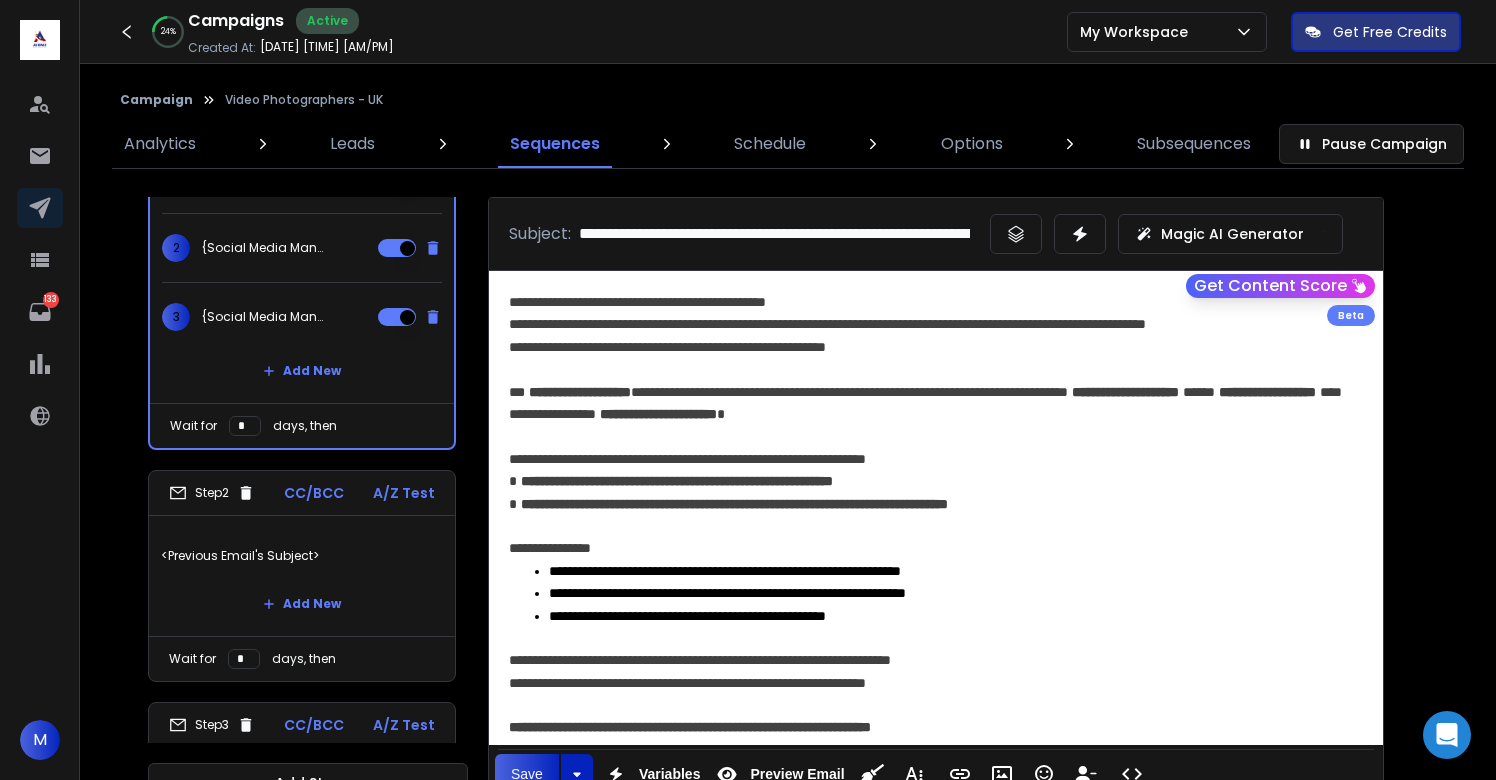 scroll, scrollTop: 237, scrollLeft: 0, axis: vertical 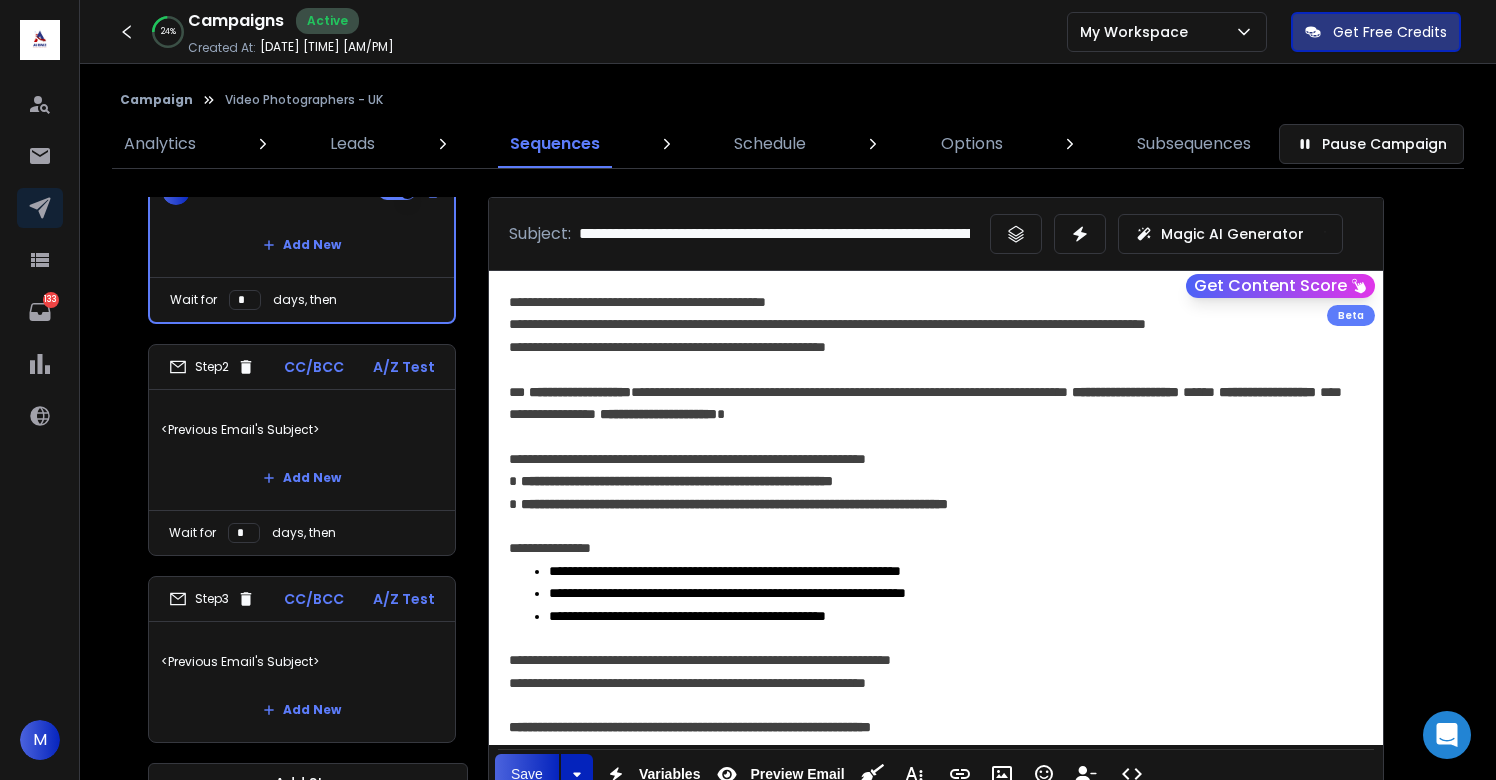click on "<Previous Email's Subject>" at bounding box center [302, 662] 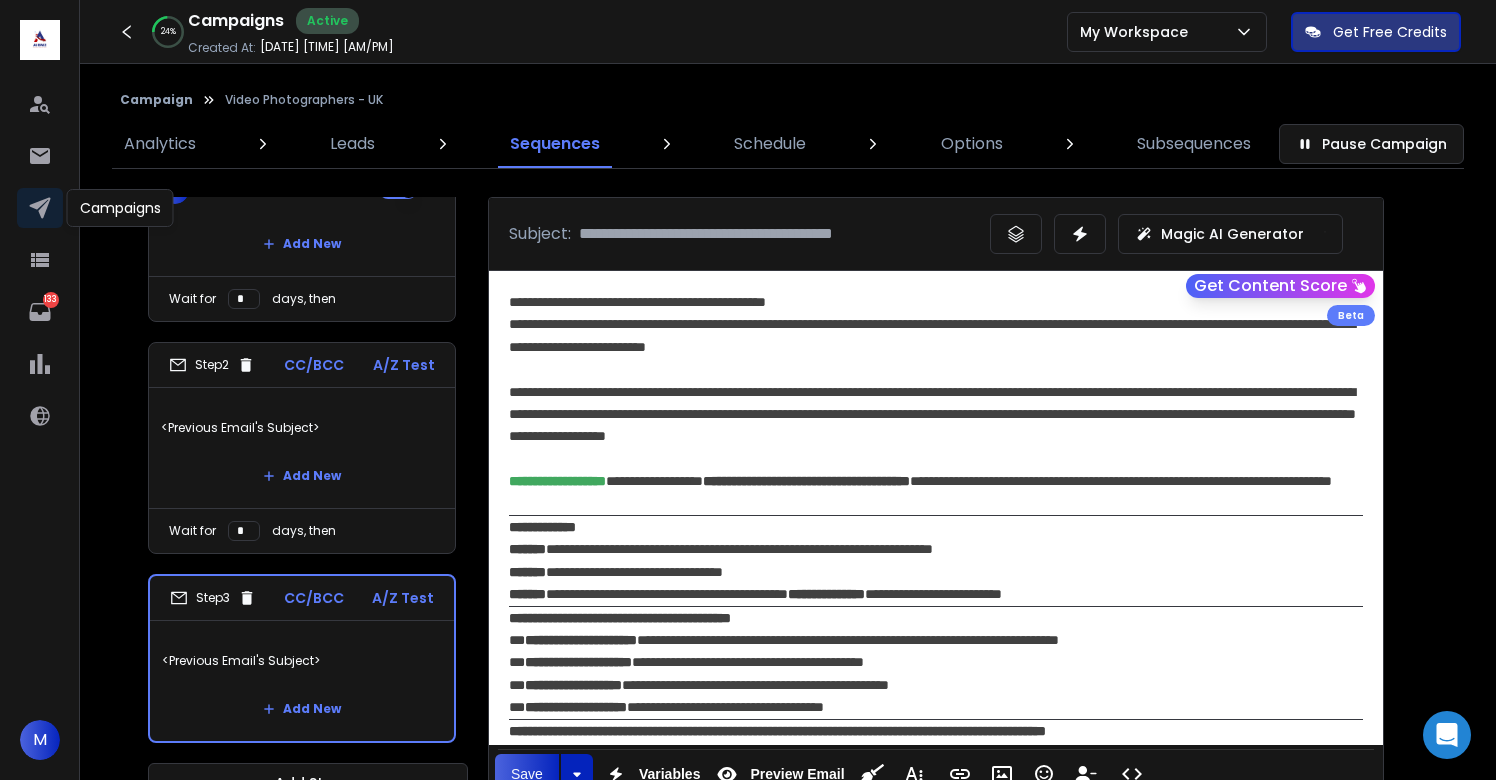 click 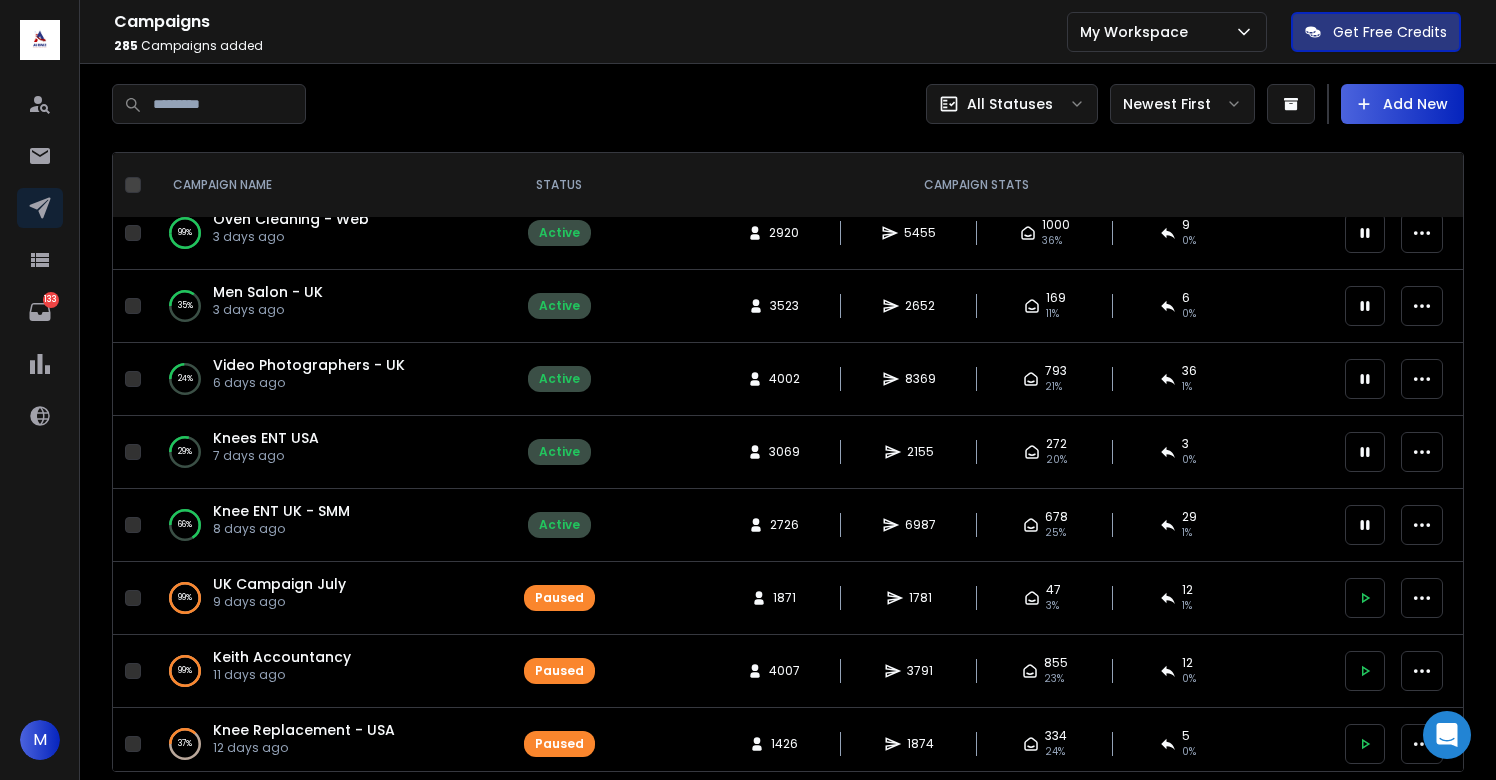 scroll, scrollTop: 168, scrollLeft: 0, axis: vertical 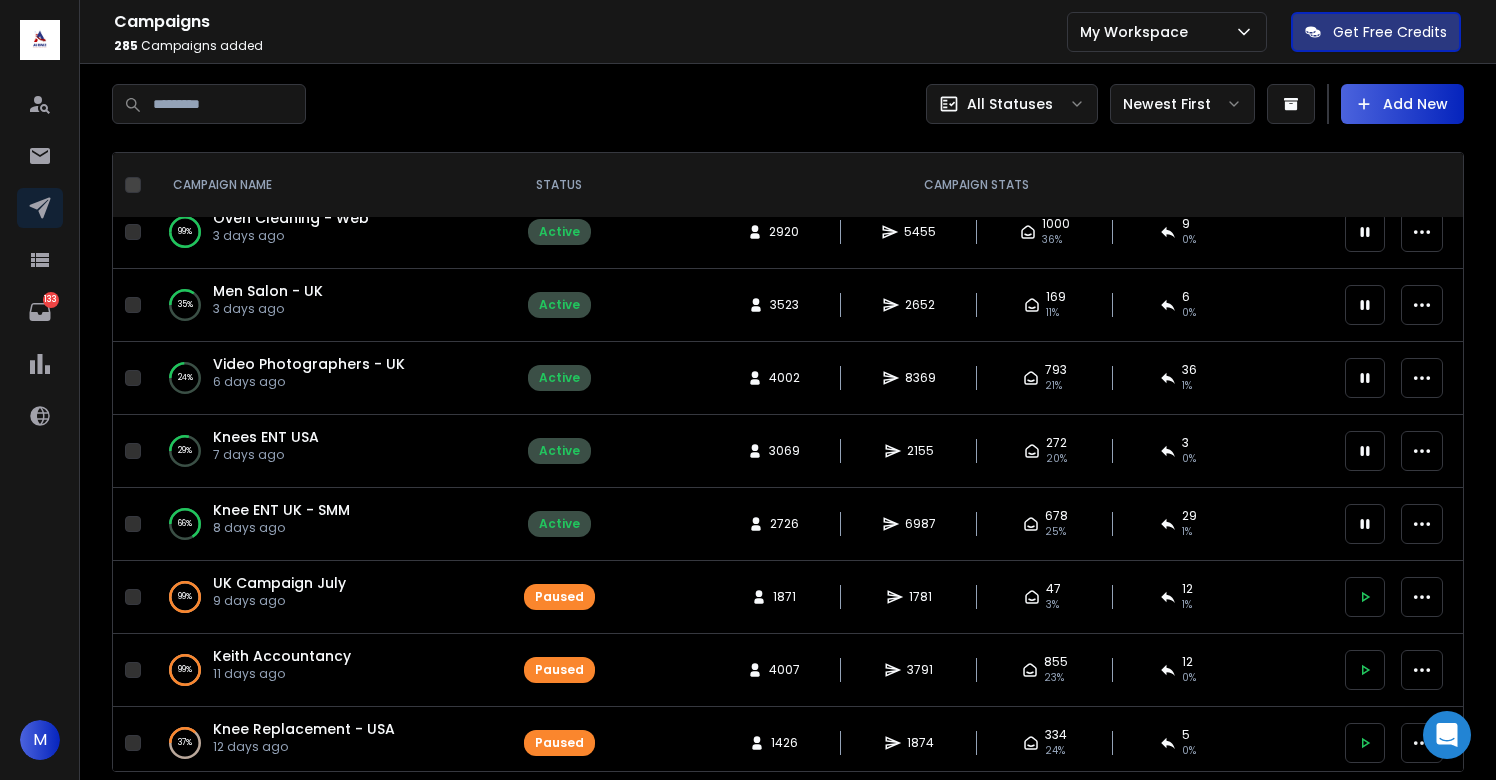 click on "Knee ENT UK - SMM" at bounding box center (281, 510) 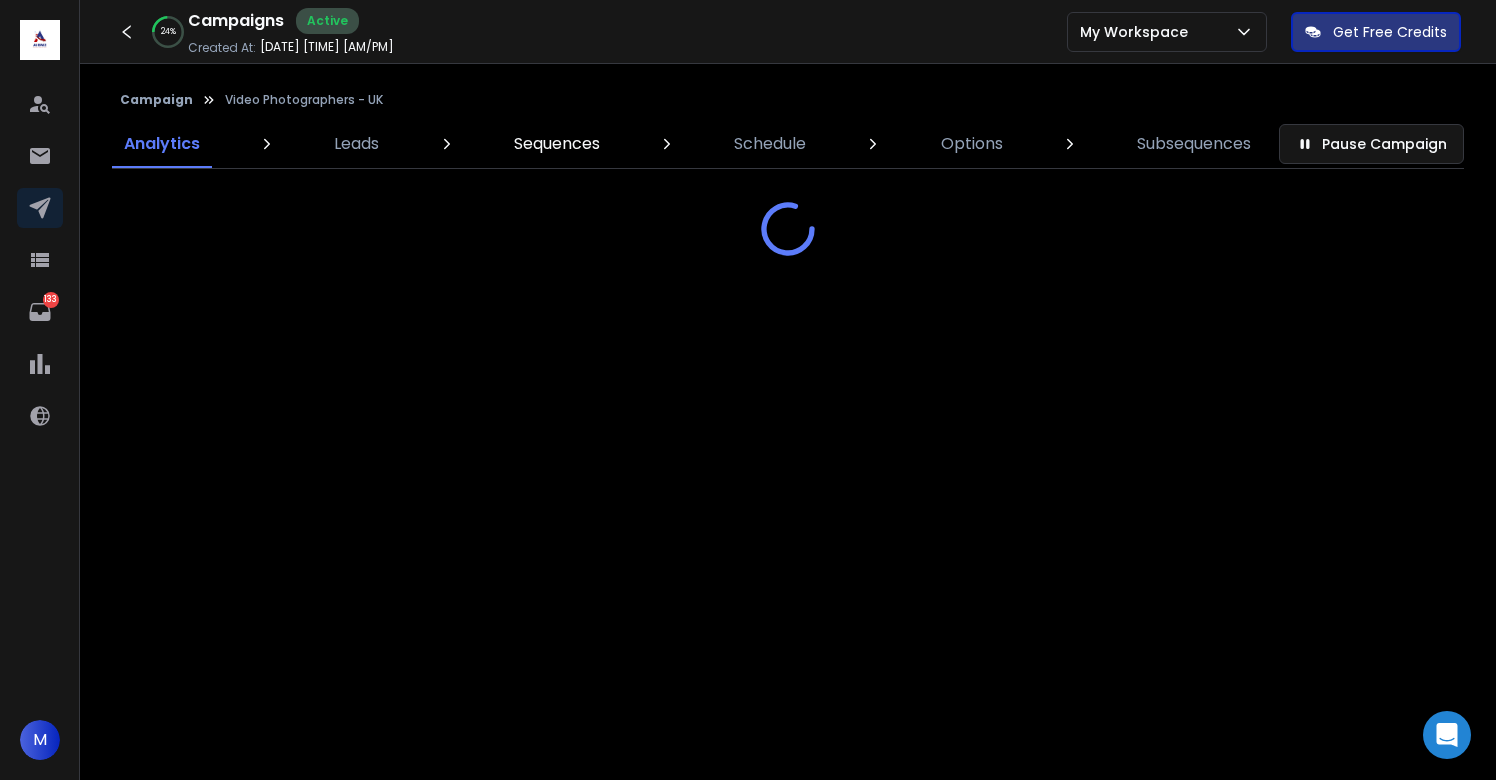 click on "Sequences" at bounding box center [557, 144] 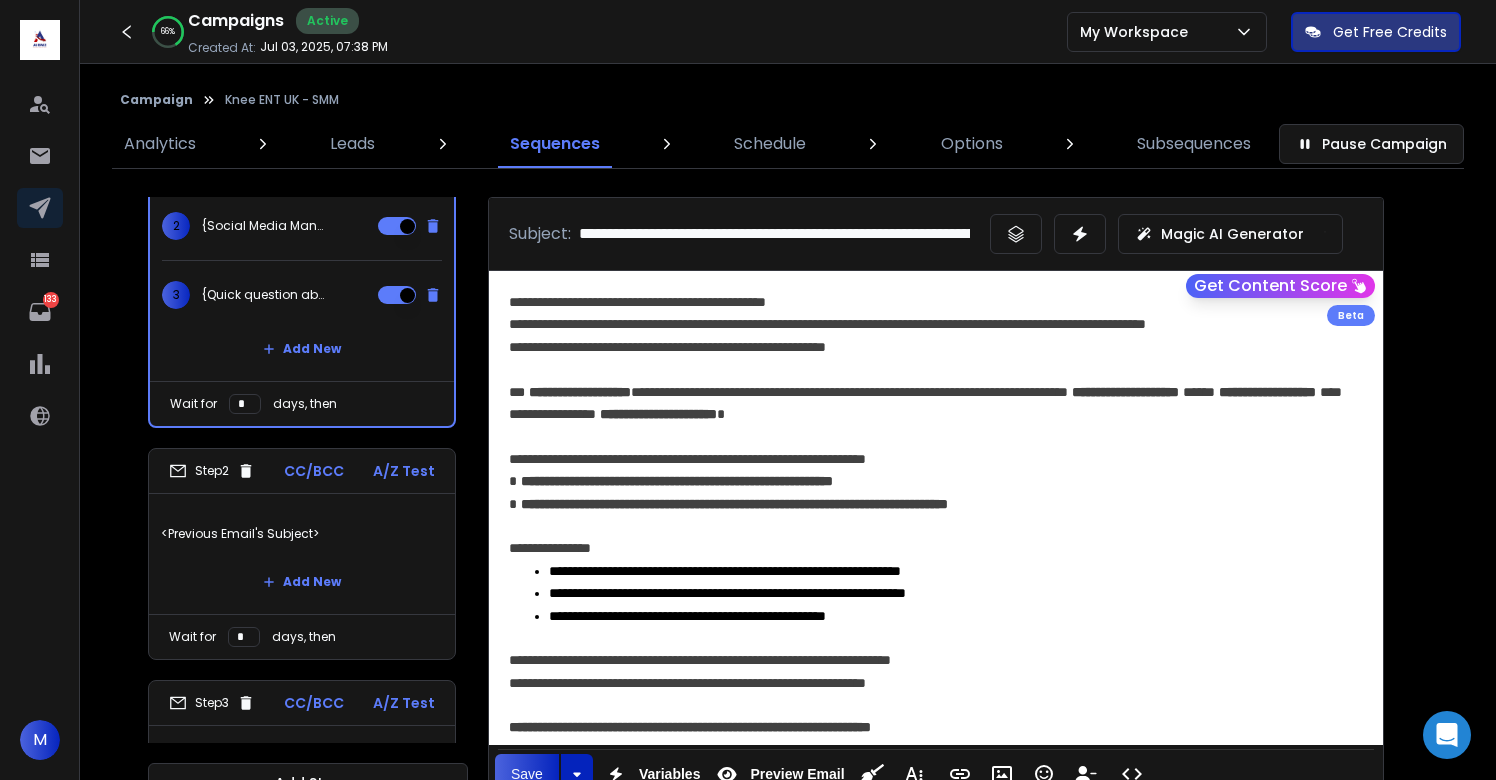 scroll, scrollTop: 237, scrollLeft: 0, axis: vertical 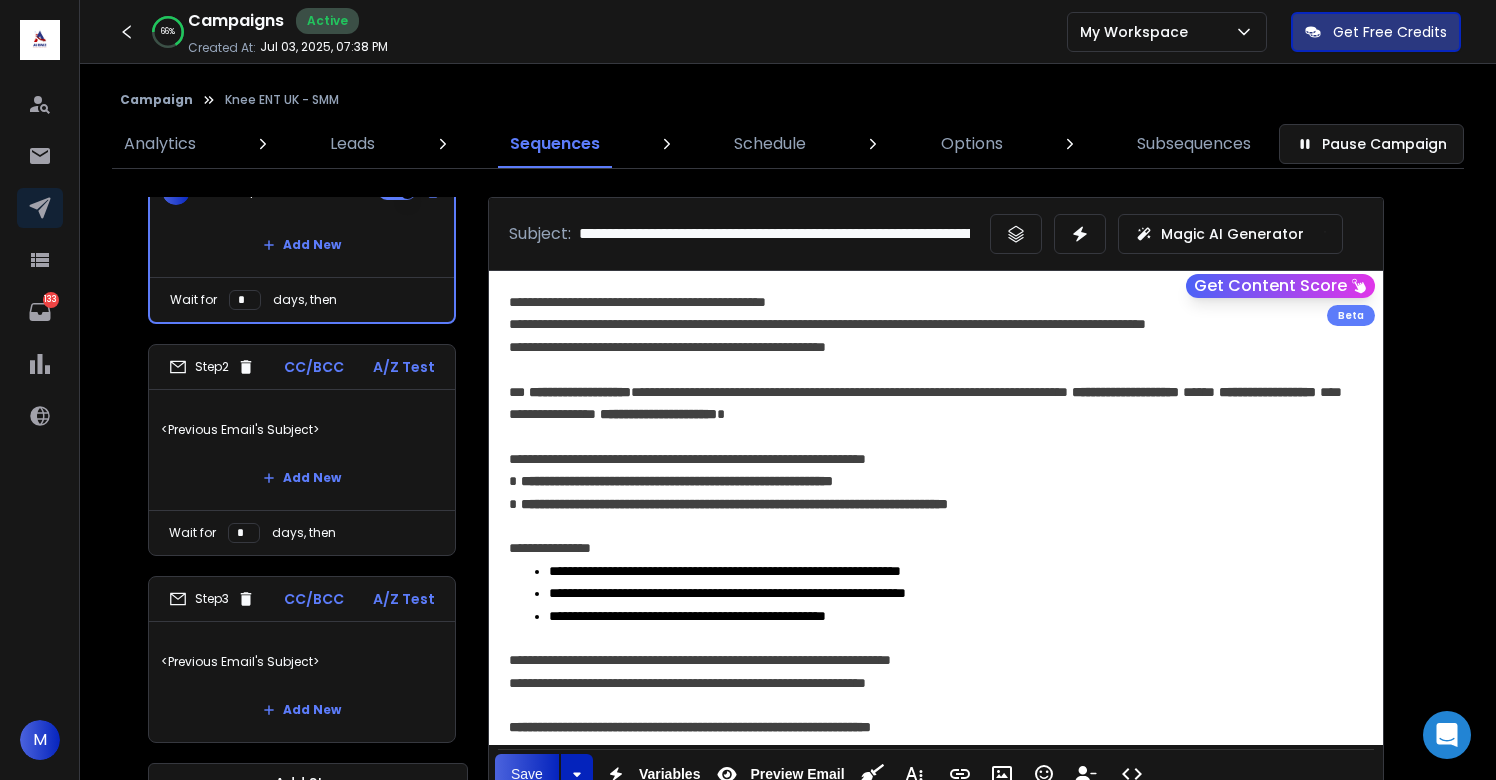 click on "<Previous Email's Subject>" at bounding box center (302, 662) 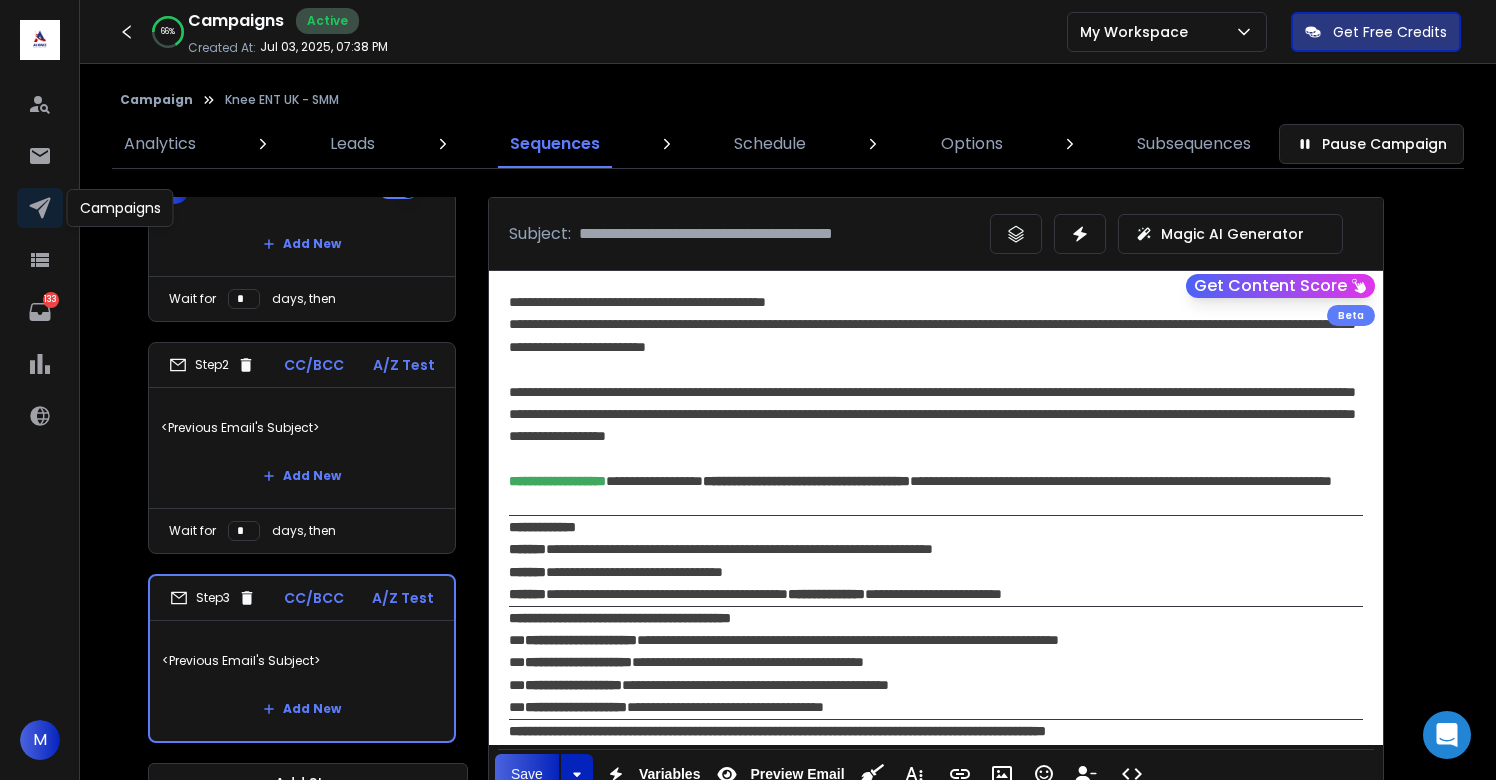 click 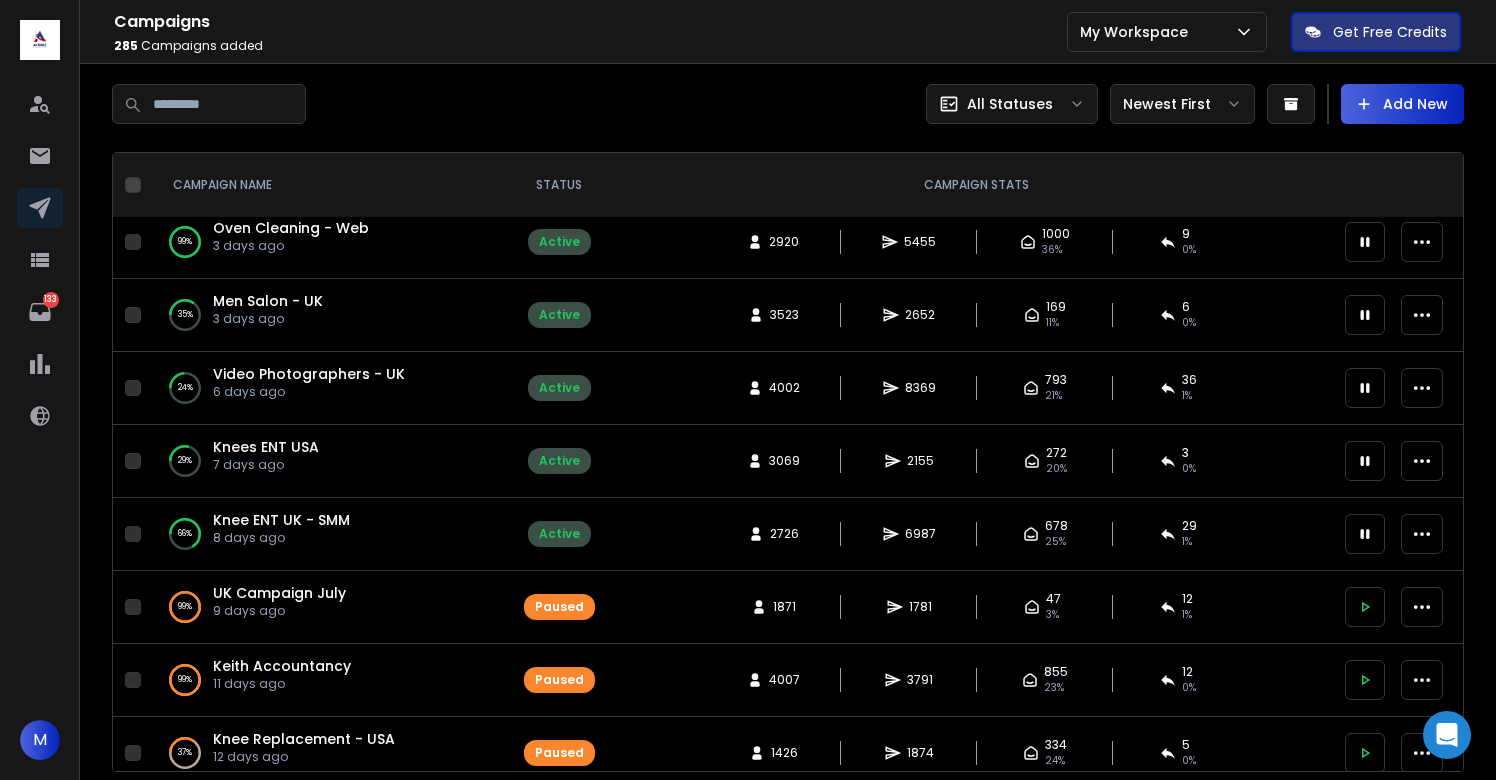 scroll, scrollTop: 170, scrollLeft: 0, axis: vertical 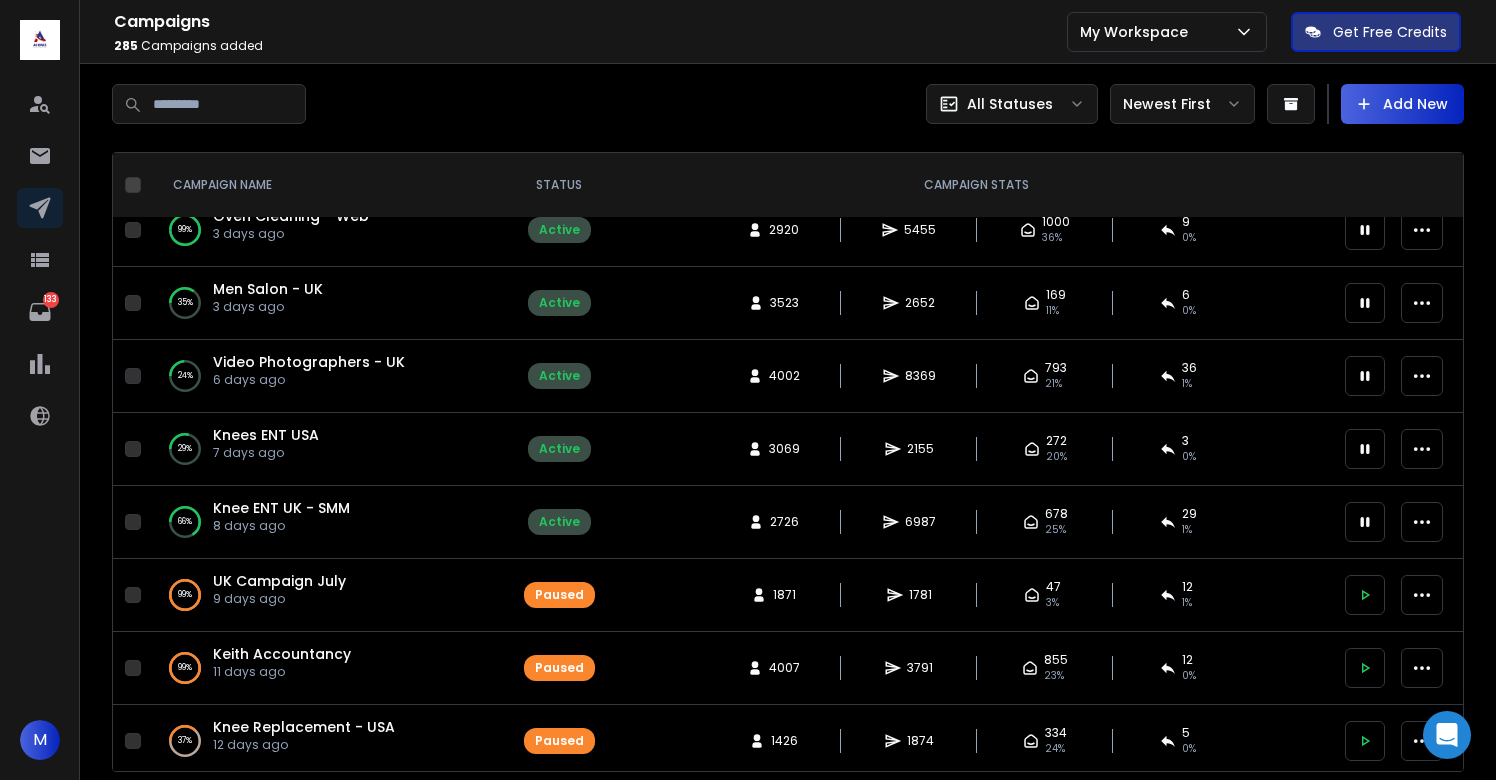click on "Knees ENT USA" at bounding box center [266, 435] 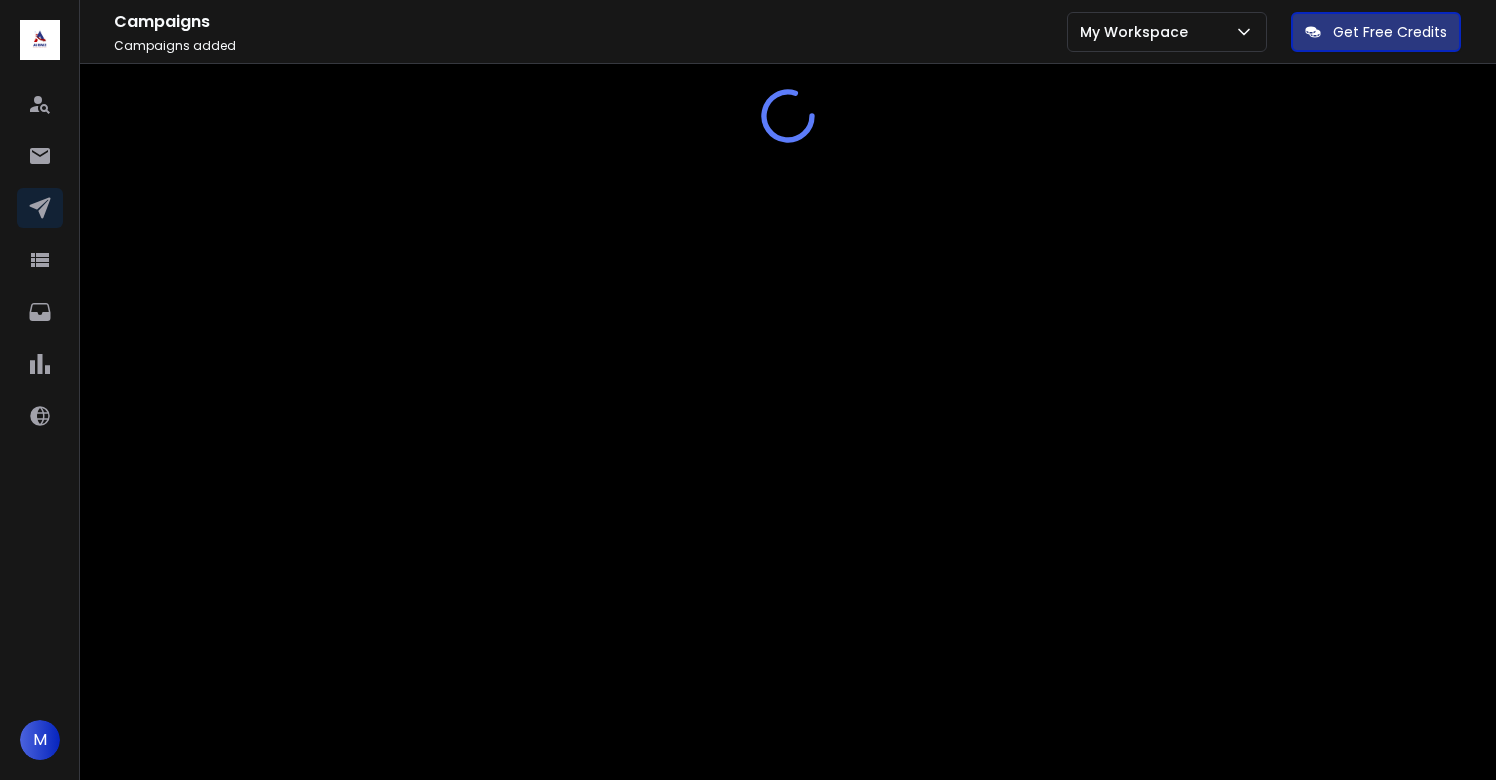 scroll, scrollTop: 0, scrollLeft: 0, axis: both 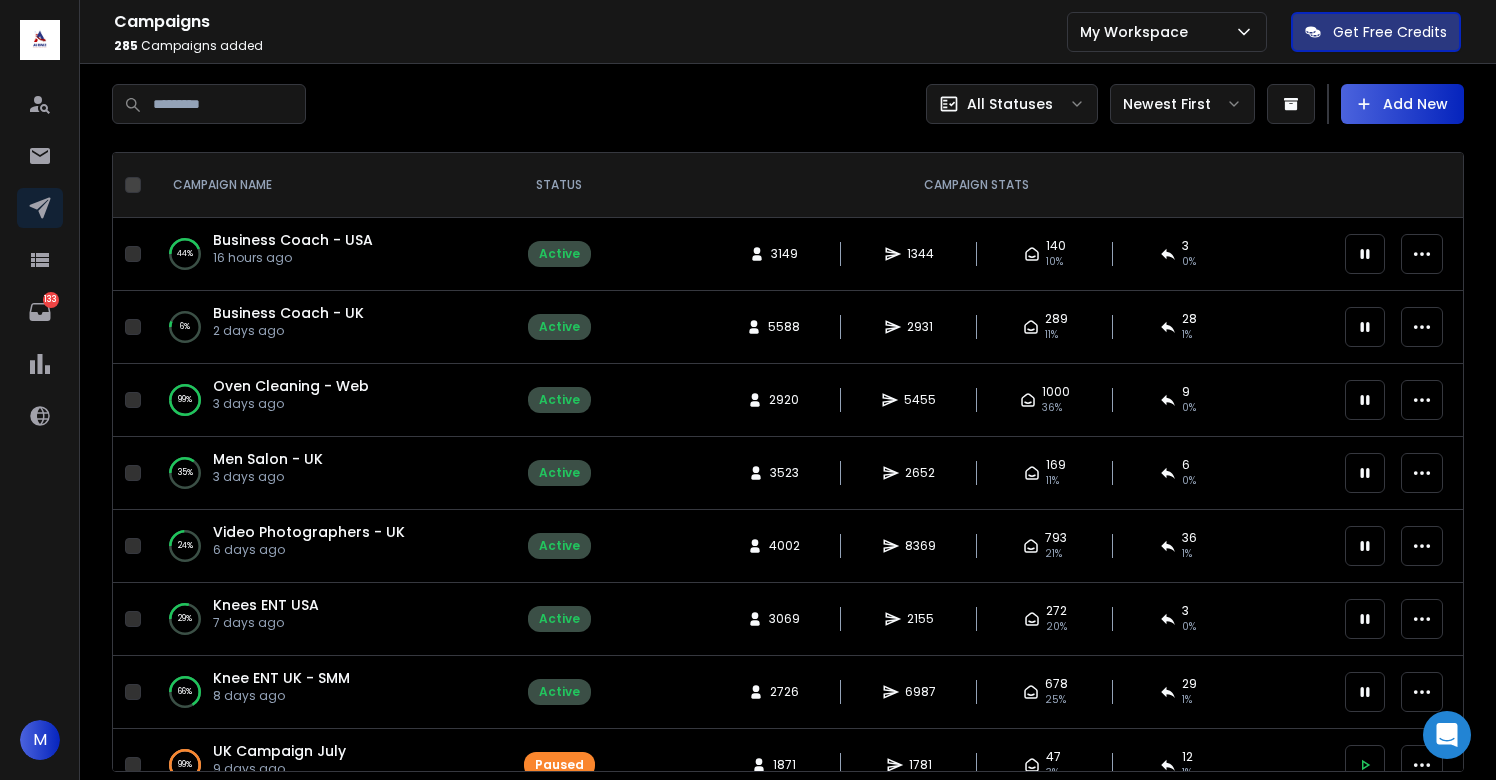 click on "Business Coach - UK" at bounding box center [288, 313] 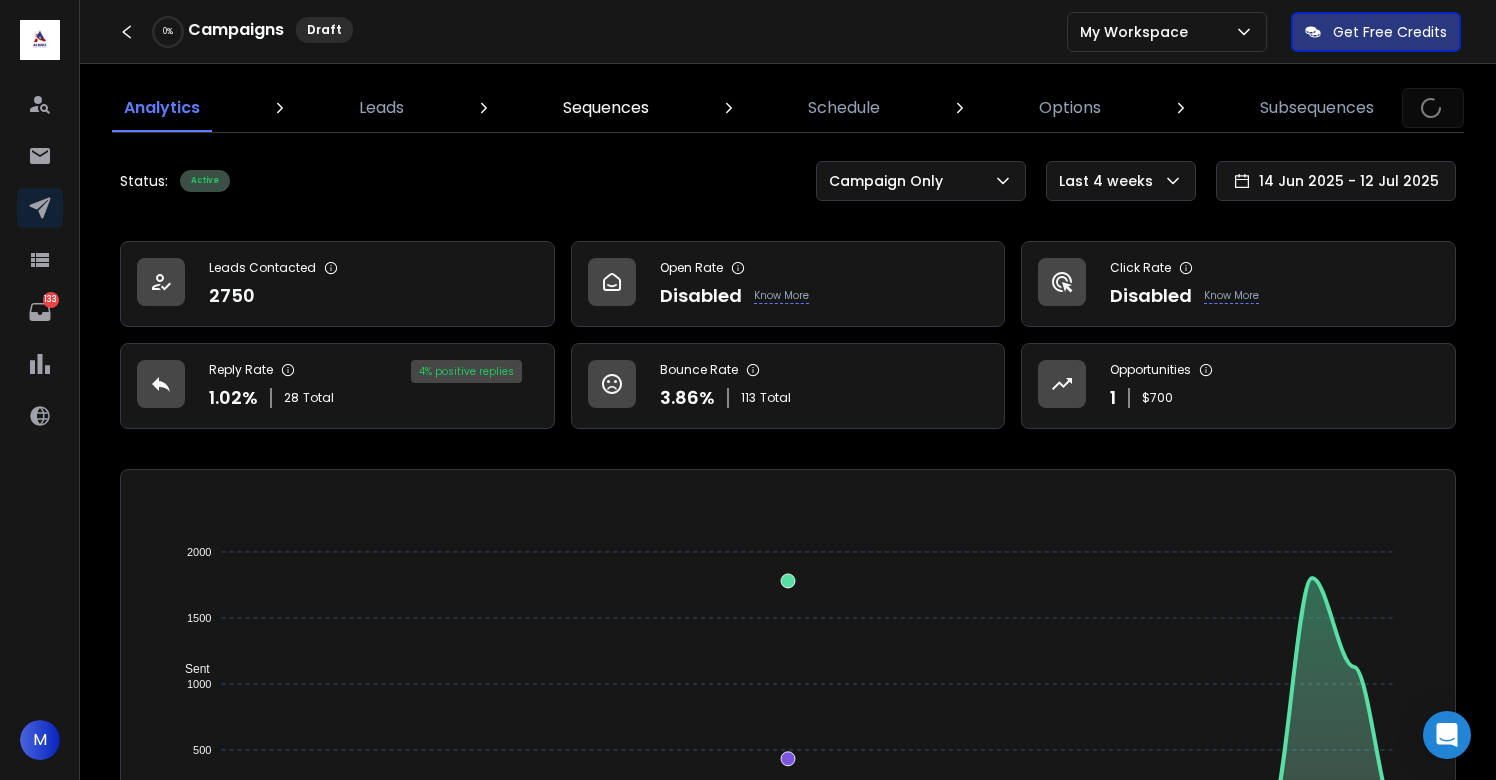 click on "Sequences" at bounding box center [606, 108] 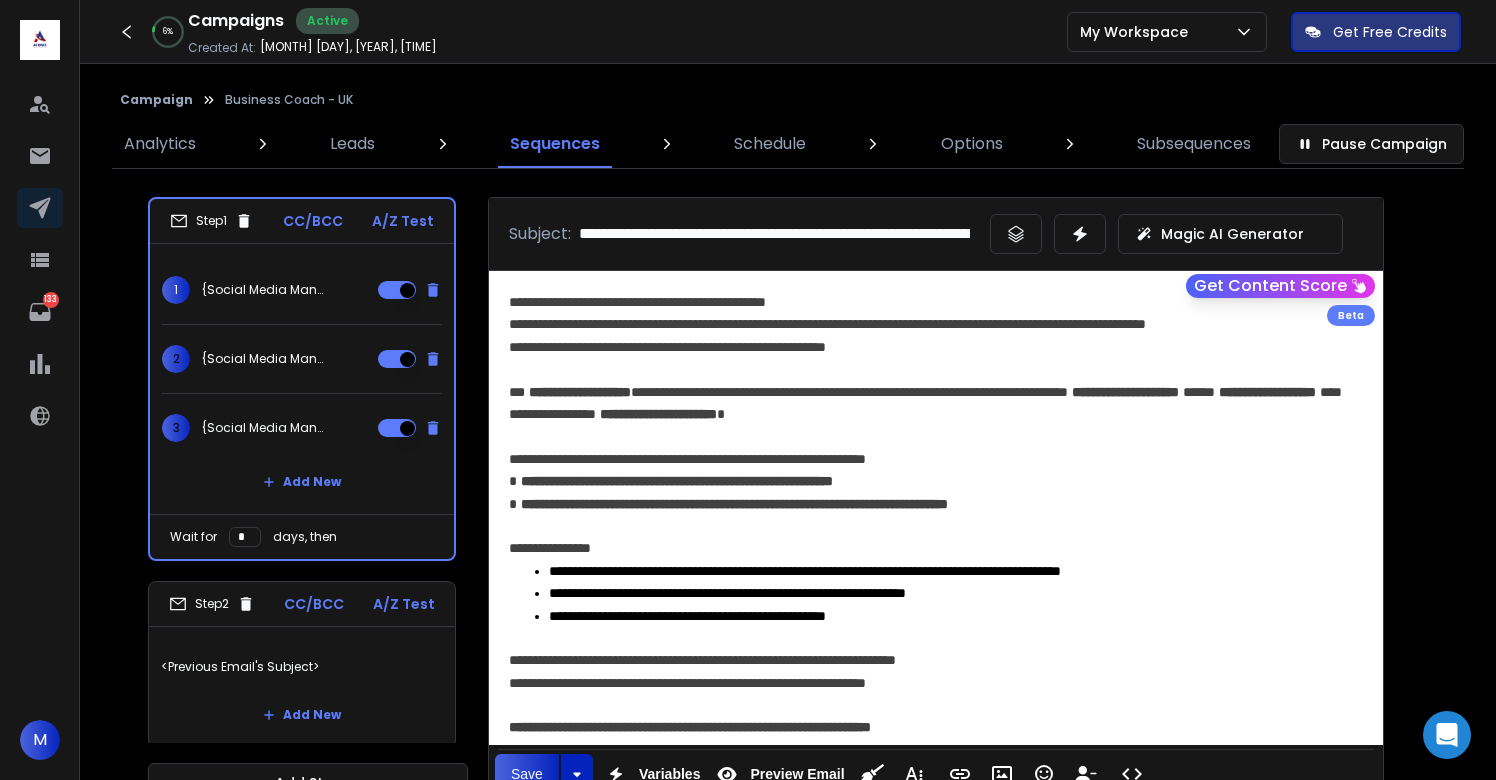 scroll, scrollTop: 5, scrollLeft: 0, axis: vertical 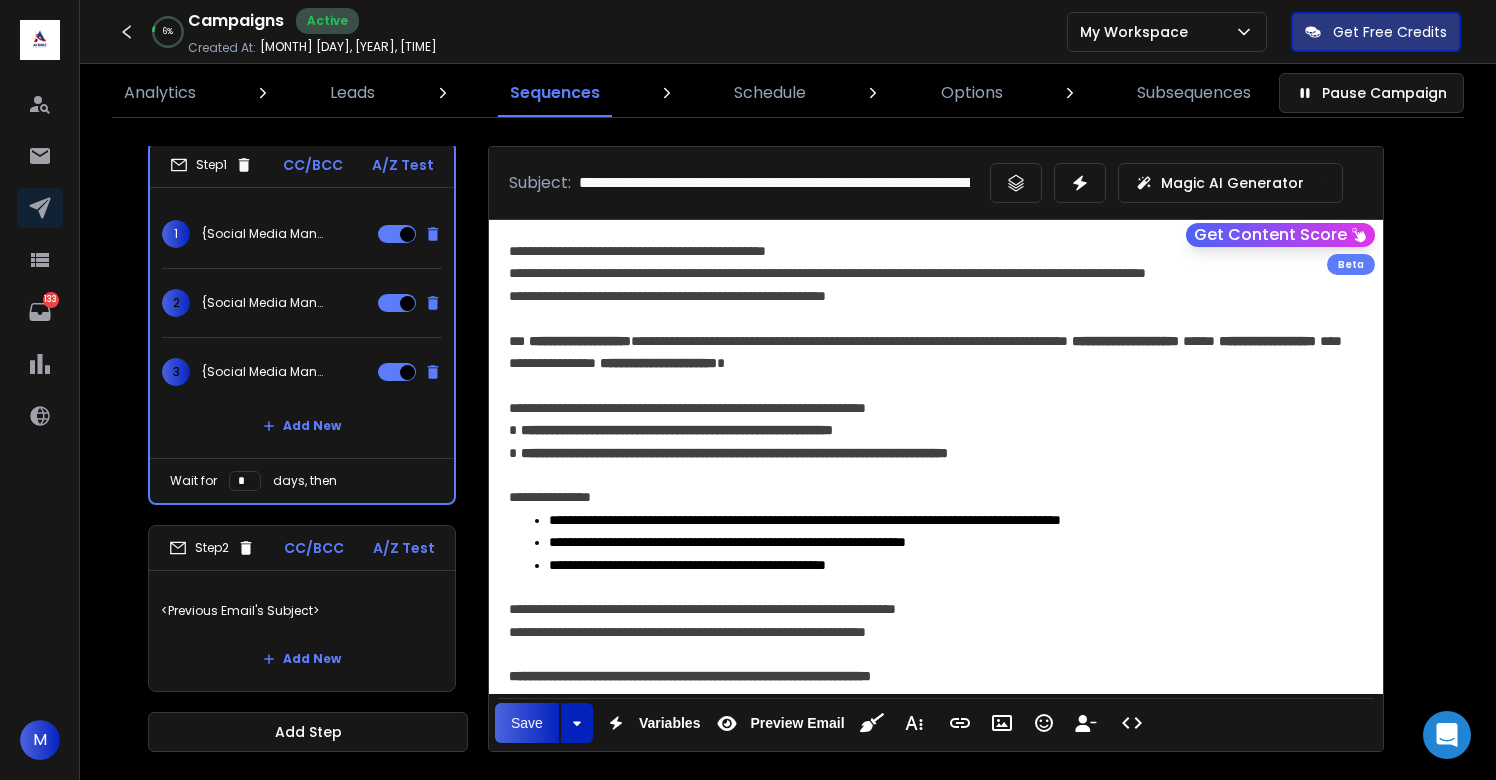 click on "<Previous Email's Subject>" at bounding box center [302, 611] 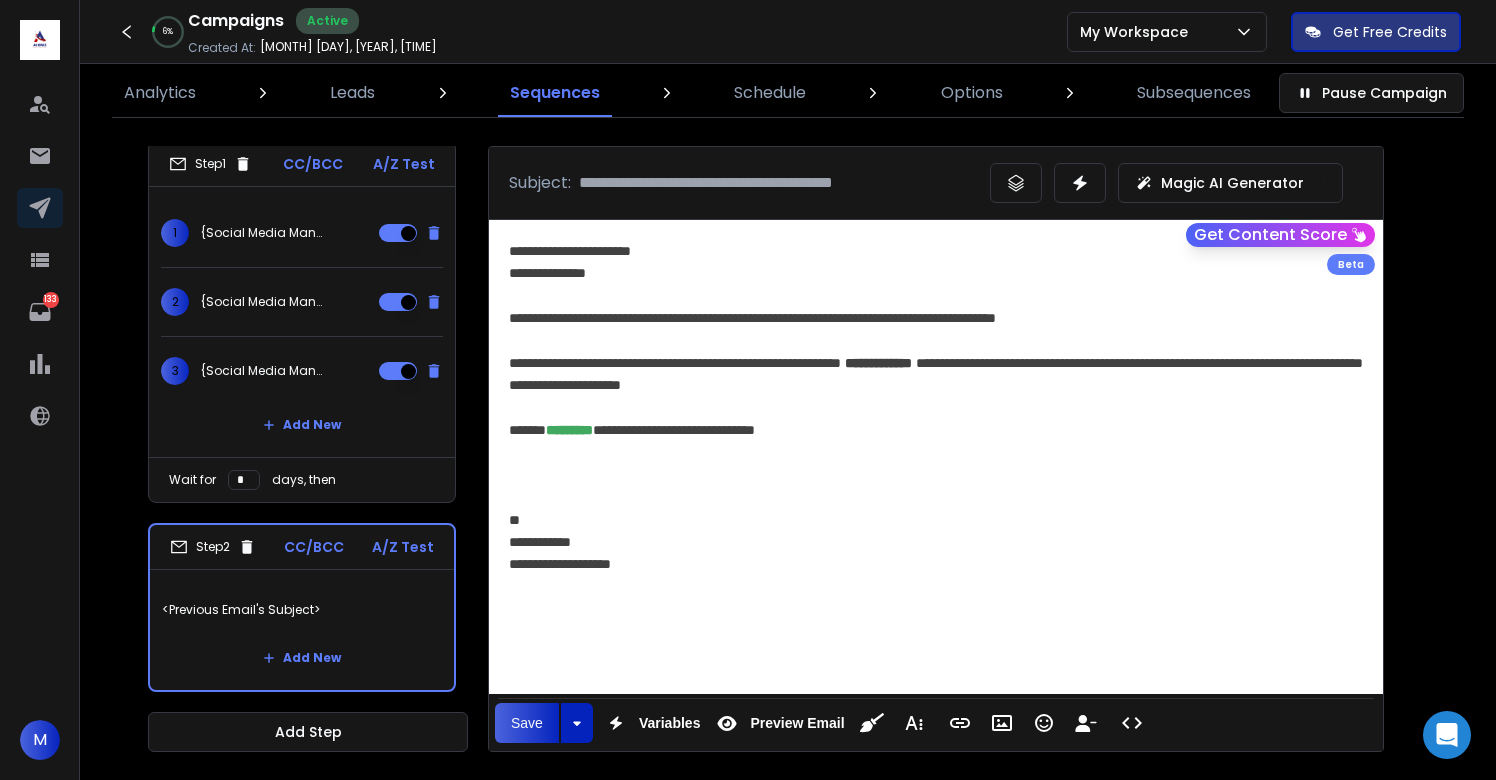 click at bounding box center [936, 475] 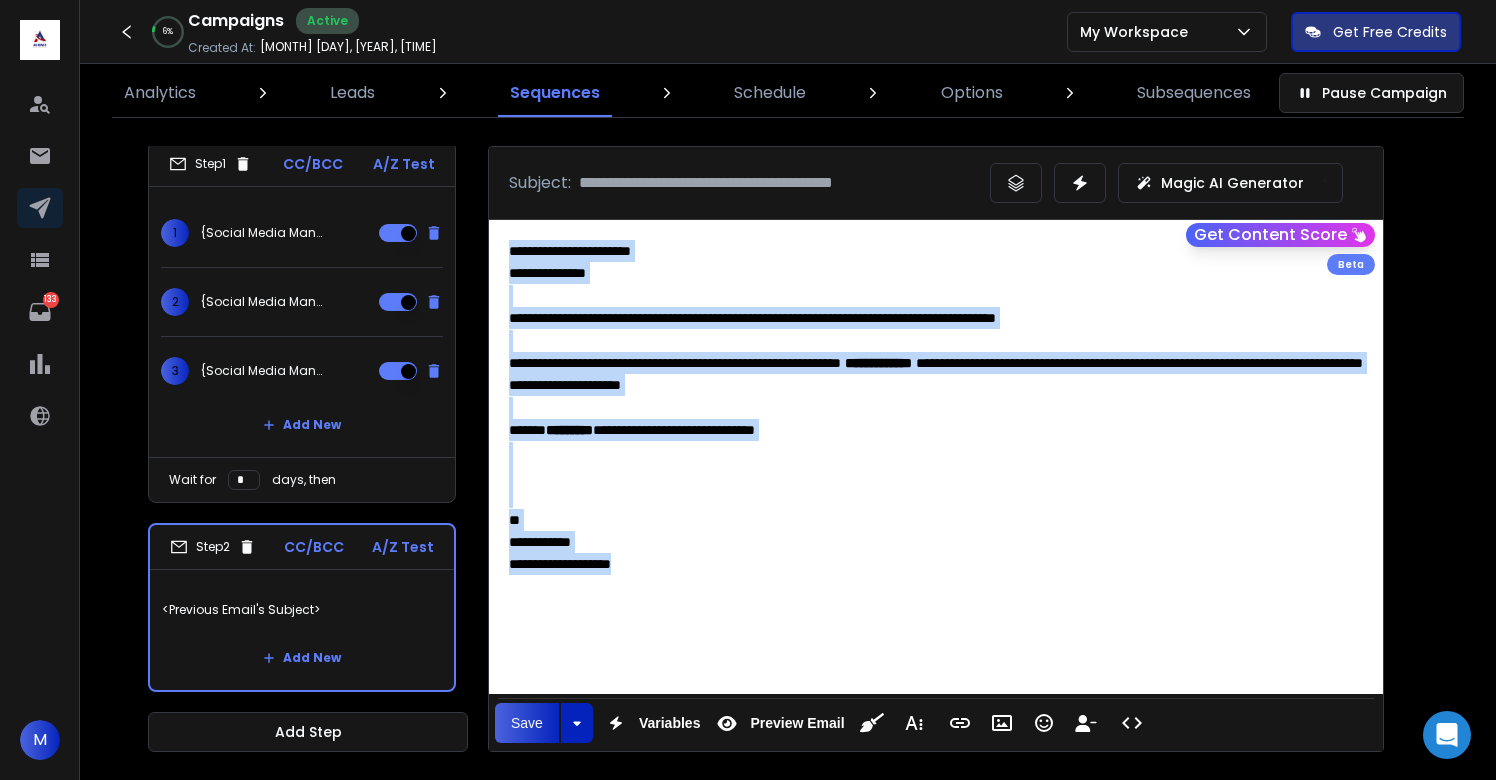 copy on "**********" 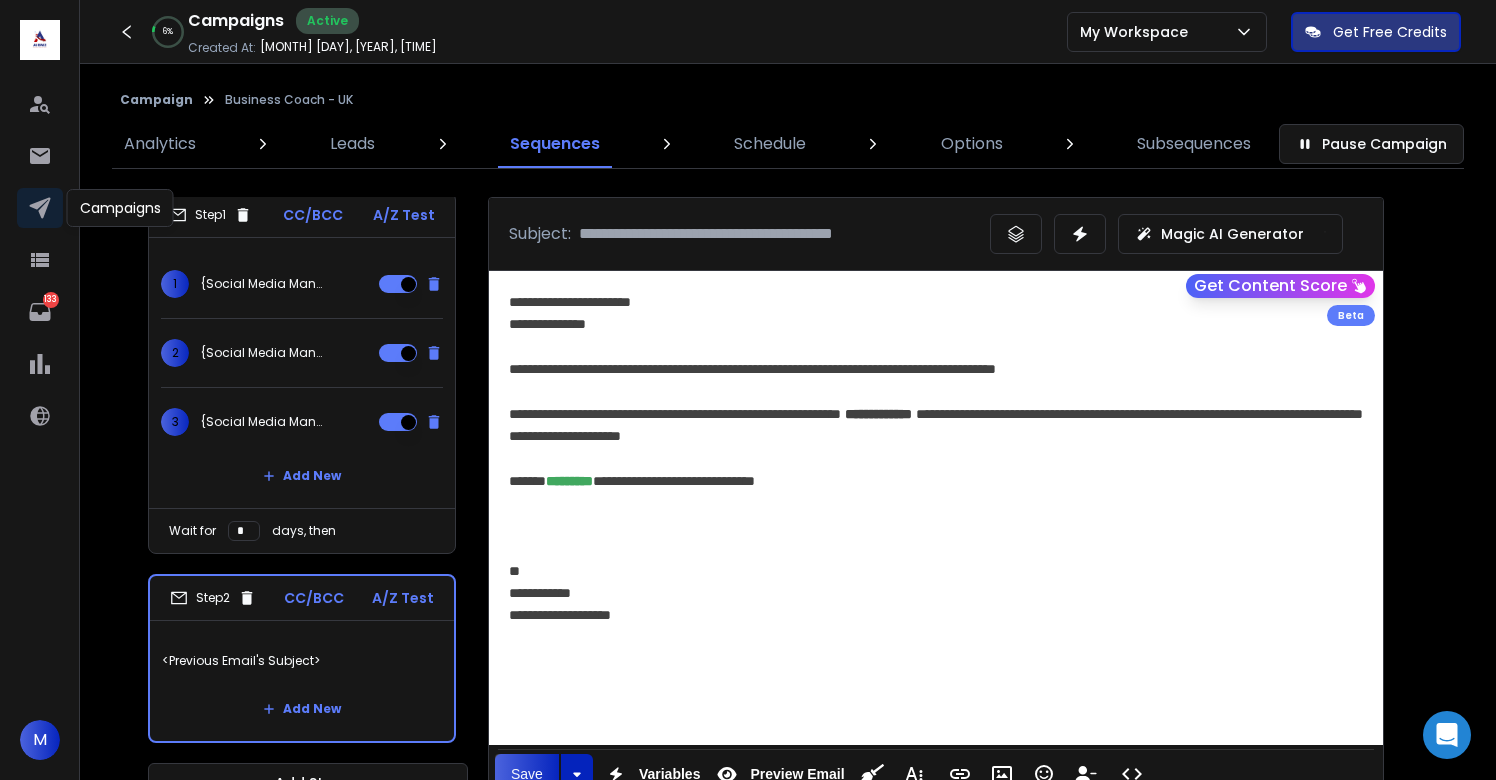scroll, scrollTop: 51, scrollLeft: 0, axis: vertical 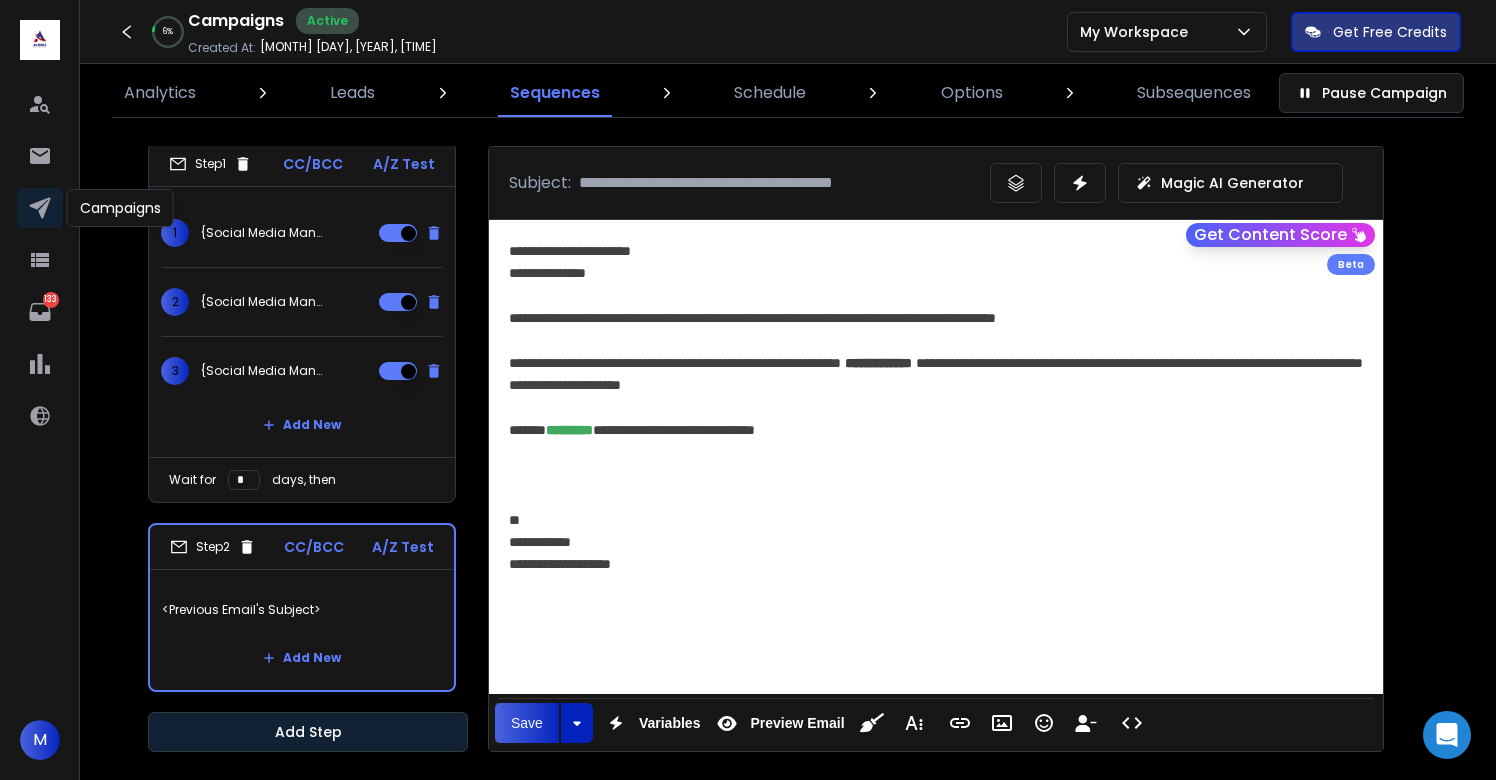 click on "Add Step" at bounding box center (308, 732) 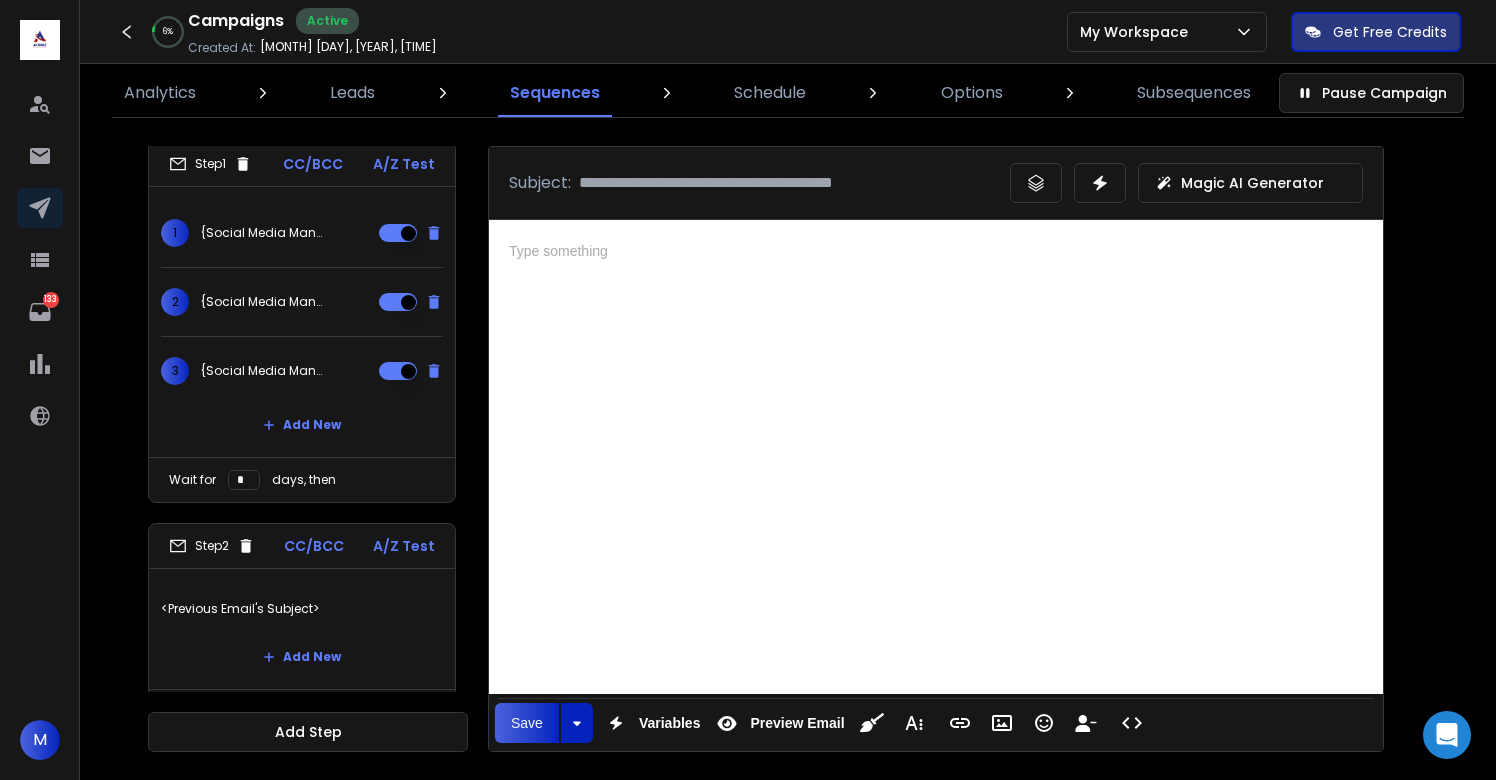 click at bounding box center [936, 454] 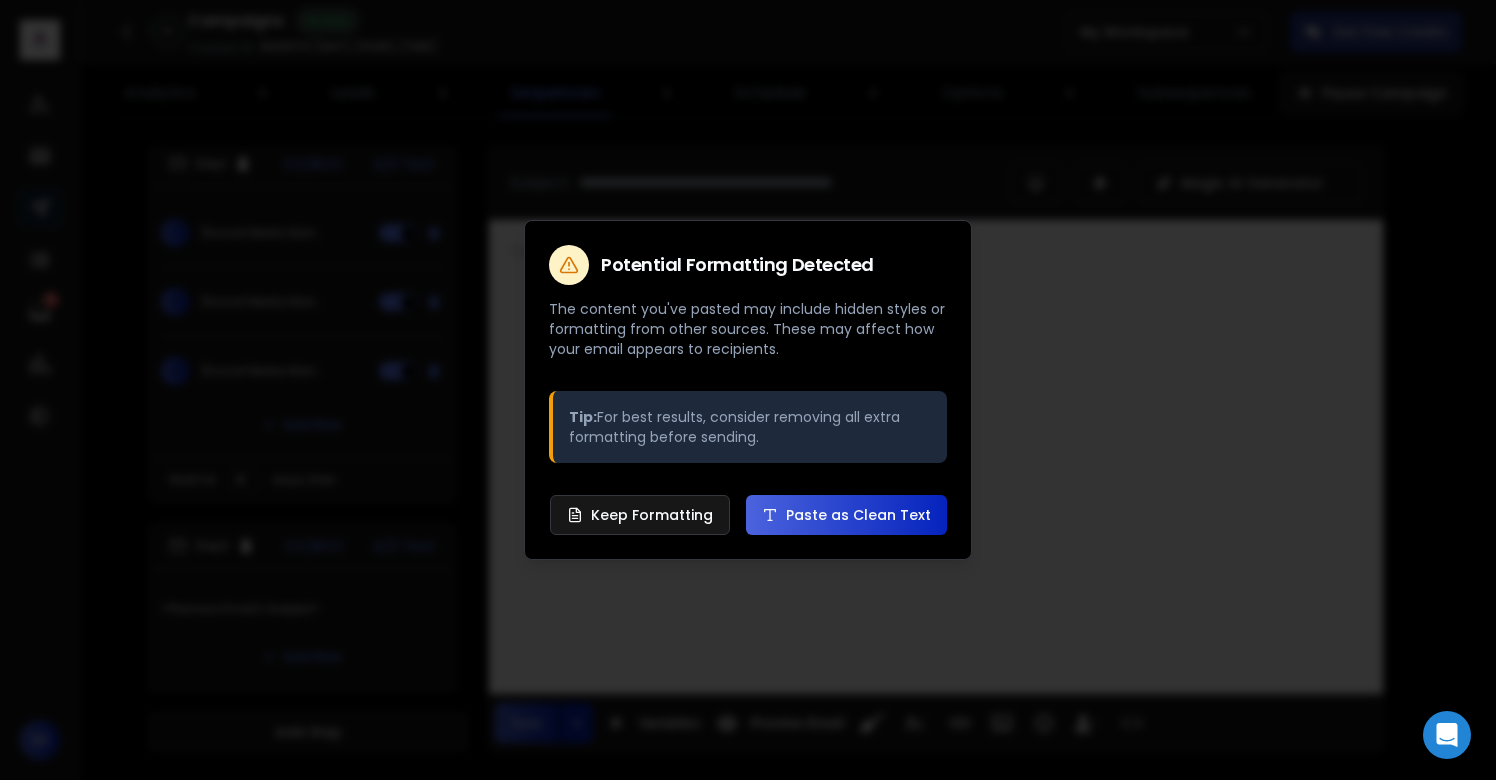 type 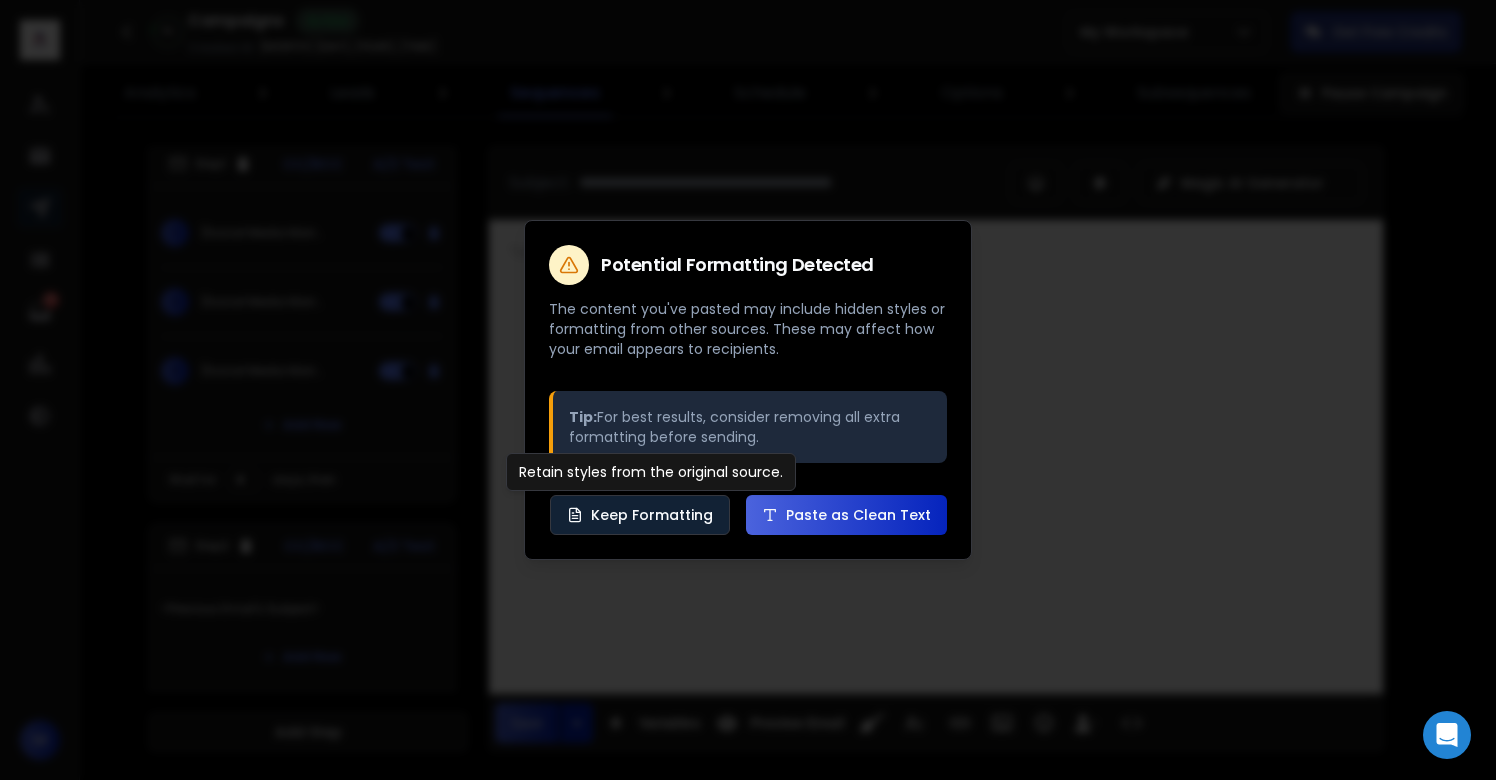 click on "Keep Formatting" at bounding box center (640, 515) 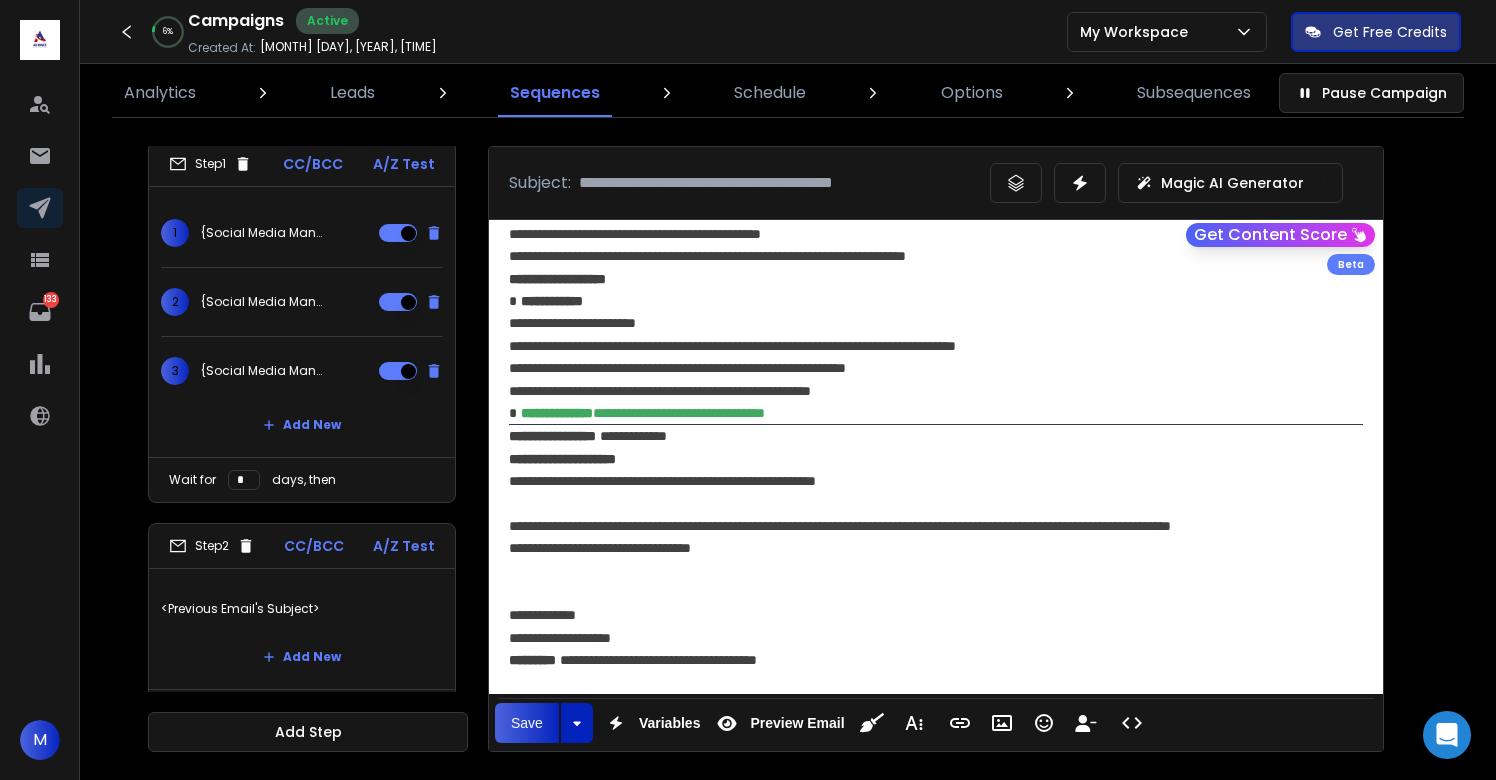 scroll, scrollTop: 516, scrollLeft: 0, axis: vertical 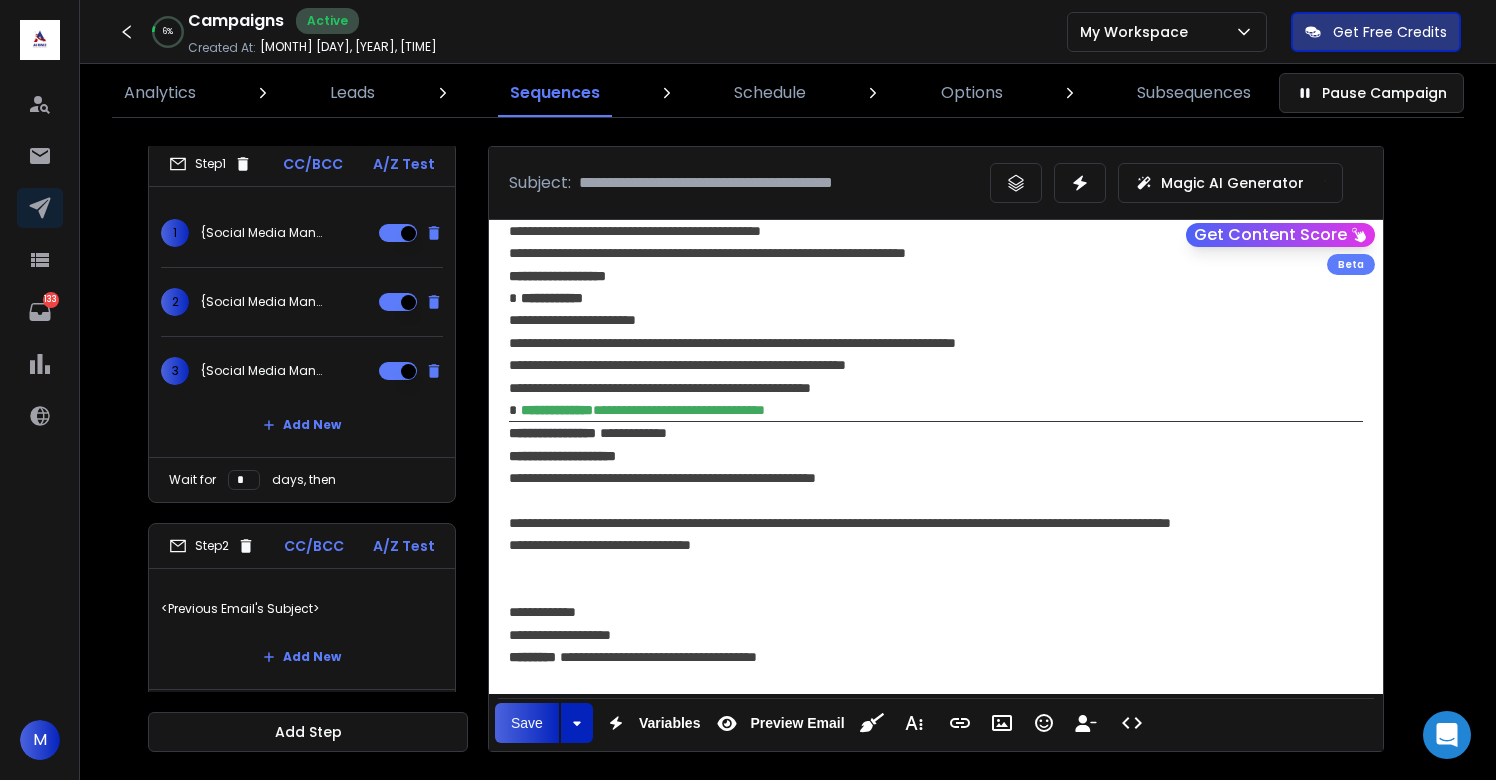 click on "**********" at bounding box center [562, 456] 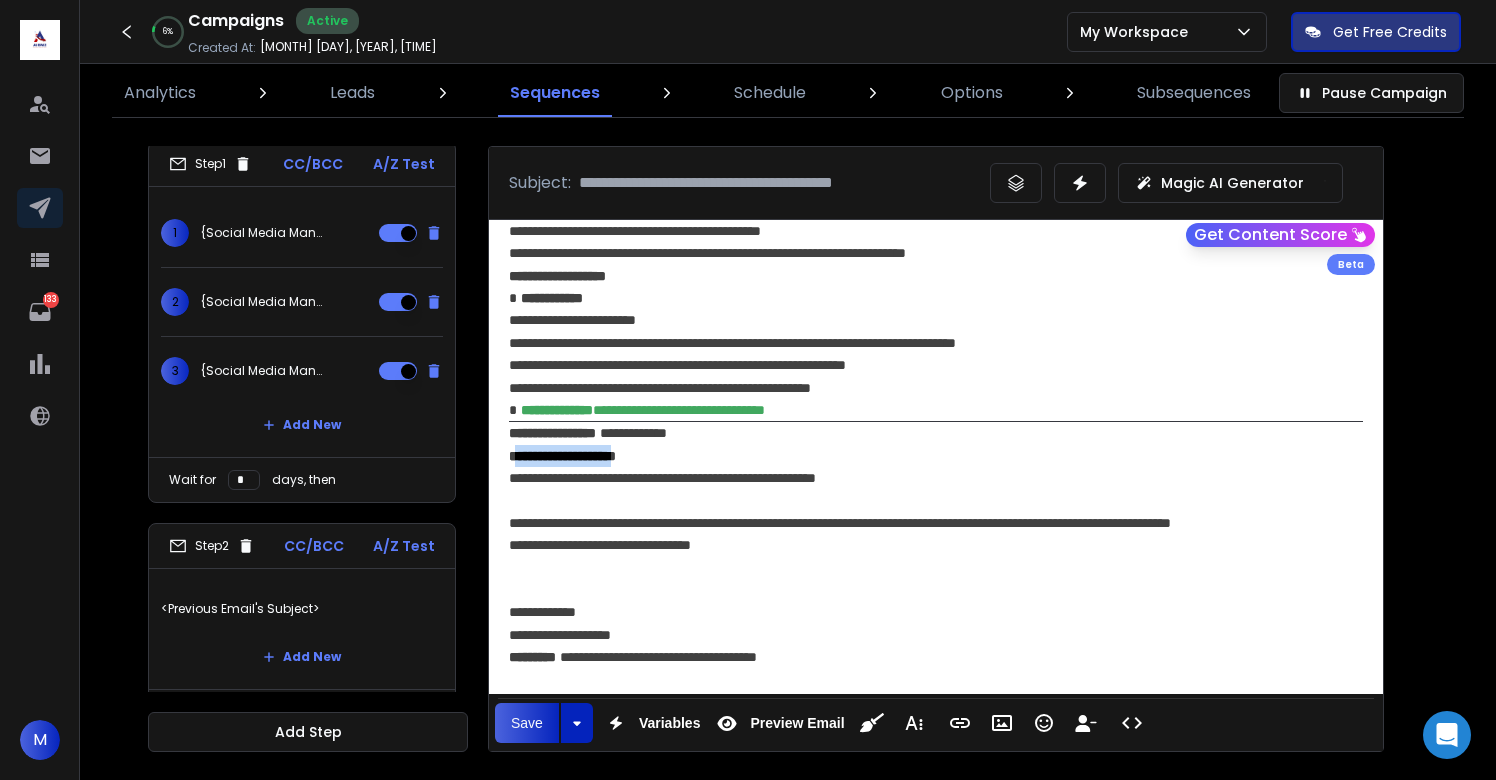 click on "**********" at bounding box center (562, 456) 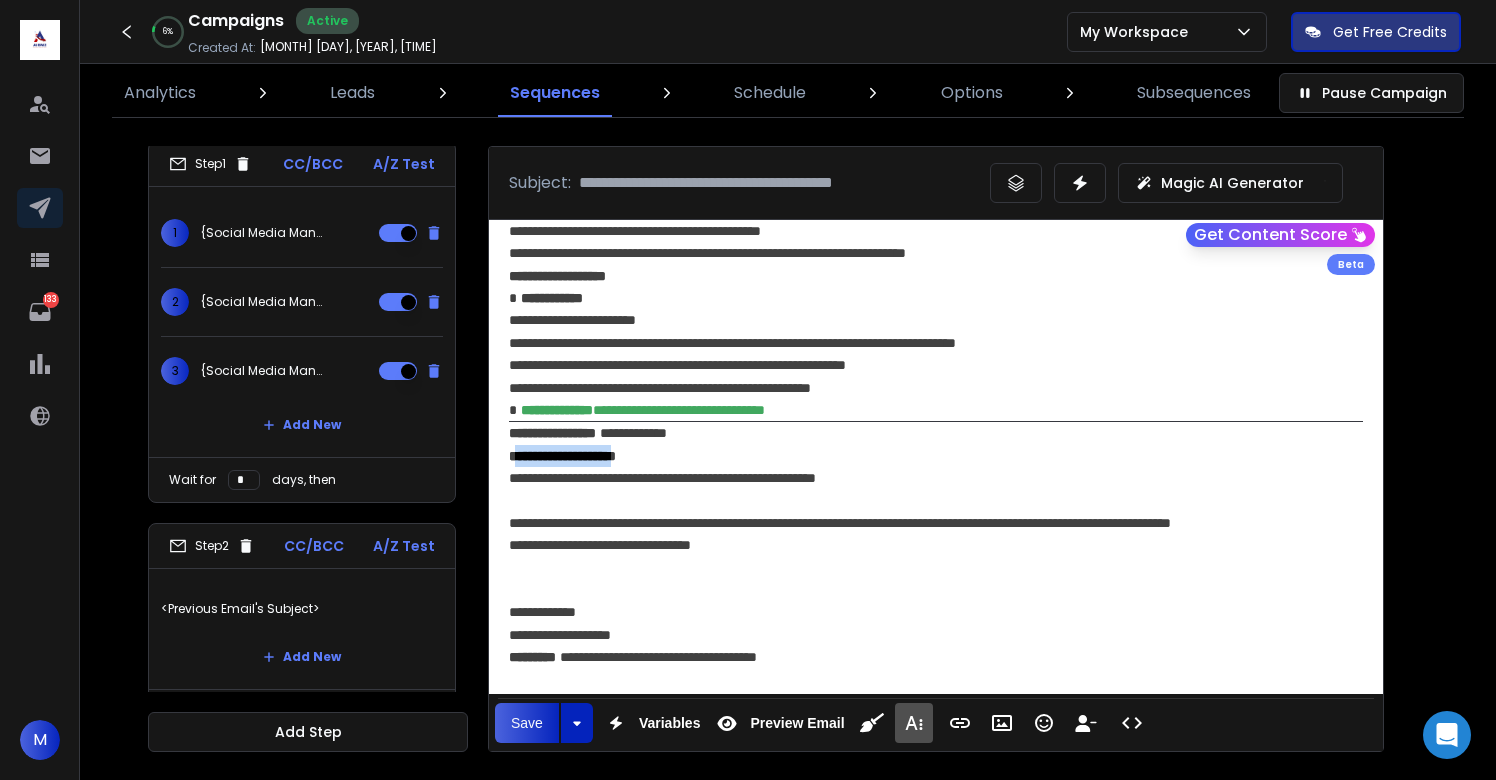 click 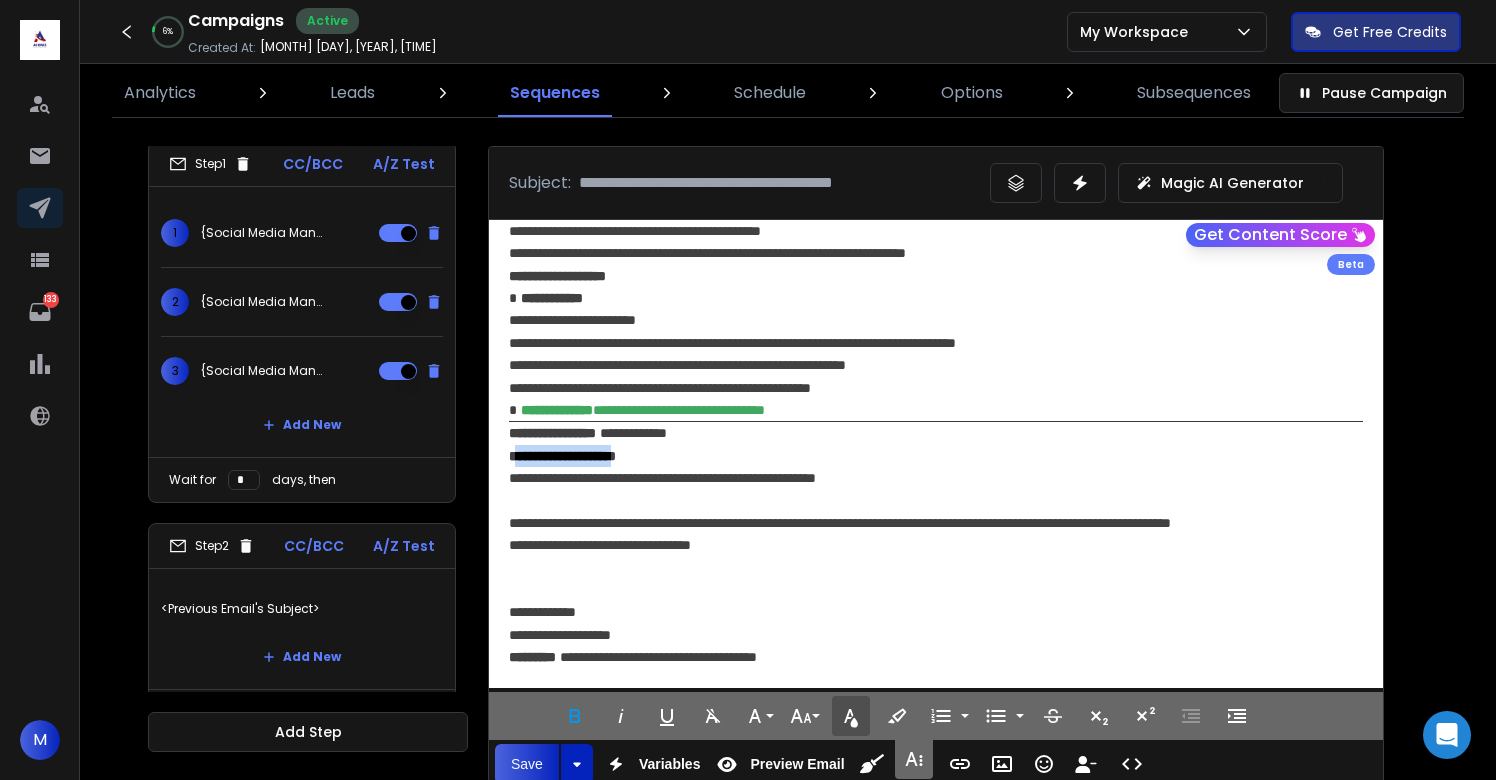 click 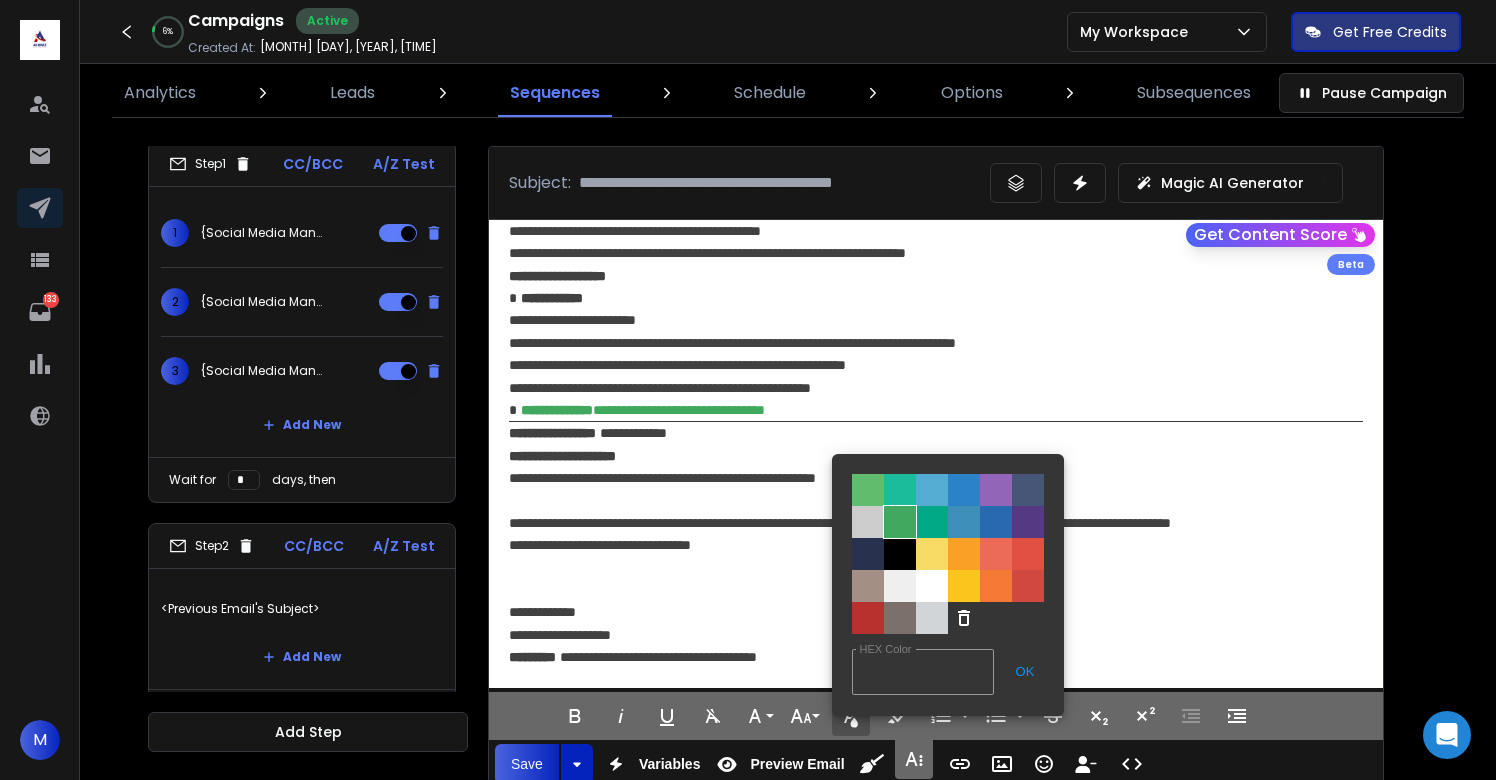 click on "Color#41A85F" at bounding box center (900, 522) 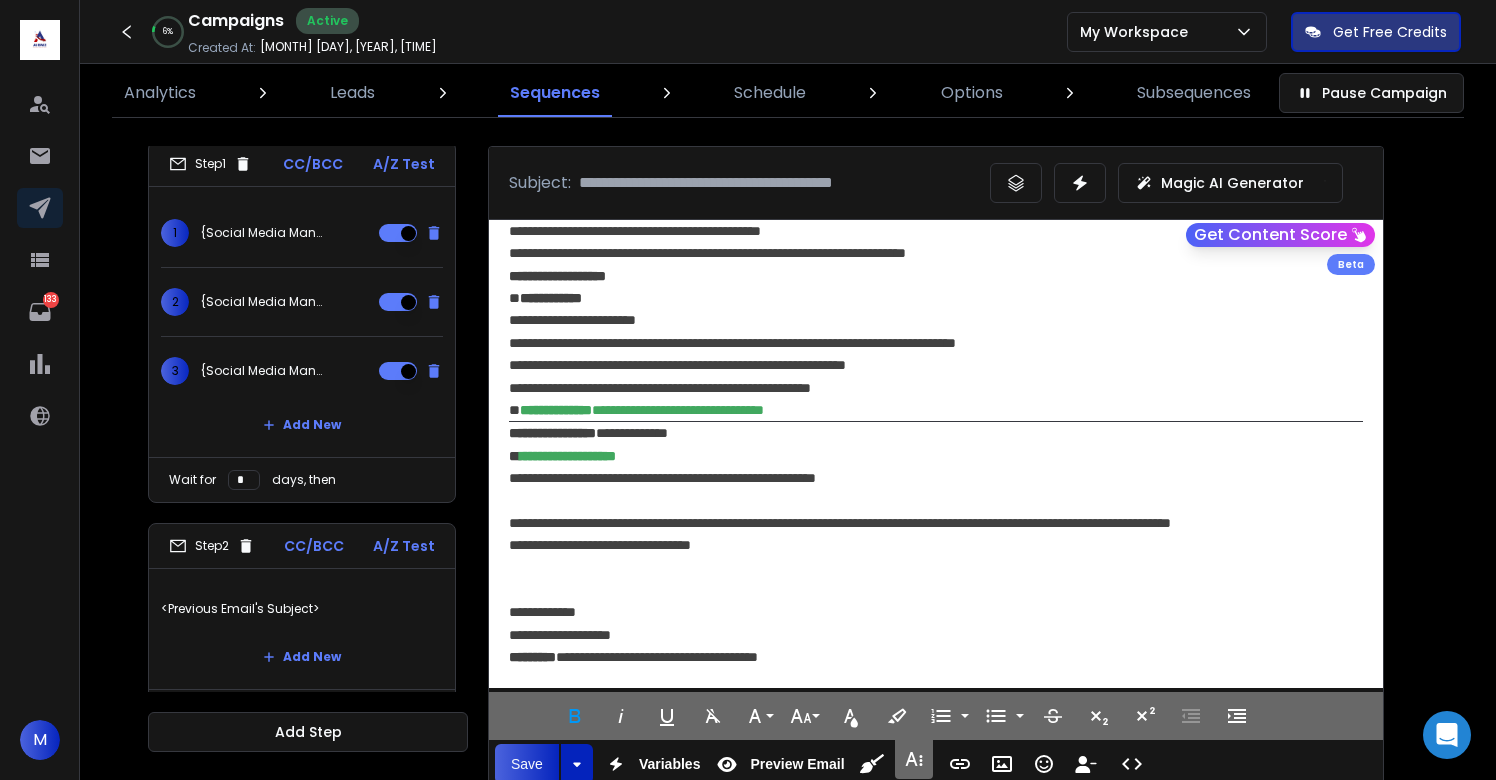 click on "**********" at bounding box center (936, 455) 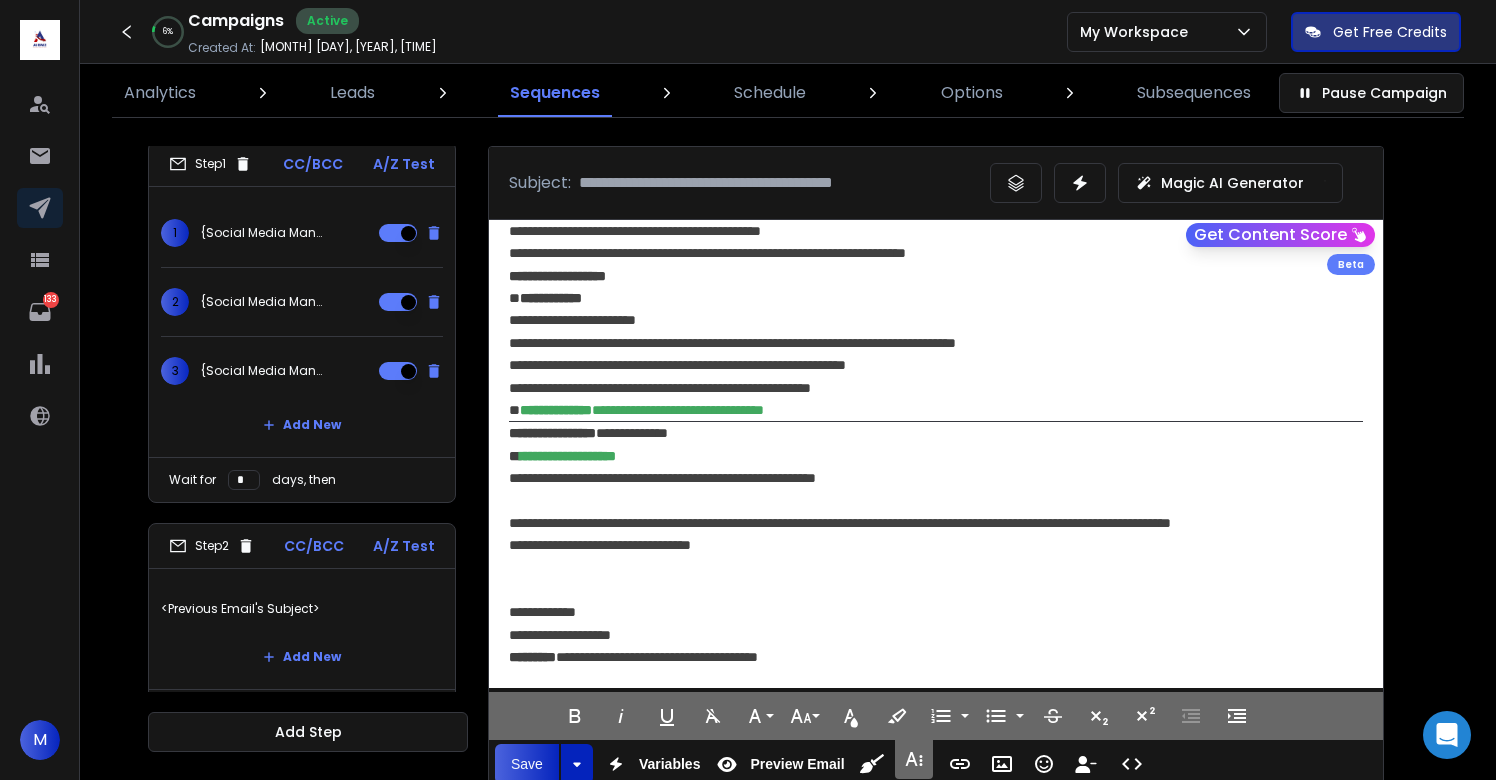 click on "**********" at bounding box center [568, 456] 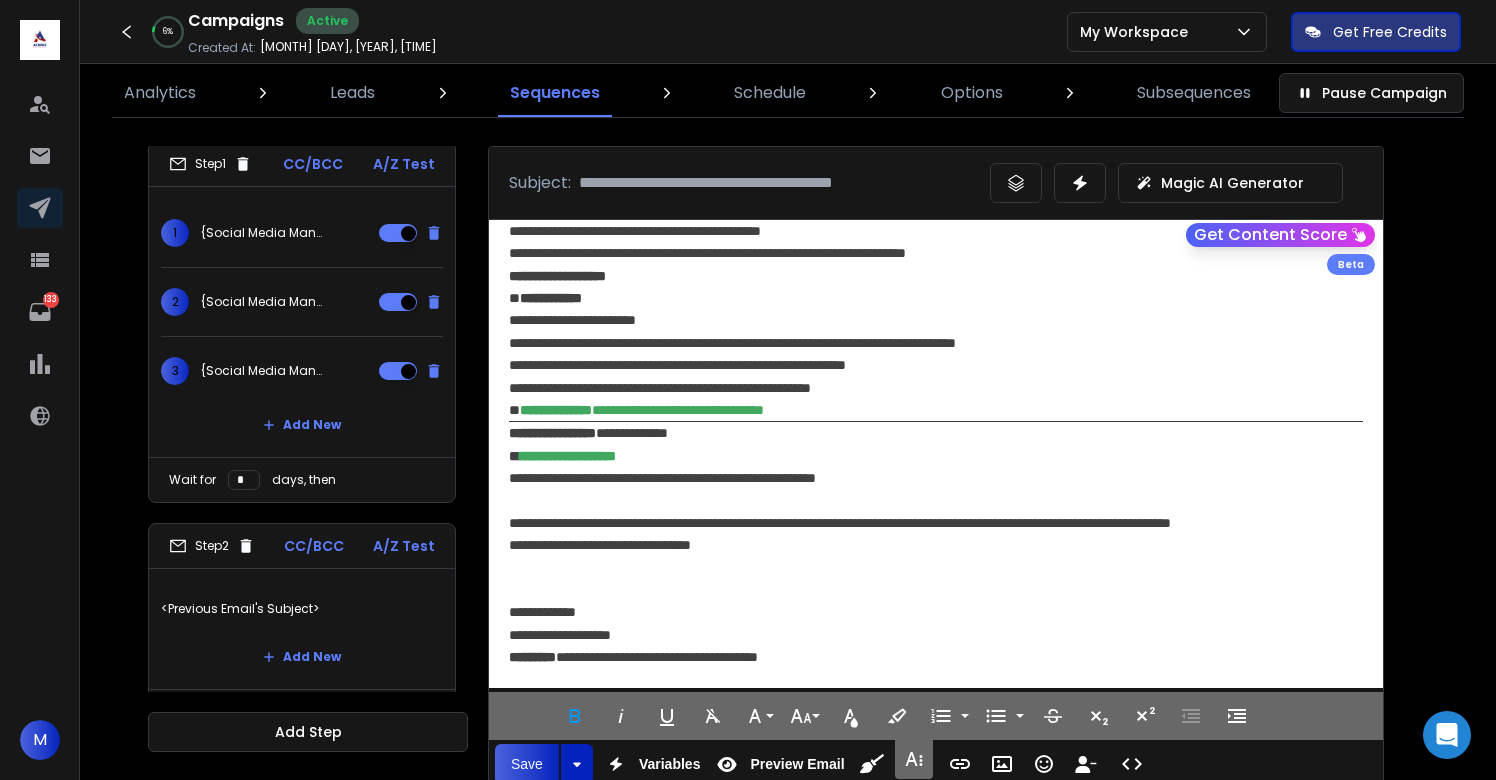 type 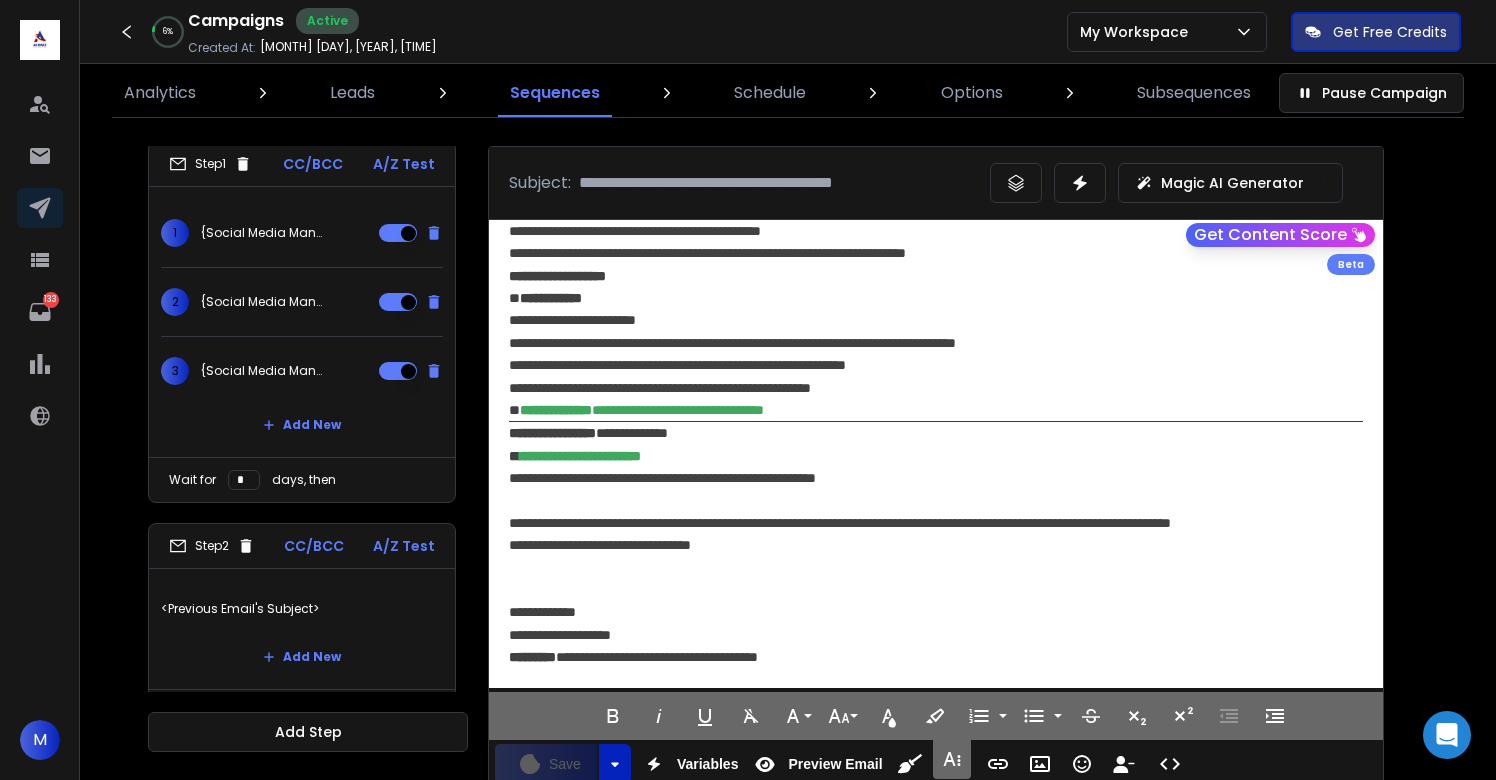 scroll, scrollTop: 93, scrollLeft: 0, axis: vertical 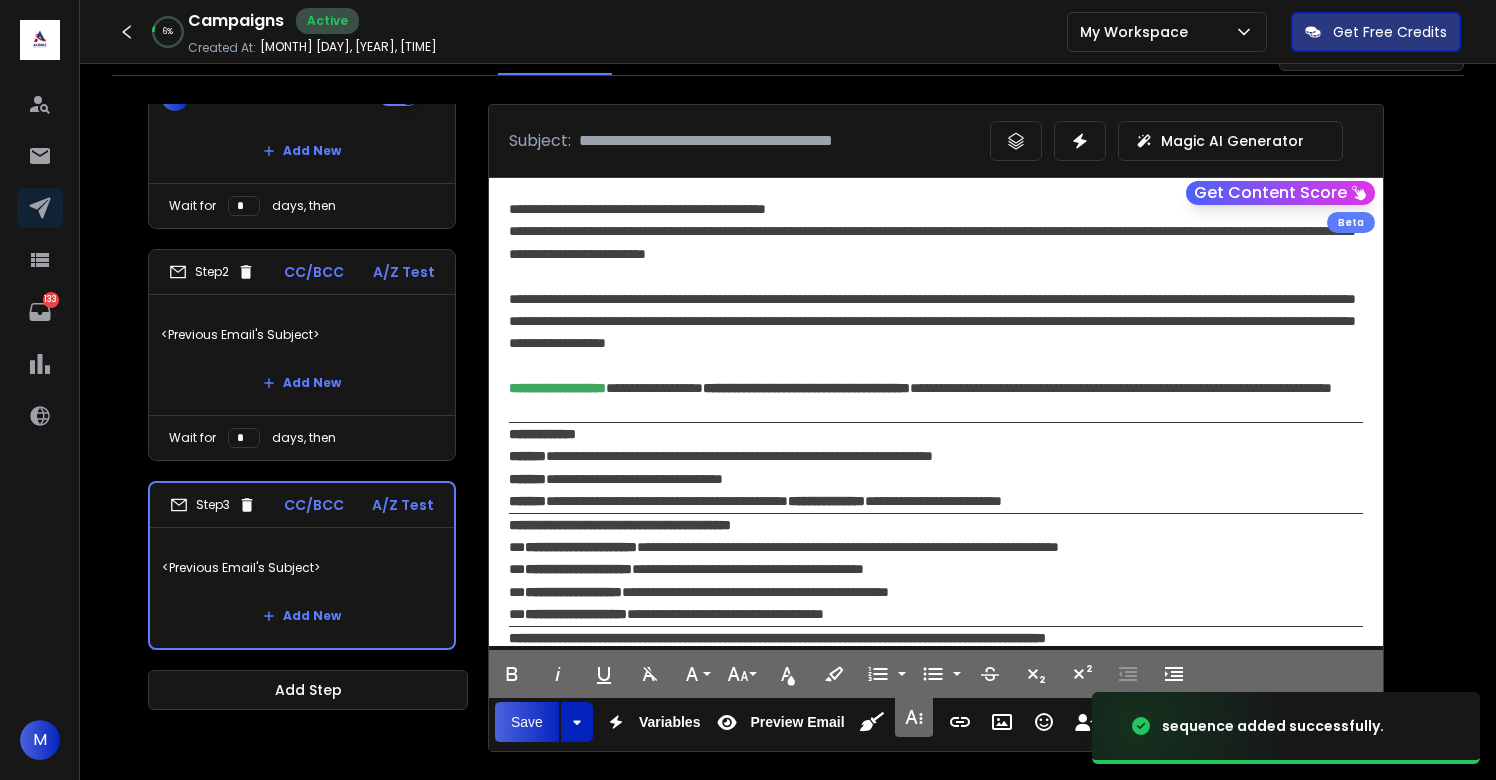 click on "*" at bounding box center (244, 438) 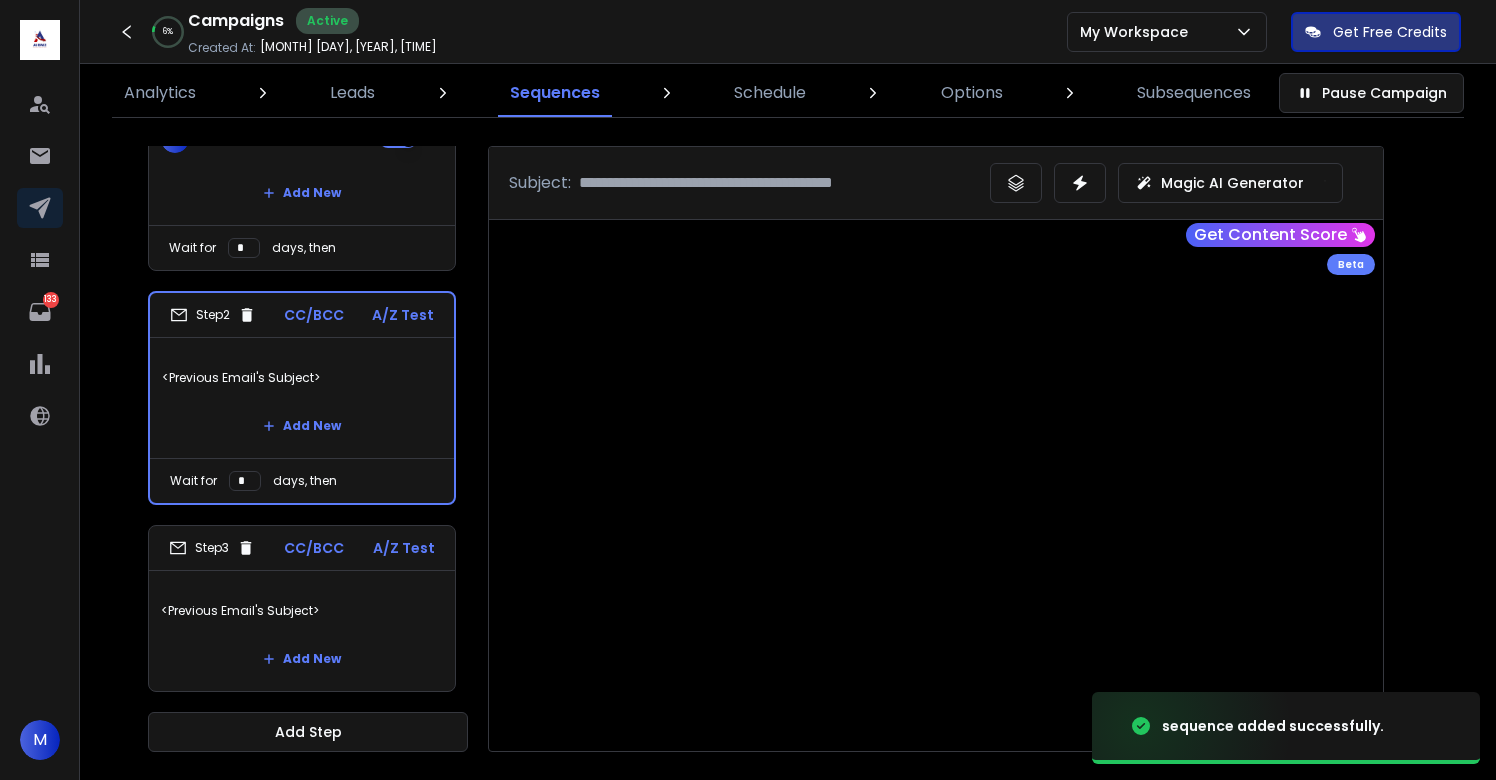 scroll, scrollTop: 51, scrollLeft: 0, axis: vertical 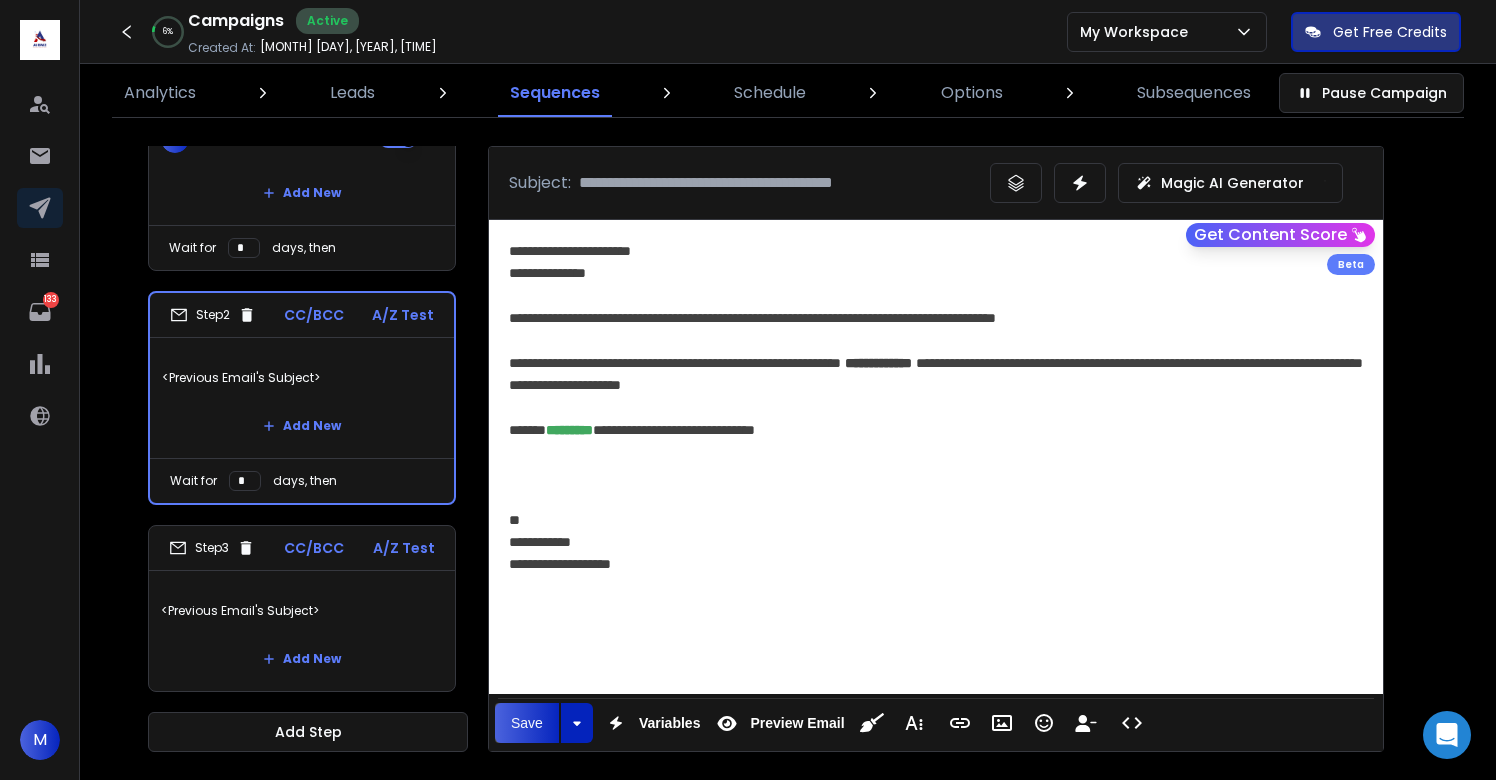 type on "*" 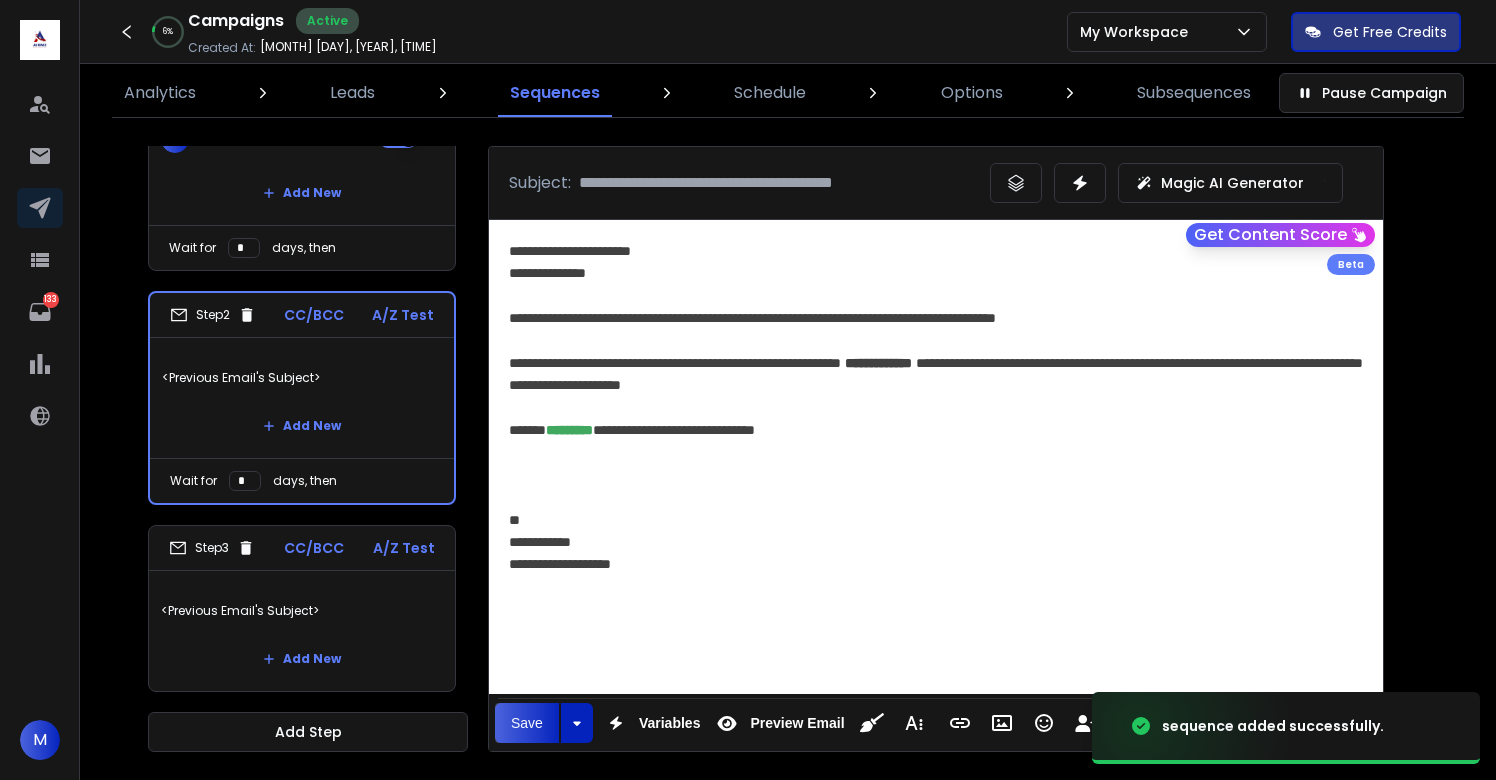 click on "<Previous Email's Subject>" at bounding box center (302, 611) 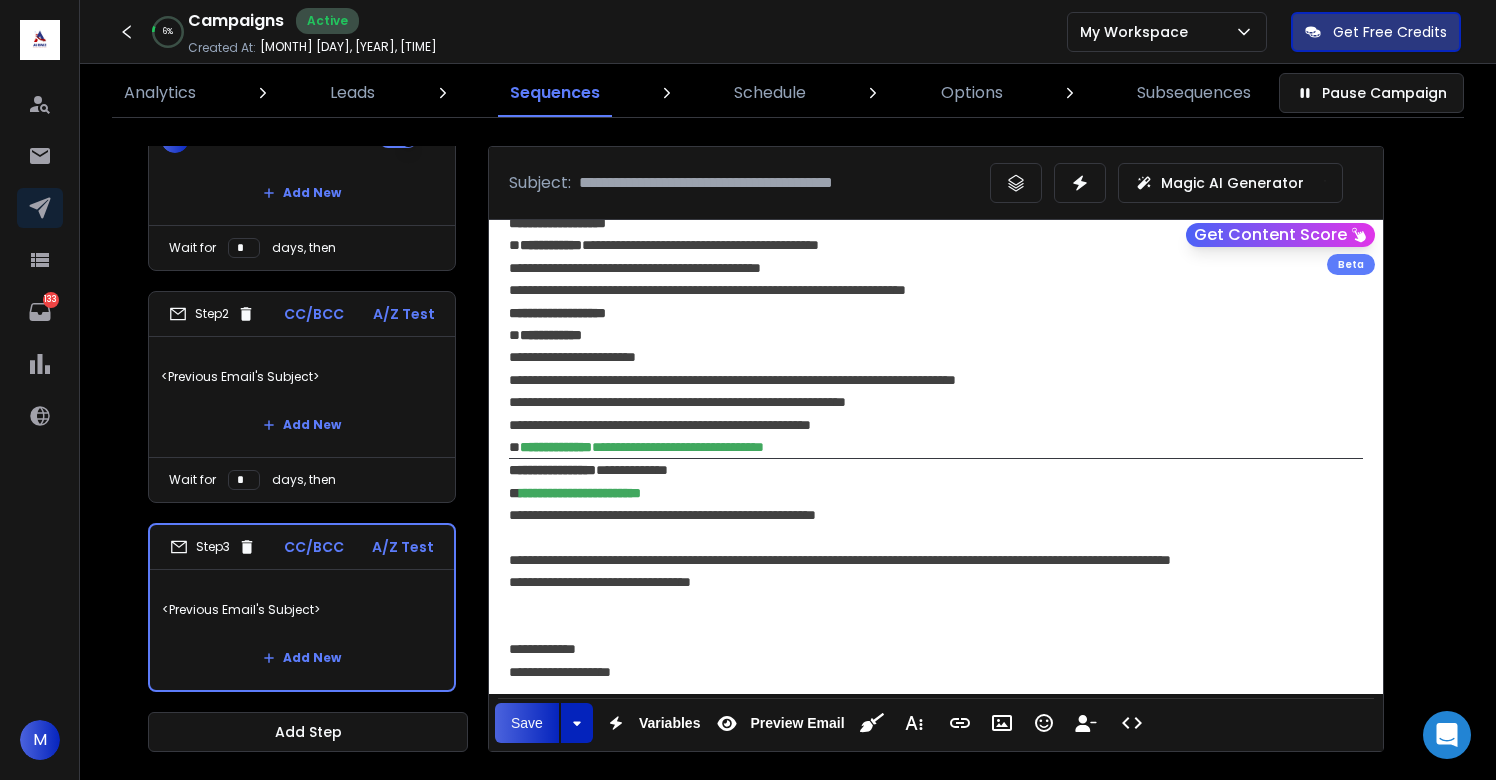 scroll, scrollTop: 516, scrollLeft: 0, axis: vertical 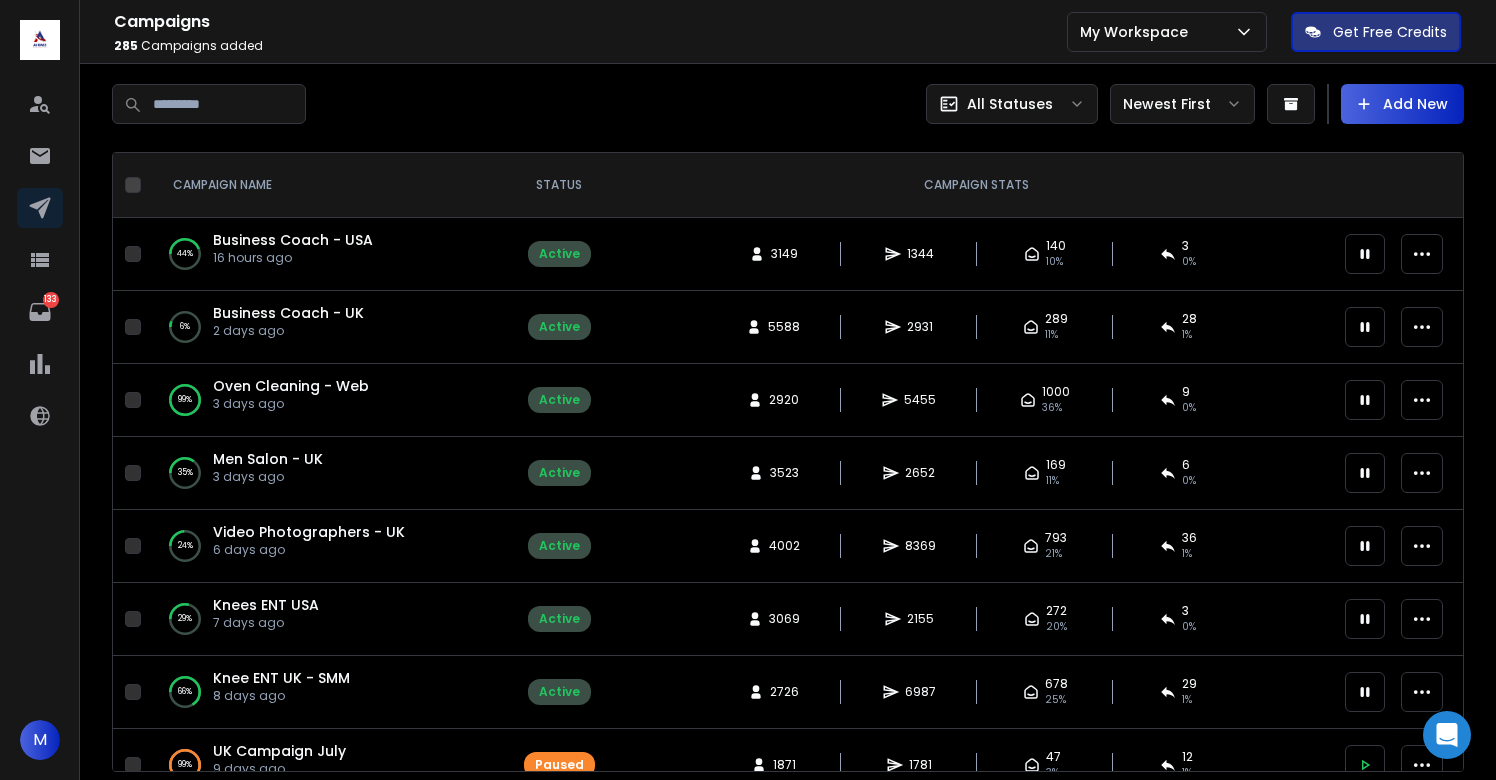 click on "Men Salon - UK" at bounding box center [268, 459] 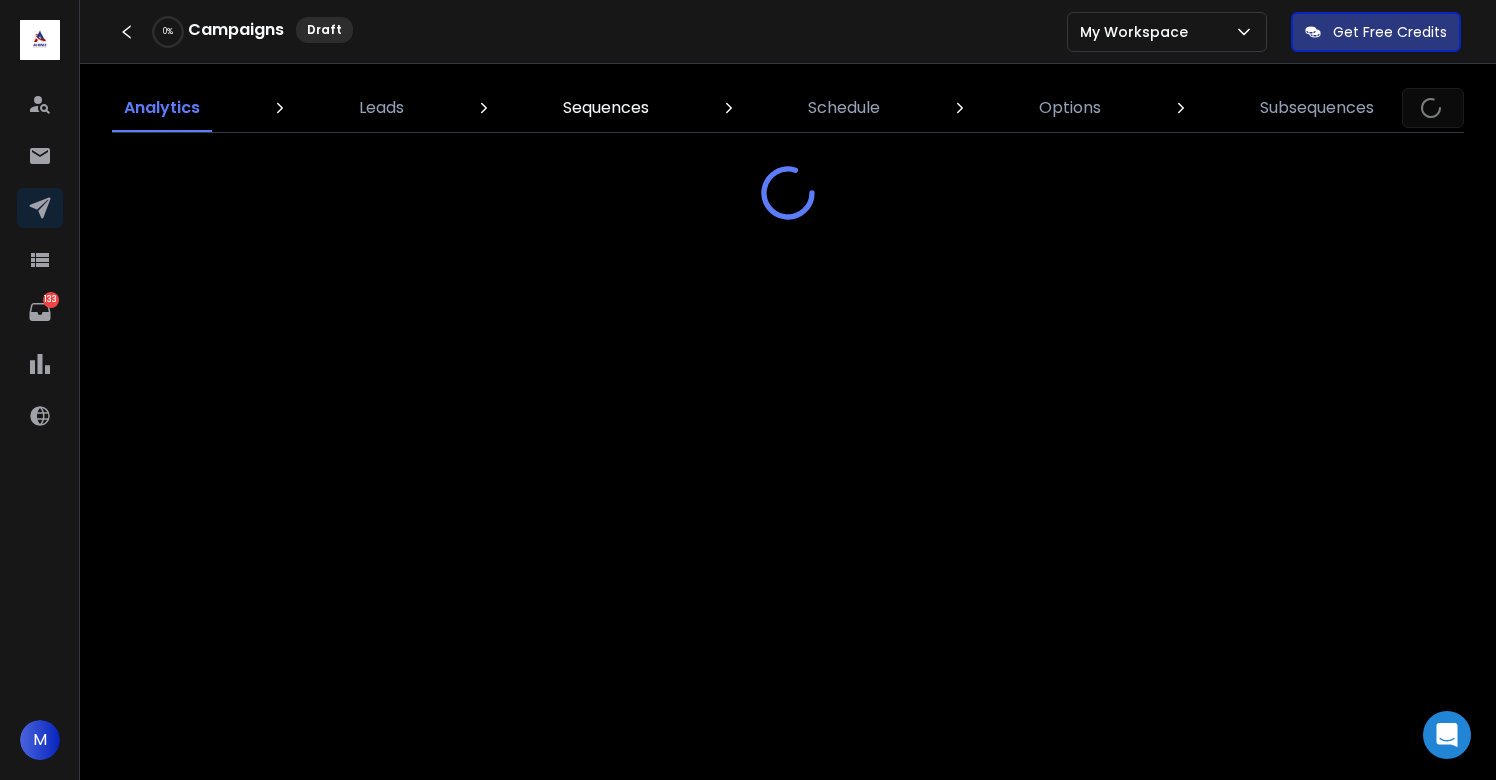 click on "Sequences" at bounding box center [606, 108] 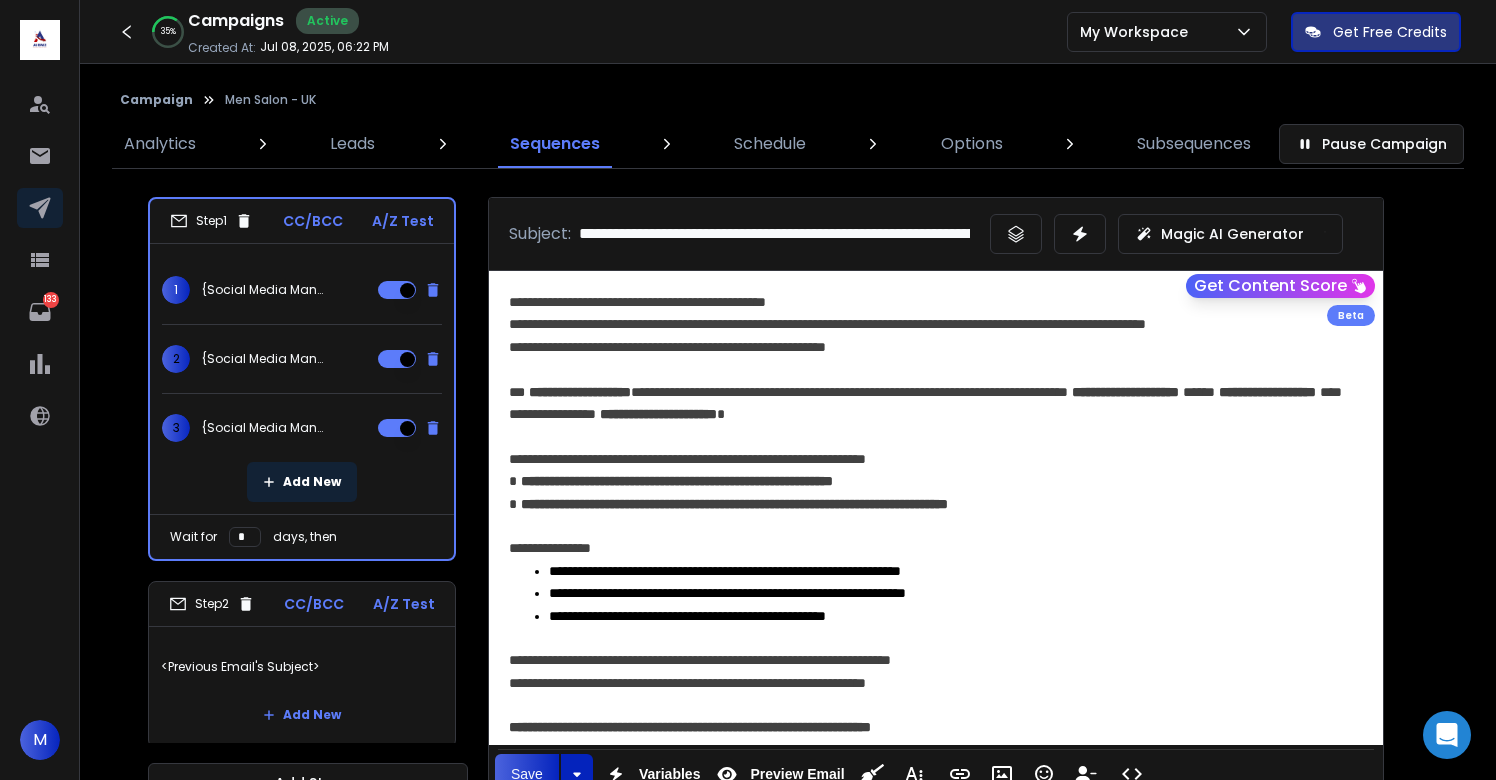 scroll, scrollTop: 5, scrollLeft: 0, axis: vertical 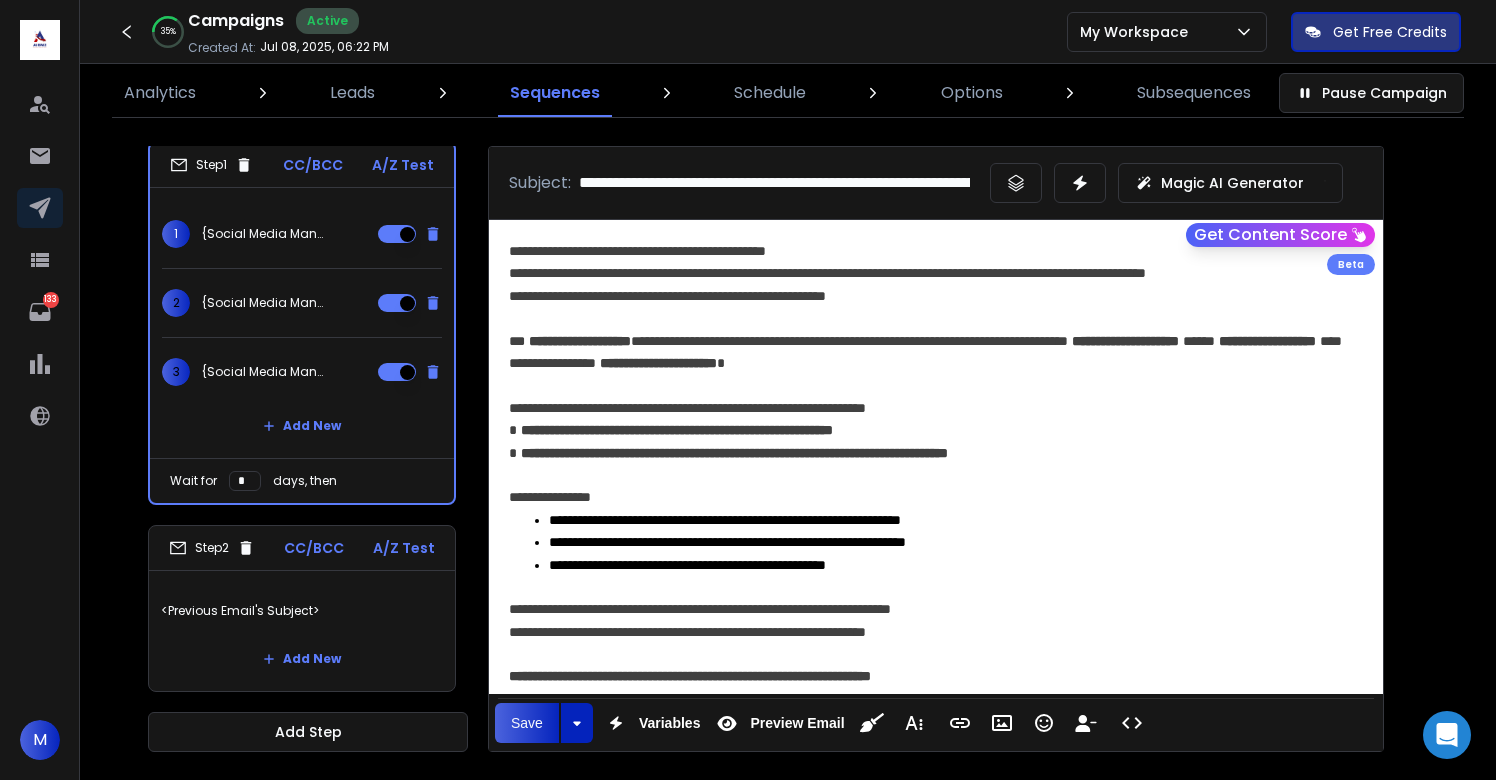 click on "<Previous Email's Subject>" at bounding box center (302, 611) 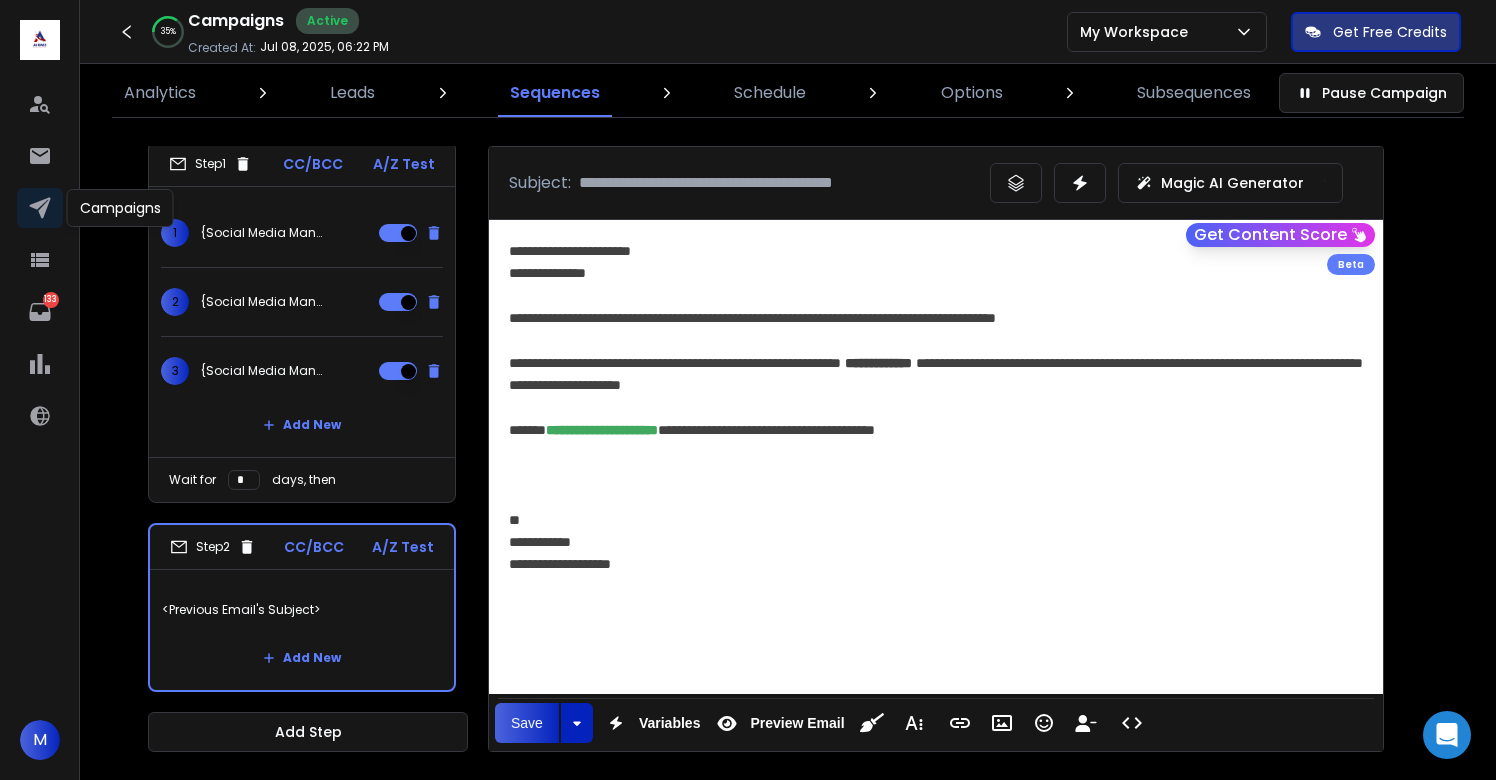 click 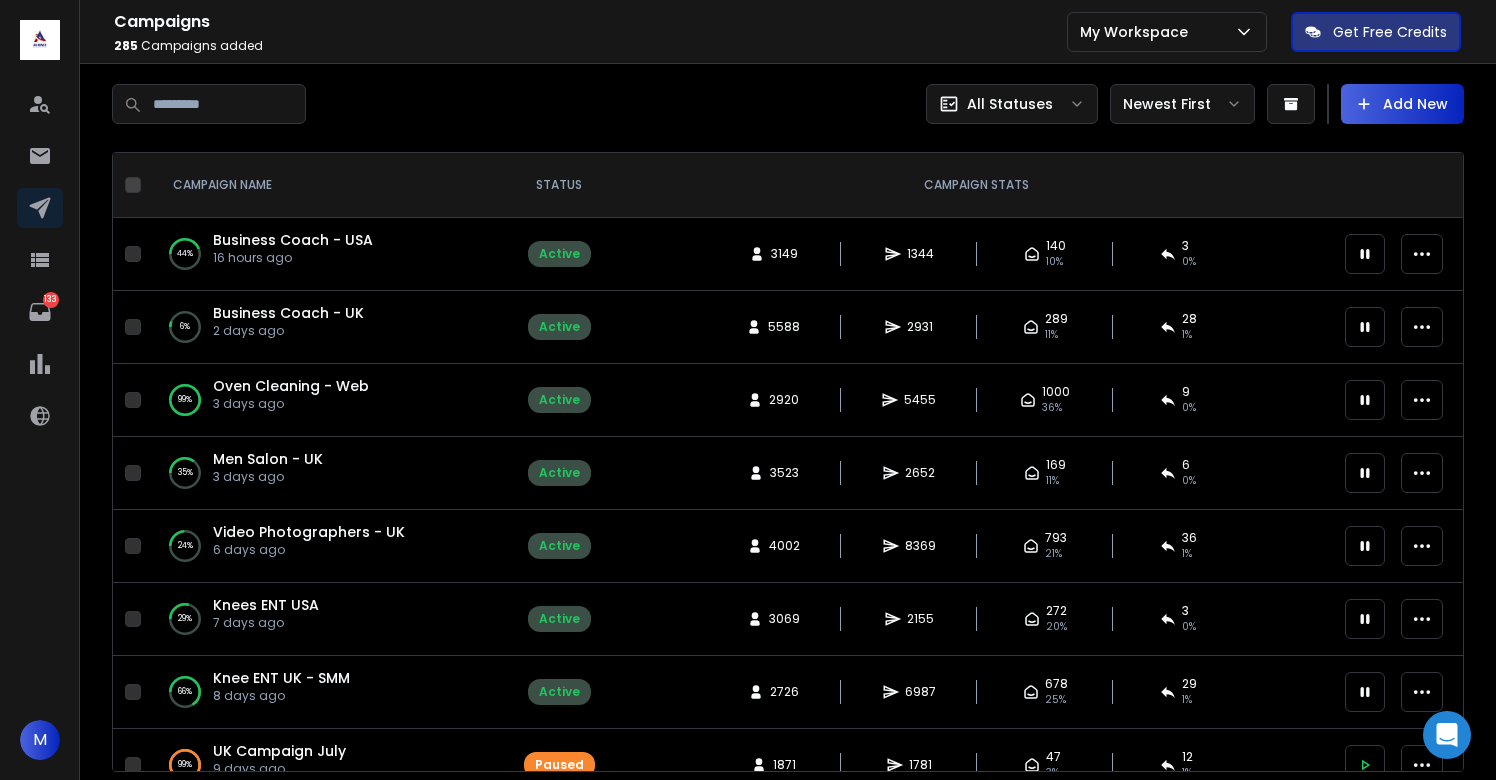 click on "Video Photographers - UK" at bounding box center [309, 532] 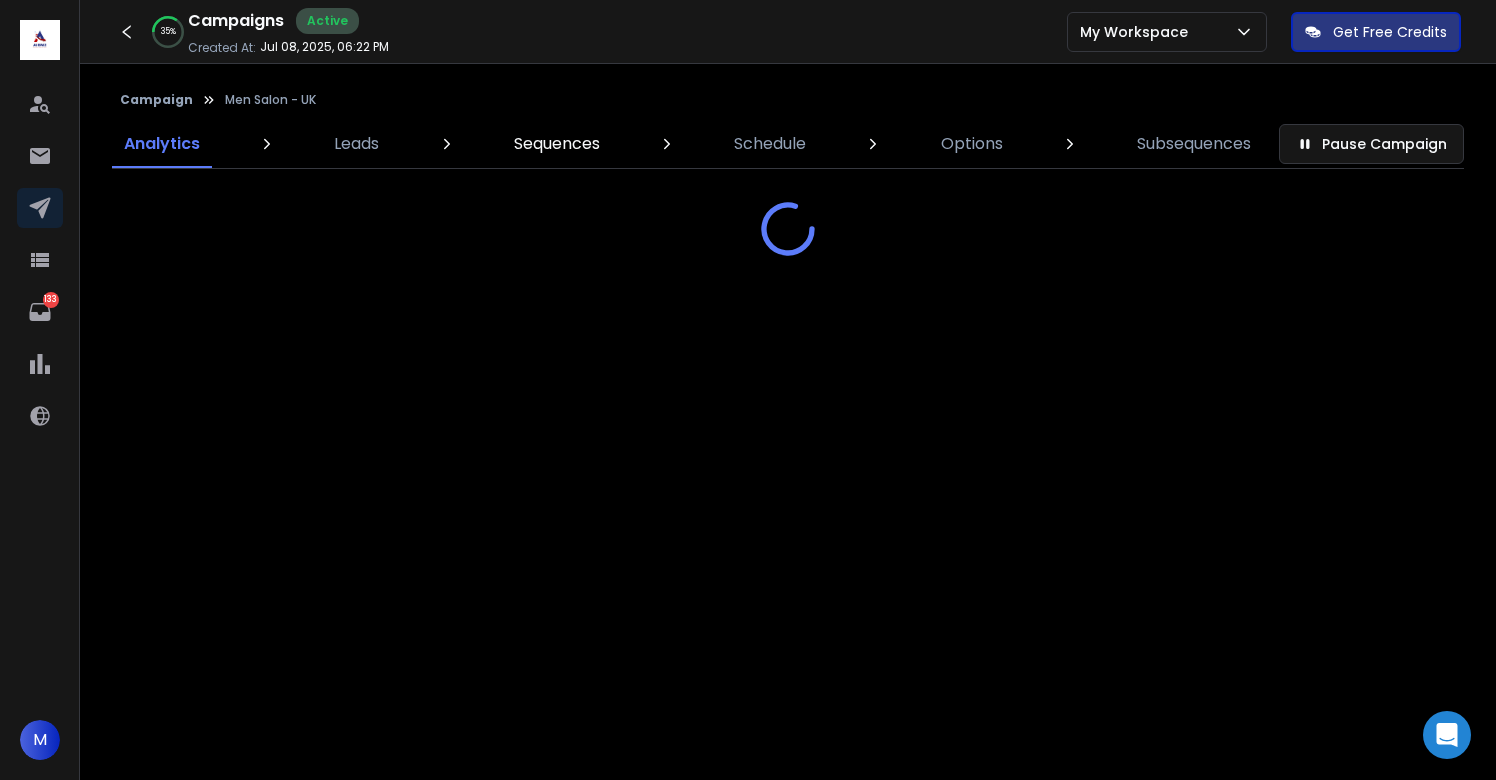 click on "Sequences" at bounding box center [557, 144] 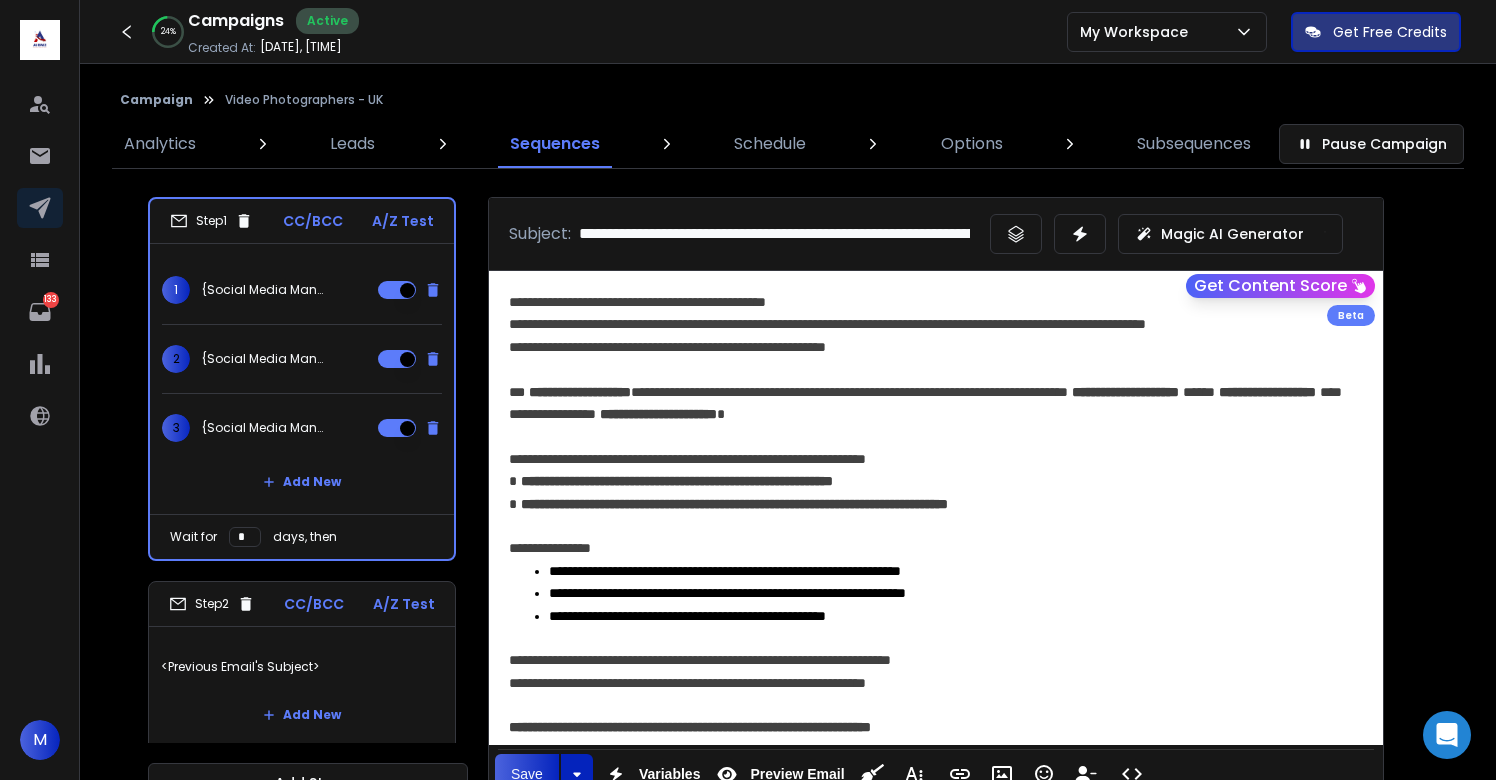 scroll, scrollTop: 237, scrollLeft: 0, axis: vertical 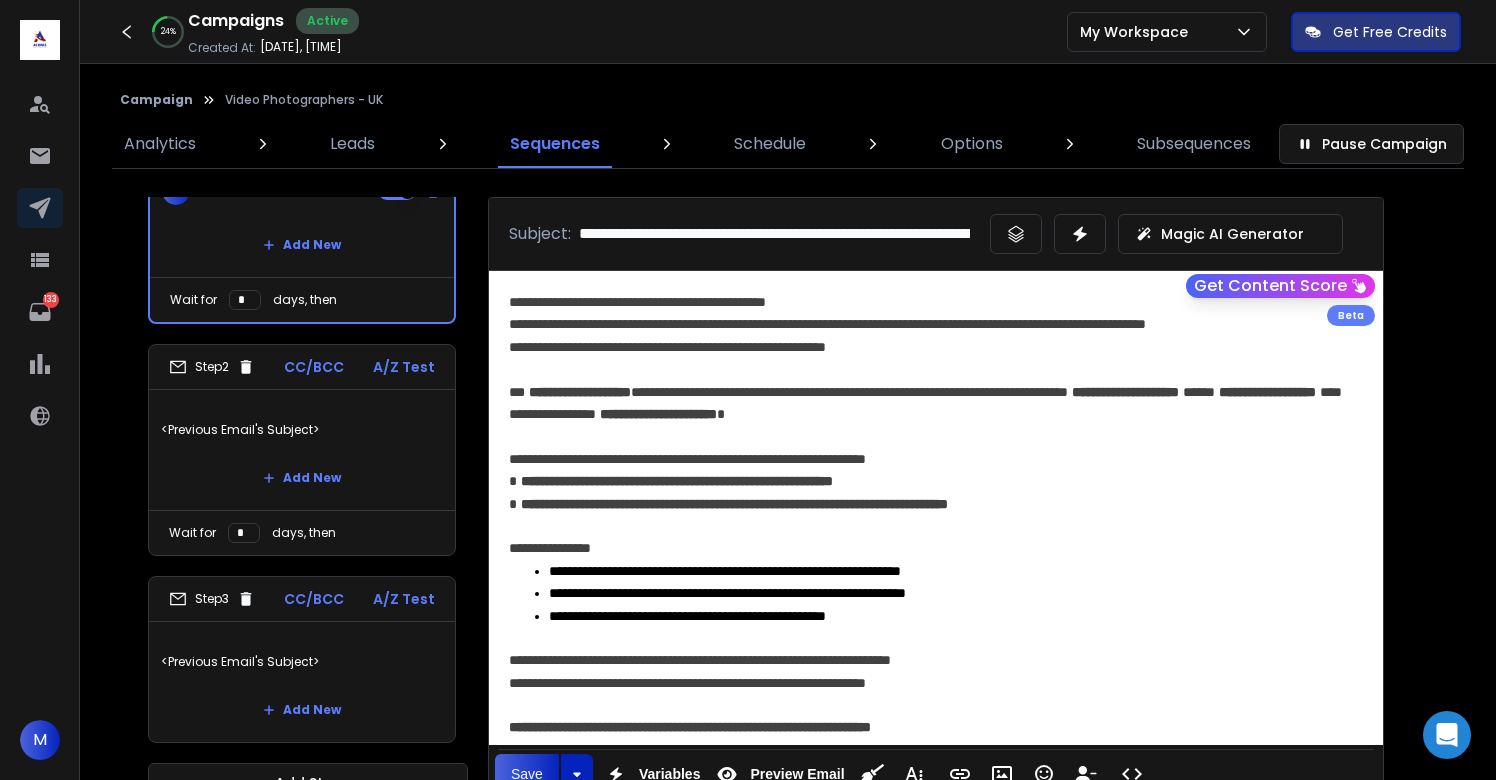 click on "<Previous Email's Subject>" at bounding box center (302, 662) 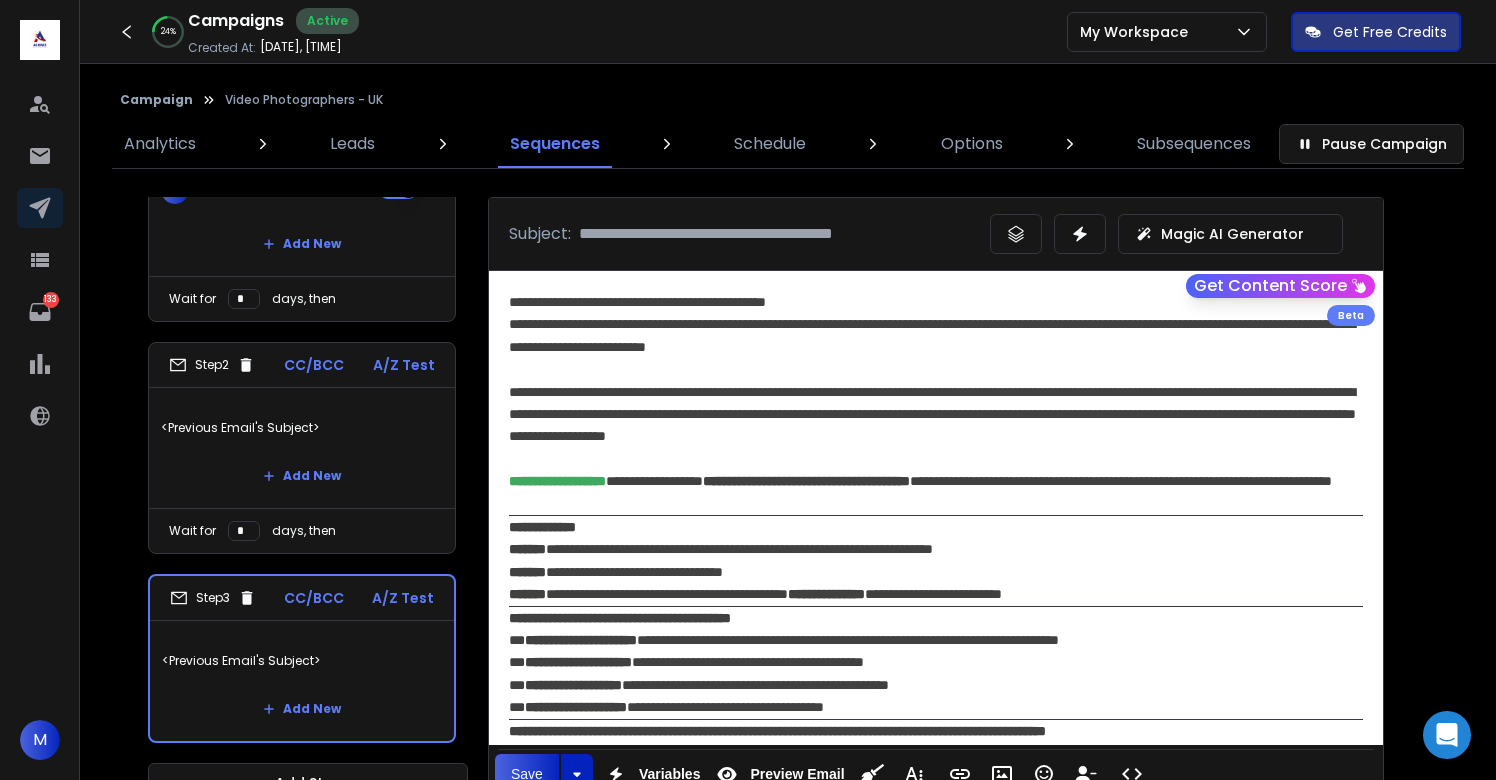 click on "**********" at bounding box center [936, 561] 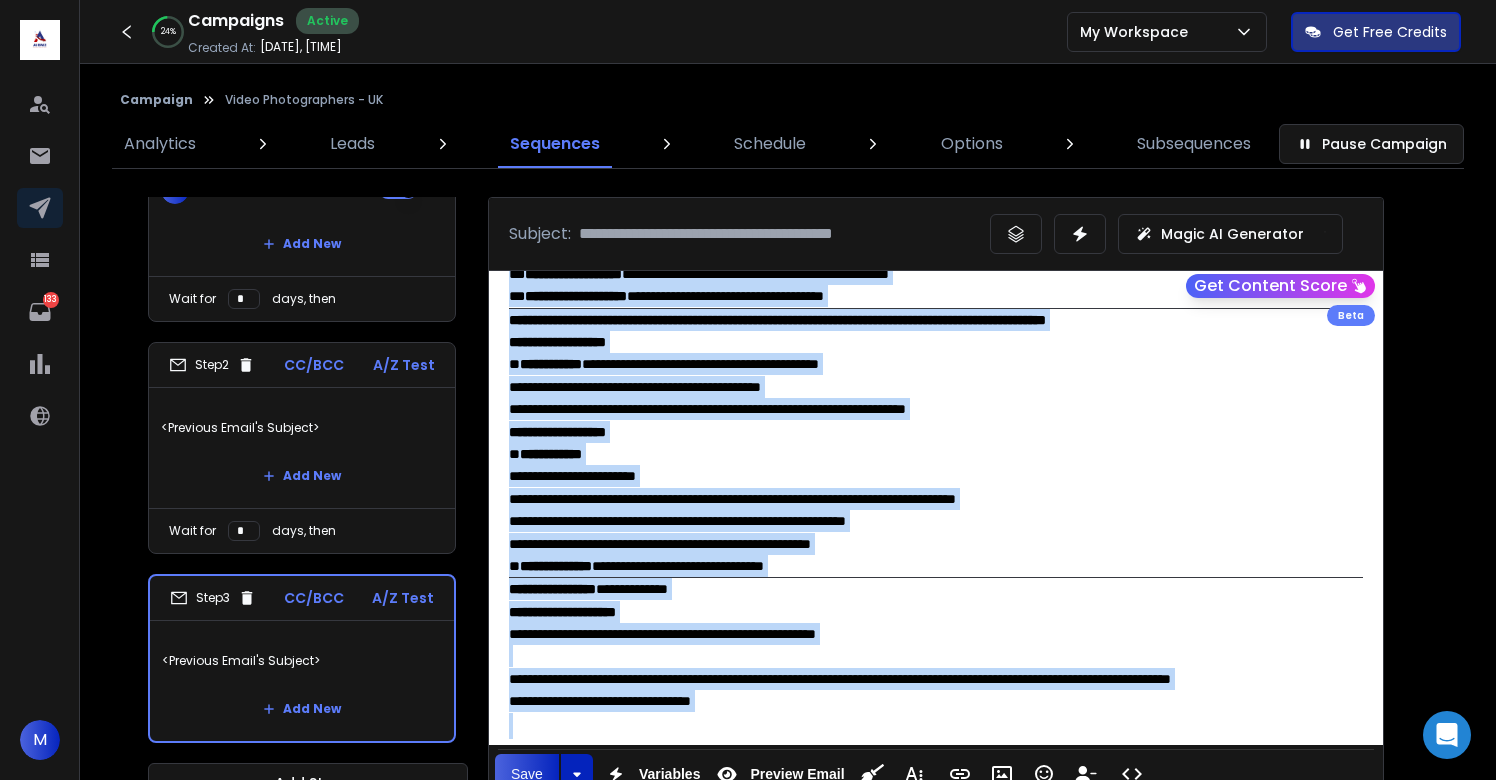 scroll, scrollTop: 516, scrollLeft: 0, axis: vertical 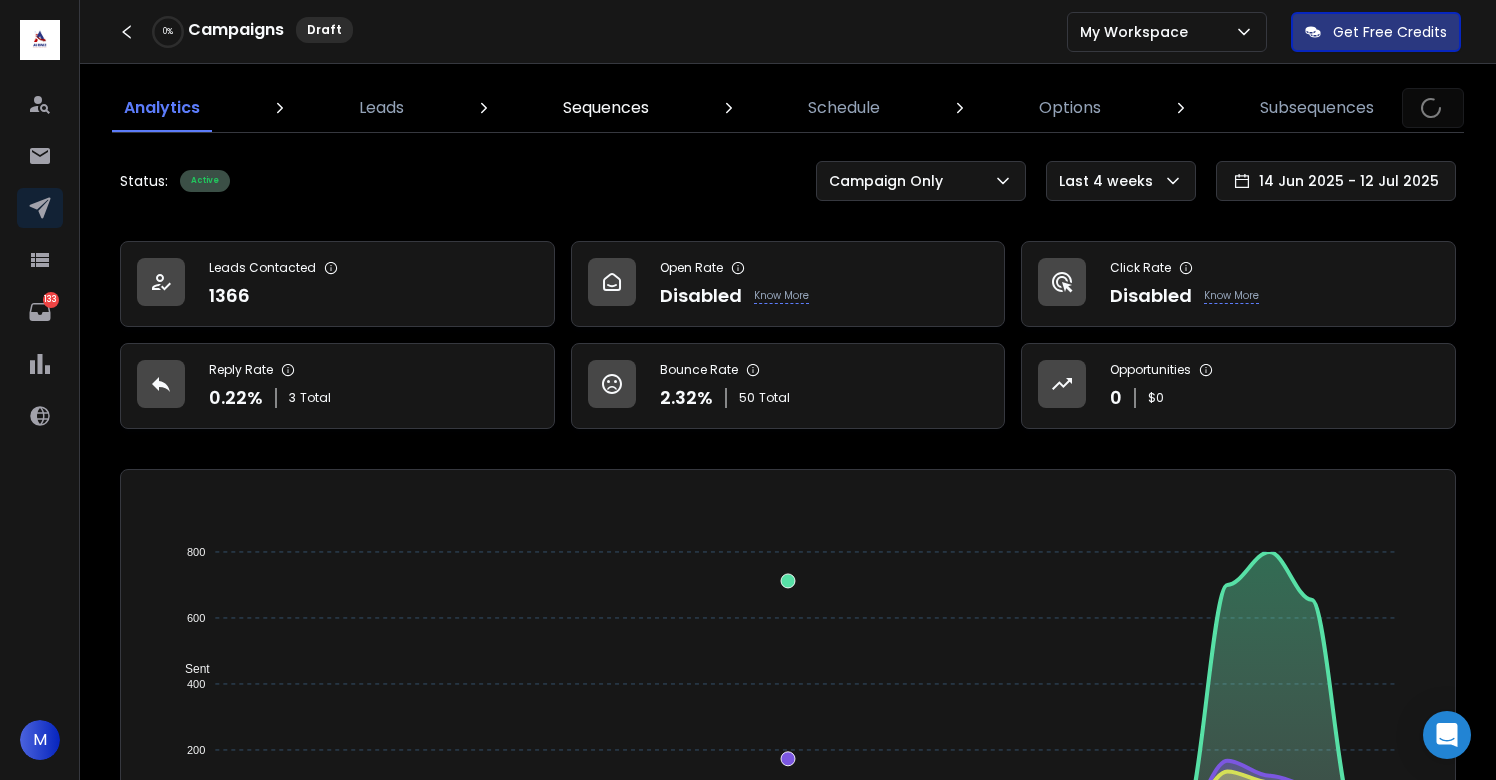 click on "Sequences" at bounding box center [606, 108] 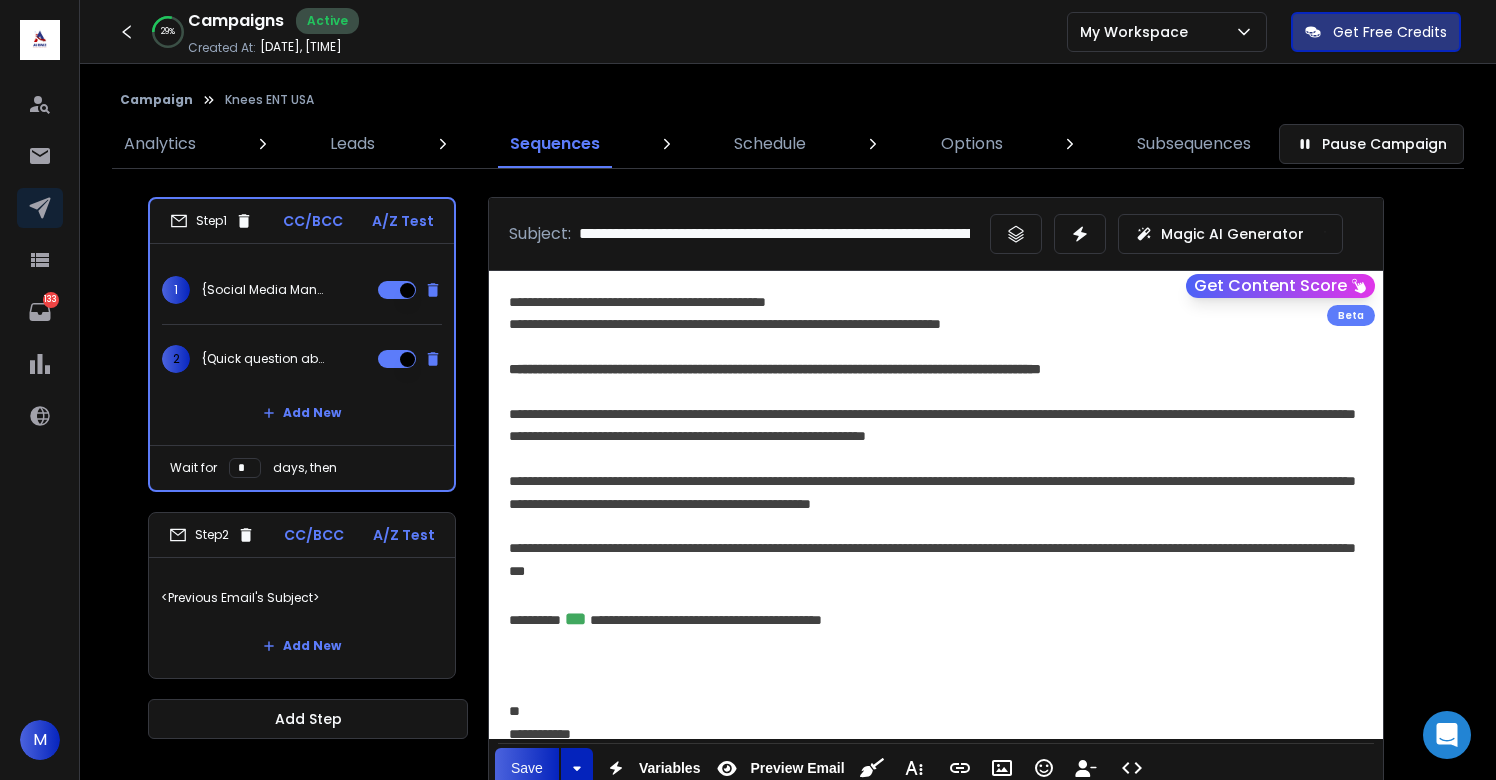 scroll, scrollTop: 45, scrollLeft: 0, axis: vertical 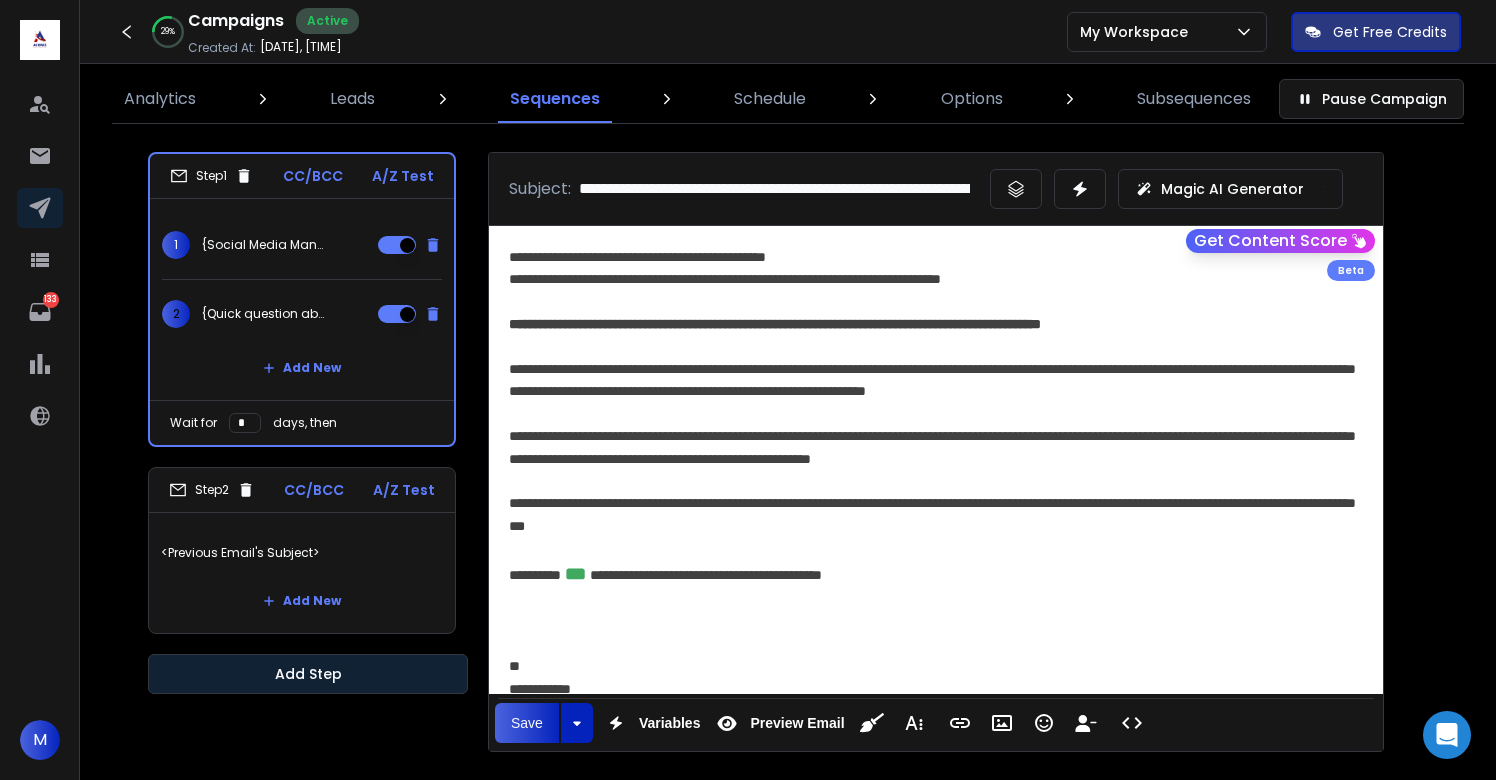 click on "Add Step" at bounding box center [308, 674] 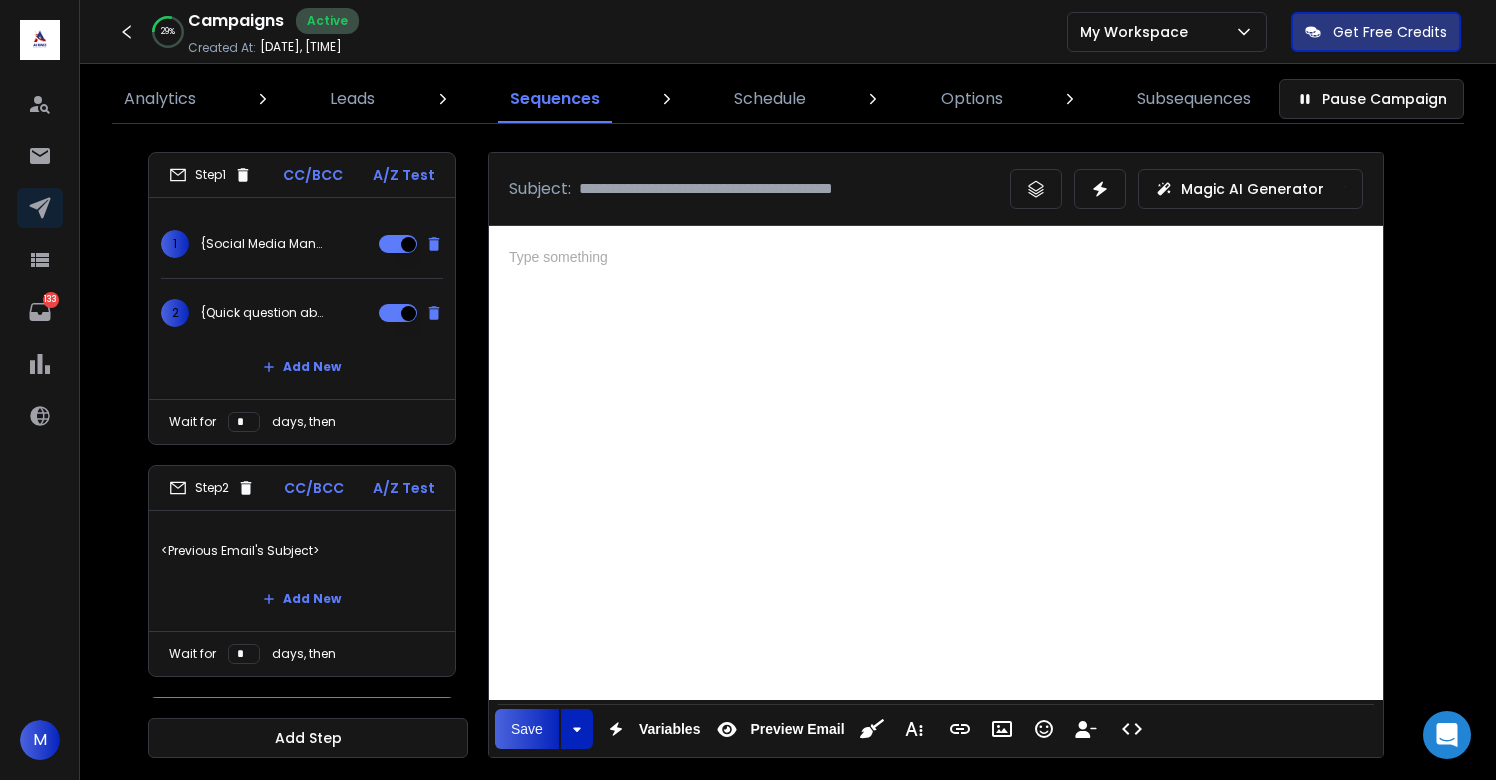 click at bounding box center (936, 460) 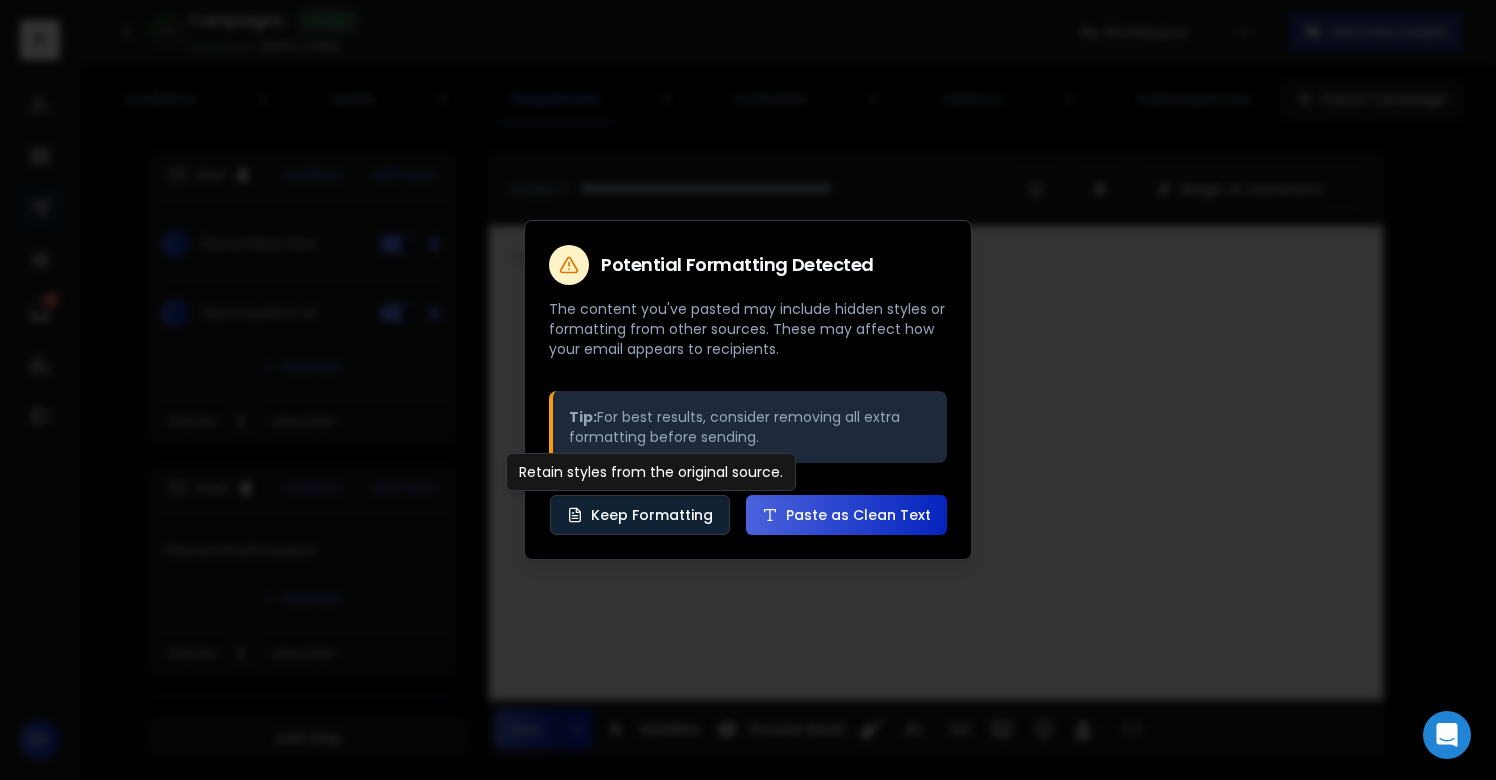 click on "Keep Formatting" at bounding box center (640, 515) 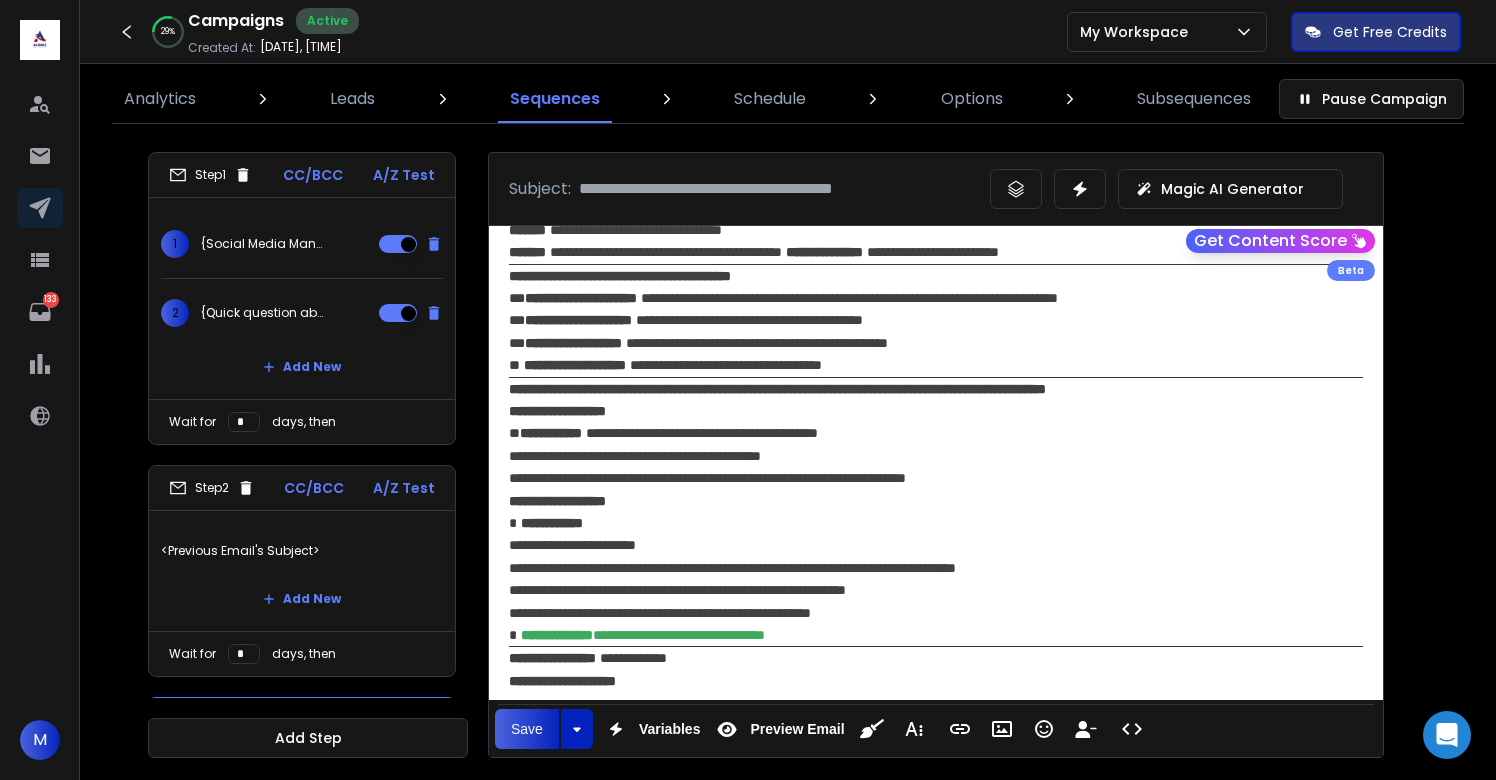 scroll, scrollTop: 516, scrollLeft: 0, axis: vertical 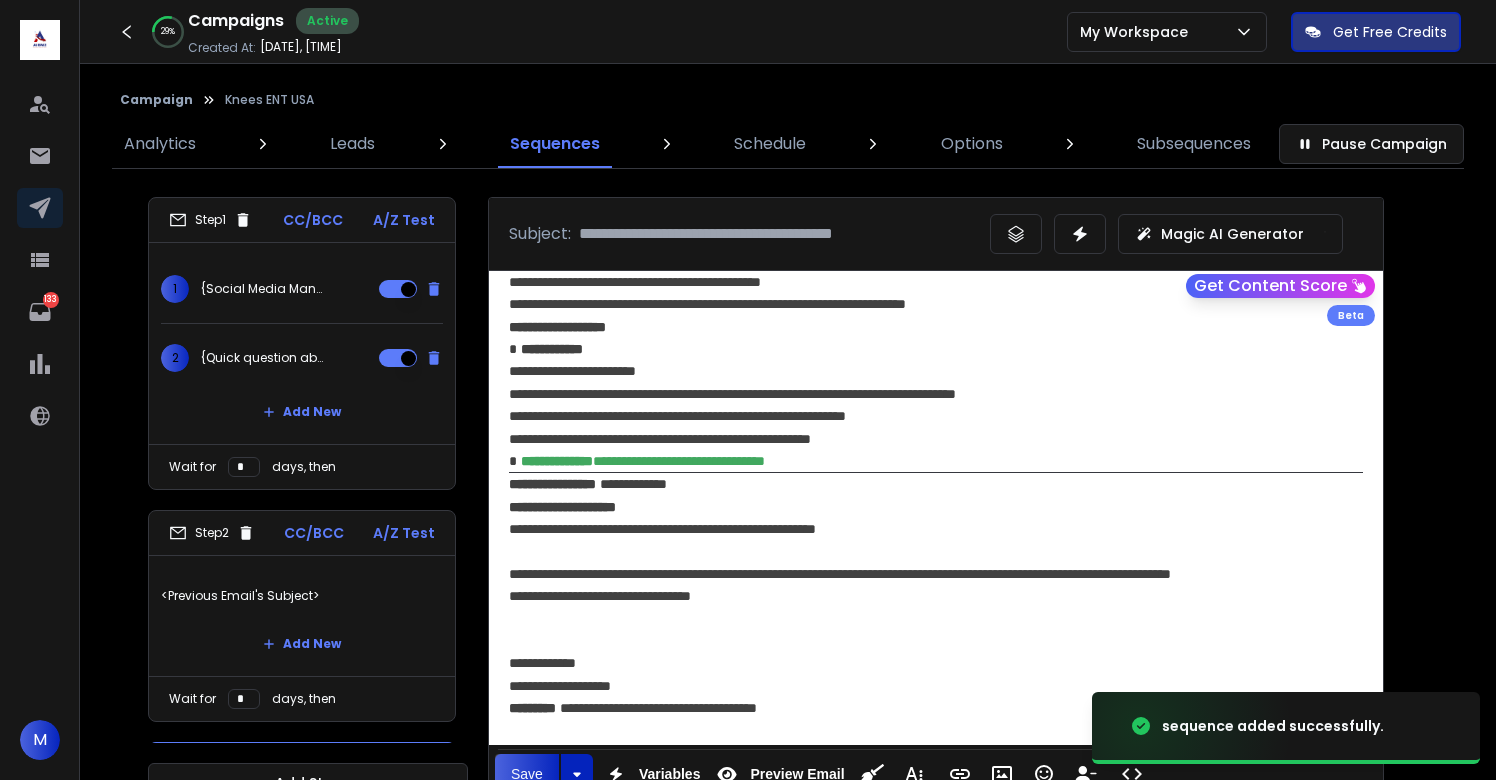 click at bounding box center [558, 708] 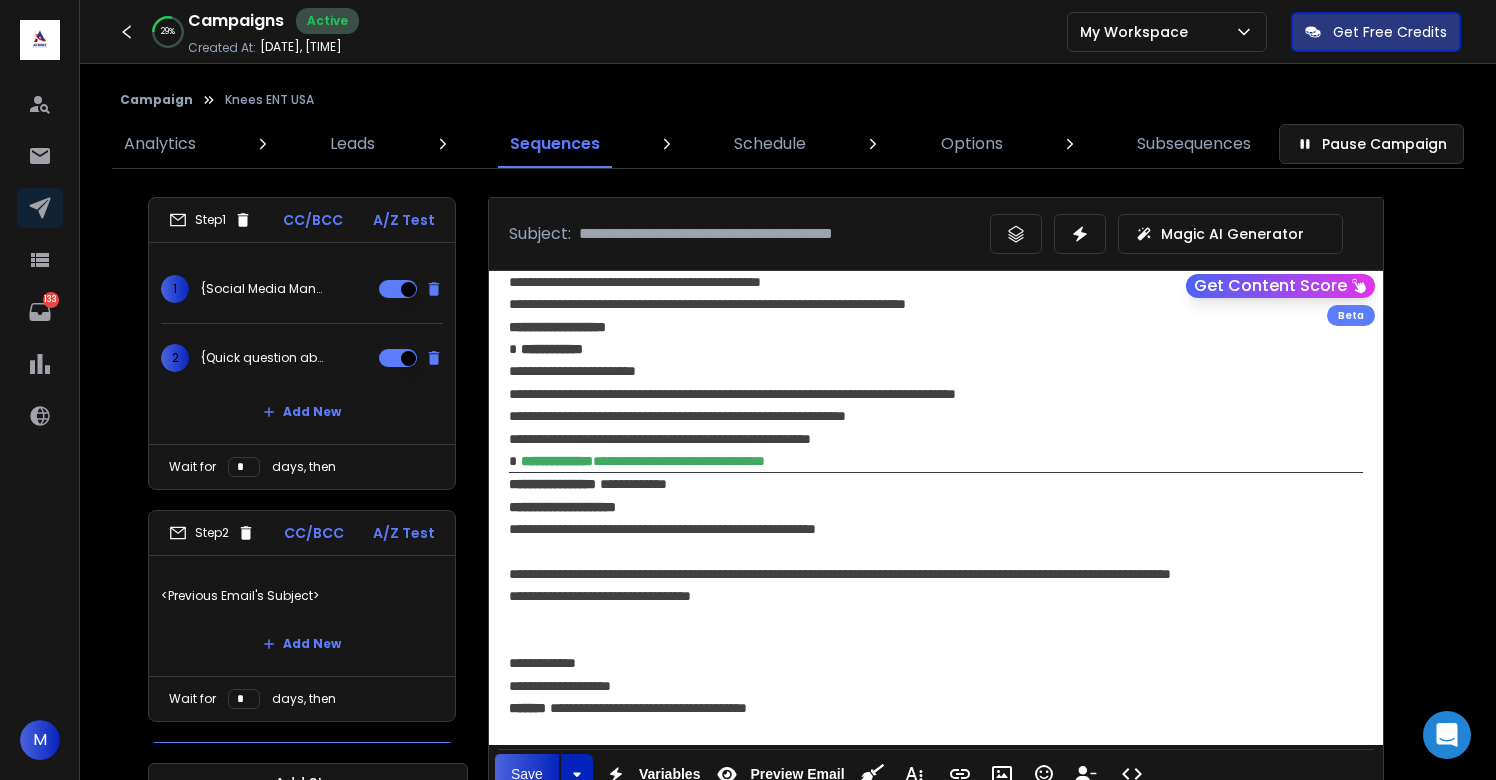 type 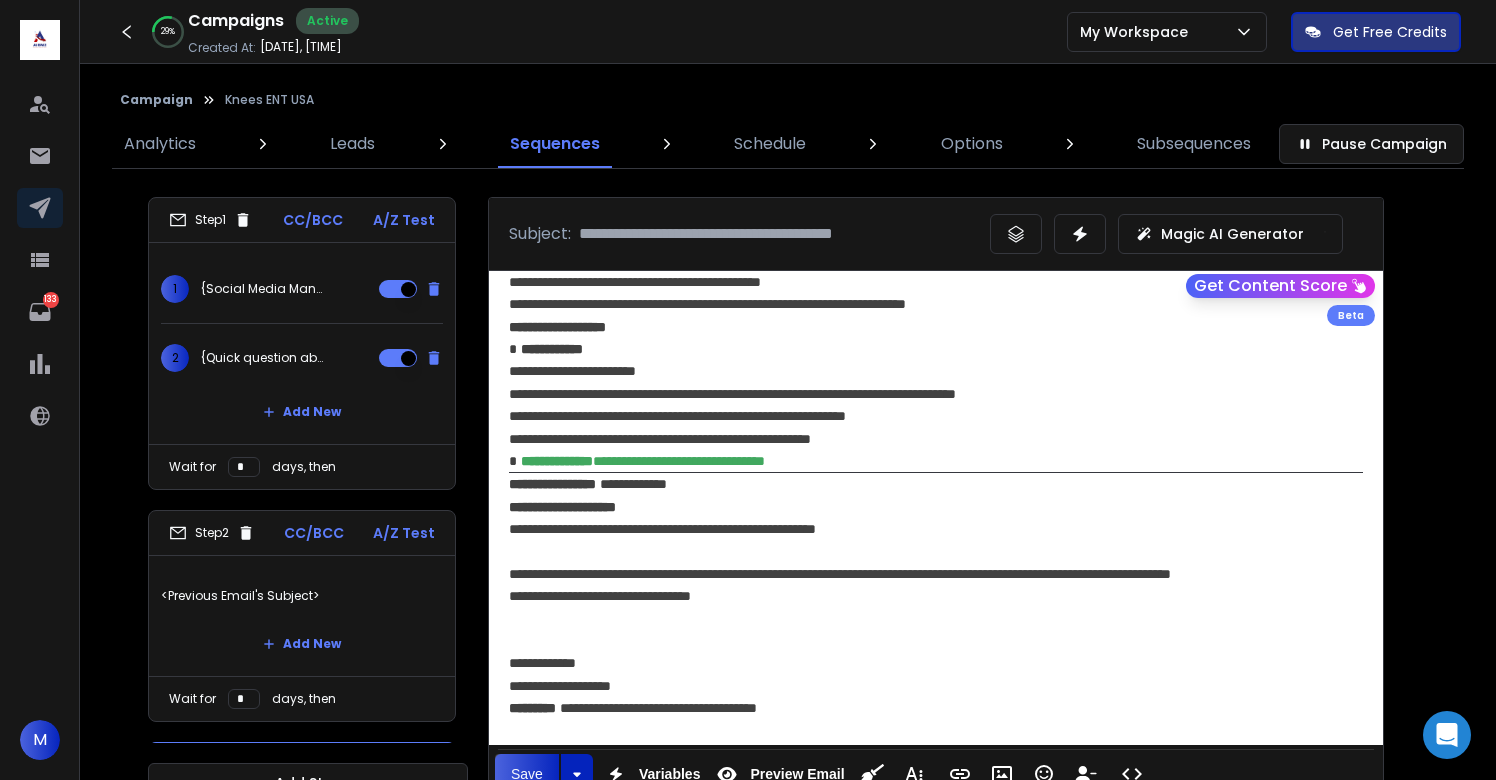 click on "**********" at bounding box center (936, 685) 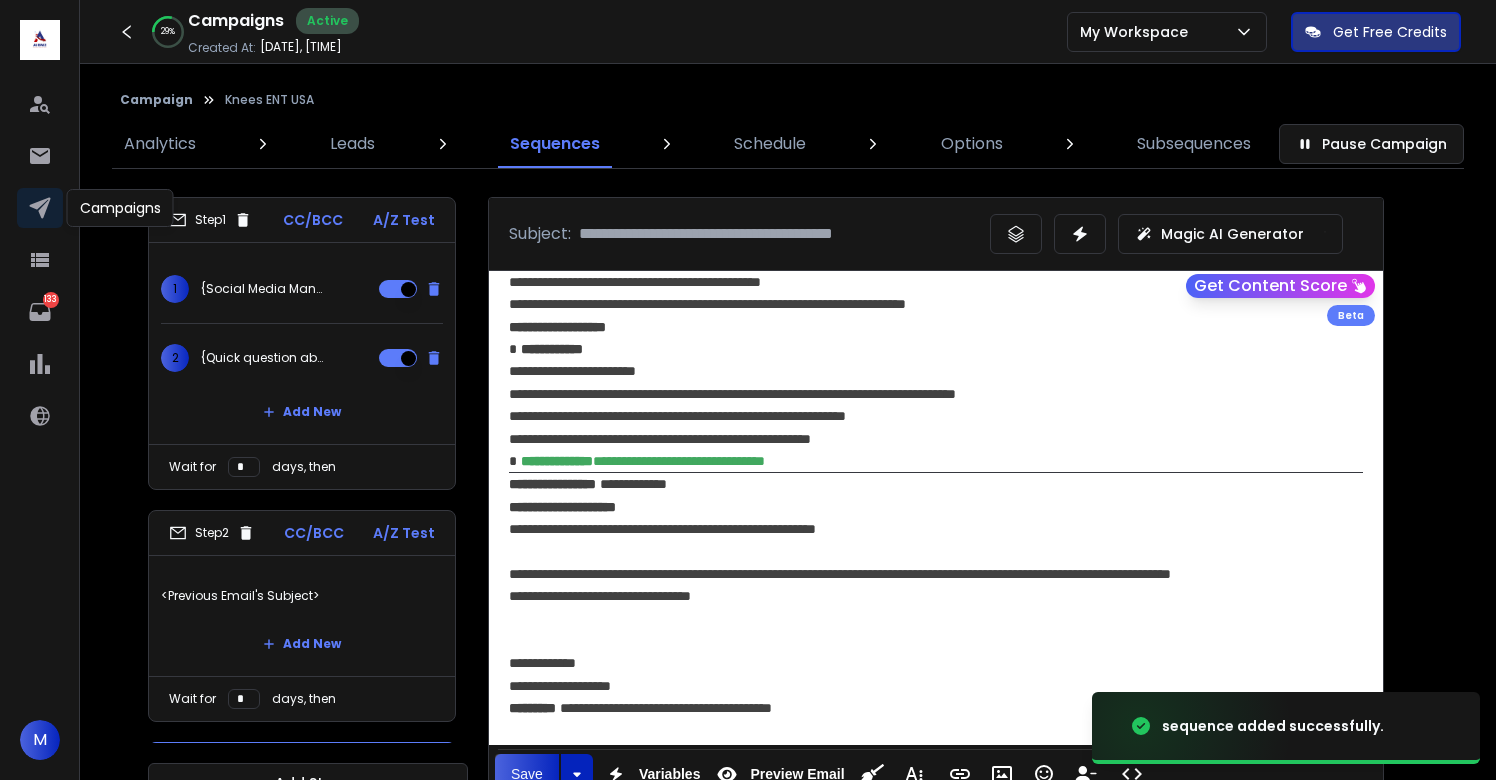 click 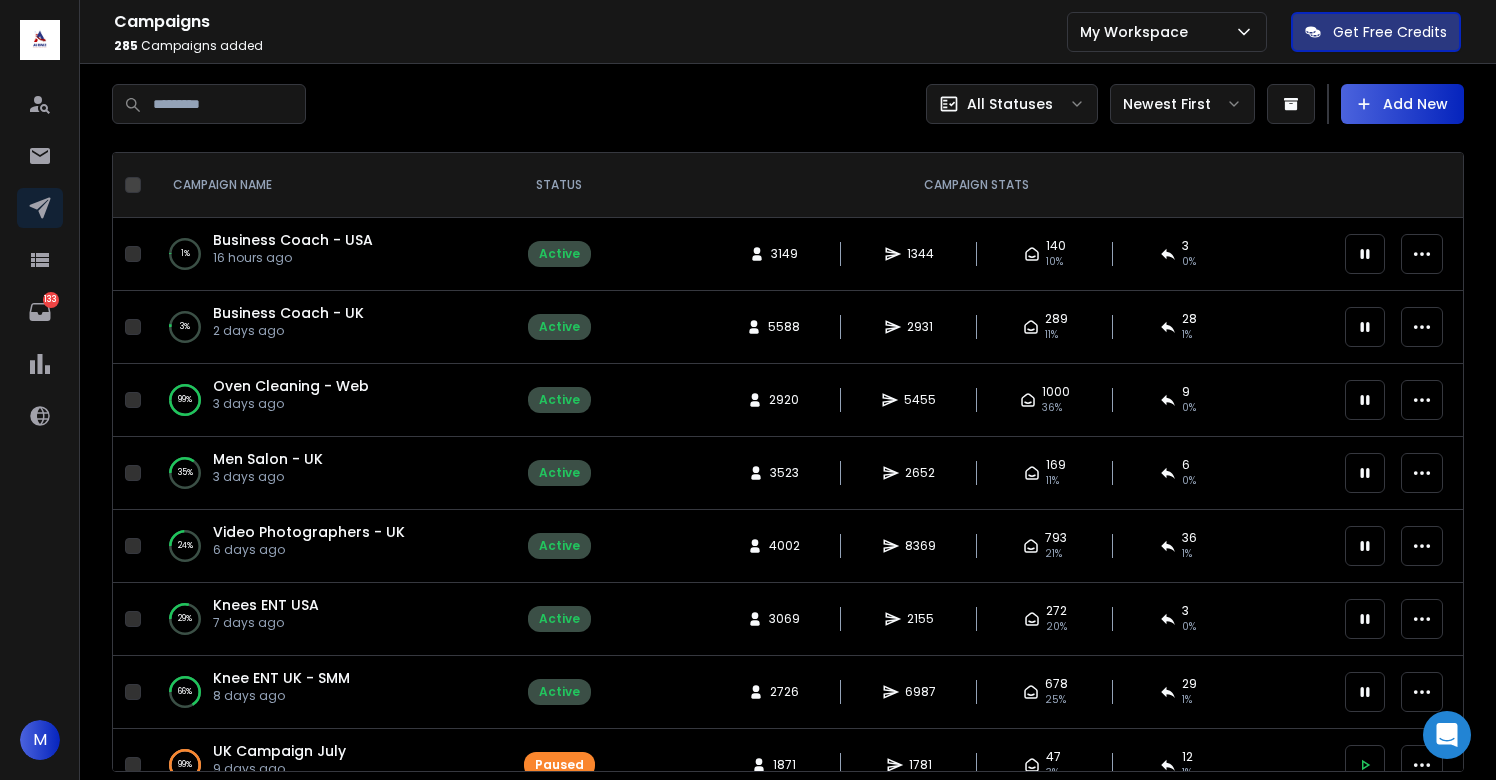click on "Business Coach - USA" at bounding box center (293, 240) 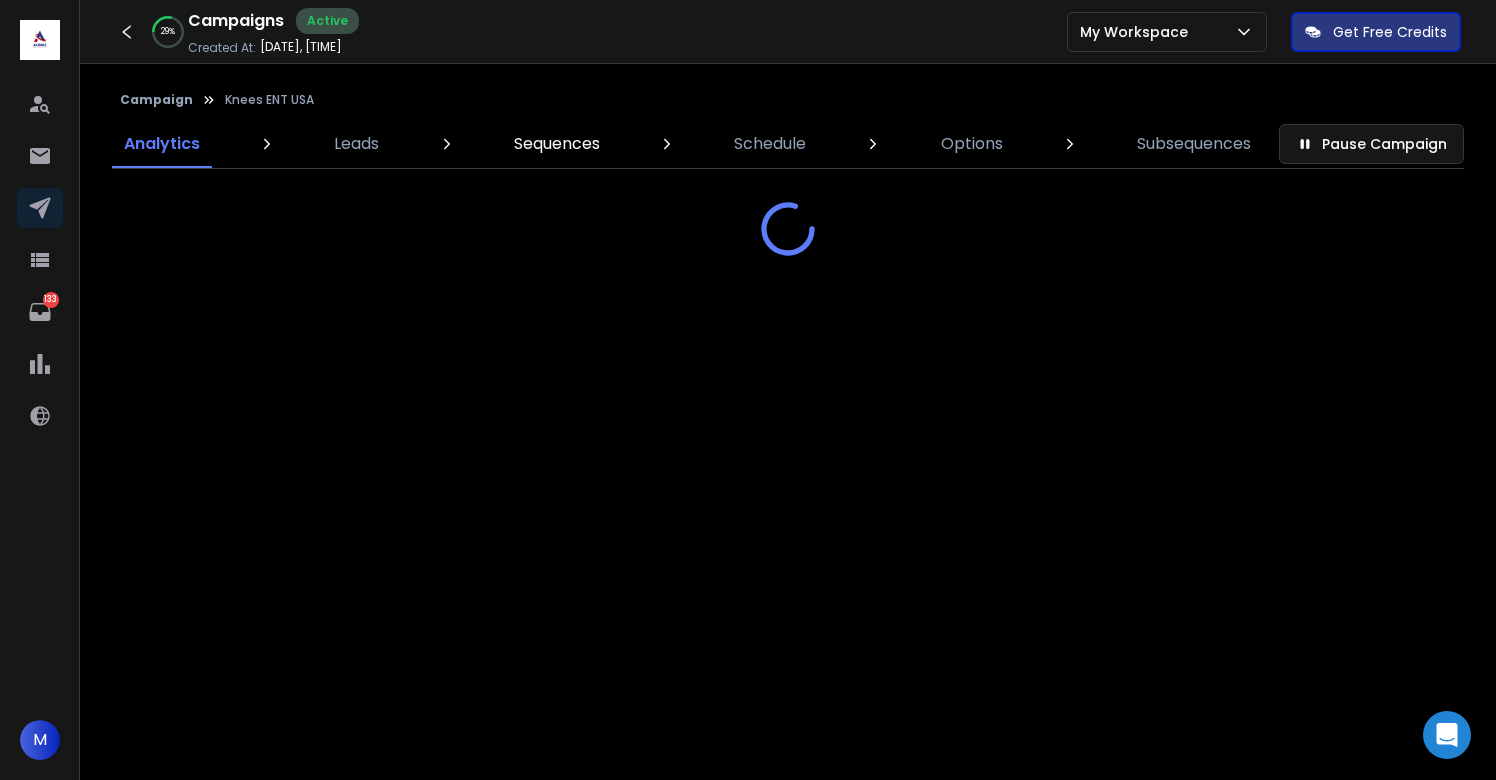 click on "Sequences" at bounding box center [557, 144] 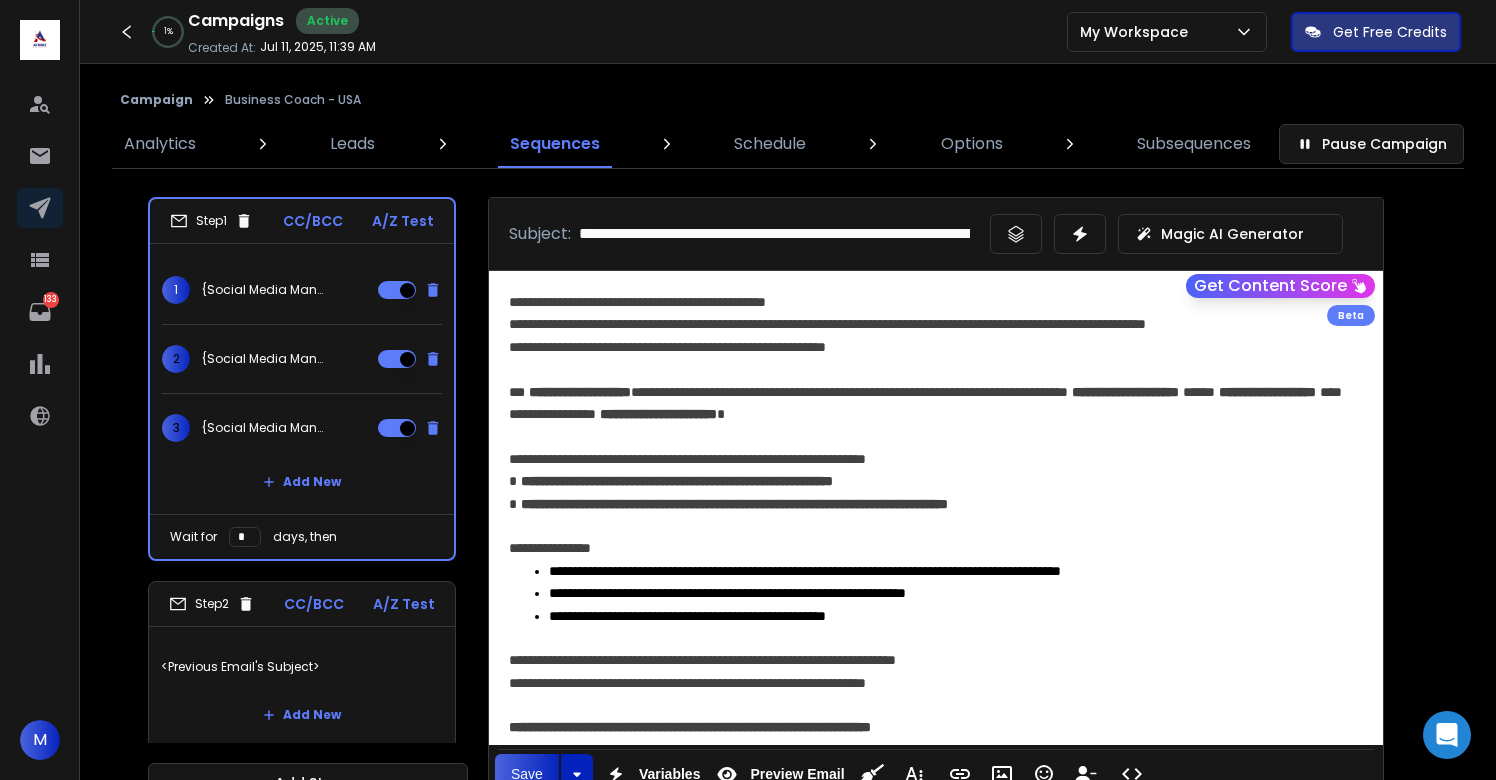 scroll, scrollTop: 237, scrollLeft: 0, axis: vertical 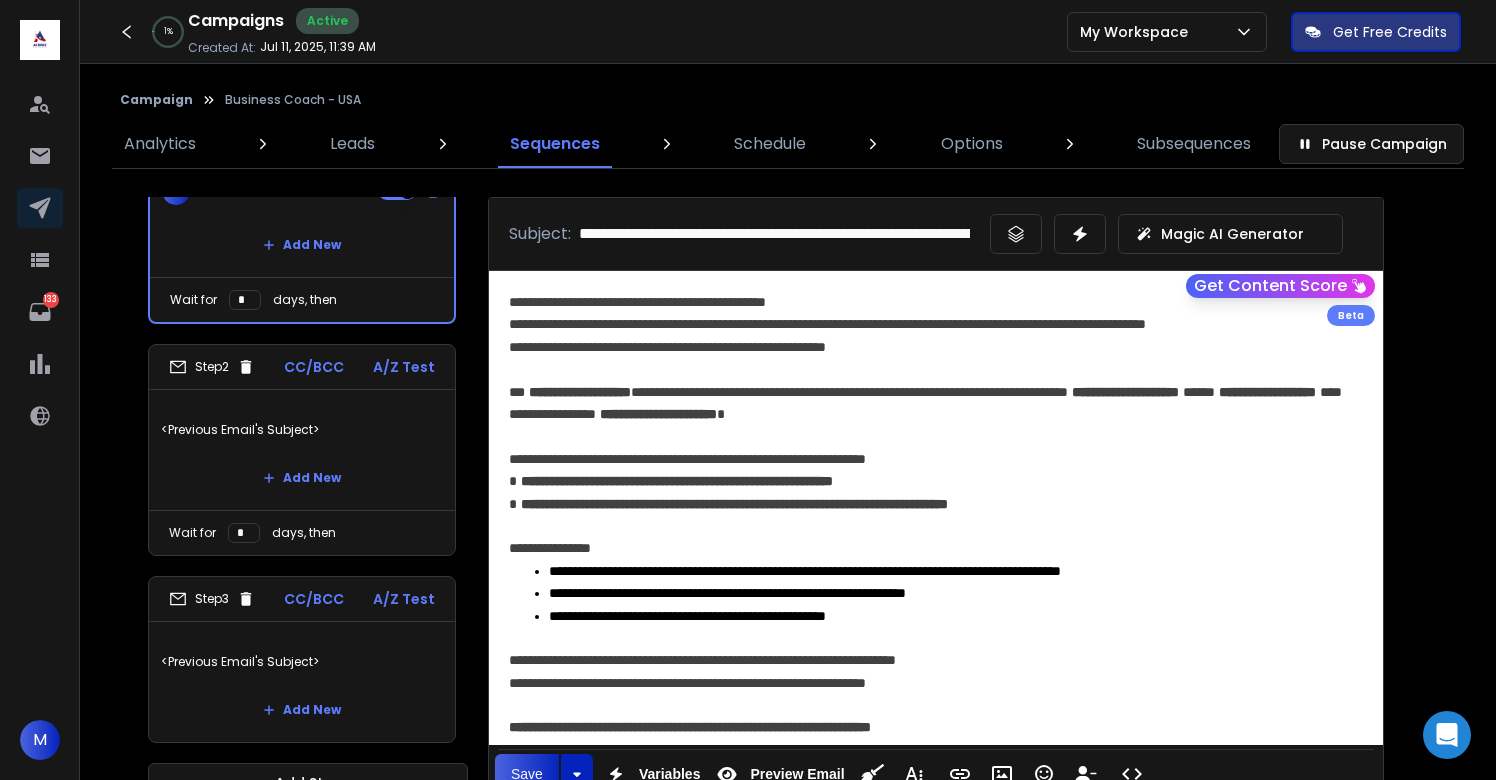 click on "<Previous Email's Subject>" at bounding box center (302, 662) 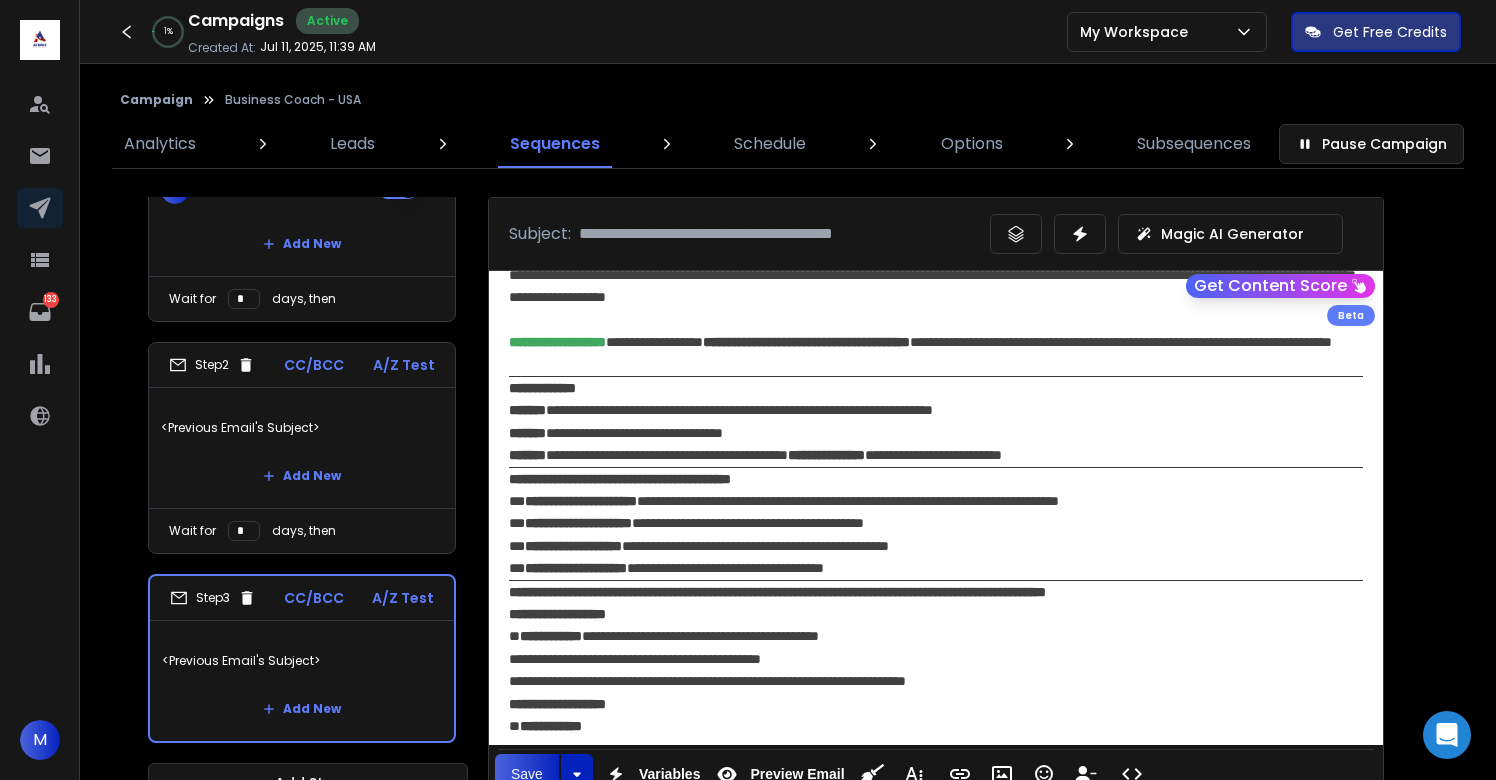 scroll, scrollTop: 516, scrollLeft: 0, axis: vertical 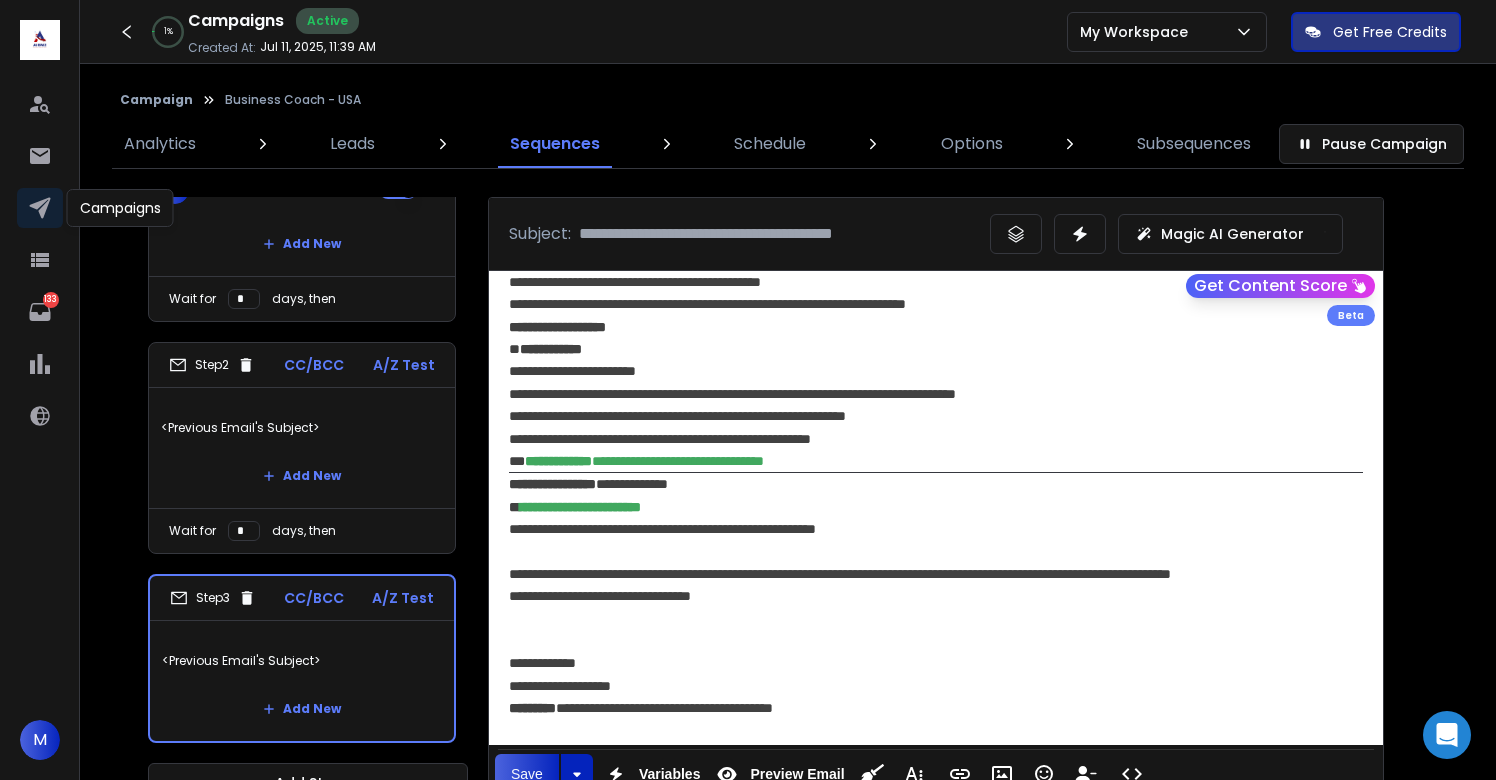 click 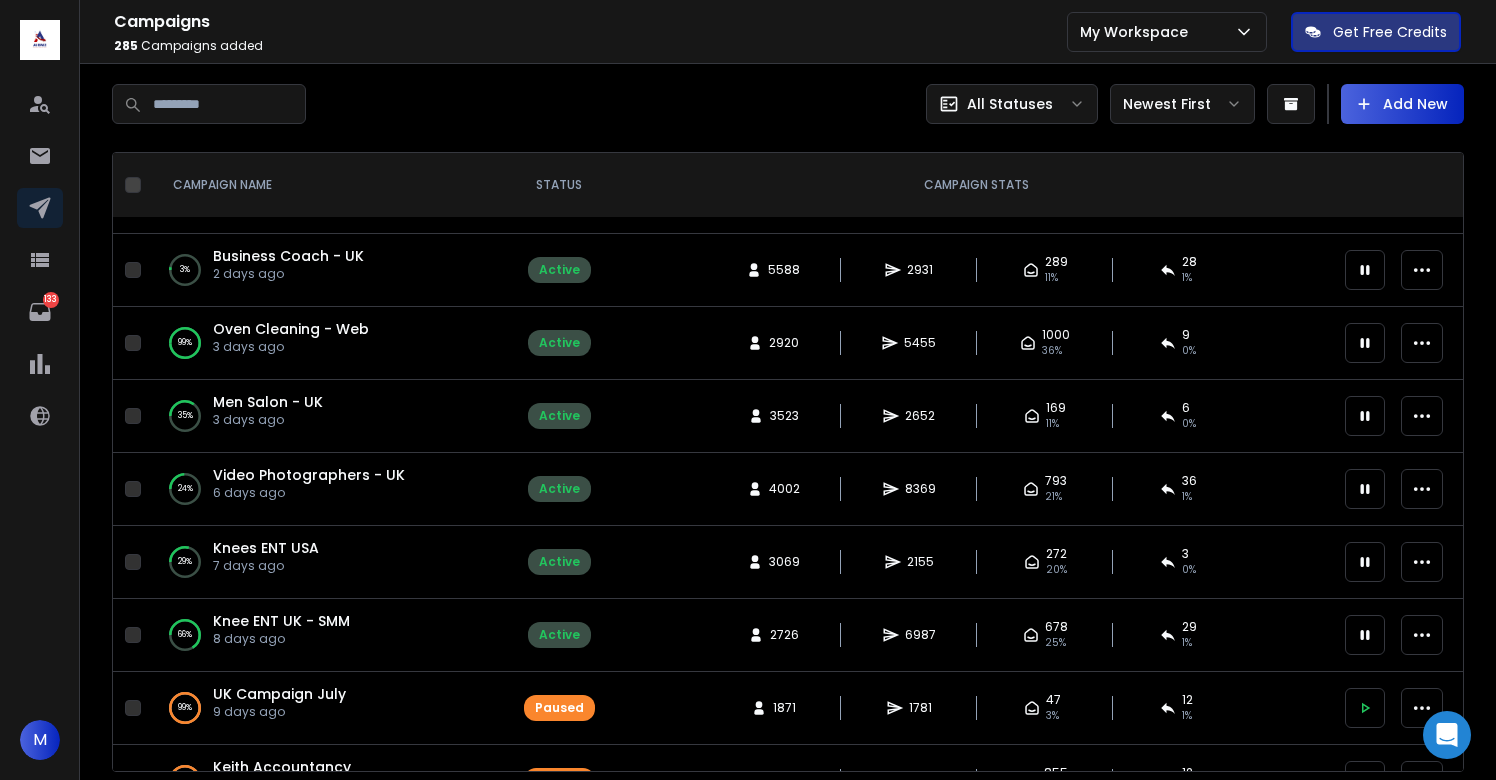 scroll, scrollTop: 58, scrollLeft: 0, axis: vertical 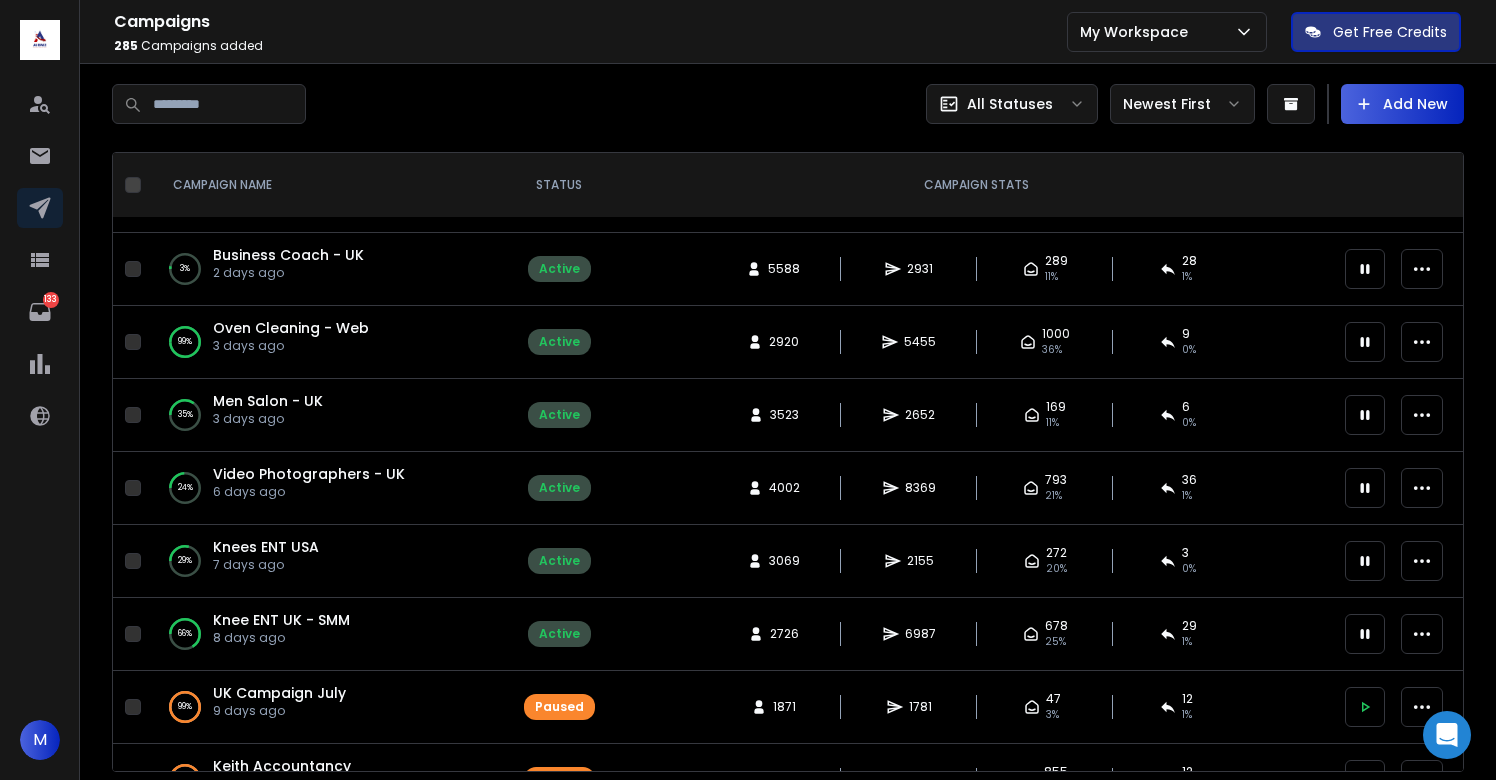 click on "Knees ENT USA" at bounding box center [266, 547] 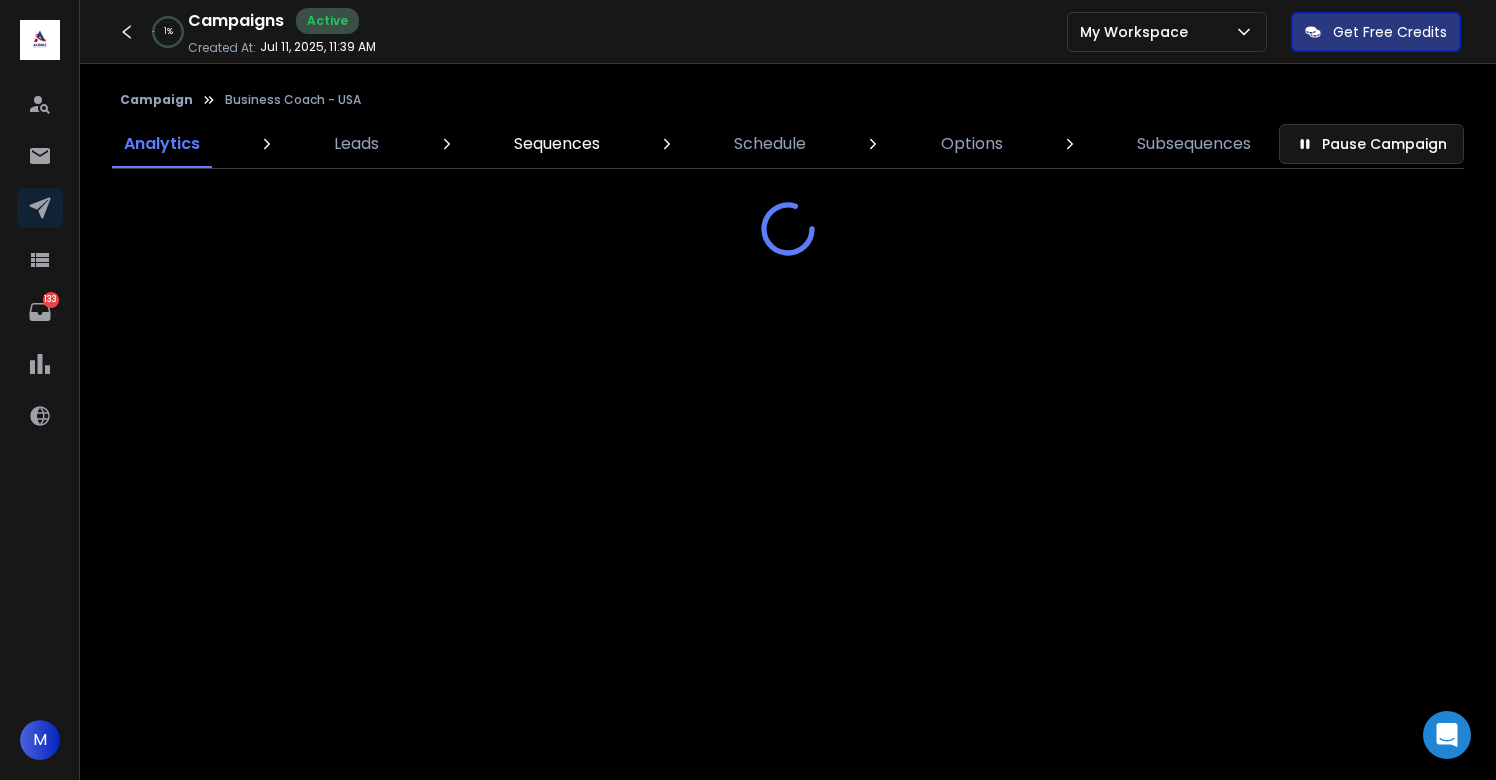 click on "Sequences" at bounding box center (557, 144) 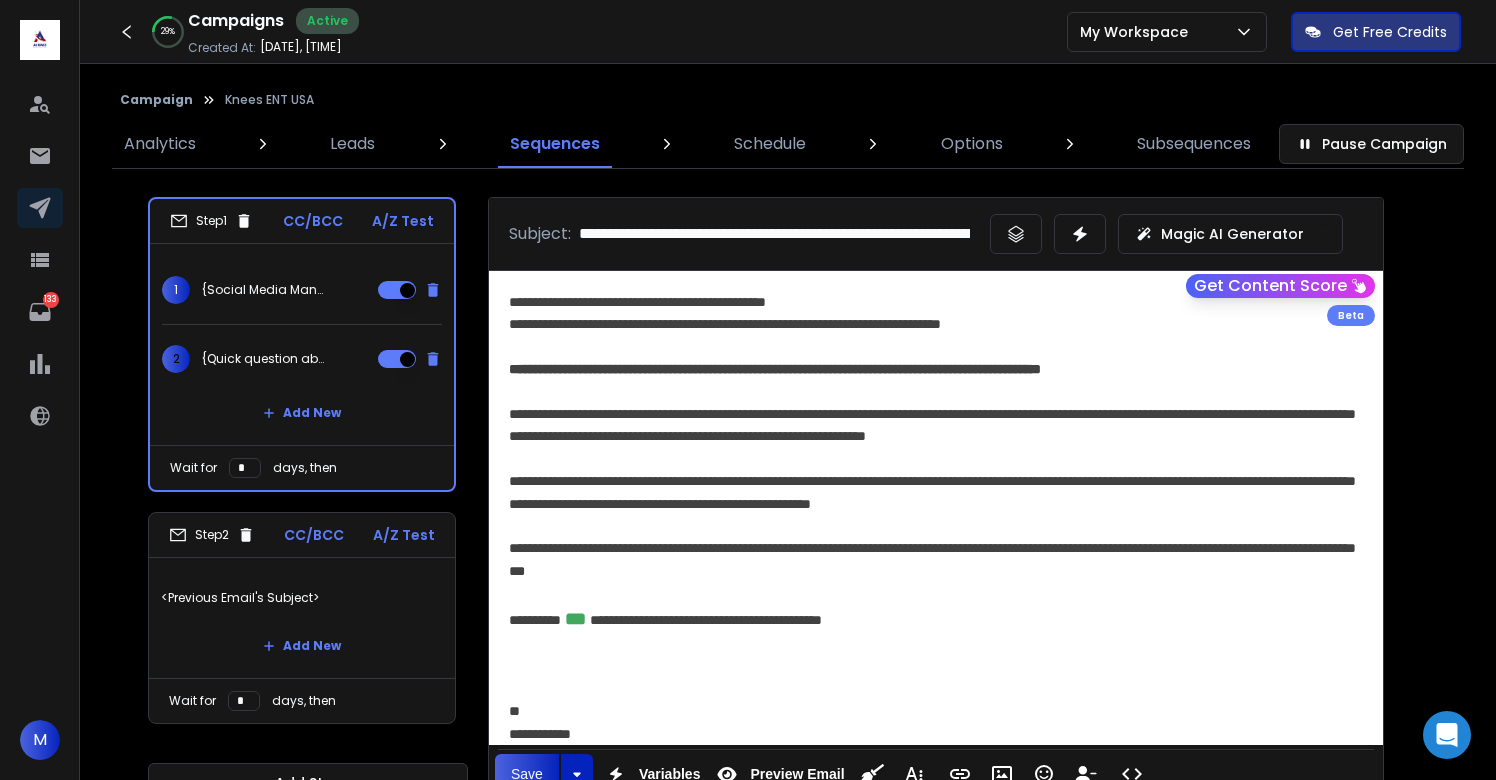 scroll, scrollTop: 168, scrollLeft: 0, axis: vertical 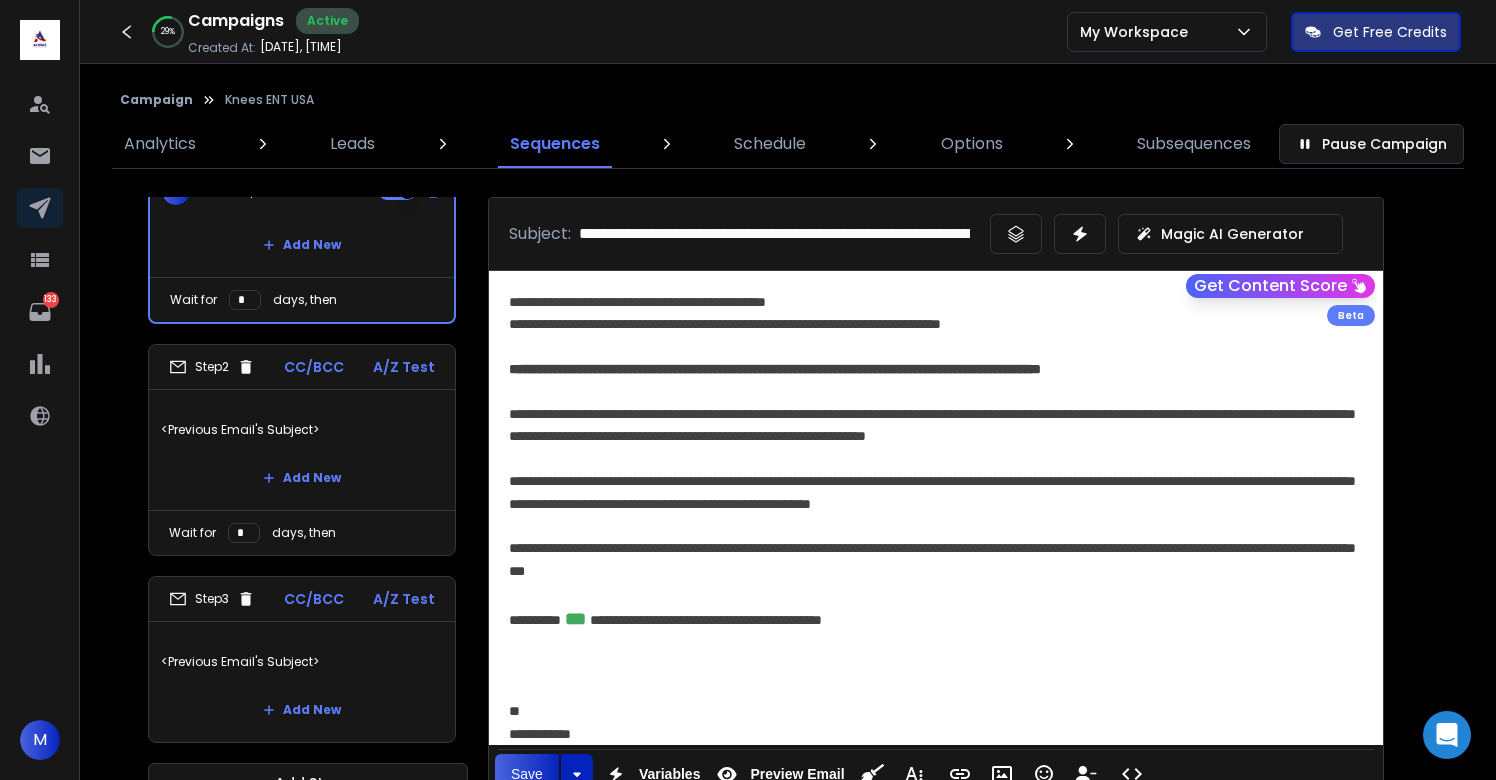 click on "<Previous Email's Subject>" at bounding box center [302, 662] 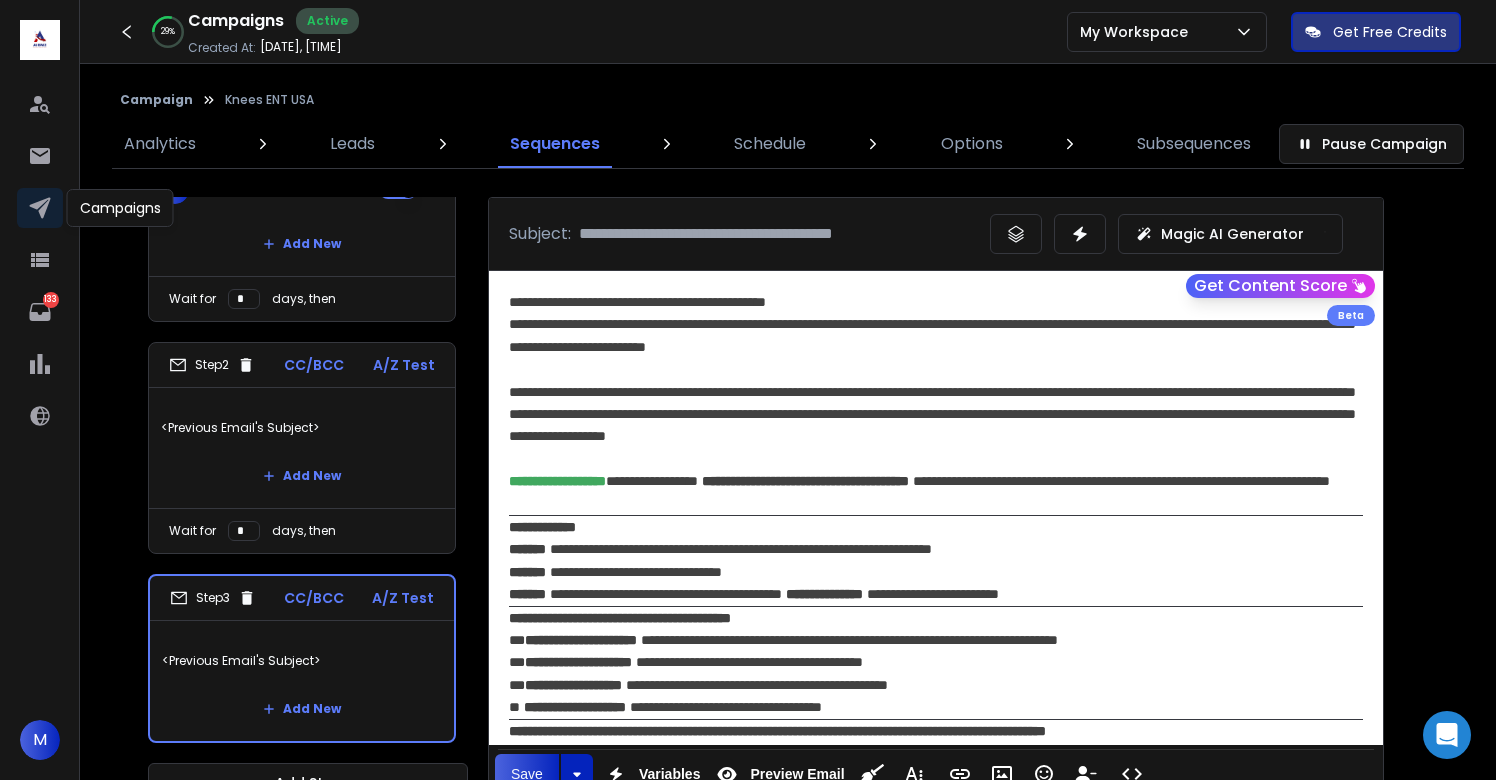 click 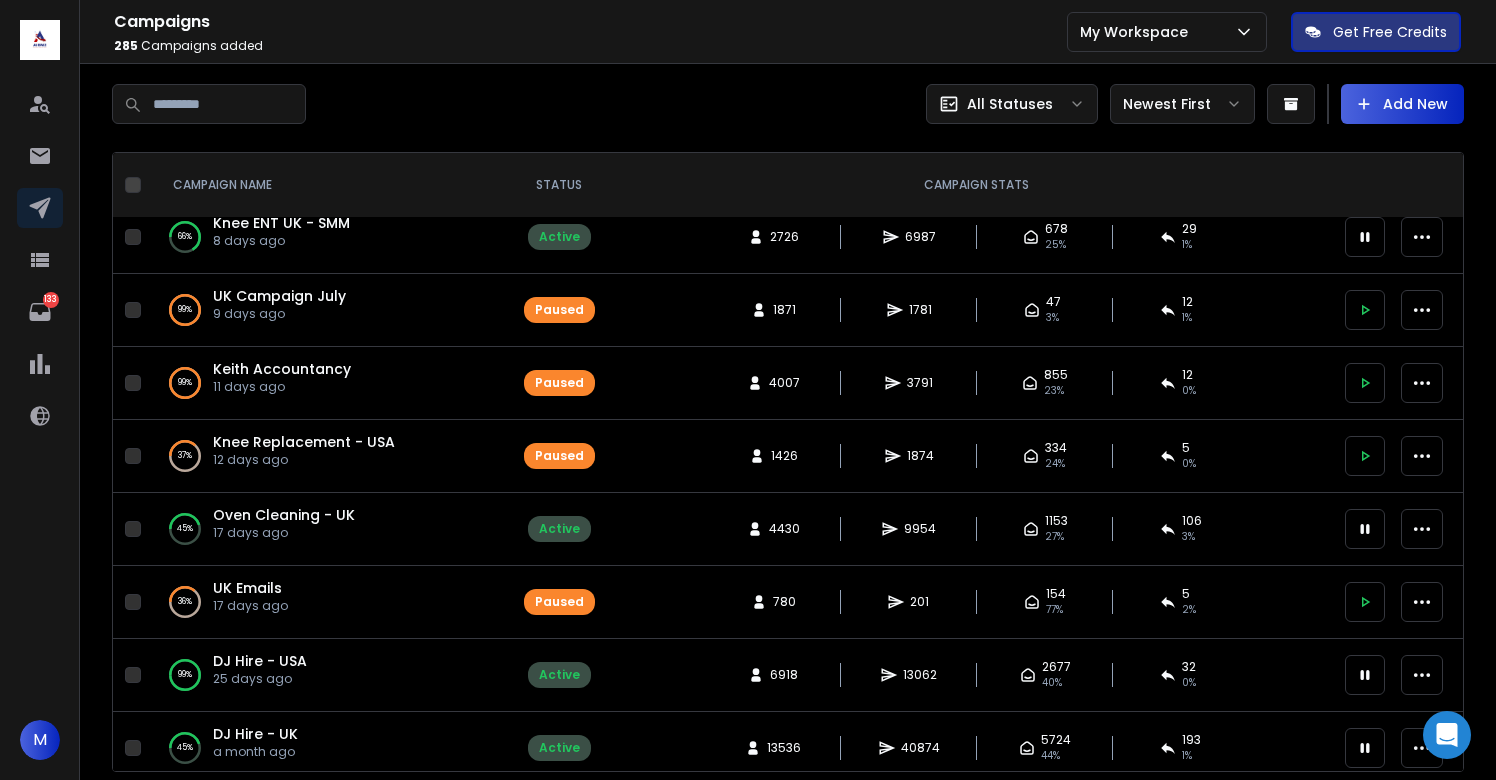 scroll, scrollTop: 456, scrollLeft: 0, axis: vertical 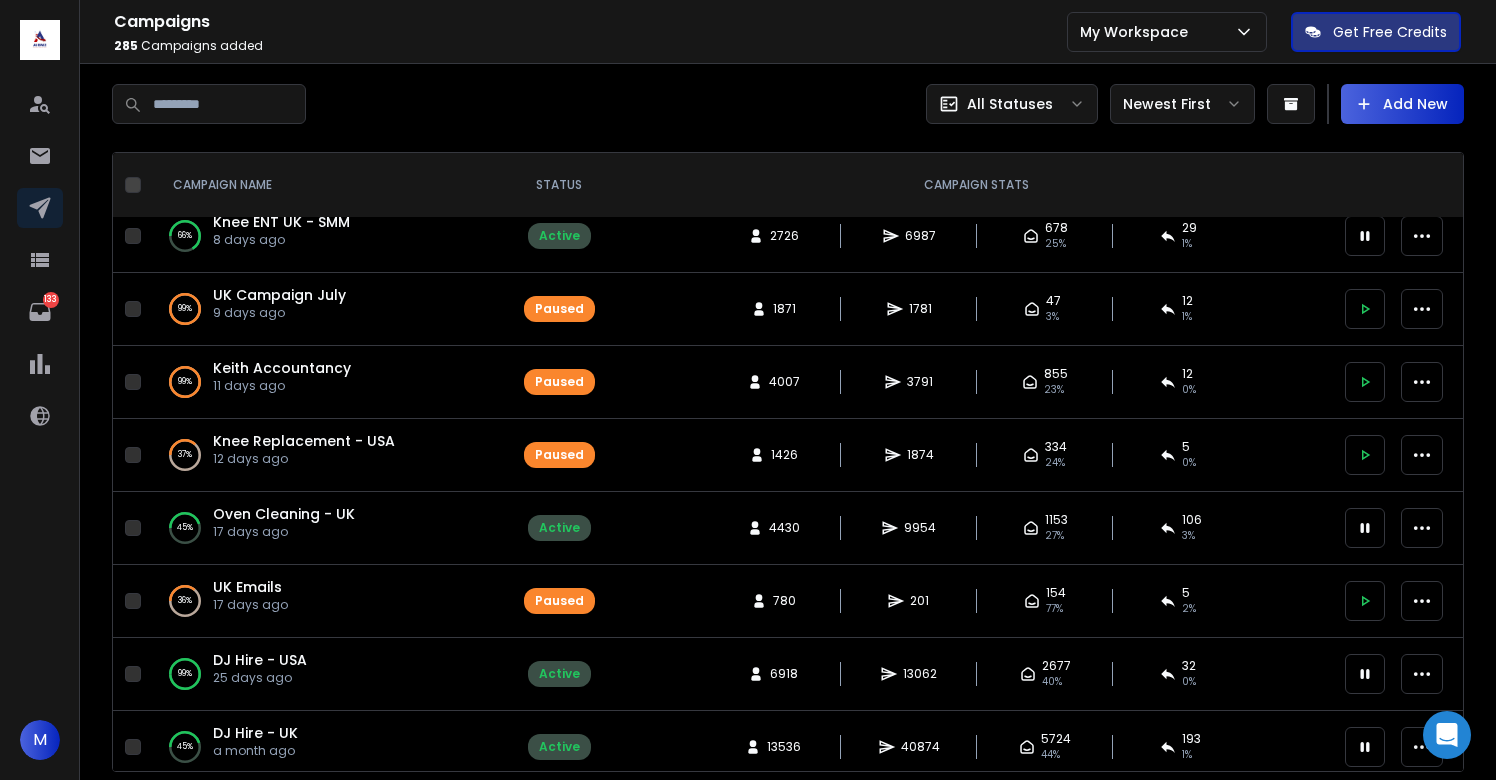 click on "12 days ago" at bounding box center (304, 459) 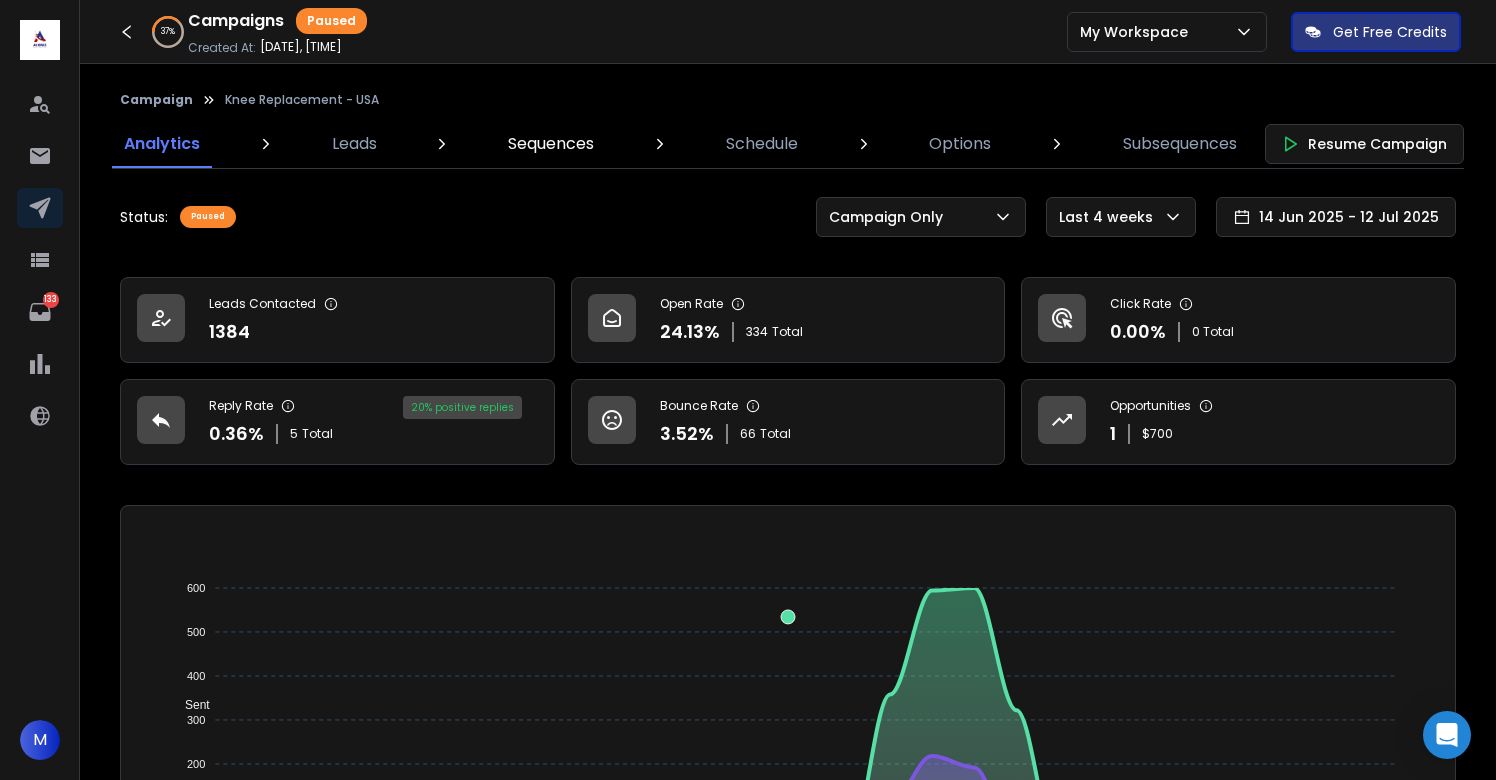 click on "Sequences" at bounding box center [551, 144] 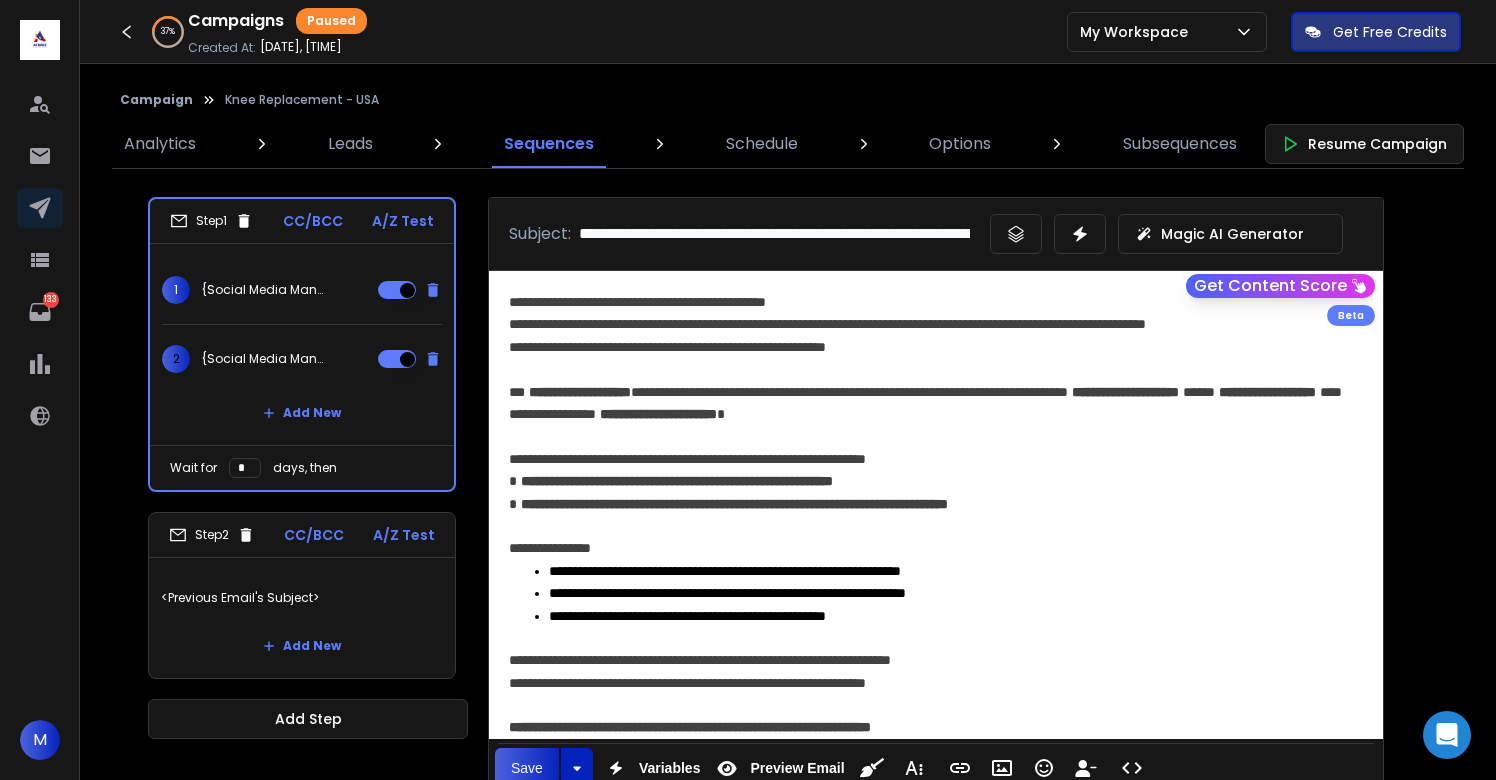 click on "<Previous Email's Subject>" at bounding box center [302, 598] 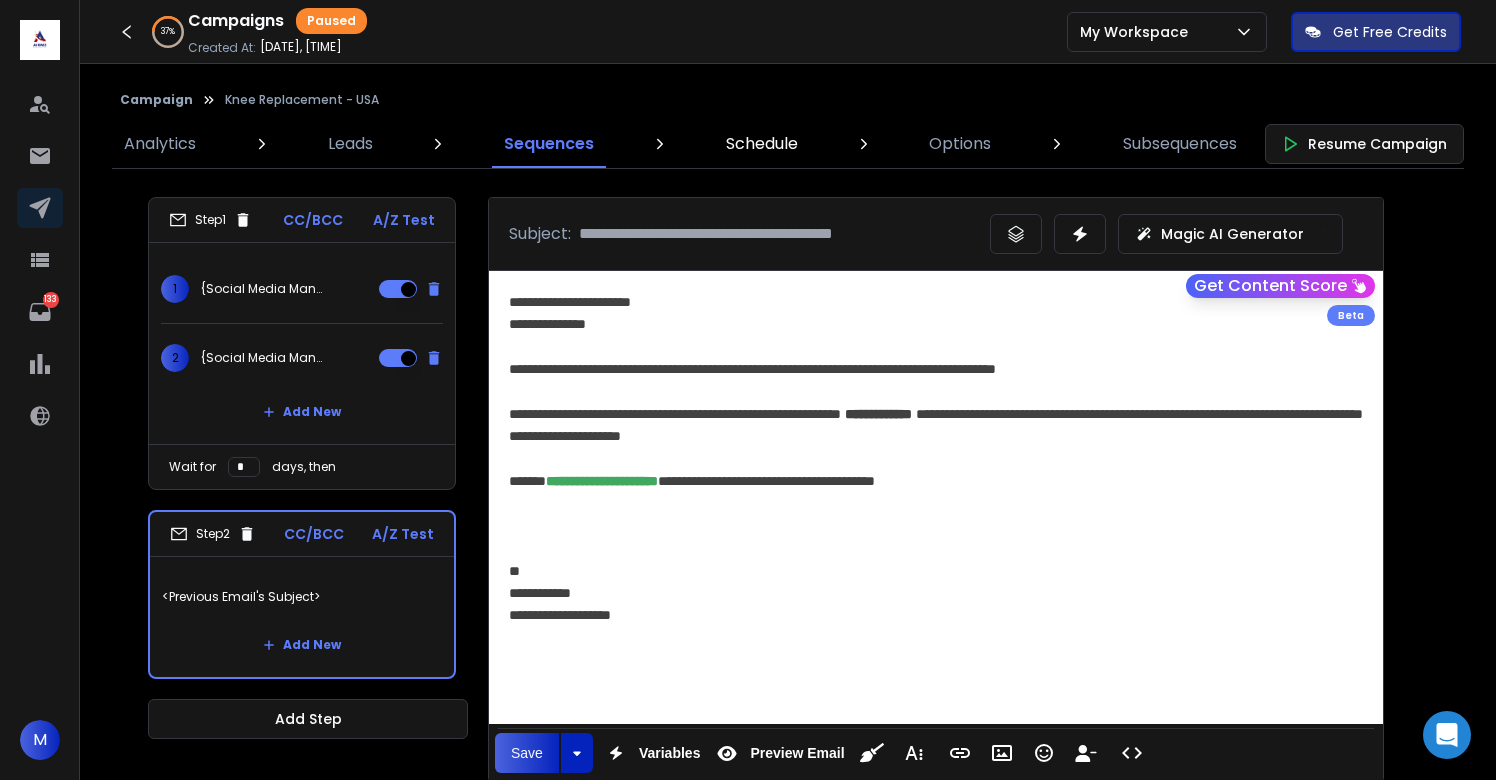 click on "Schedule" at bounding box center [762, 144] 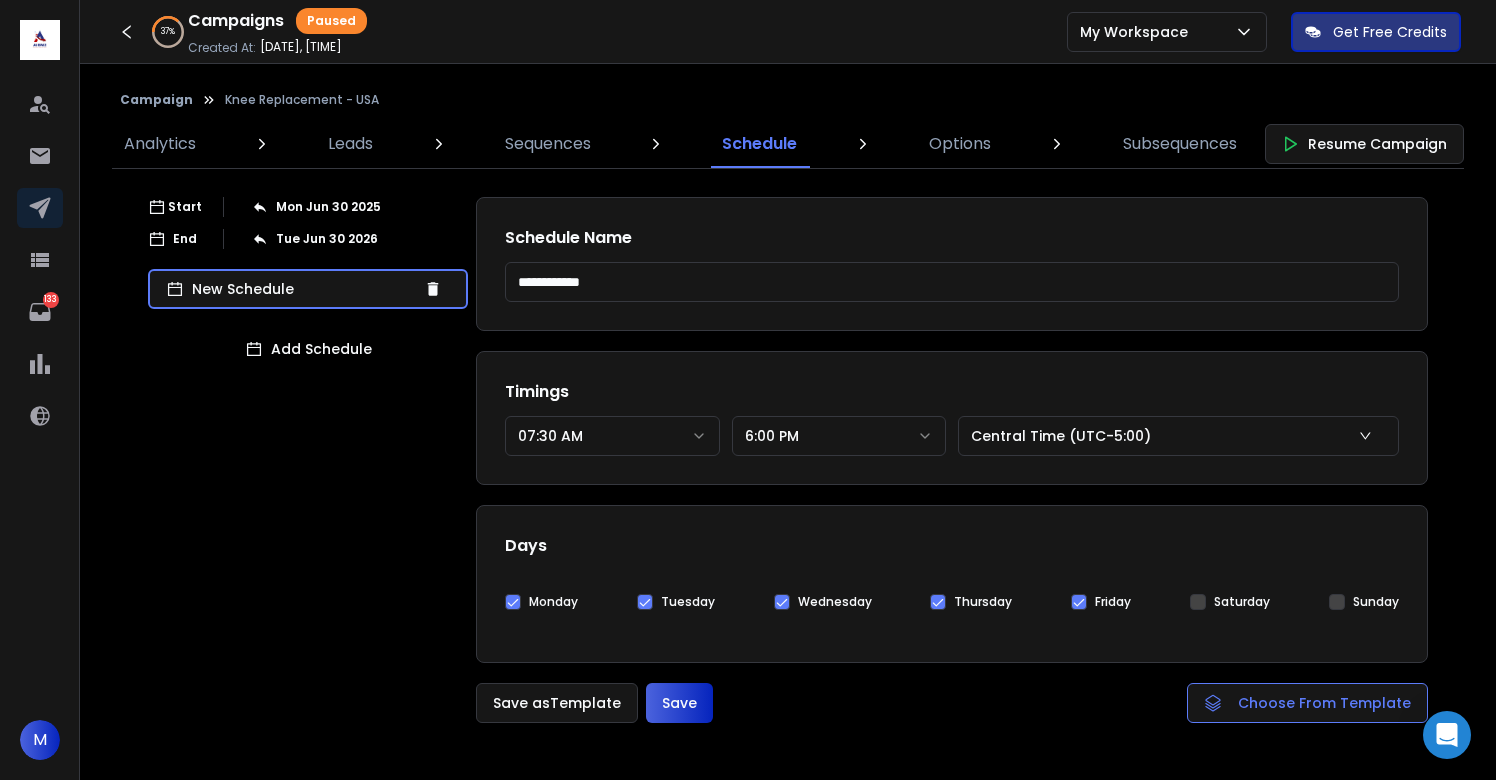 click on "Saturday" at bounding box center [1198, 602] 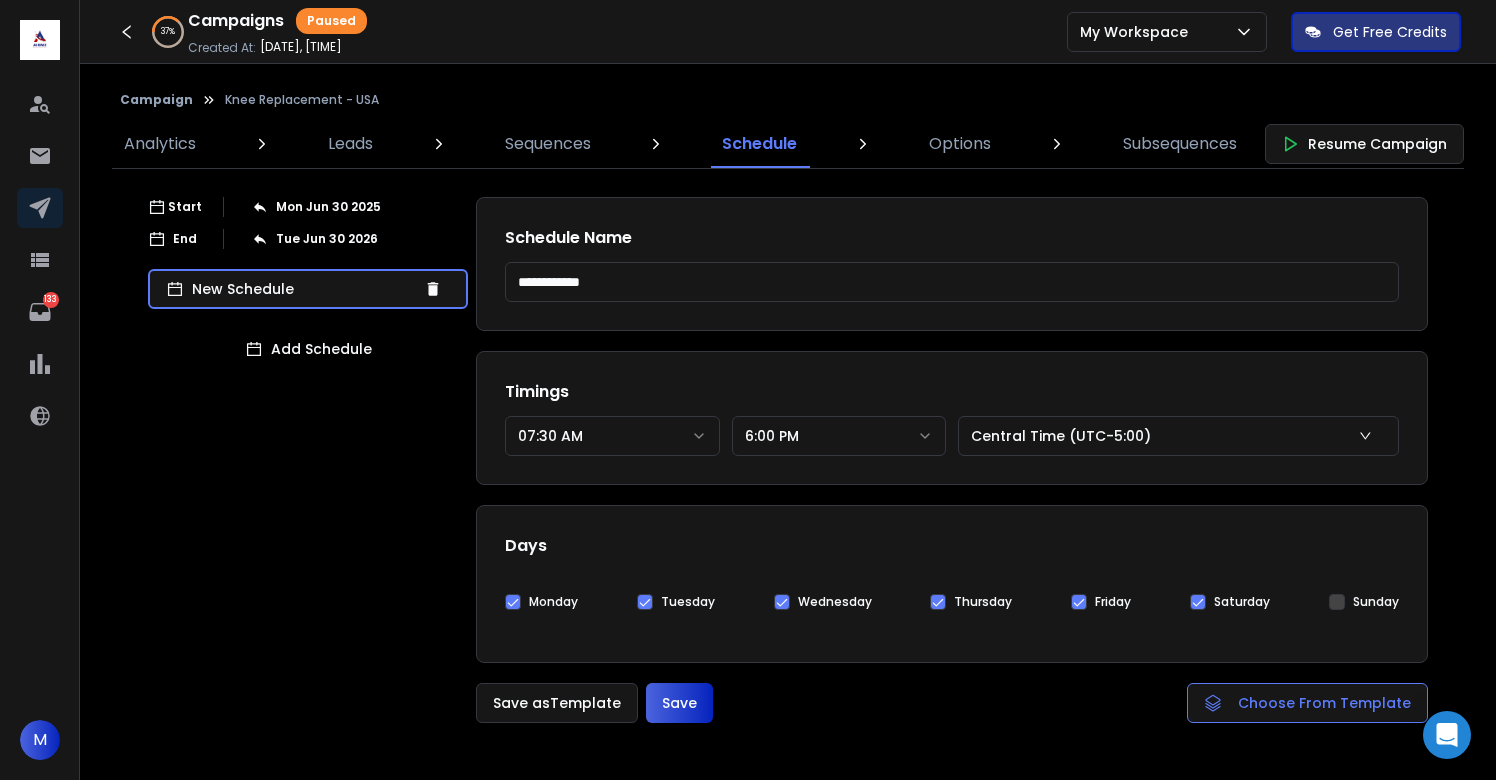 click on "Save" at bounding box center [679, 703] 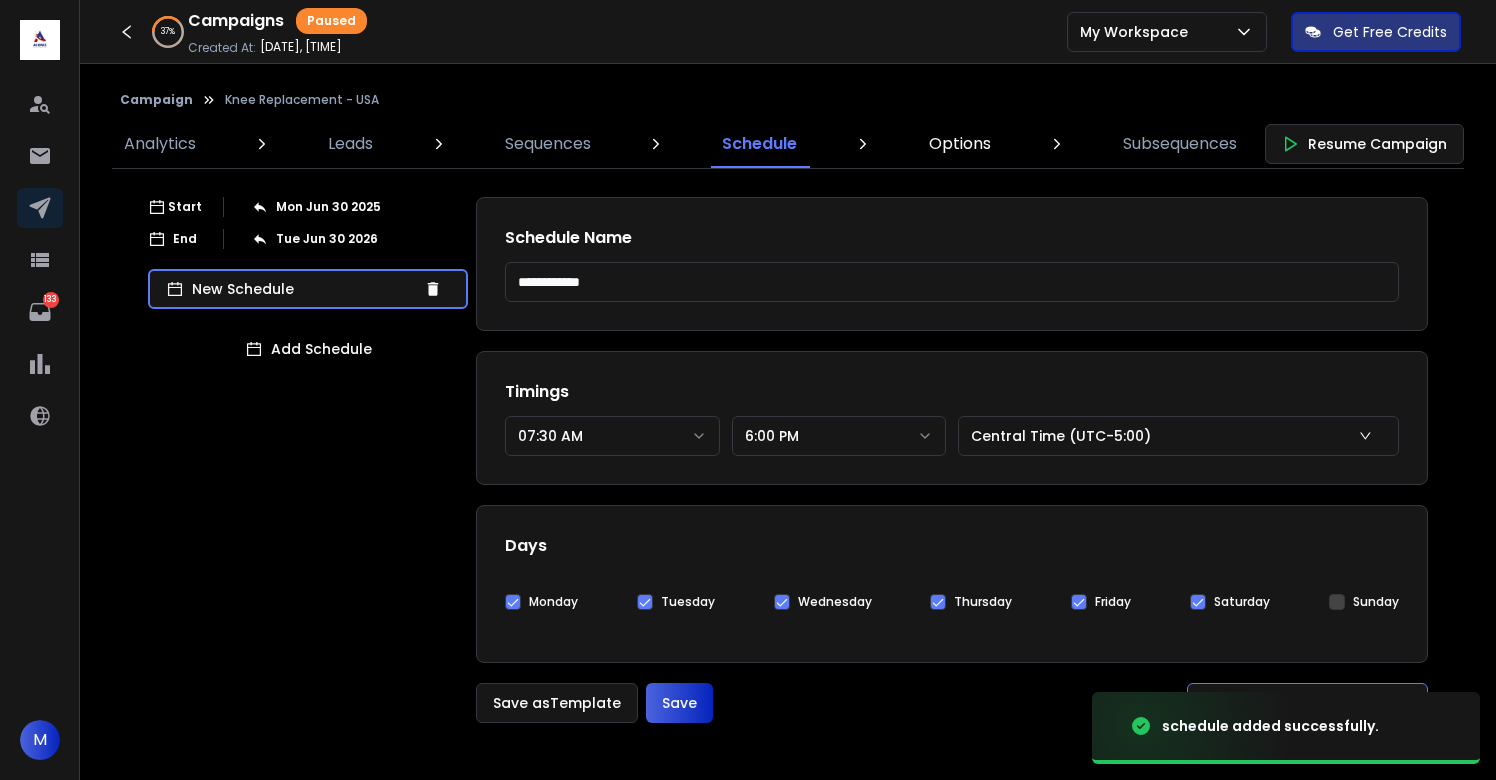 click on "Options" at bounding box center (960, 144) 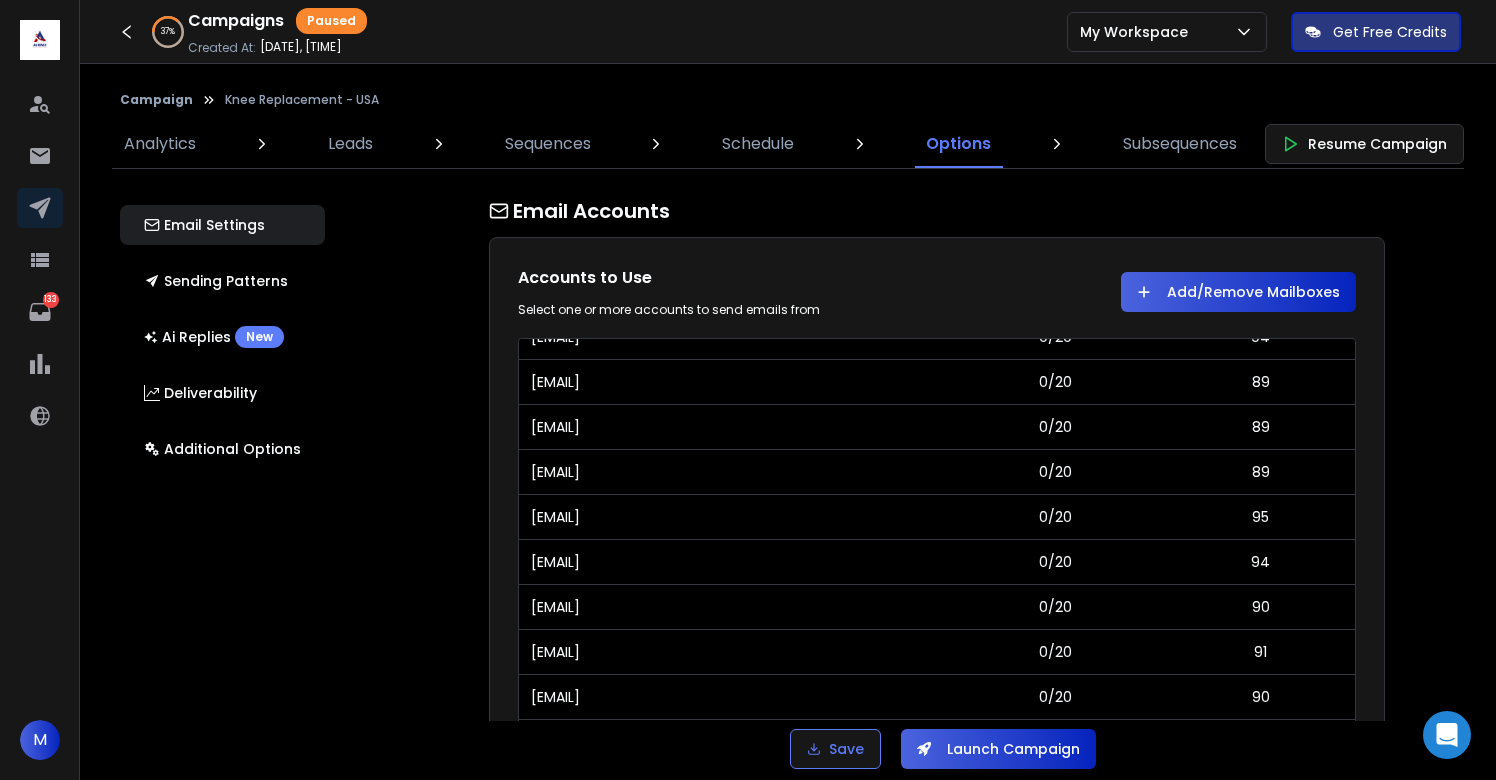 scroll, scrollTop: 0, scrollLeft: 0, axis: both 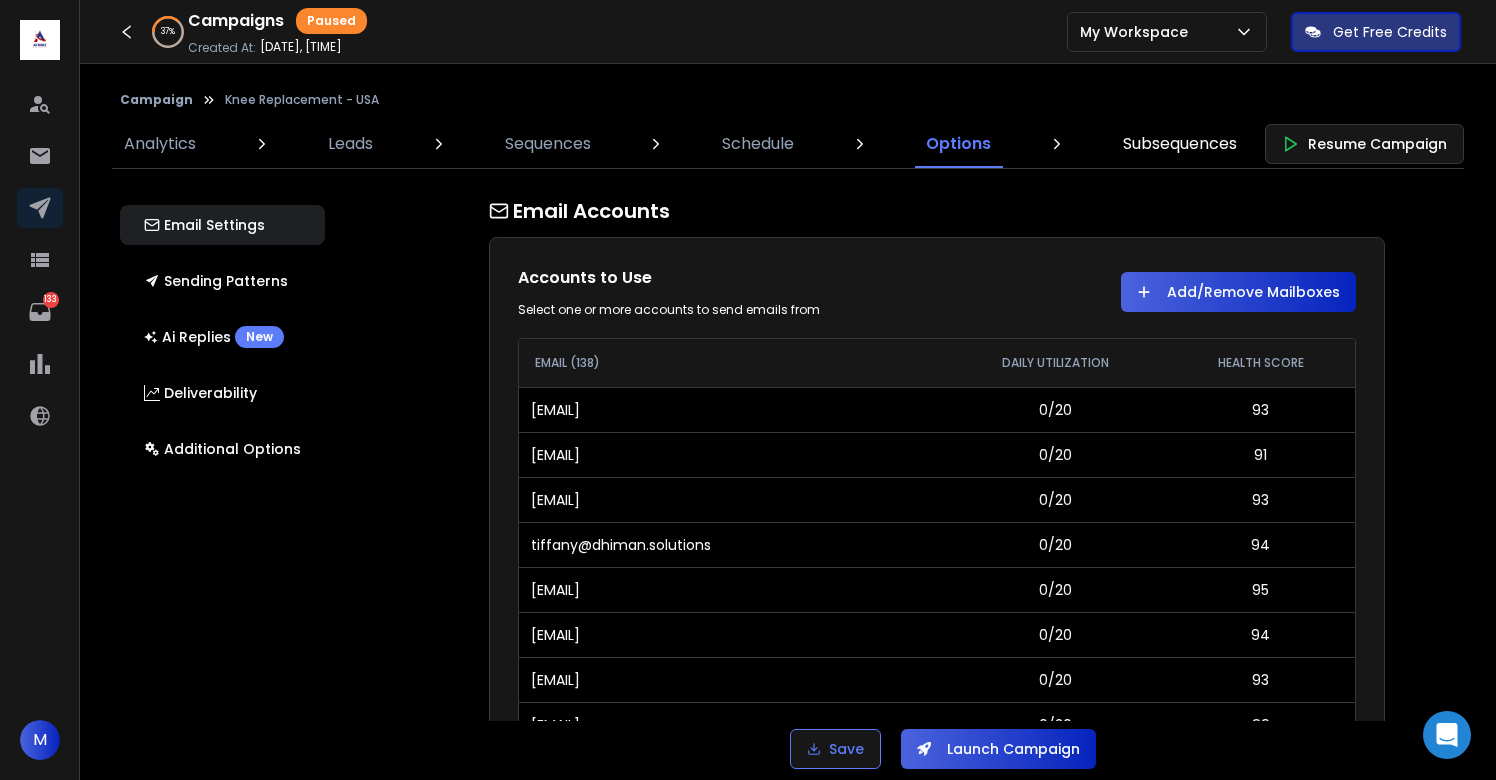 click on "Subsequences" at bounding box center (1180, 144) 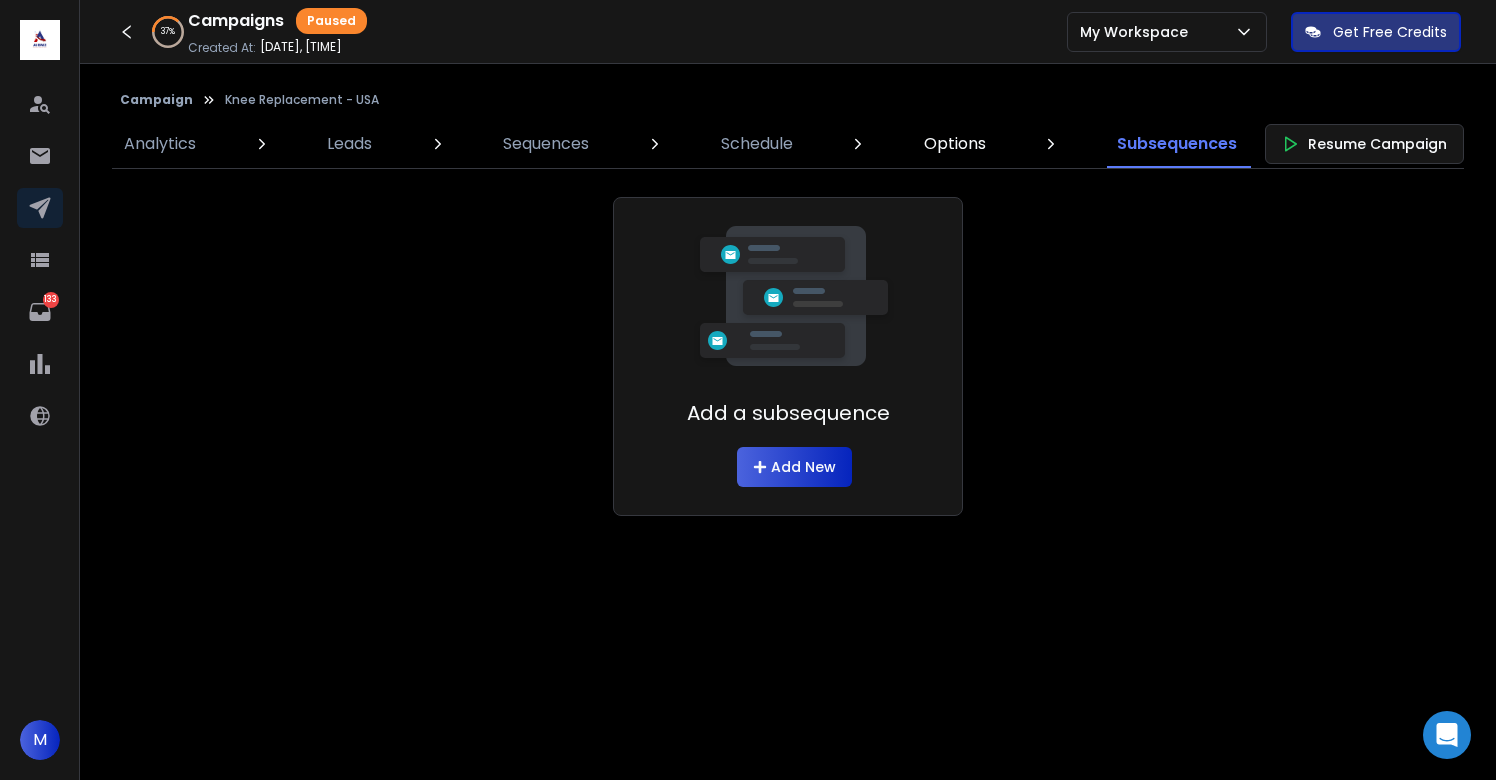 click on "Options" at bounding box center [955, 144] 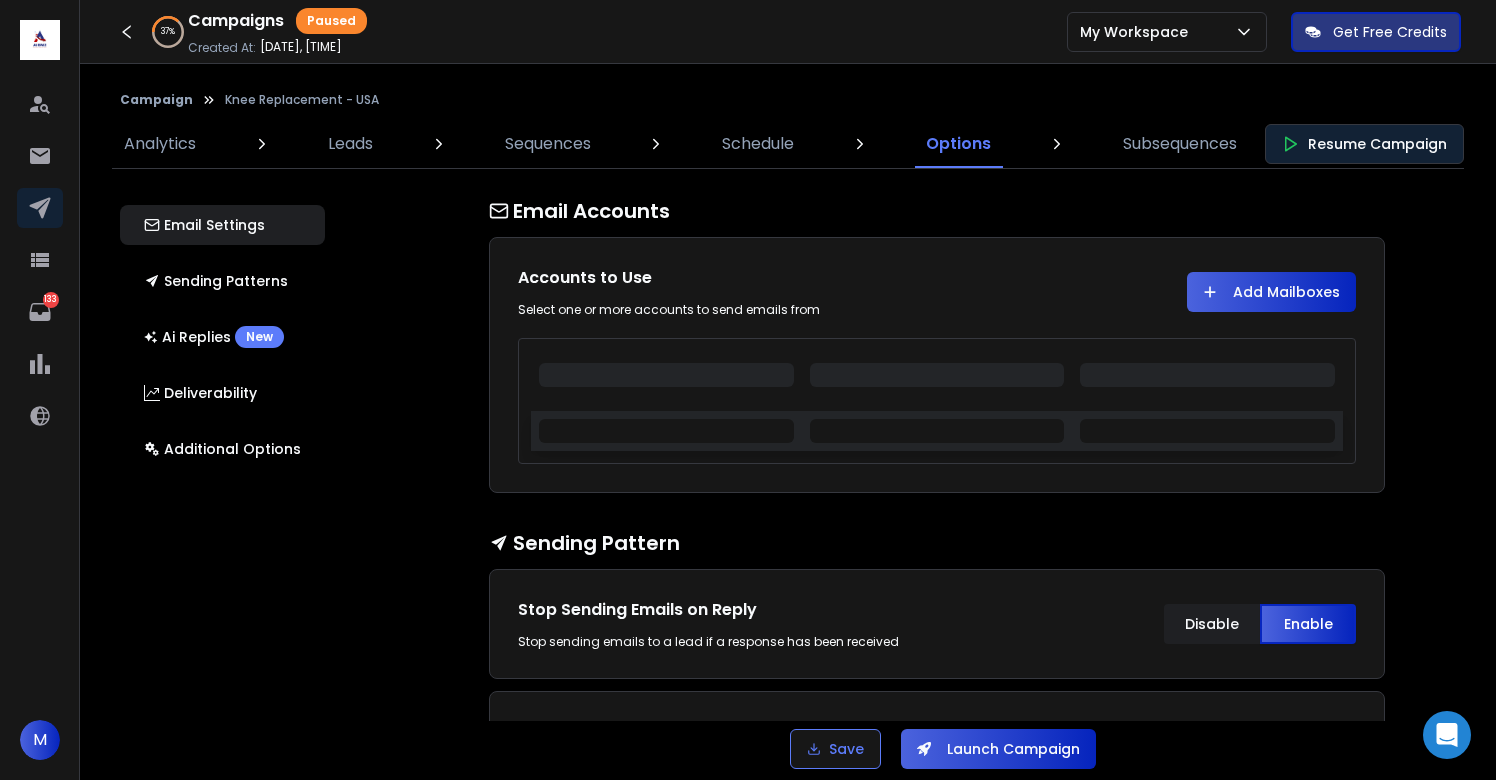 click on "Resume Campaign" at bounding box center (1364, 144) 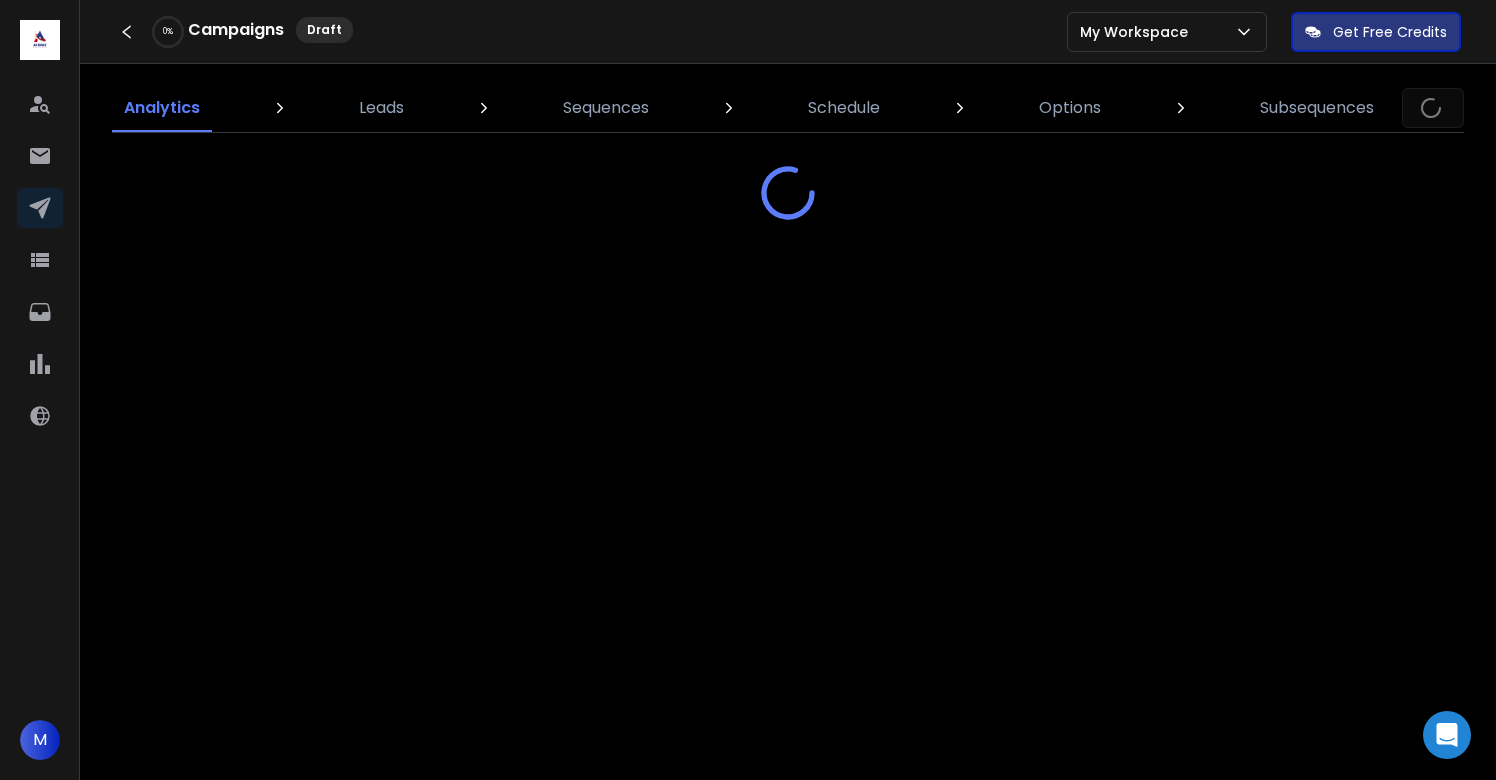 scroll, scrollTop: 0, scrollLeft: 0, axis: both 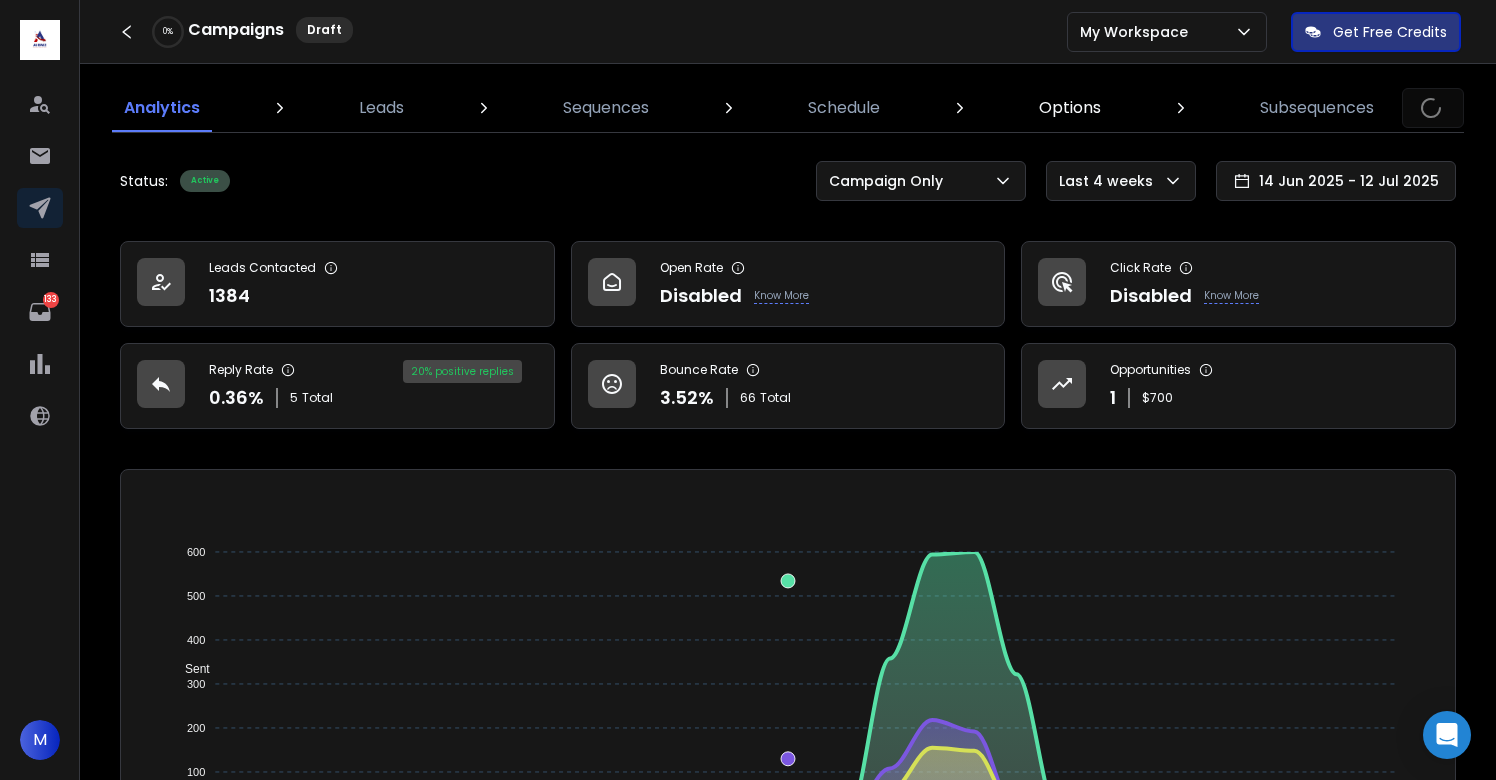 click on "Options" at bounding box center [1070, 108] 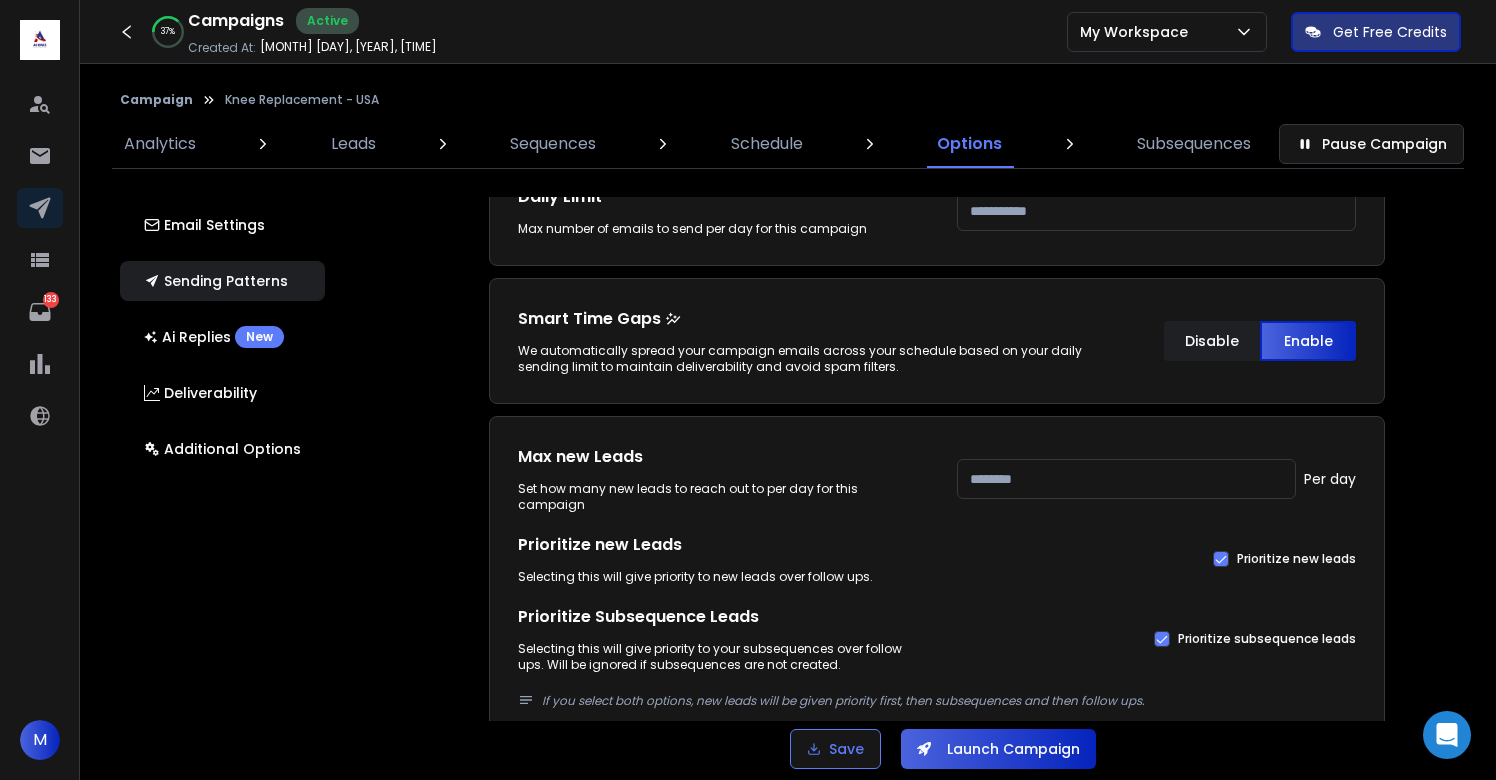 scroll, scrollTop: 853, scrollLeft: 0, axis: vertical 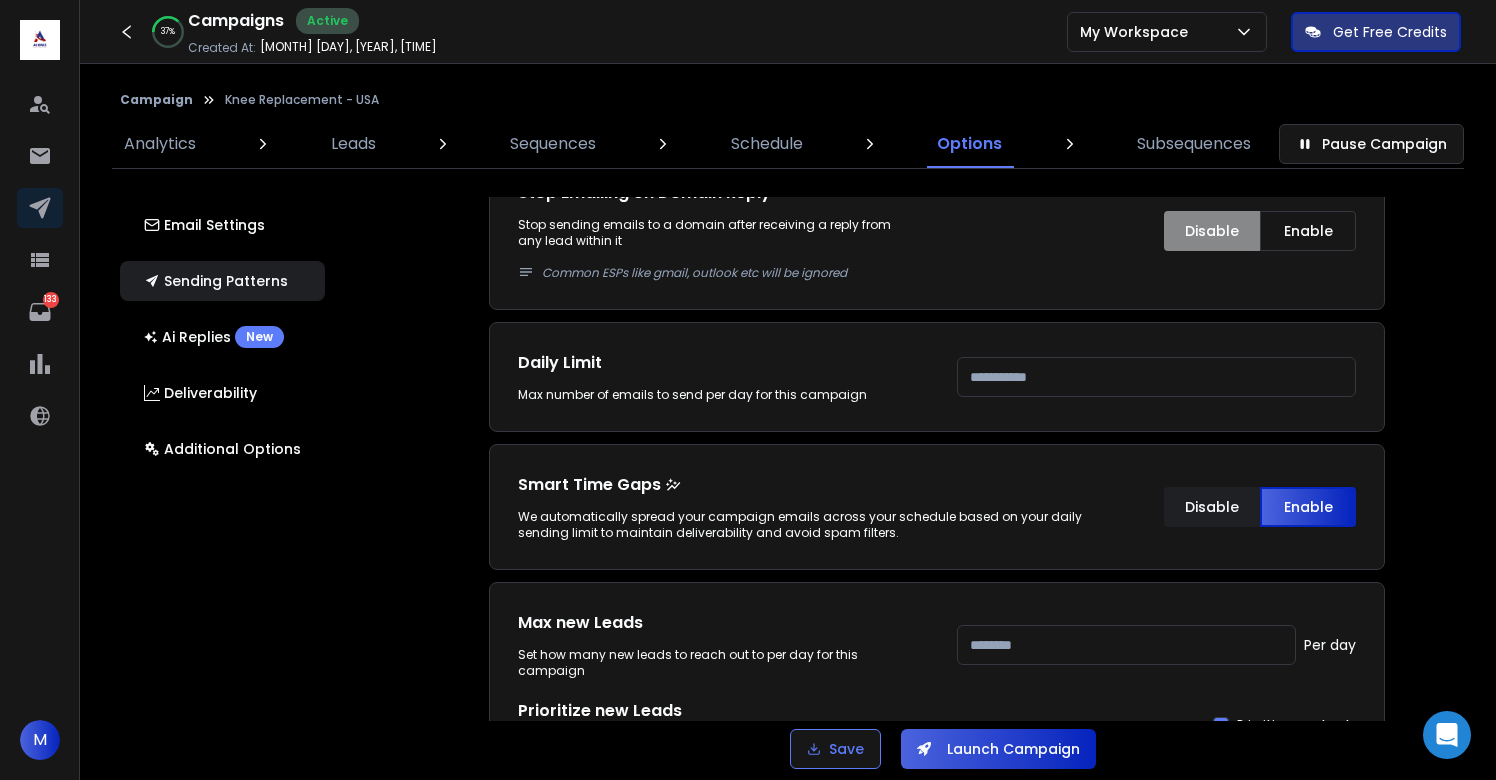 click on "***" at bounding box center (1156, 377) 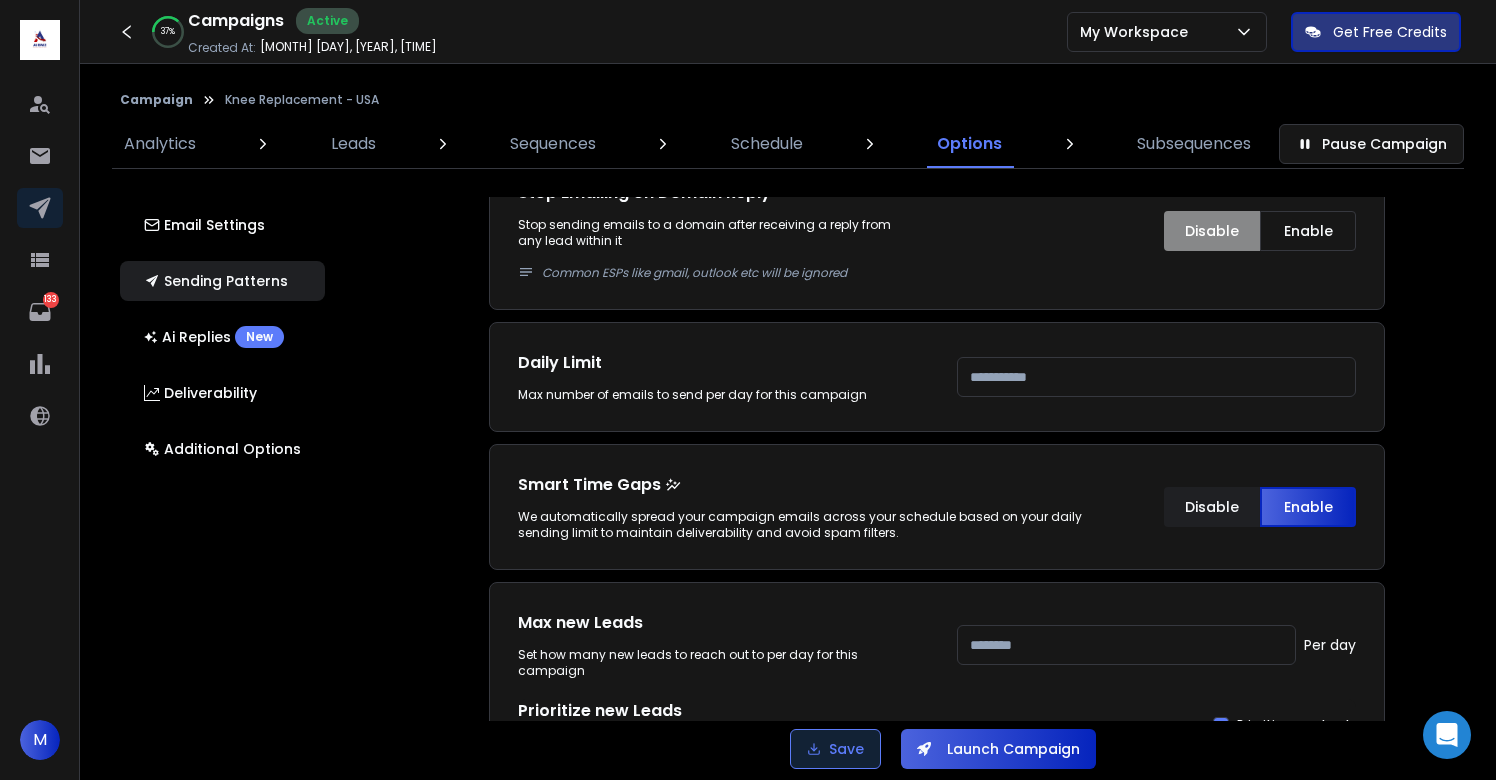 type on "****" 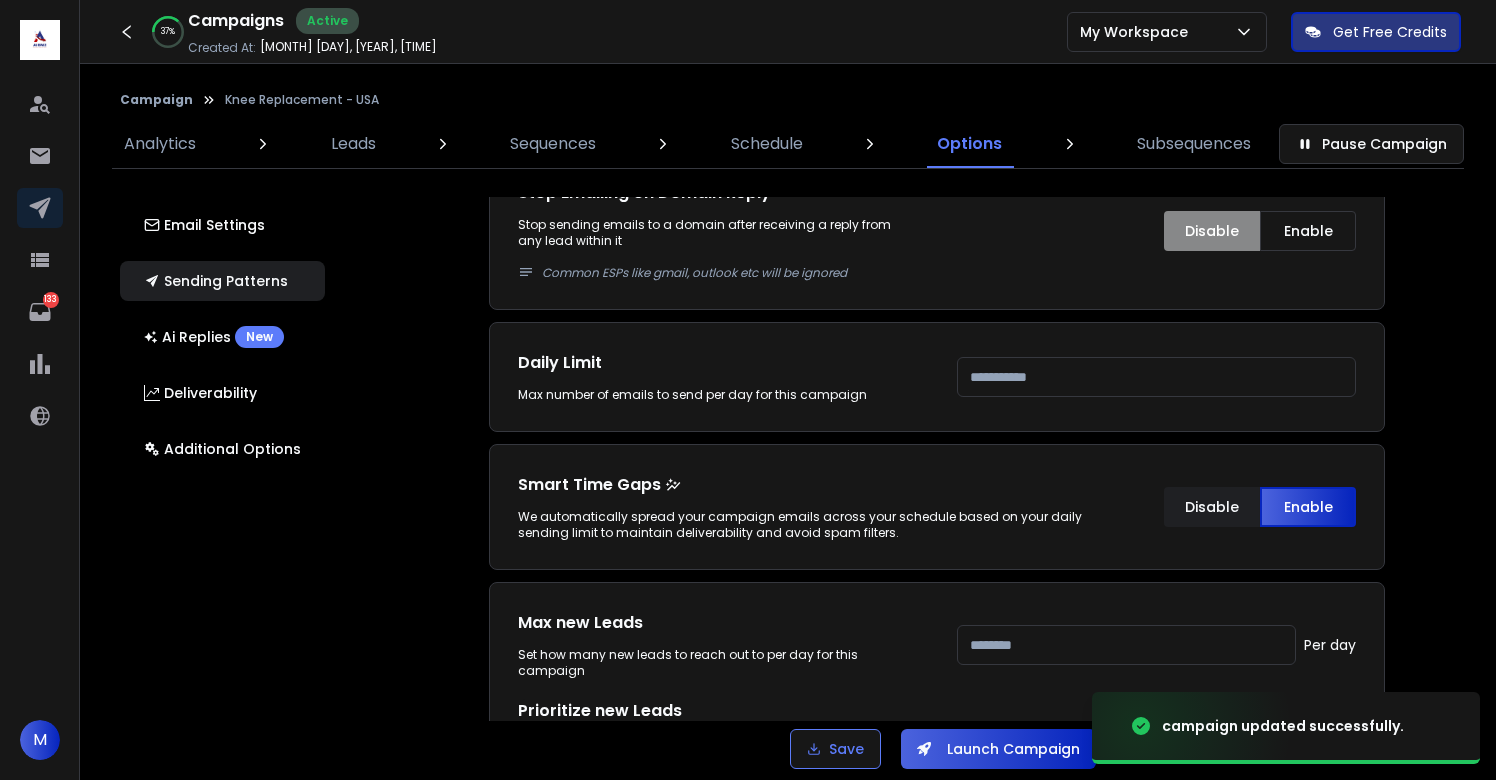 click on "Launch Campaign" at bounding box center (998, 749) 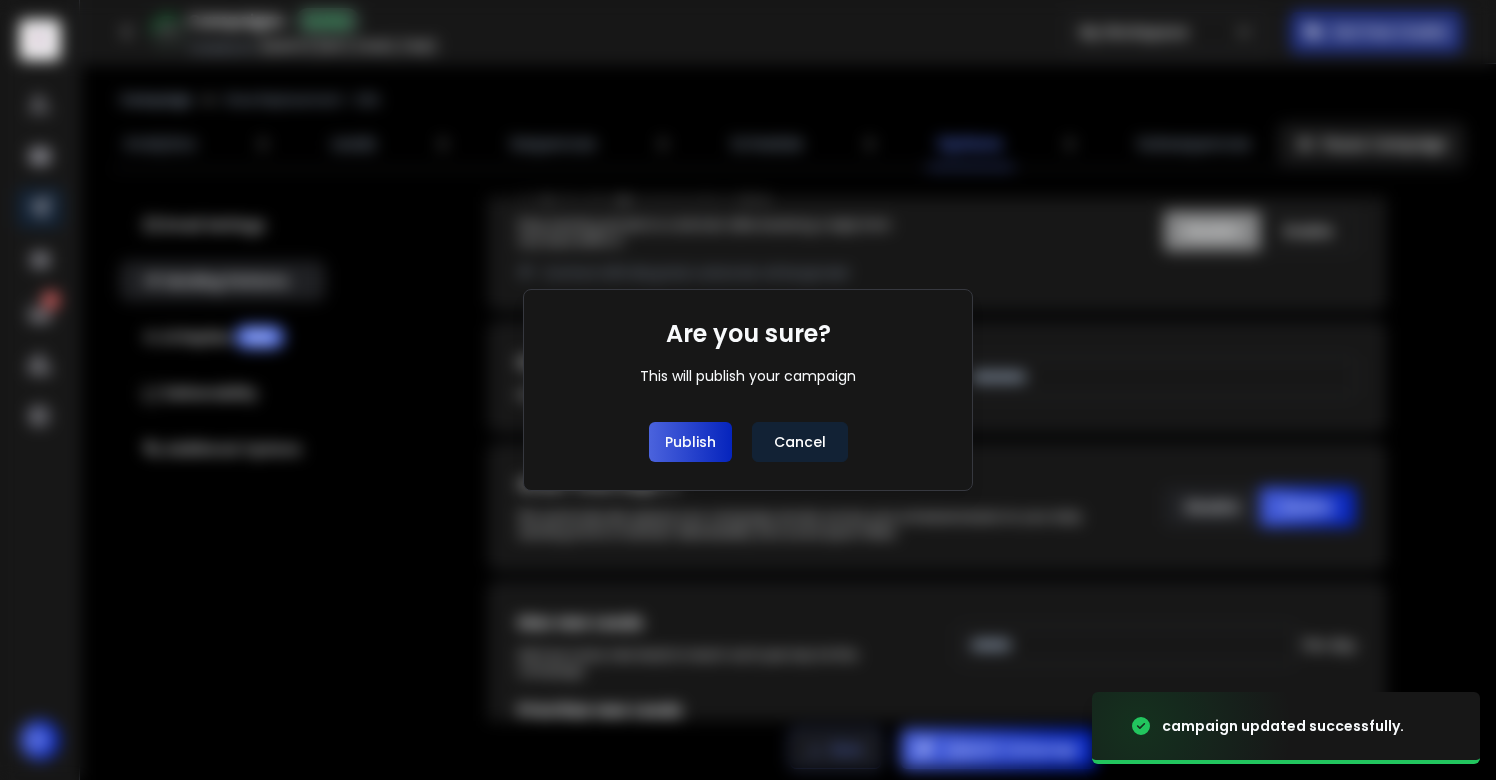 click on "Publish" at bounding box center (690, 442) 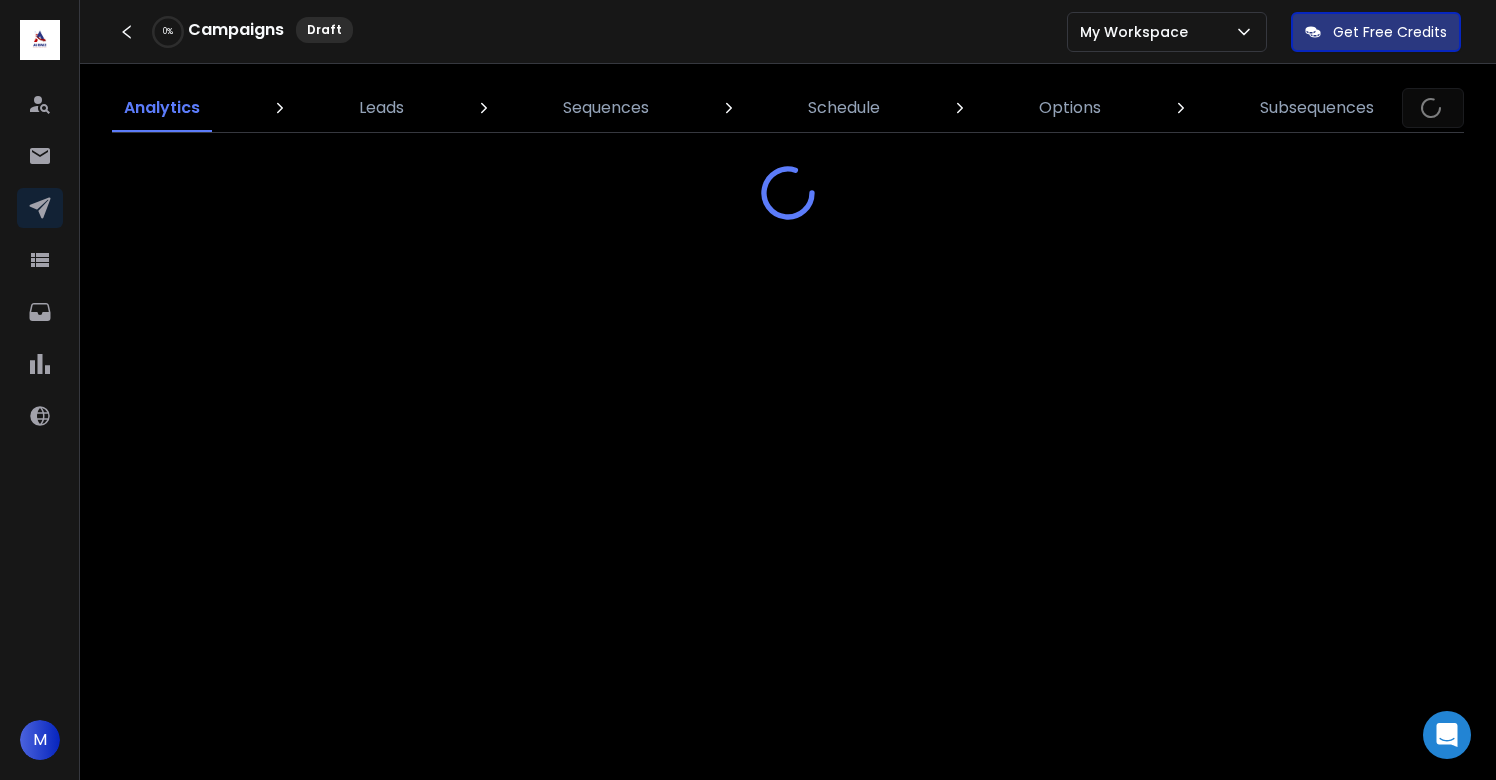 scroll, scrollTop: 0, scrollLeft: 0, axis: both 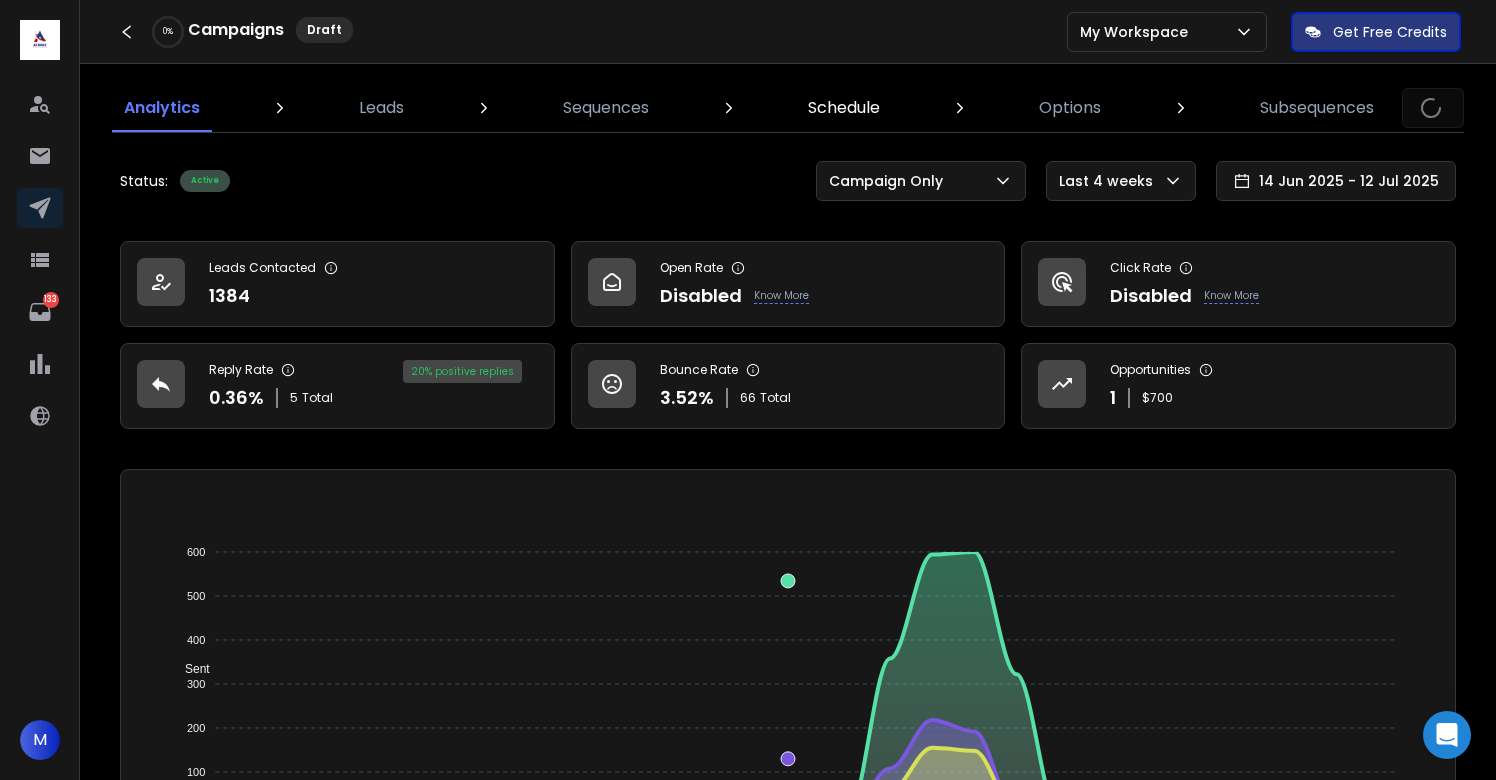 click on "Schedule" at bounding box center [844, 108] 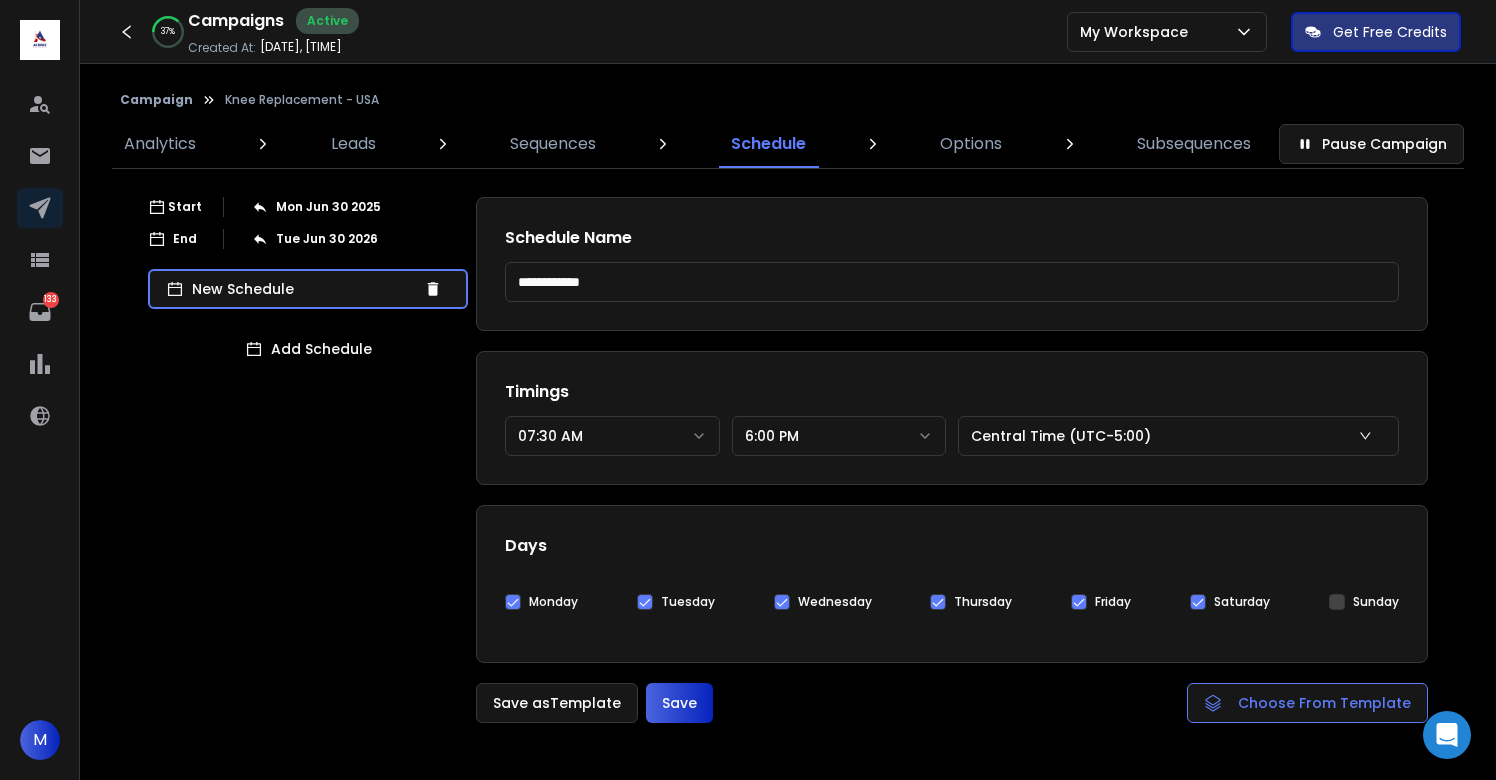 click on "Save" at bounding box center (679, 703) 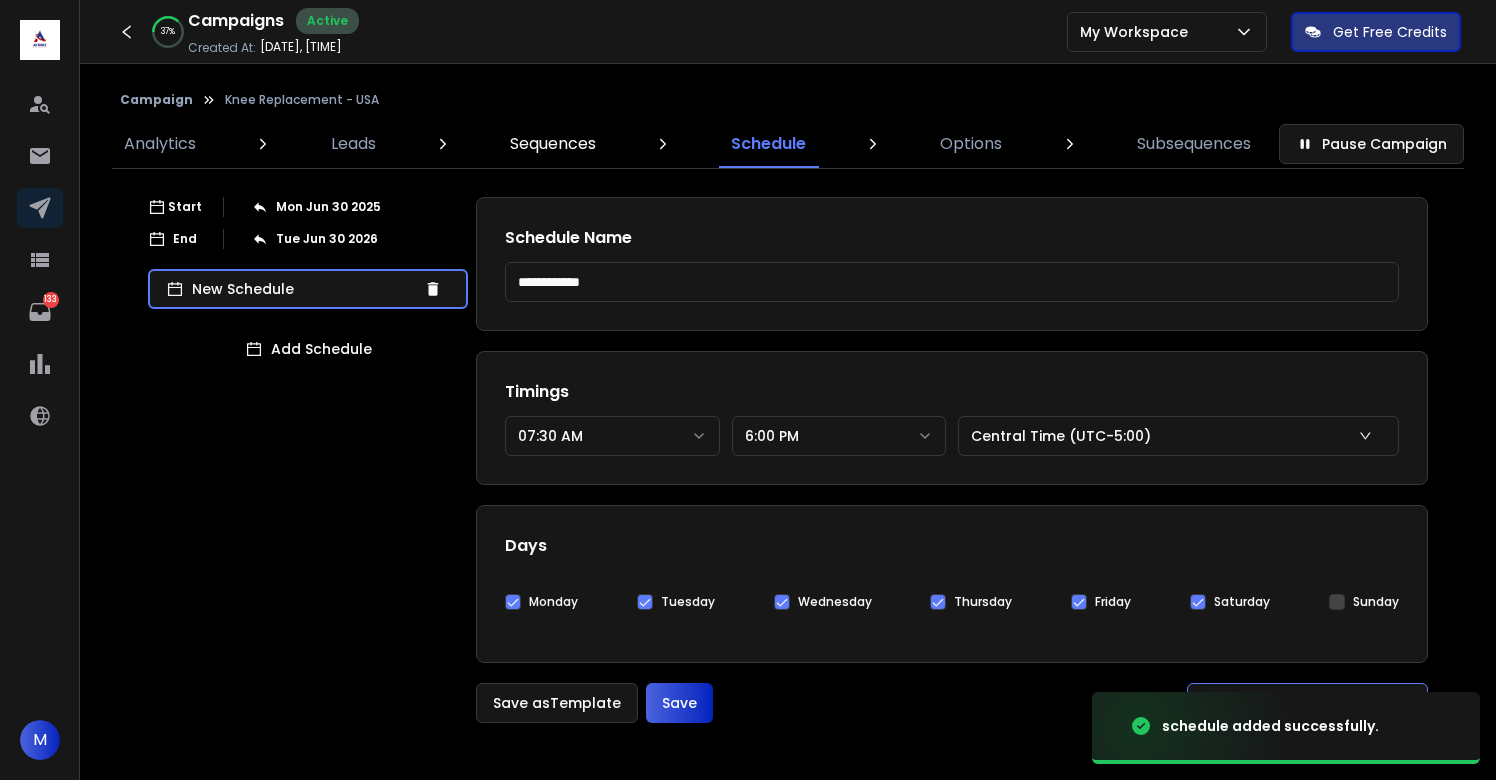 click on "Sequences" at bounding box center [553, 144] 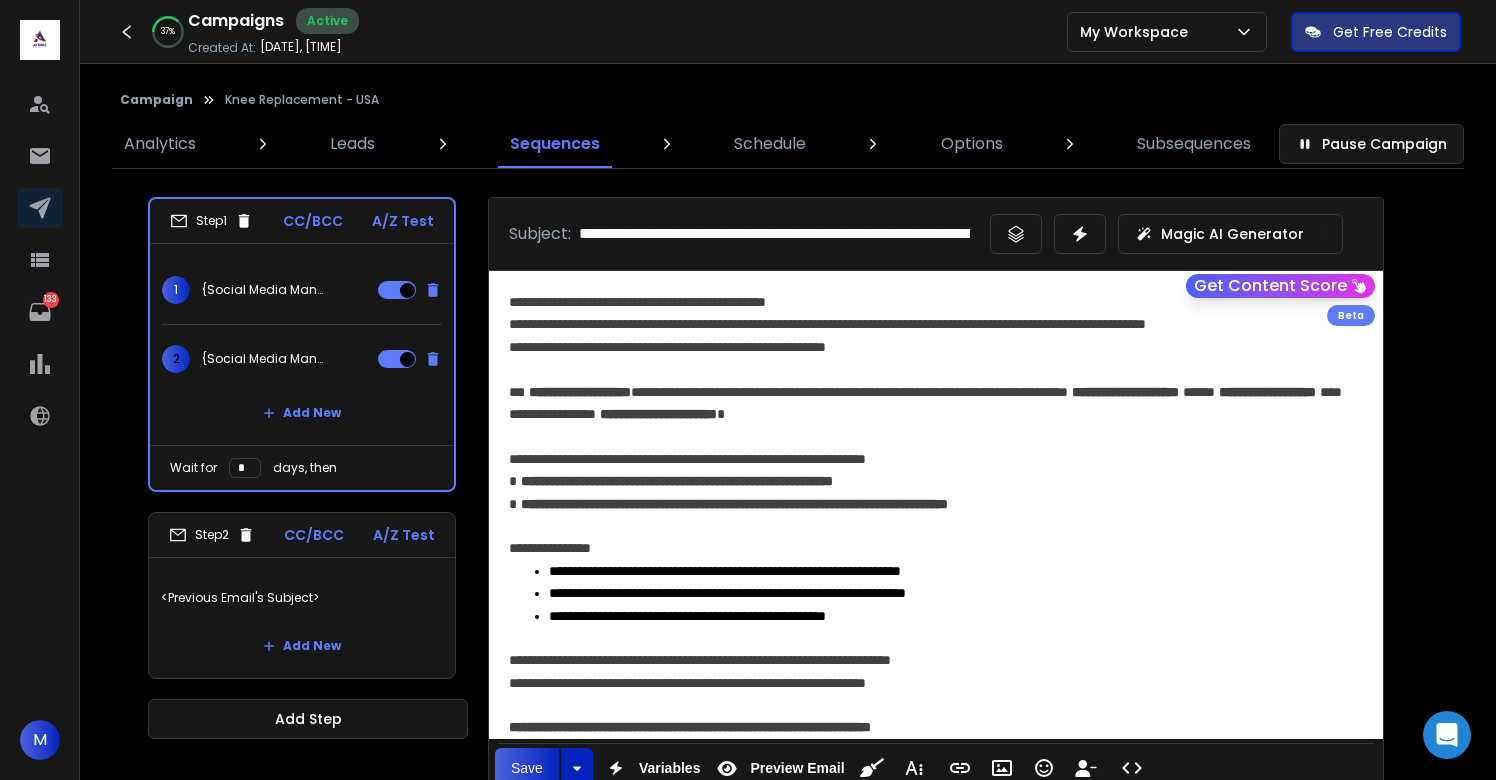 scroll, scrollTop: 45, scrollLeft: 0, axis: vertical 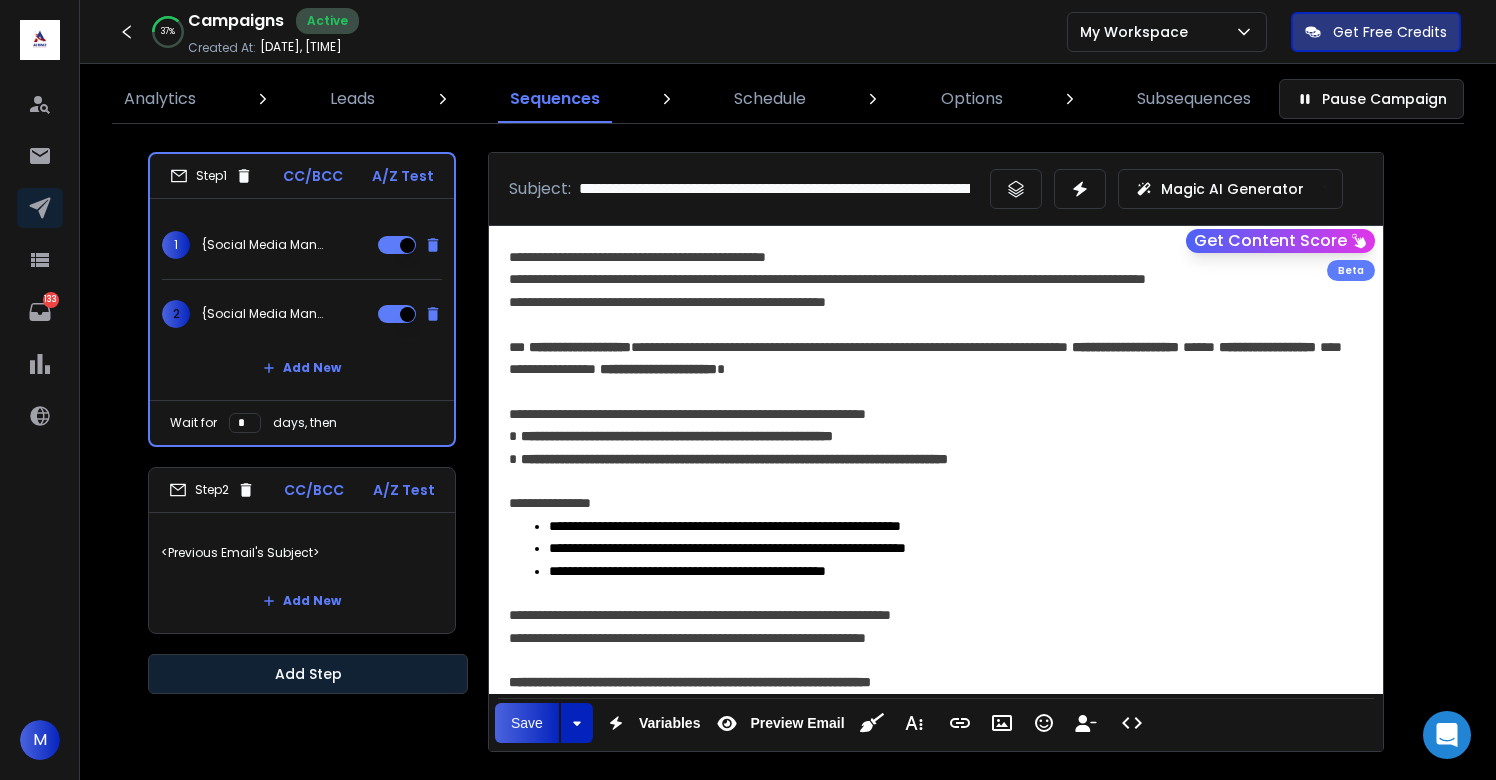 click on "Add Step" at bounding box center [308, 674] 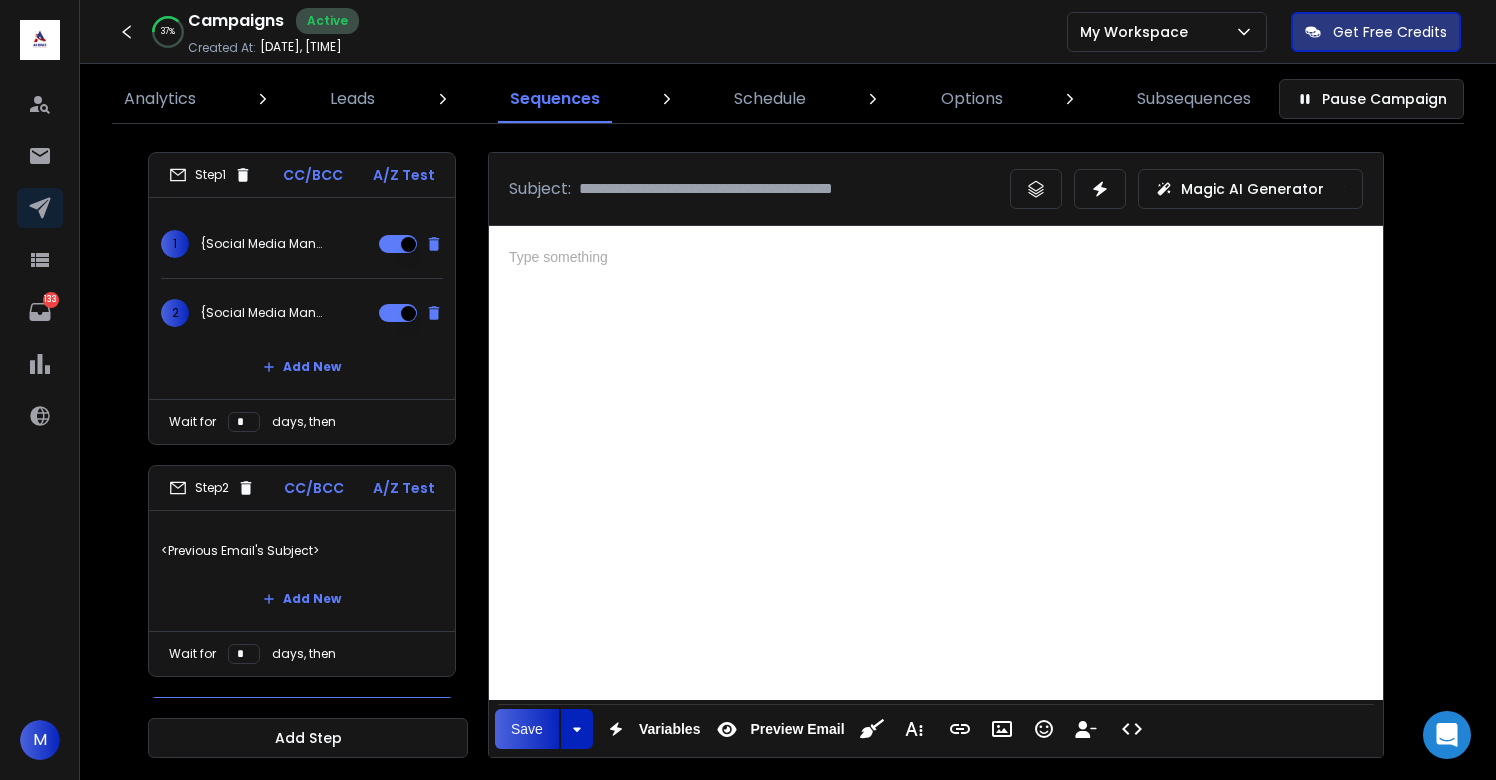 click at bounding box center [936, 460] 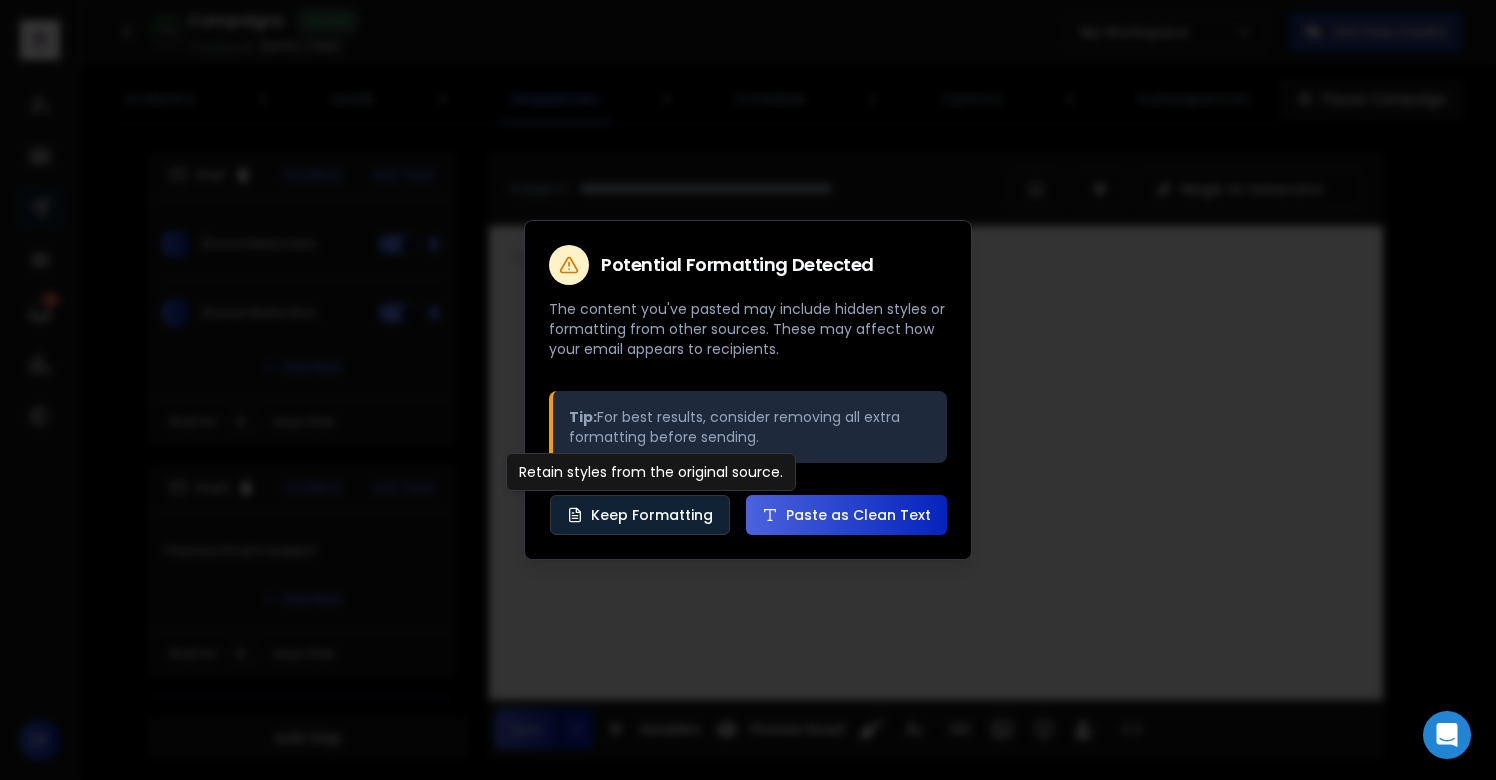click on "Keep Formatting" at bounding box center (640, 515) 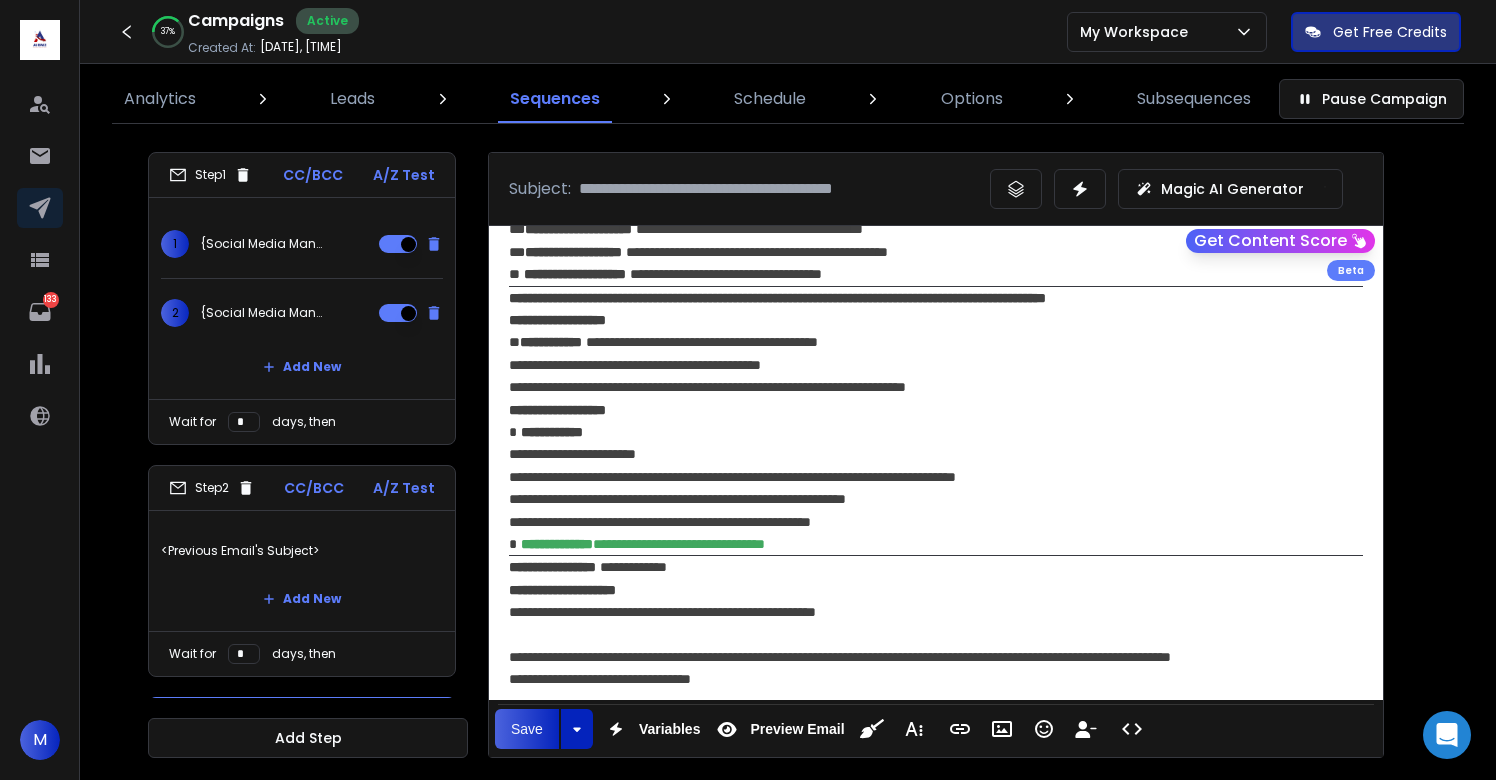 scroll, scrollTop: 332, scrollLeft: 0, axis: vertical 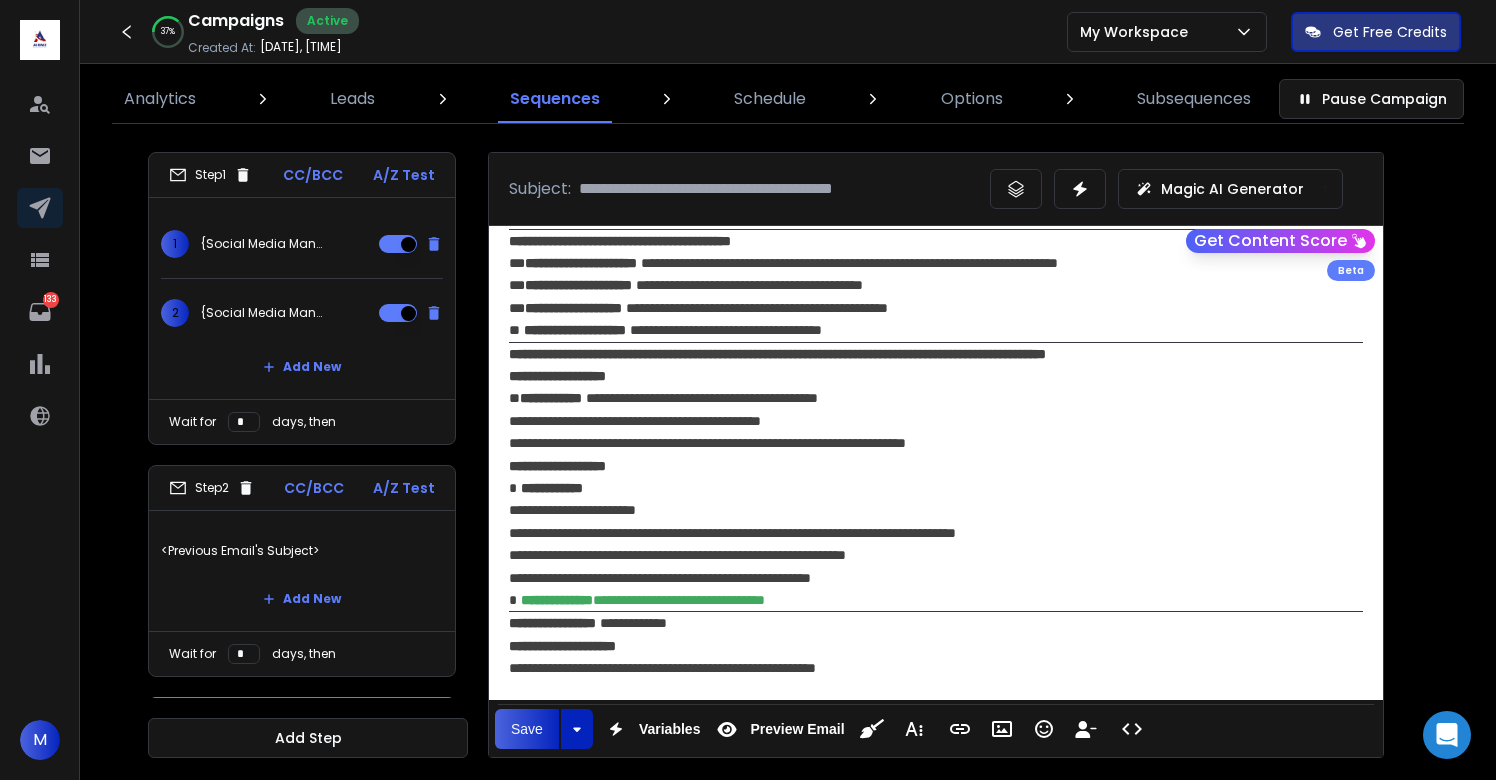 click on "**********" at bounding box center [557, 376] 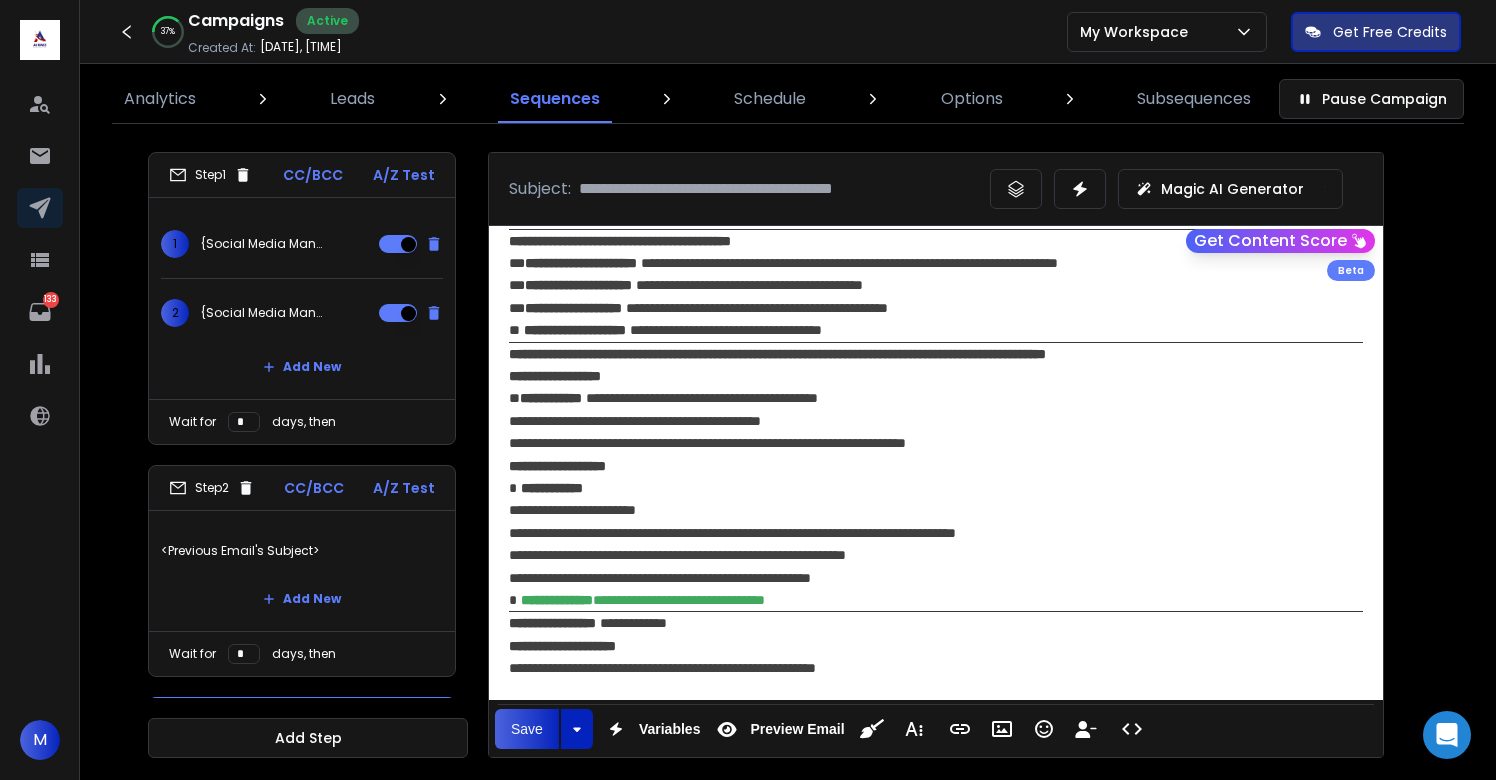 type 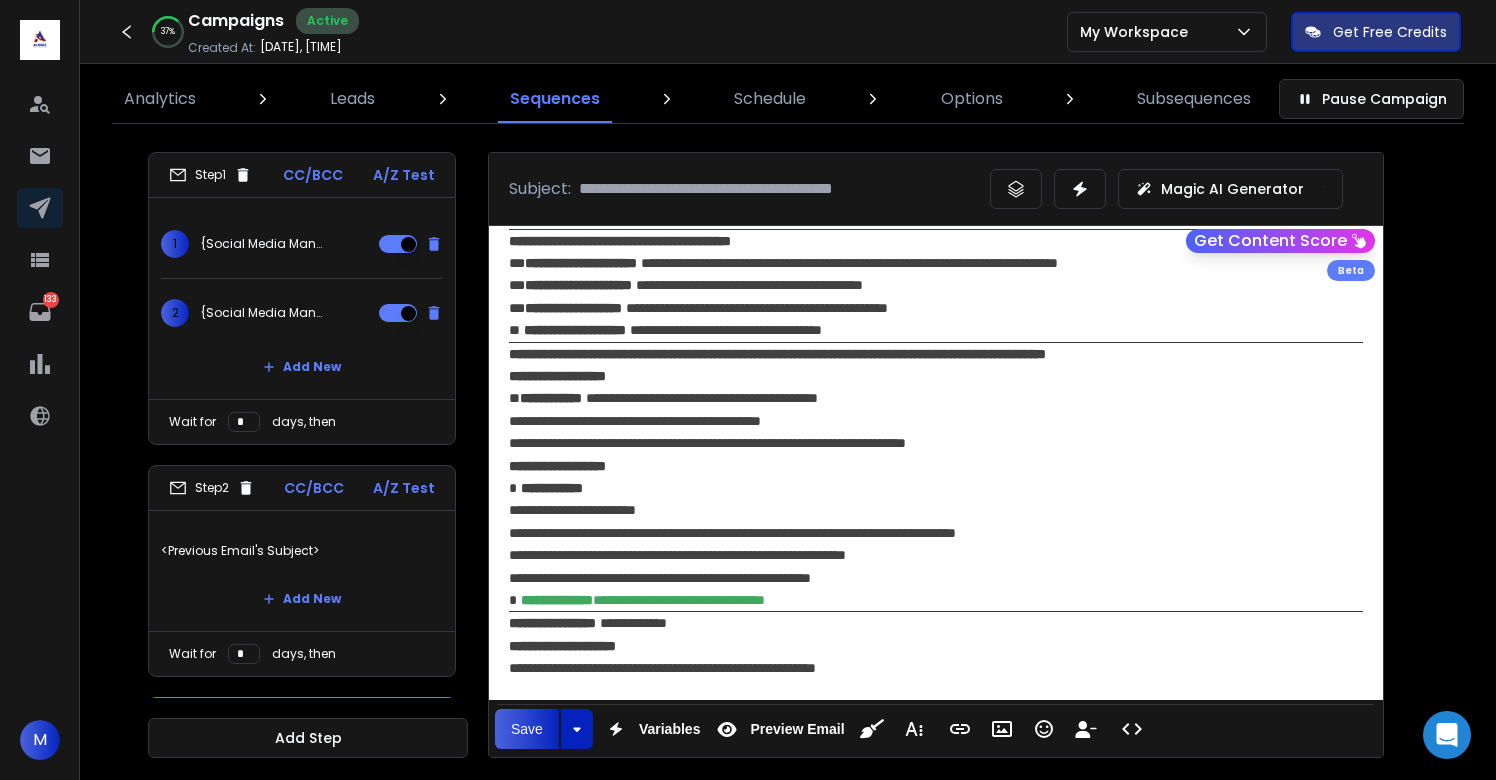 click on "**********" at bounding box center [557, 466] 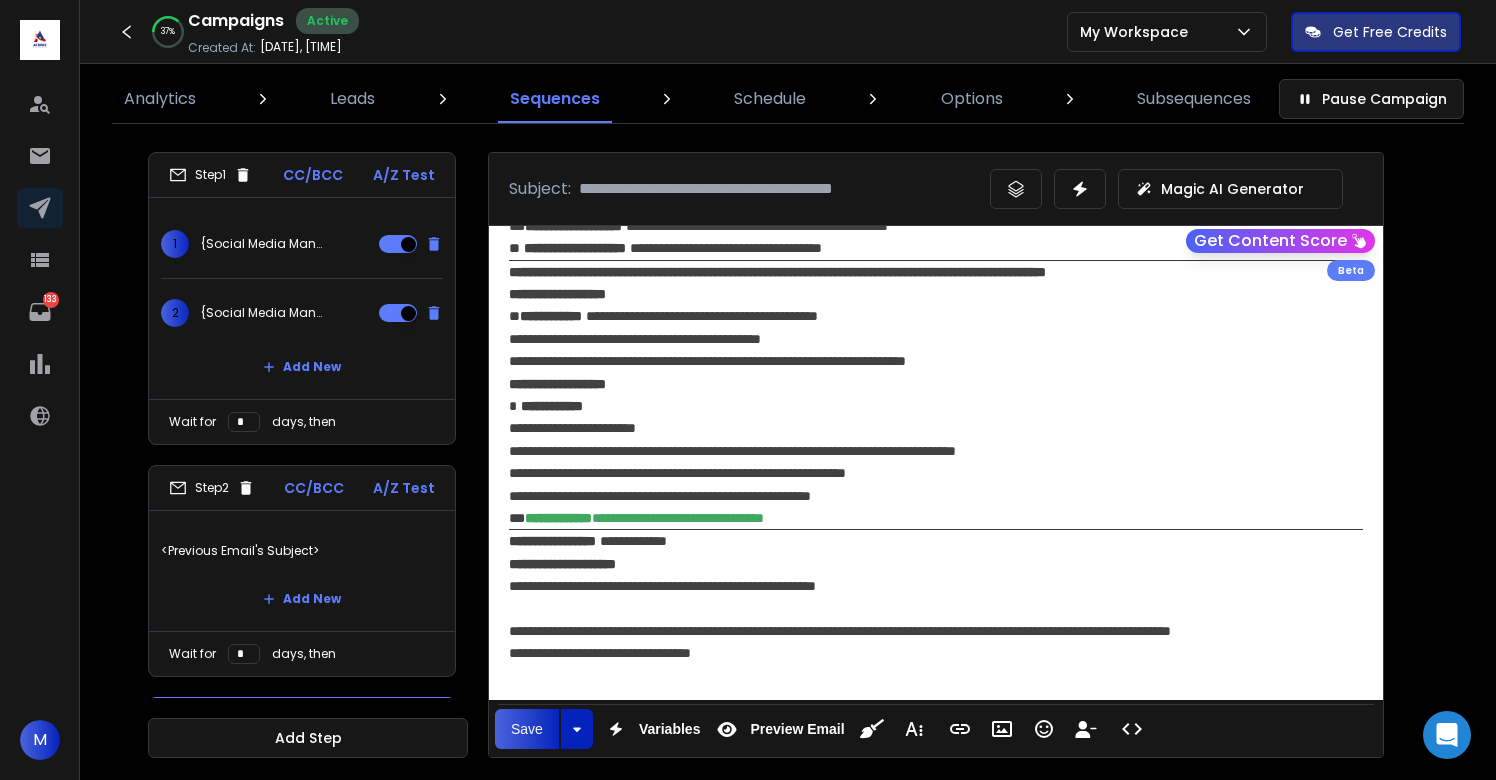 scroll, scrollTop: 420, scrollLeft: 0, axis: vertical 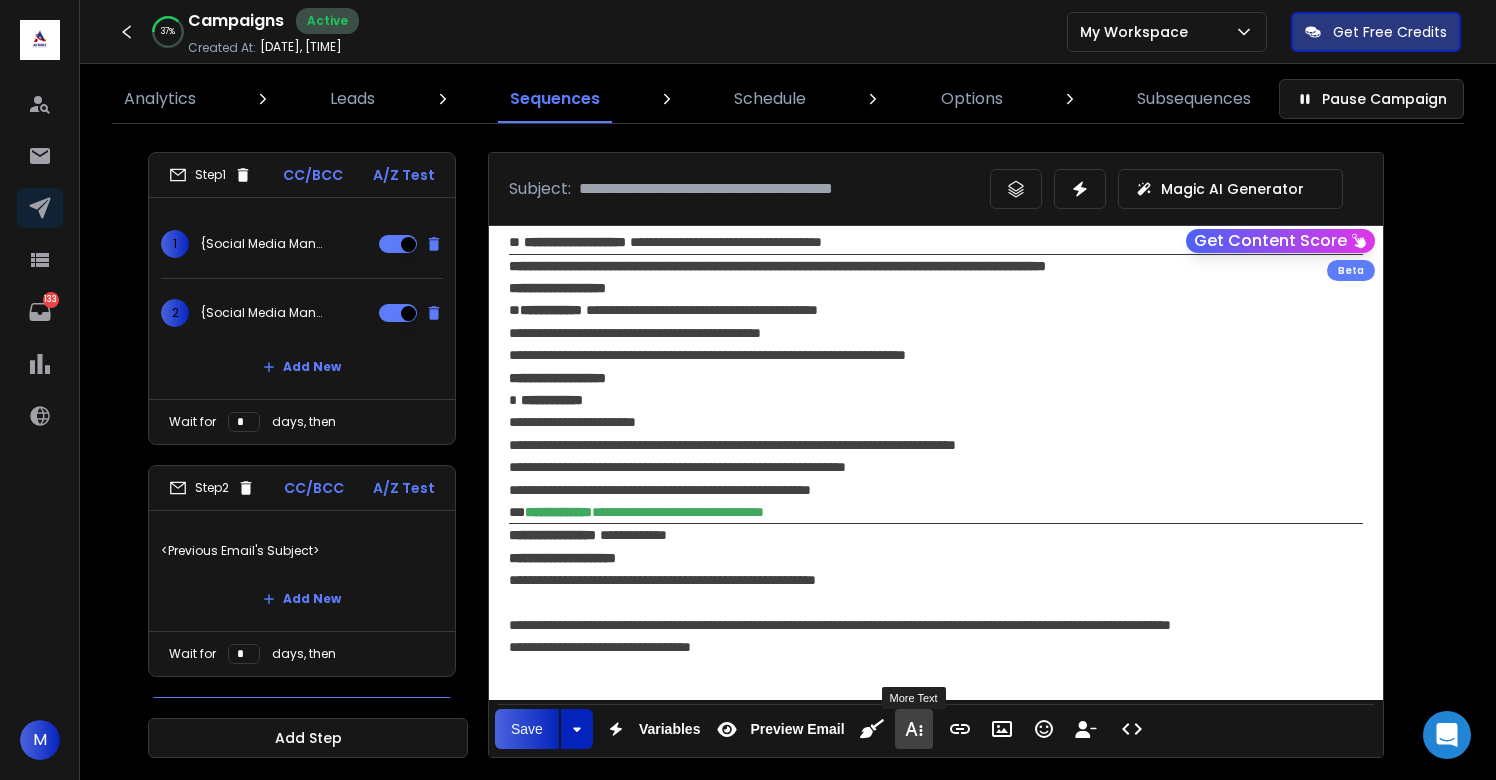 click 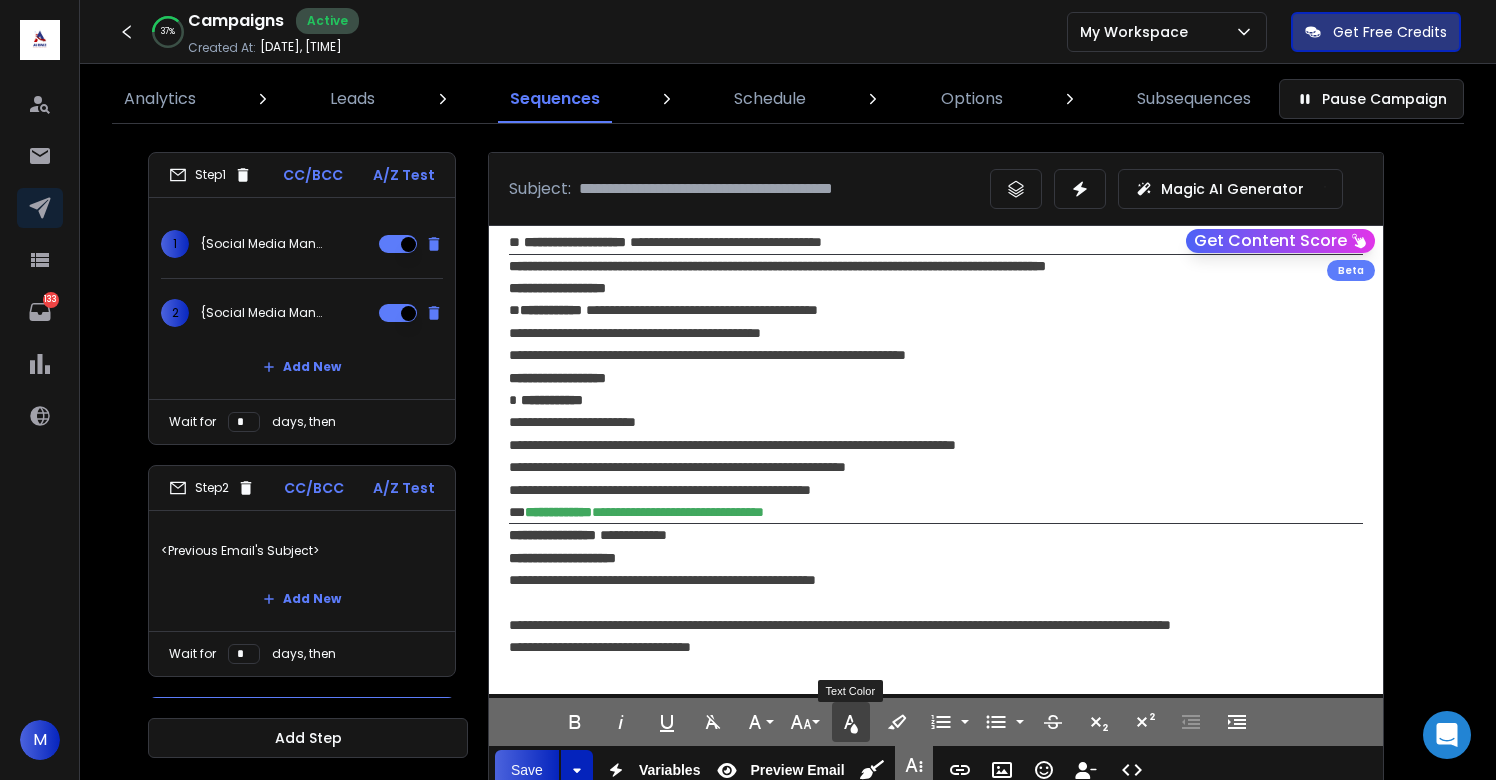 click 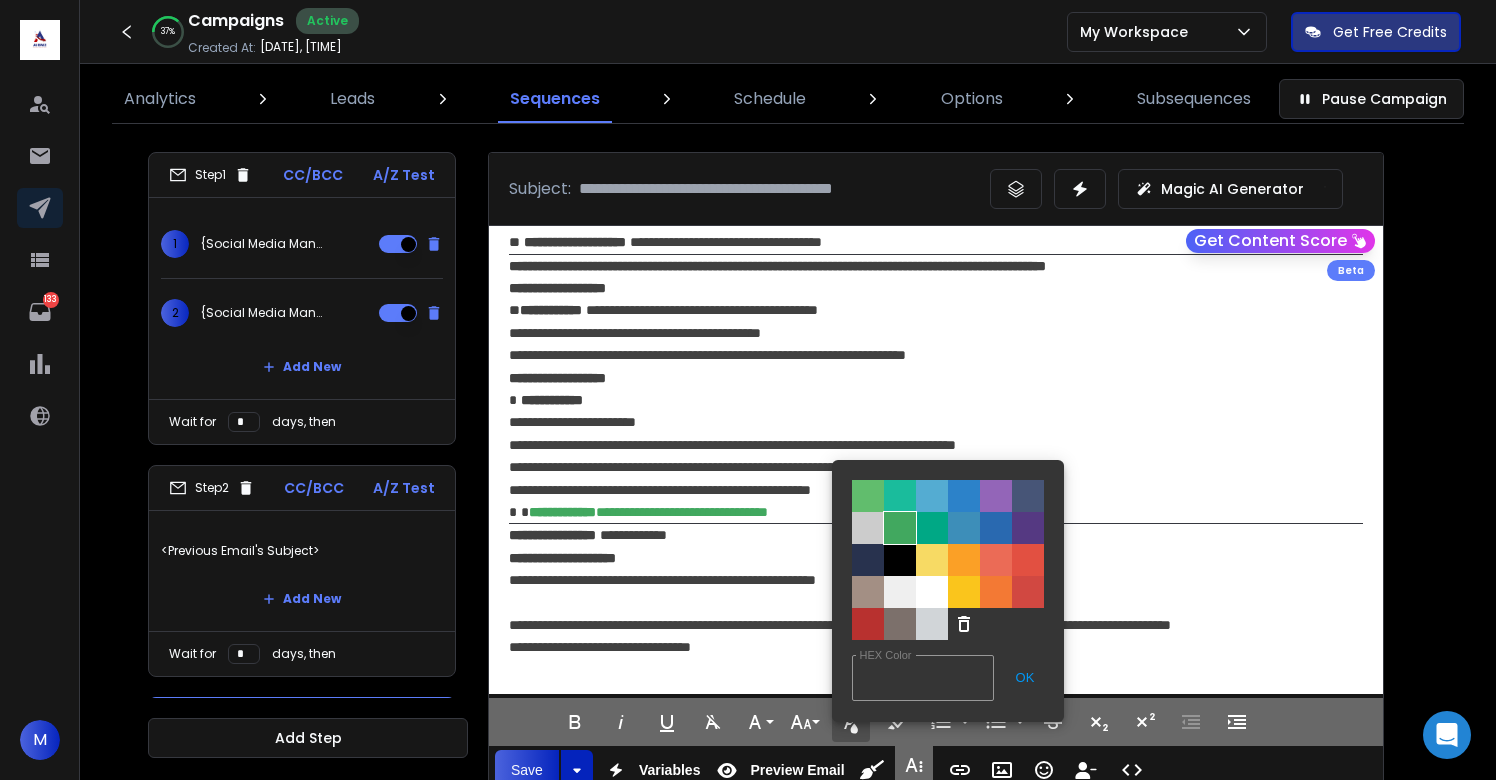 click on "Color#41A85F" at bounding box center (900, 528) 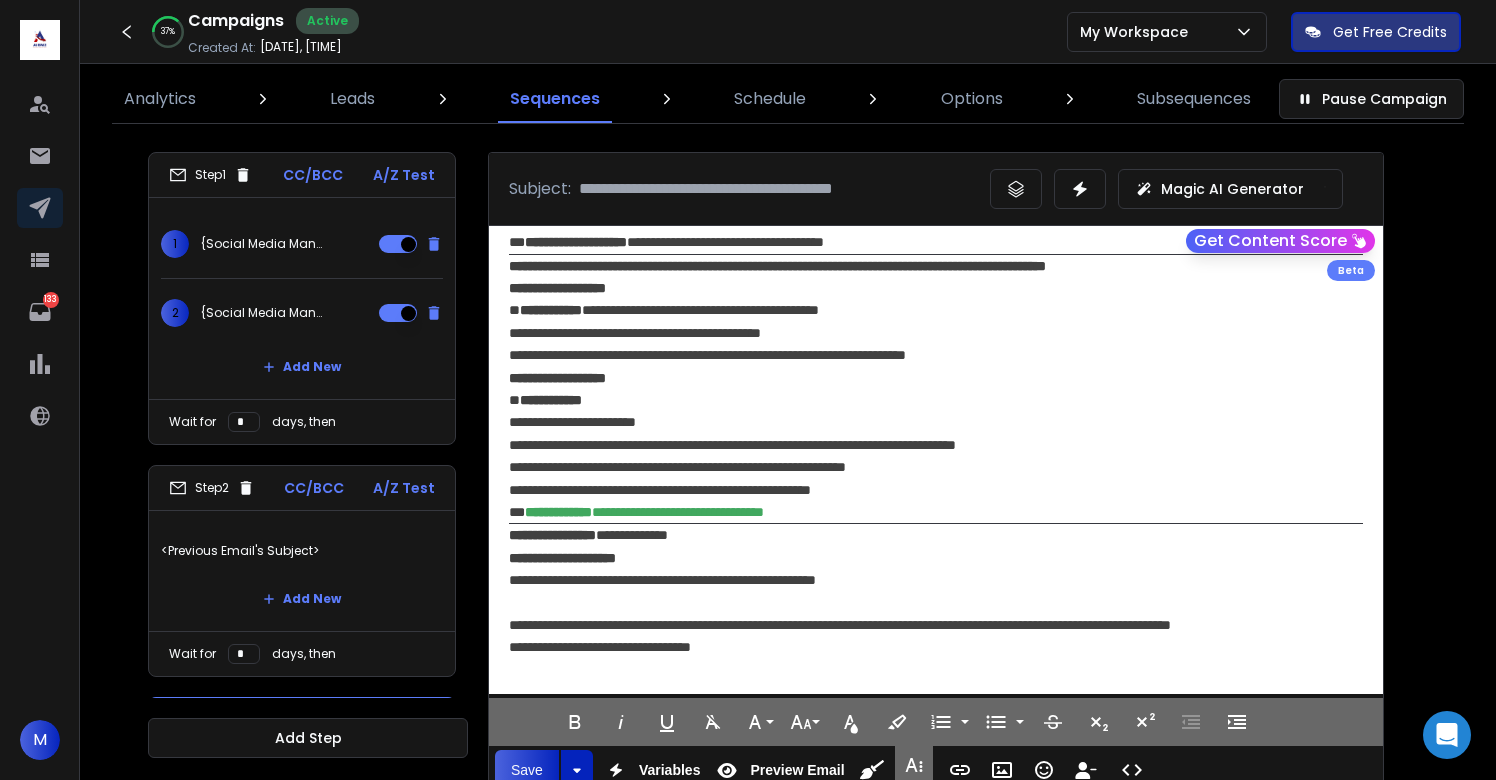 click on "**********" at bounding box center (936, 557) 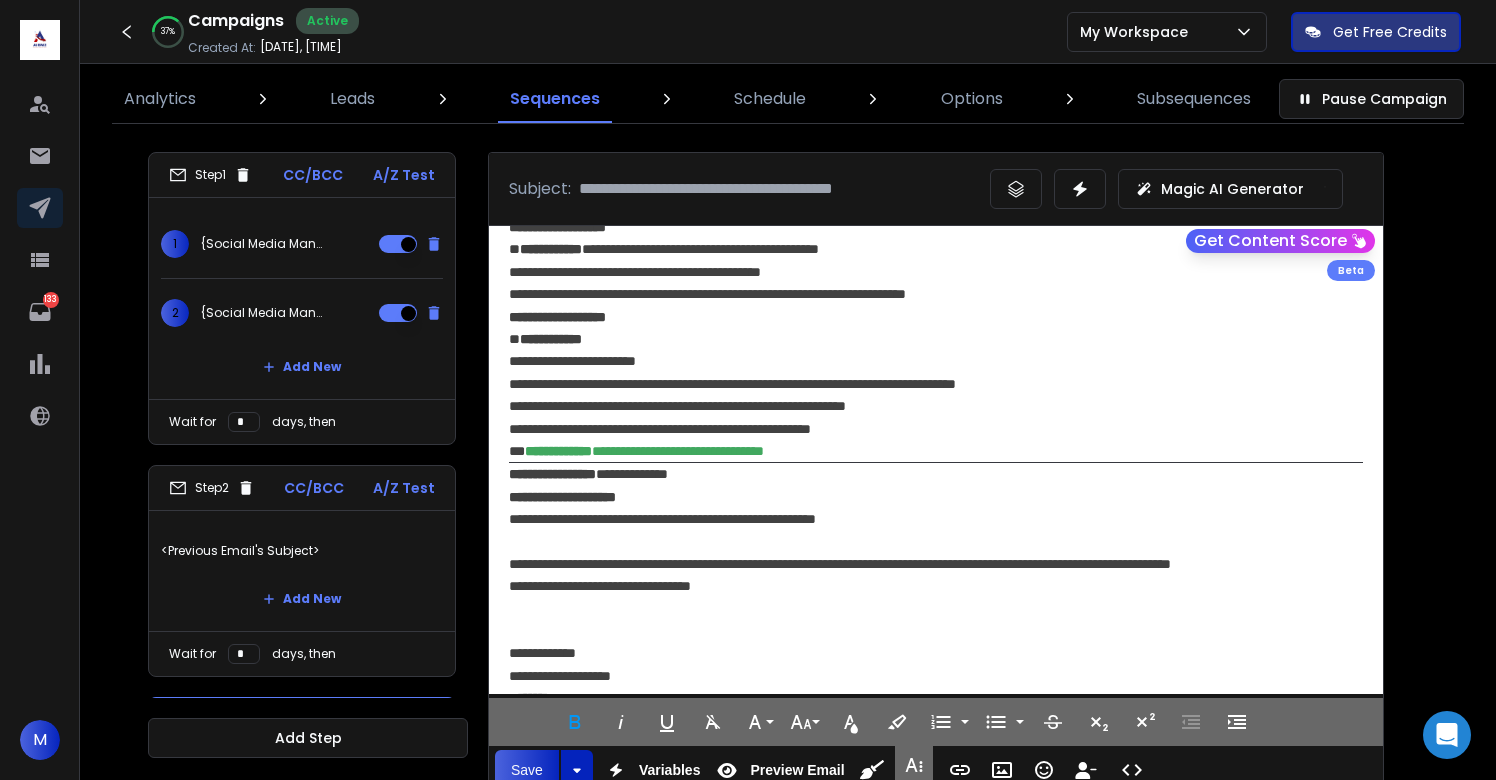 scroll, scrollTop: 516, scrollLeft: 0, axis: vertical 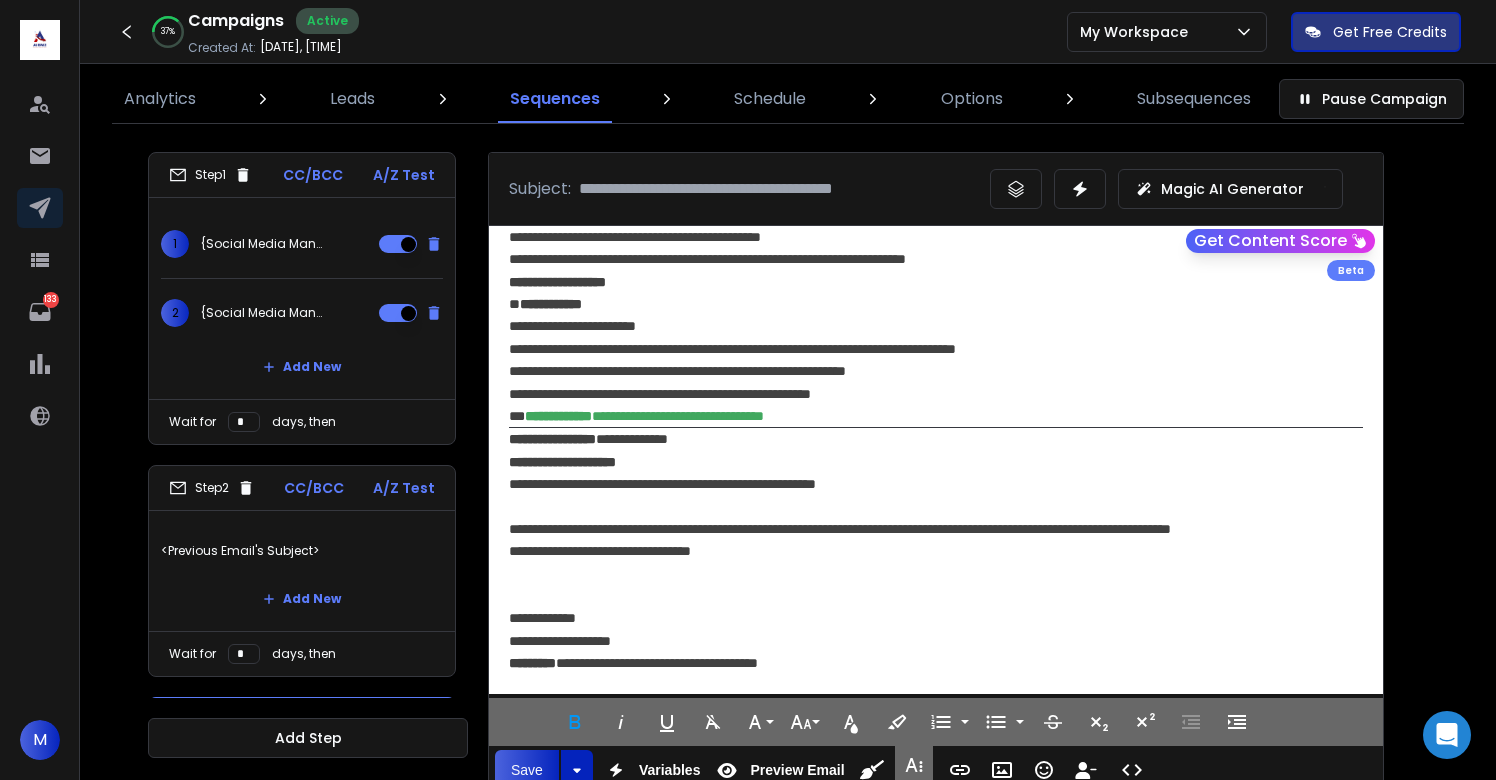 click on "*********" at bounding box center [532, 663] 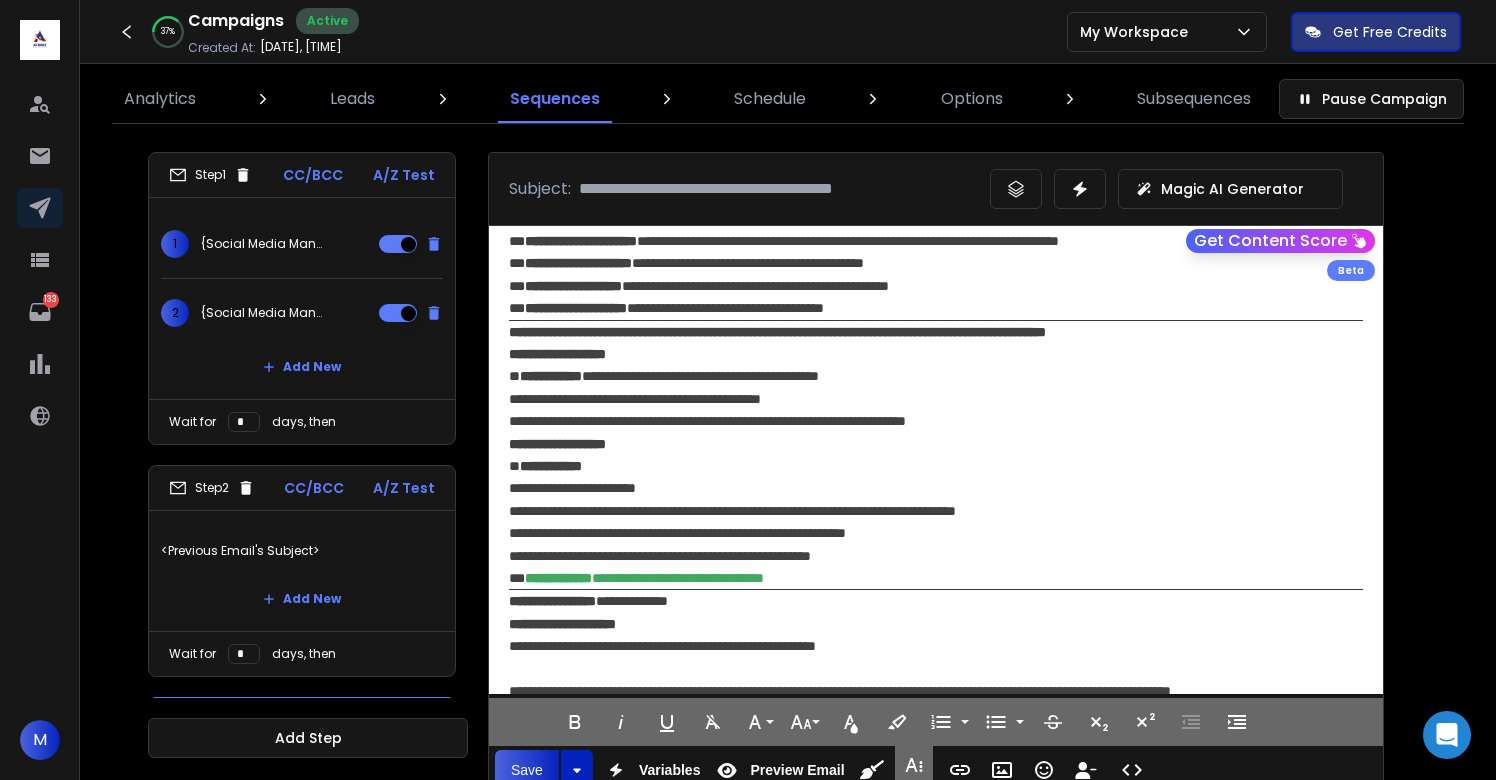 scroll, scrollTop: 355, scrollLeft: 0, axis: vertical 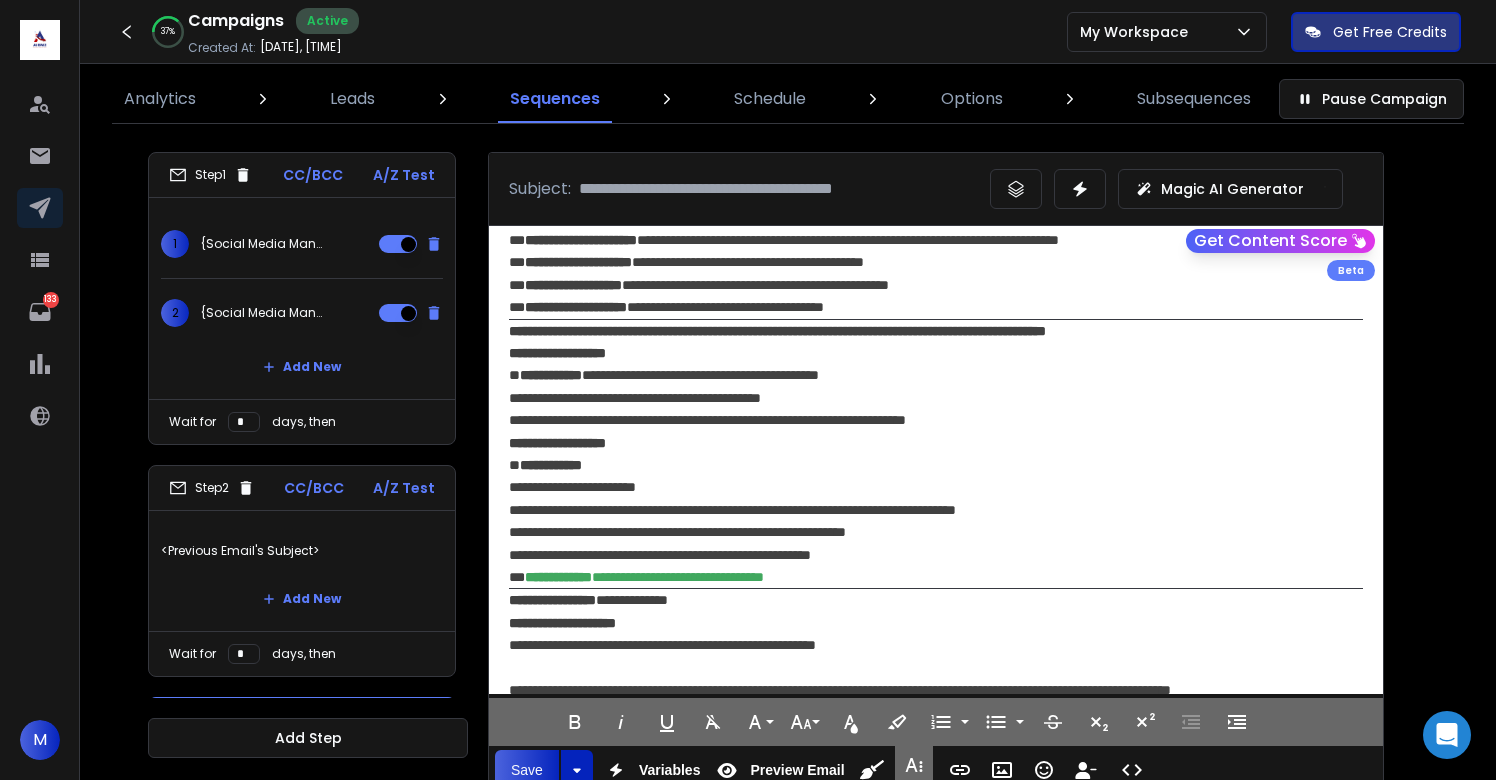 click on "**********" at bounding box center (557, 353) 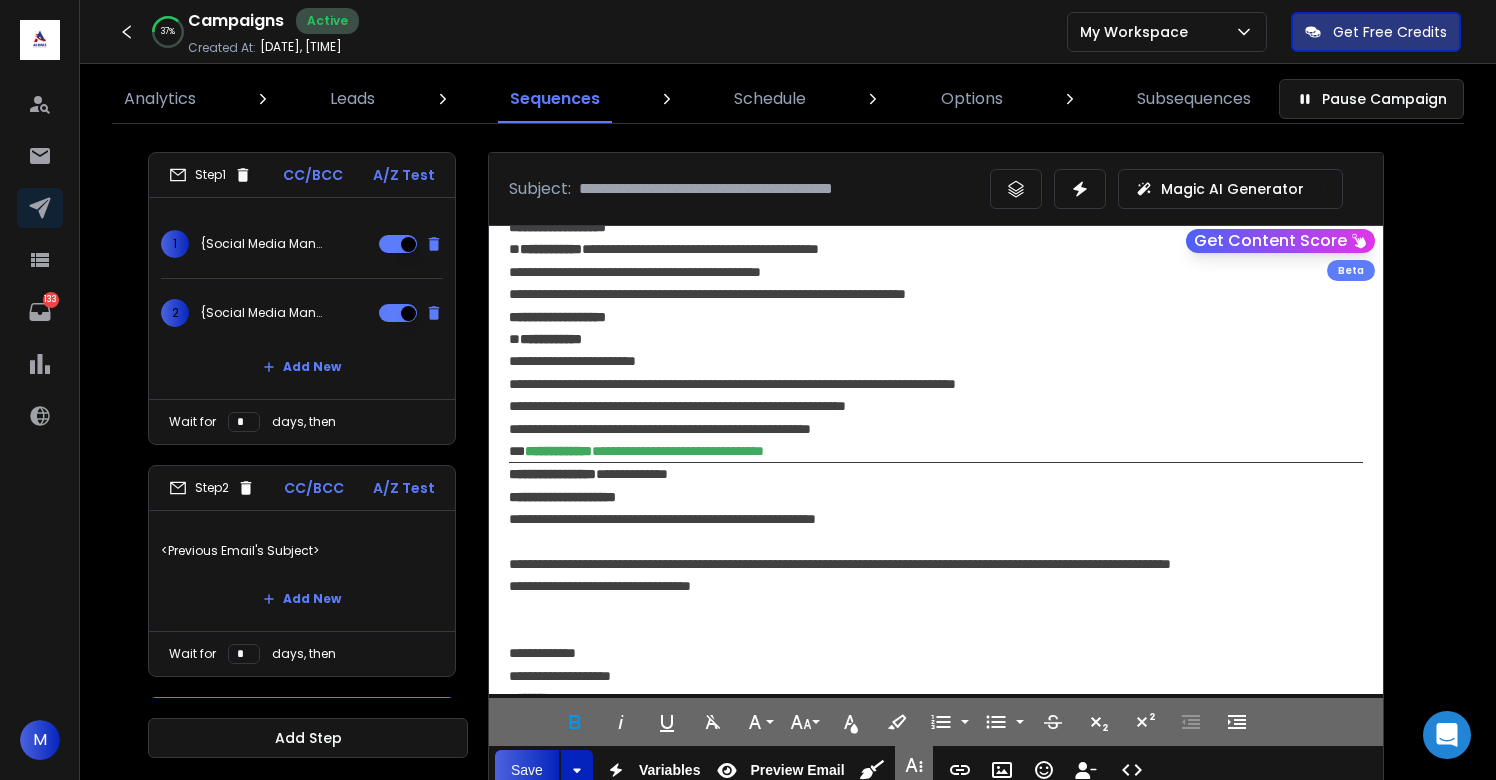 scroll, scrollTop: 516, scrollLeft: 0, axis: vertical 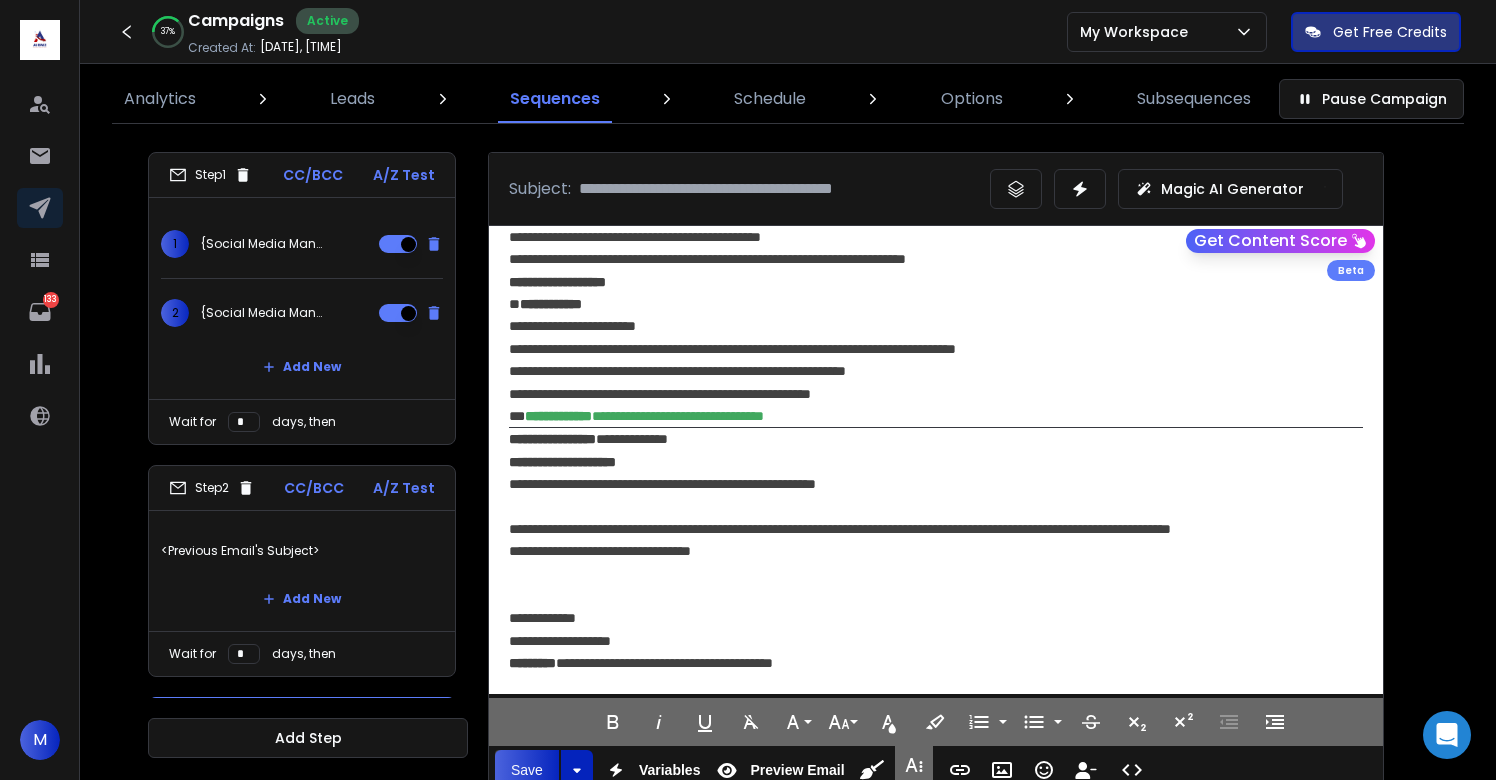 click on "**********" at bounding box center [562, 462] 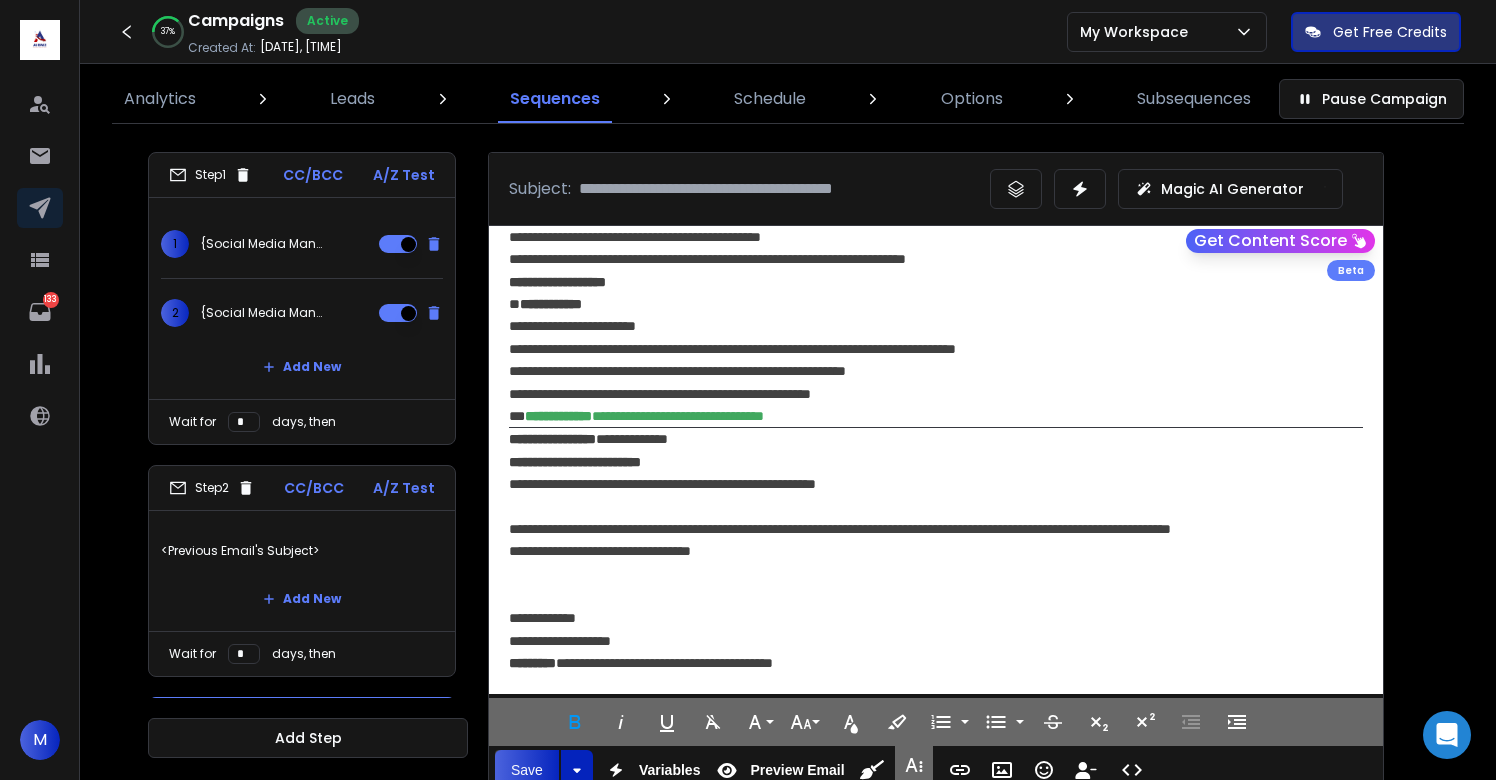 click on "**********" at bounding box center [575, 462] 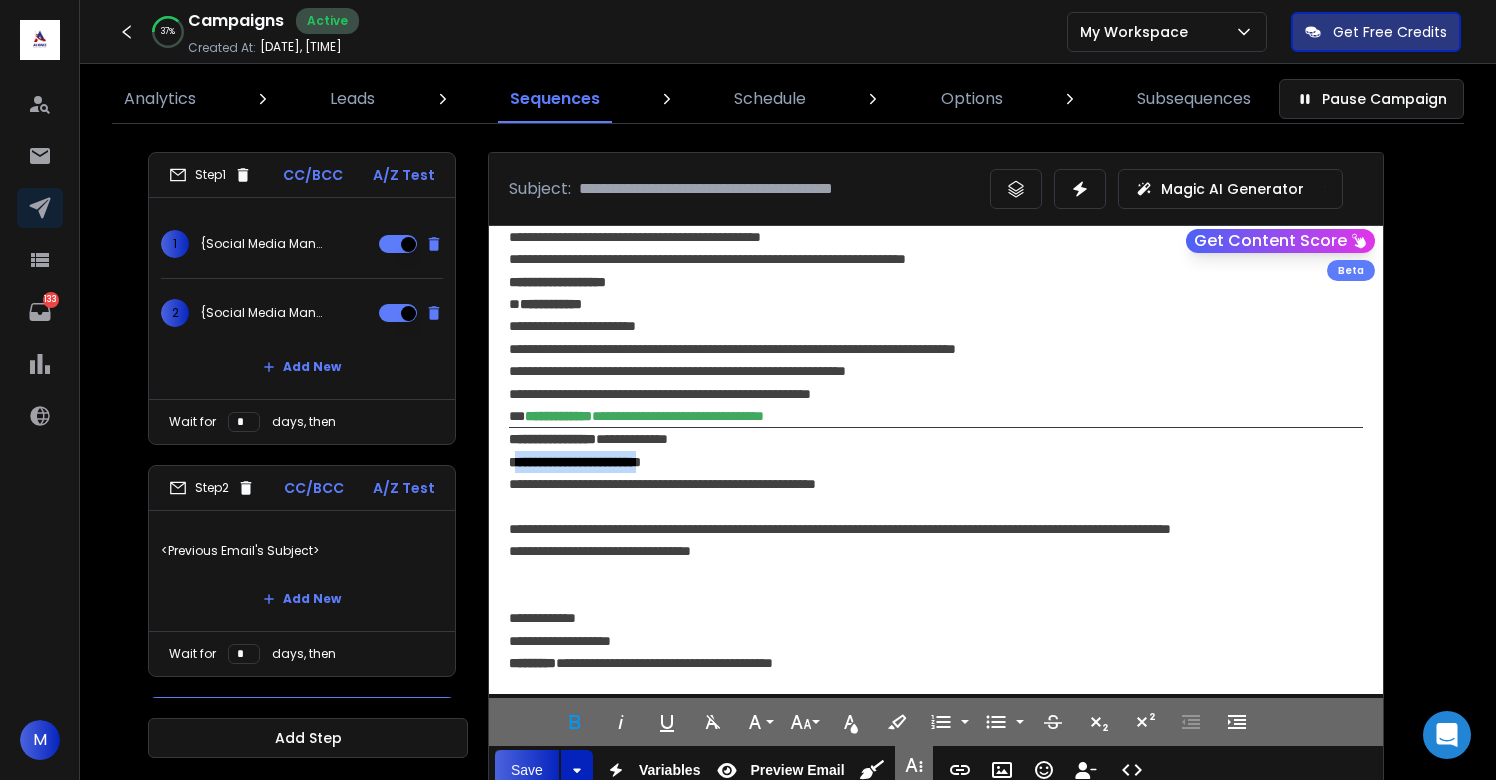 click on "**********" at bounding box center [575, 462] 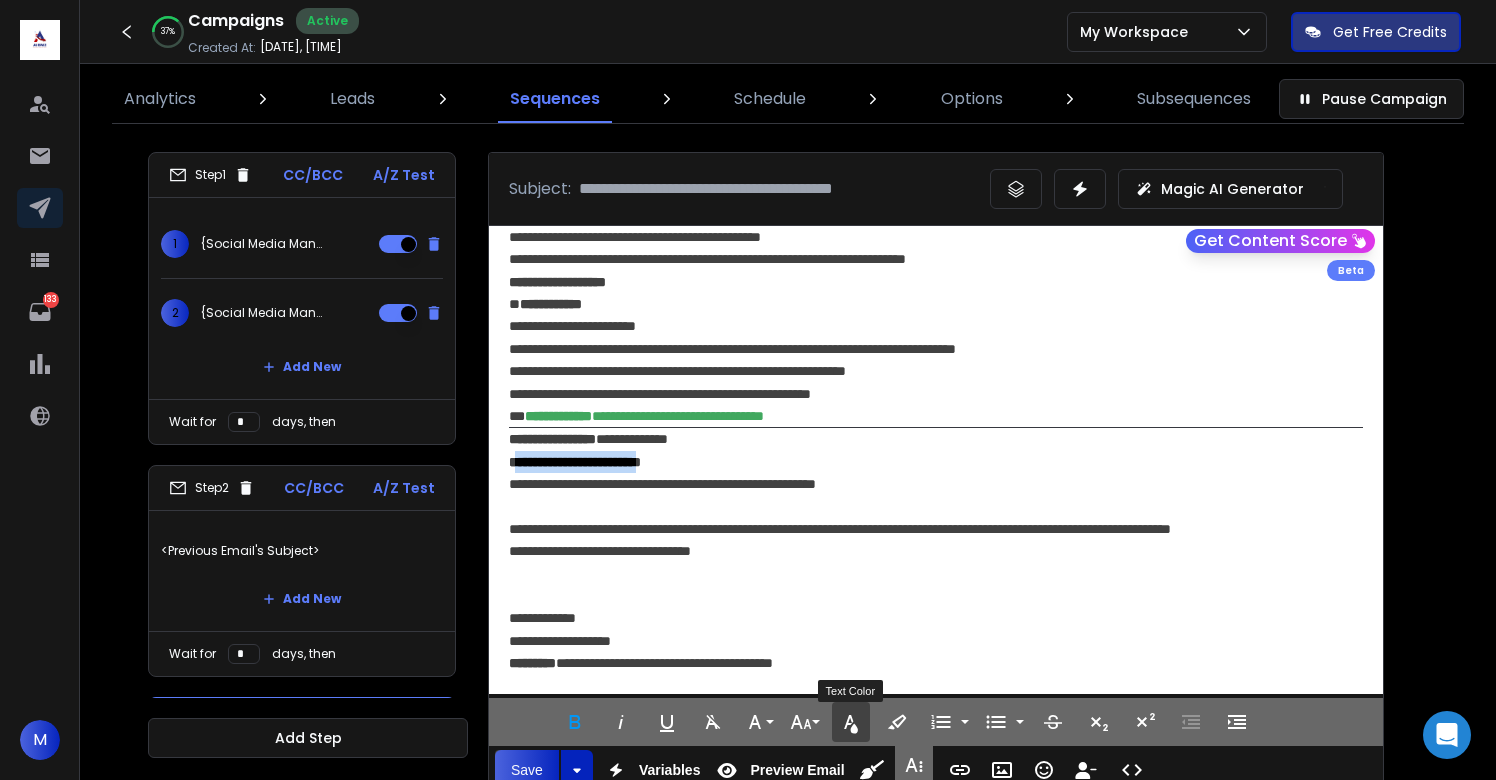 click 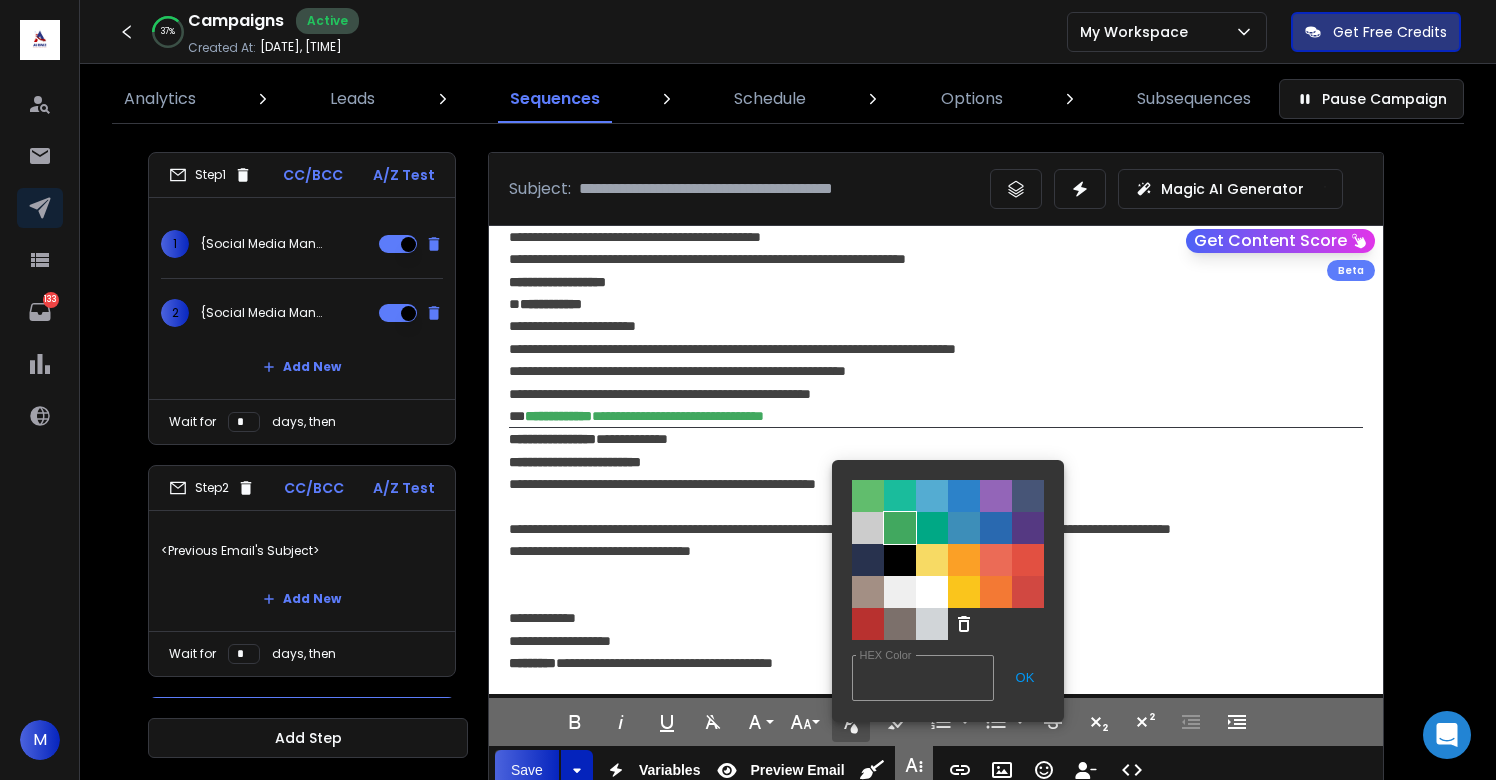 click on "Color#41A85F" at bounding box center [900, 528] 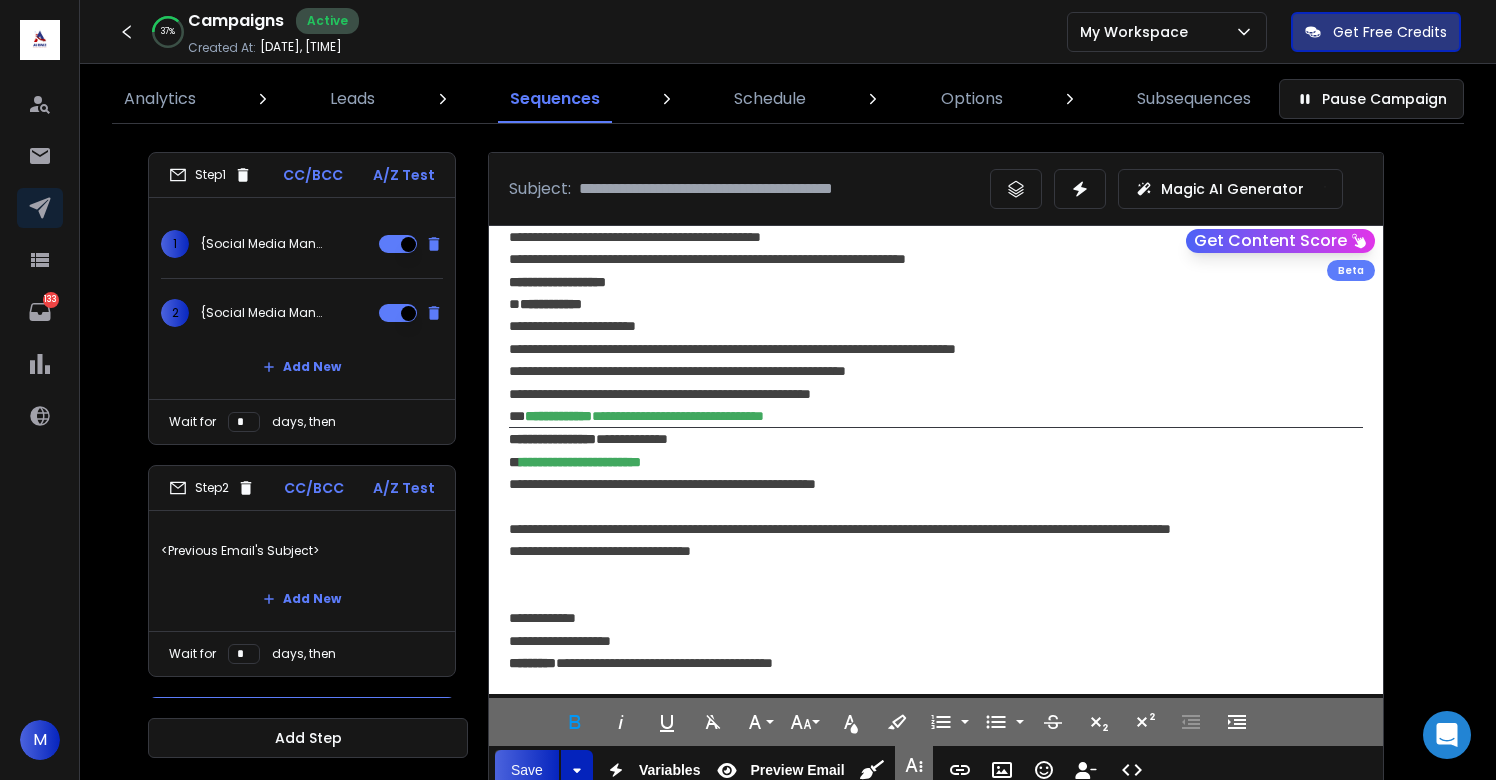 click on "**********" at bounding box center (936, 551) 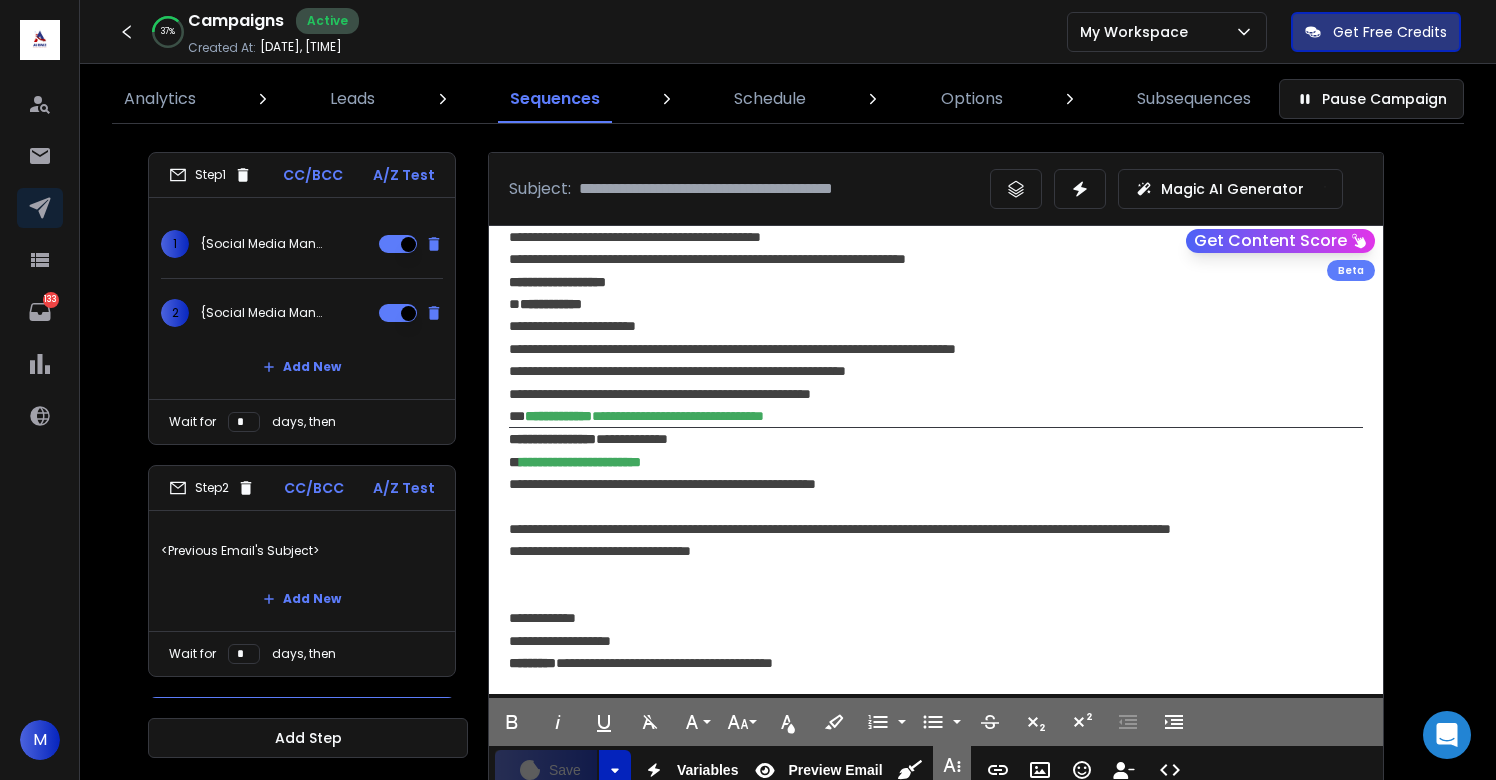 scroll, scrollTop: 0, scrollLeft: 0, axis: both 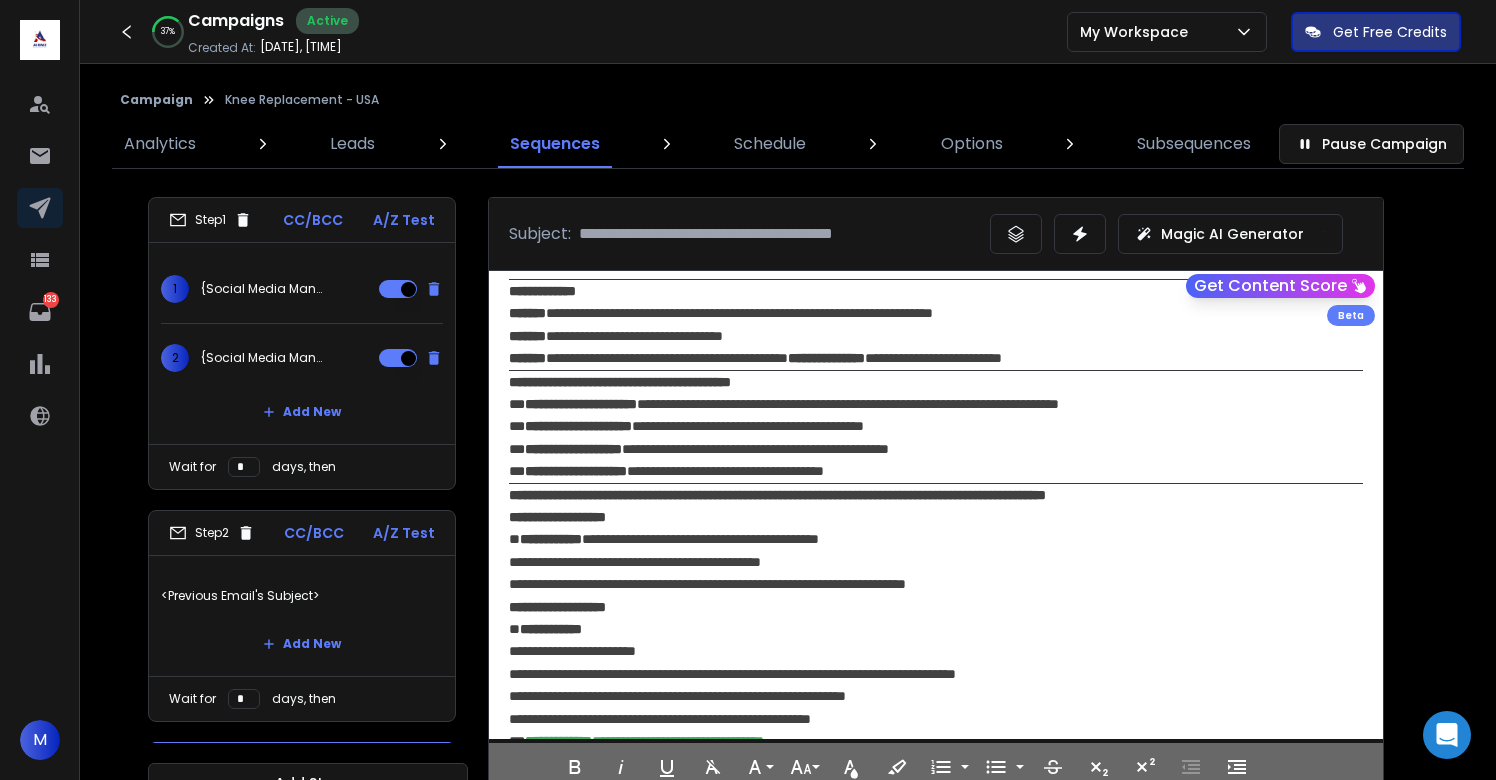 click on "**********" at bounding box center (788, 521) 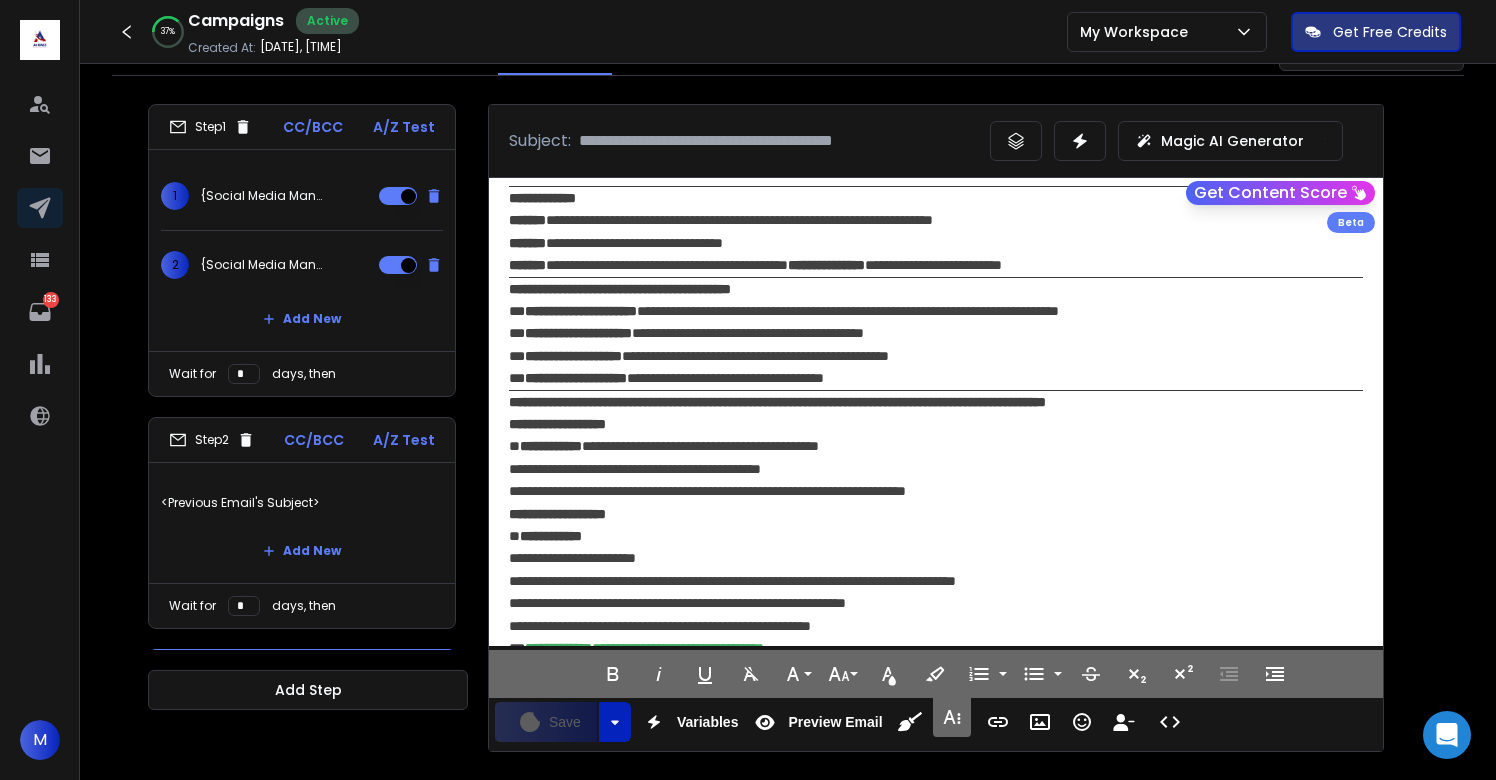 scroll, scrollTop: 0, scrollLeft: 0, axis: both 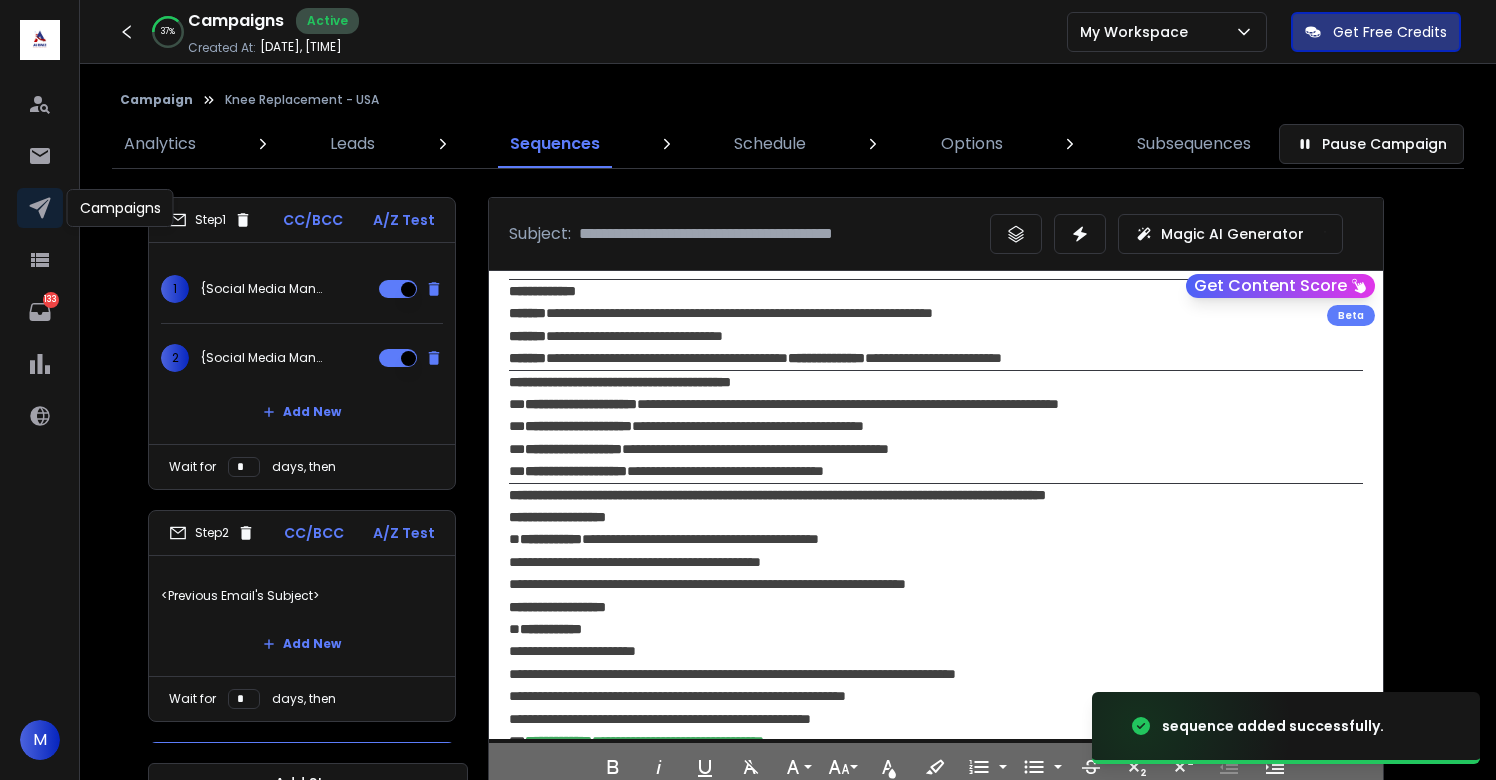 click 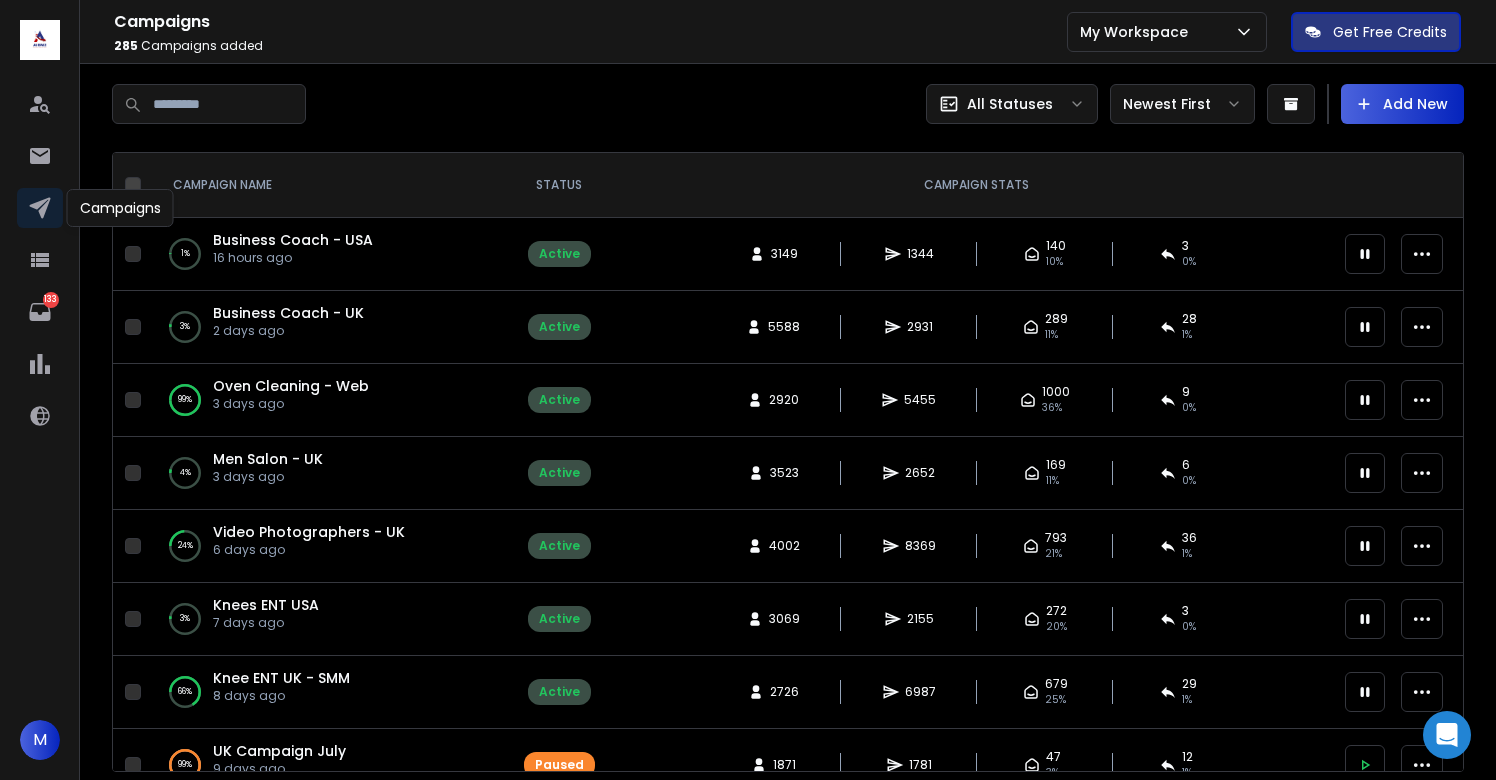 click on "Business Coach - USA" at bounding box center [293, 240] 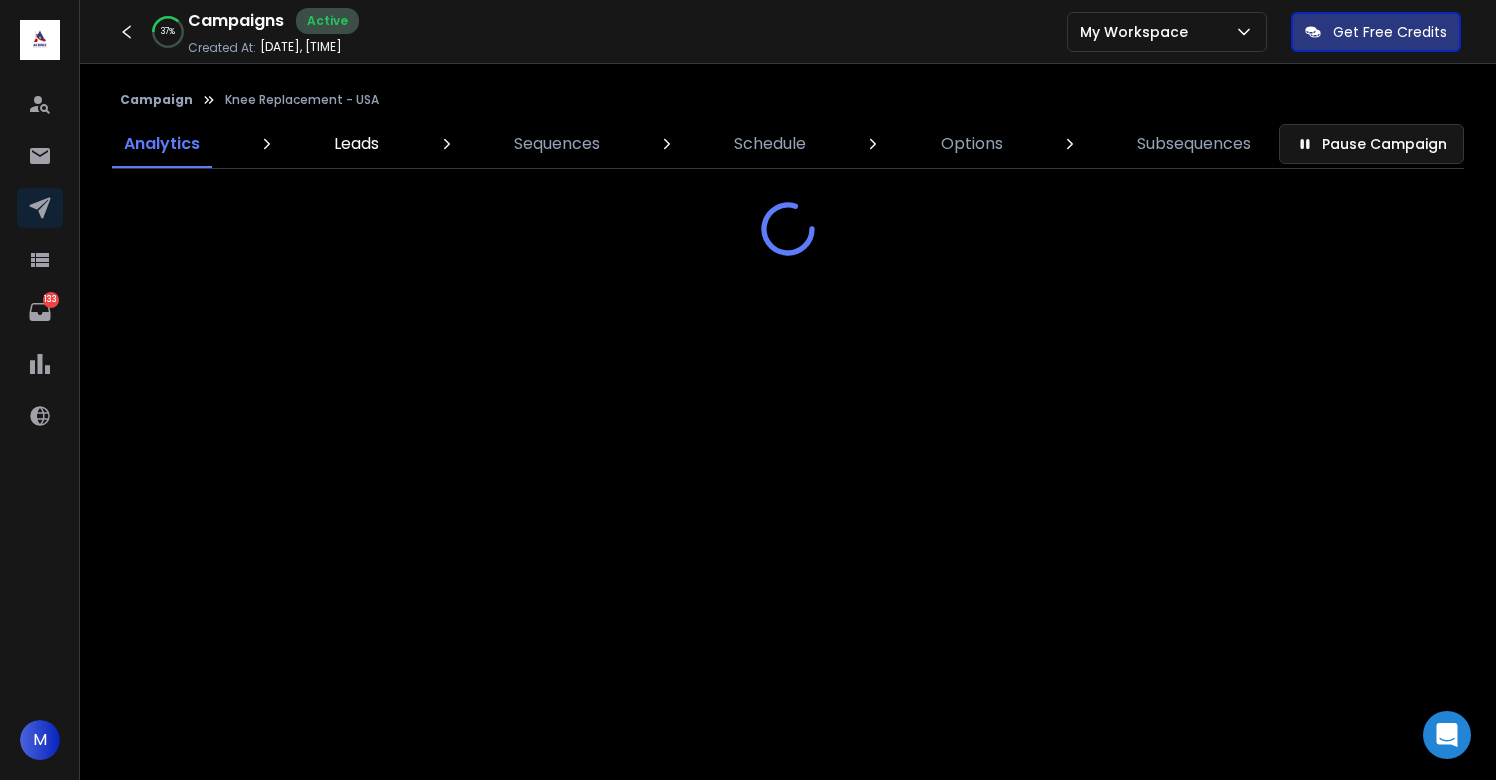 click on "Leads" at bounding box center [356, 144] 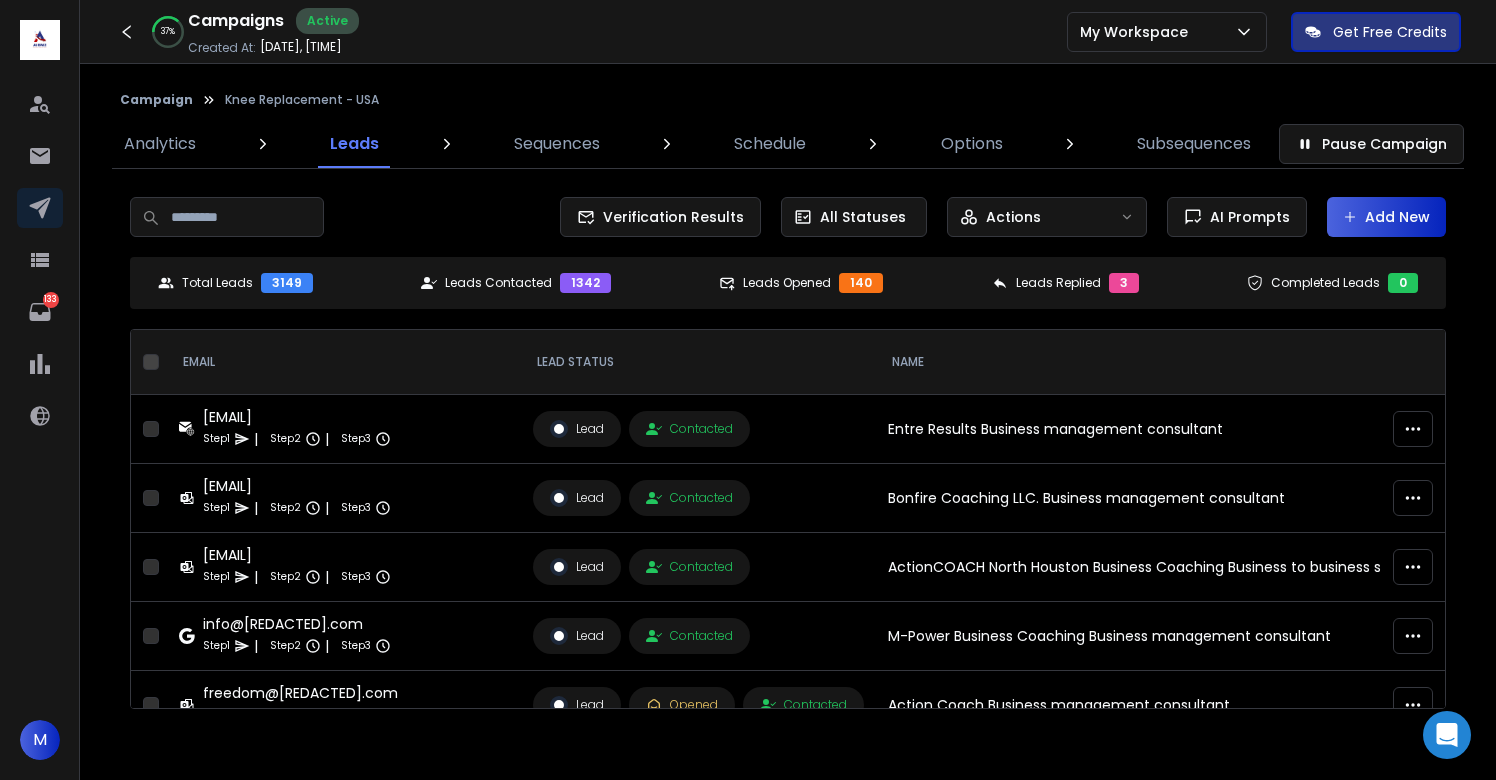 click on "Add New" at bounding box center (1386, 217) 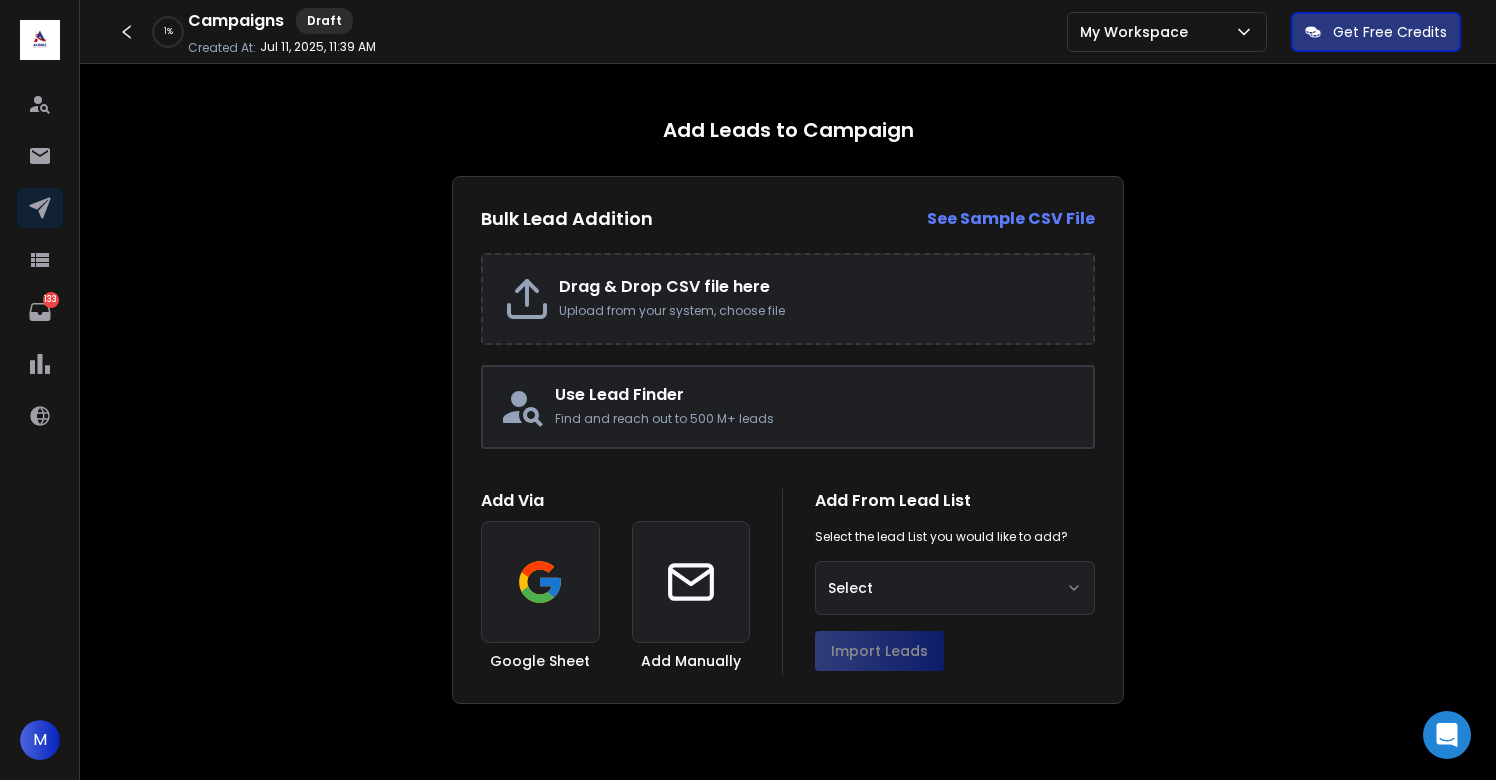 click on "Drag & Drop CSV file here" at bounding box center (816, 287) 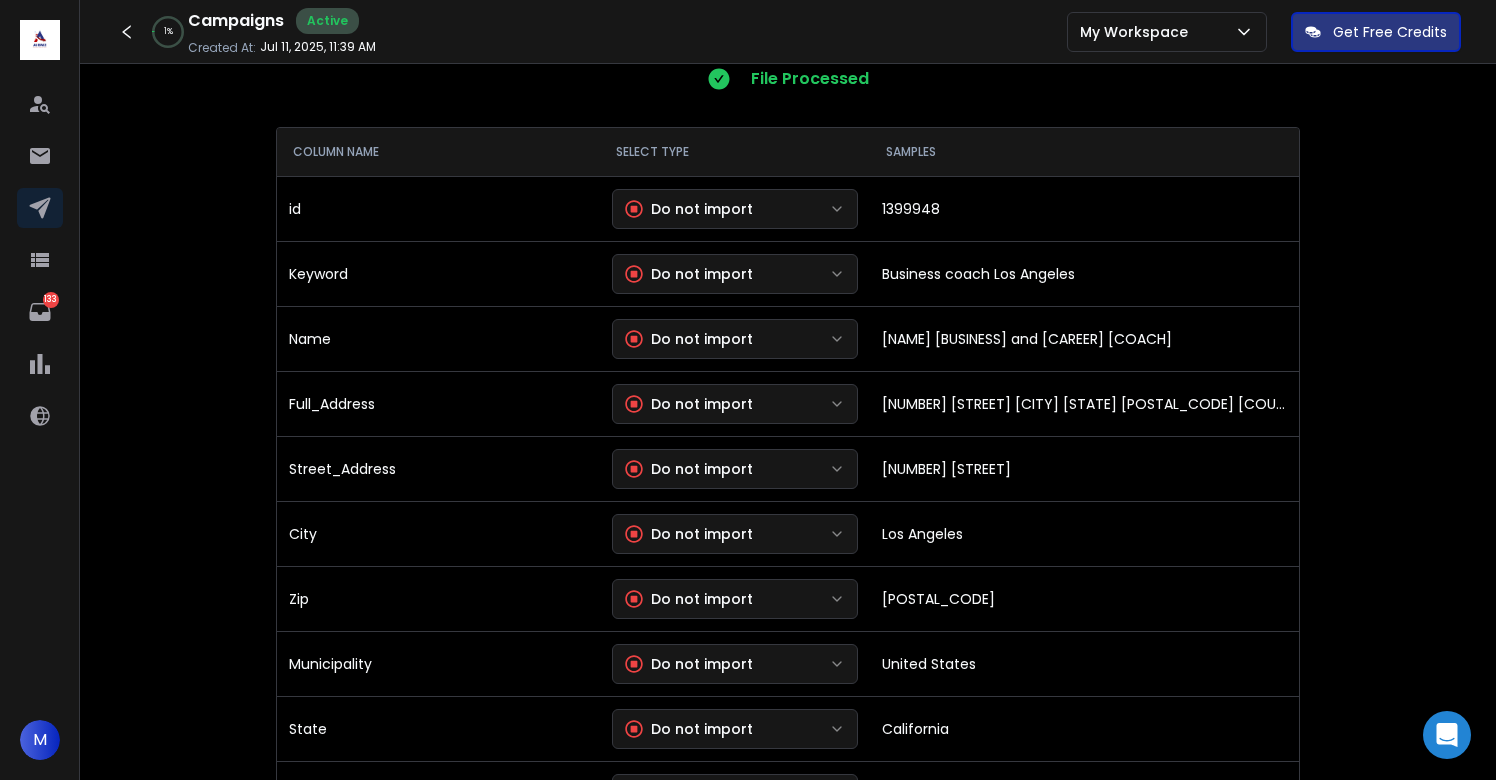 scroll, scrollTop: 214, scrollLeft: 0, axis: vertical 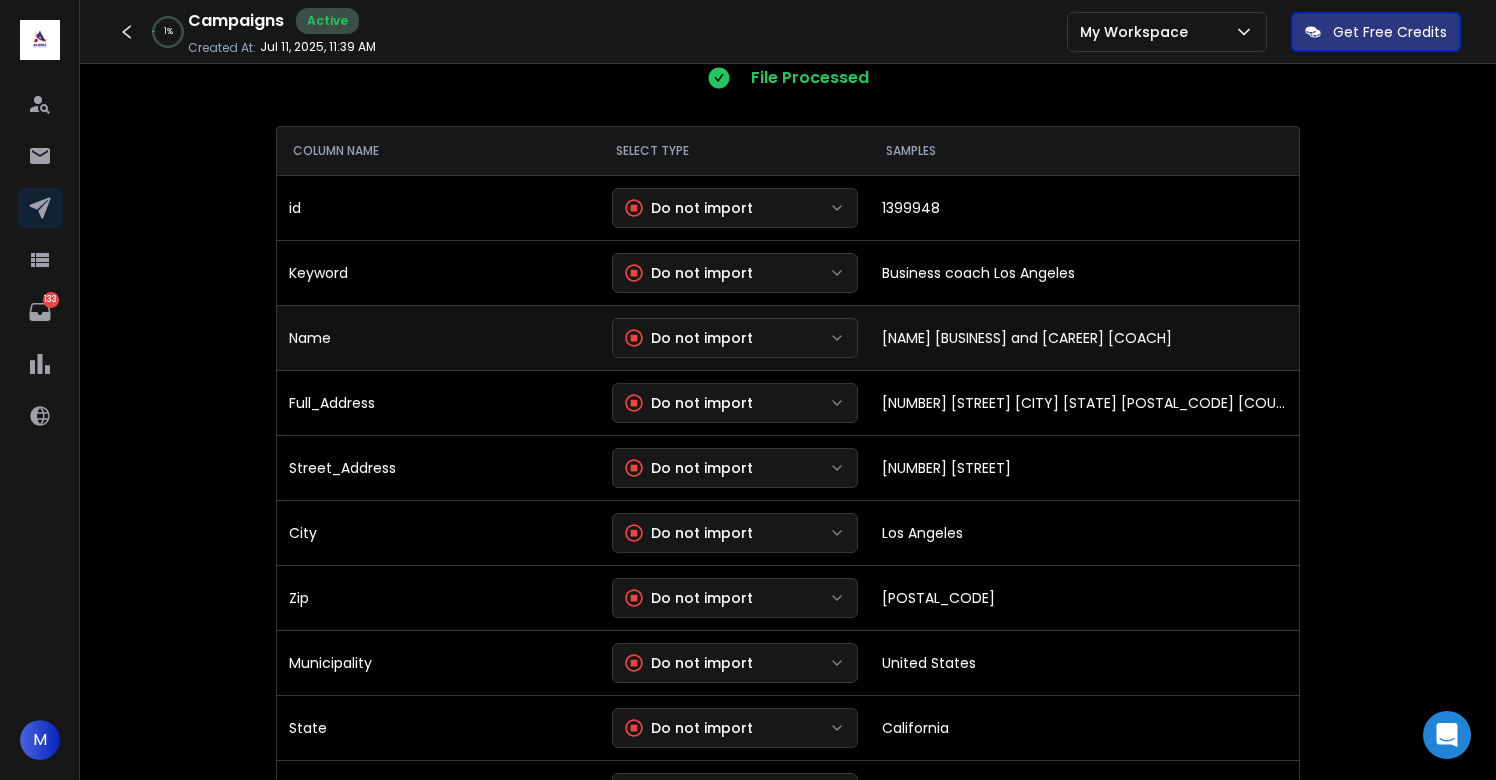 click on "Do not import" at bounding box center [689, 338] 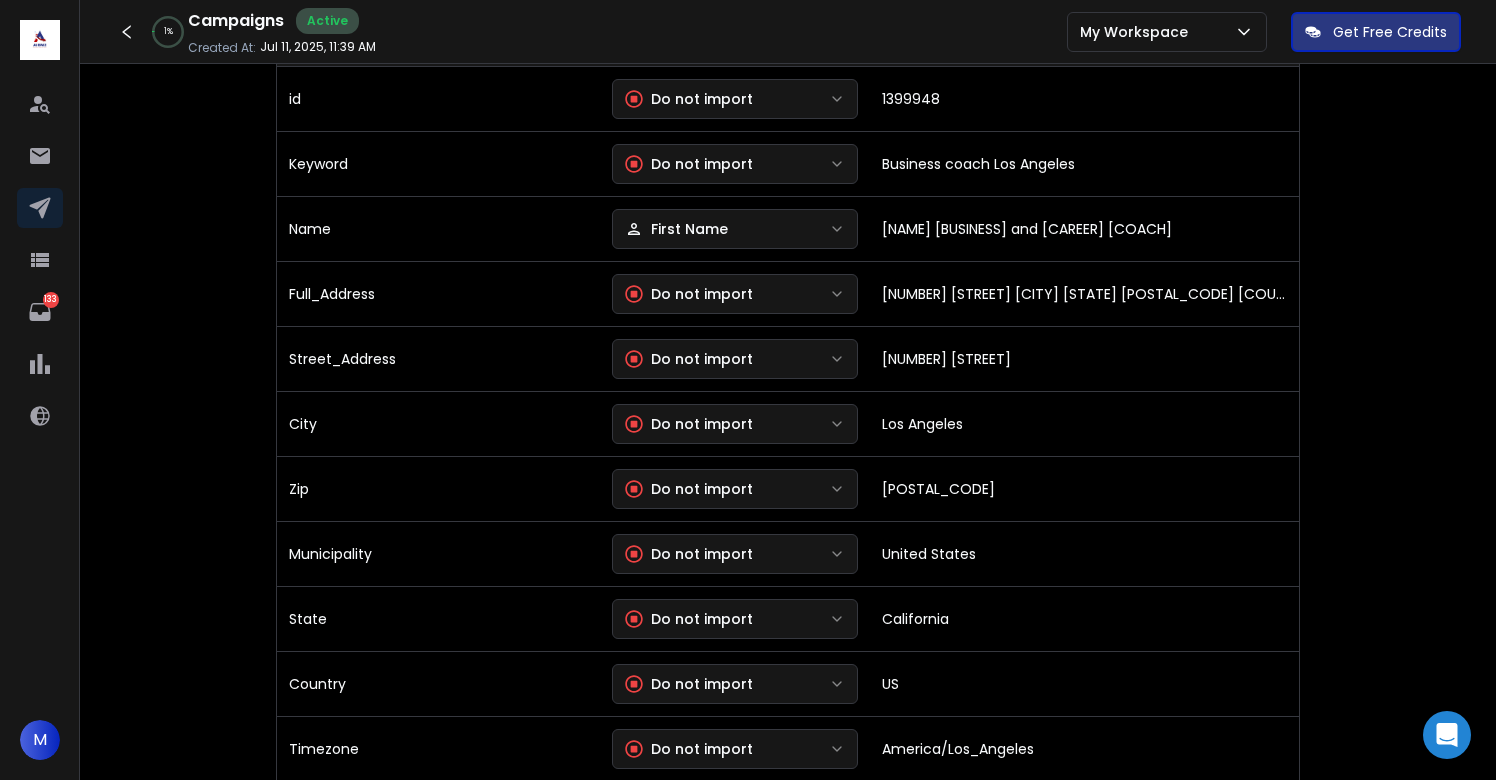 scroll, scrollTop: 325, scrollLeft: 0, axis: vertical 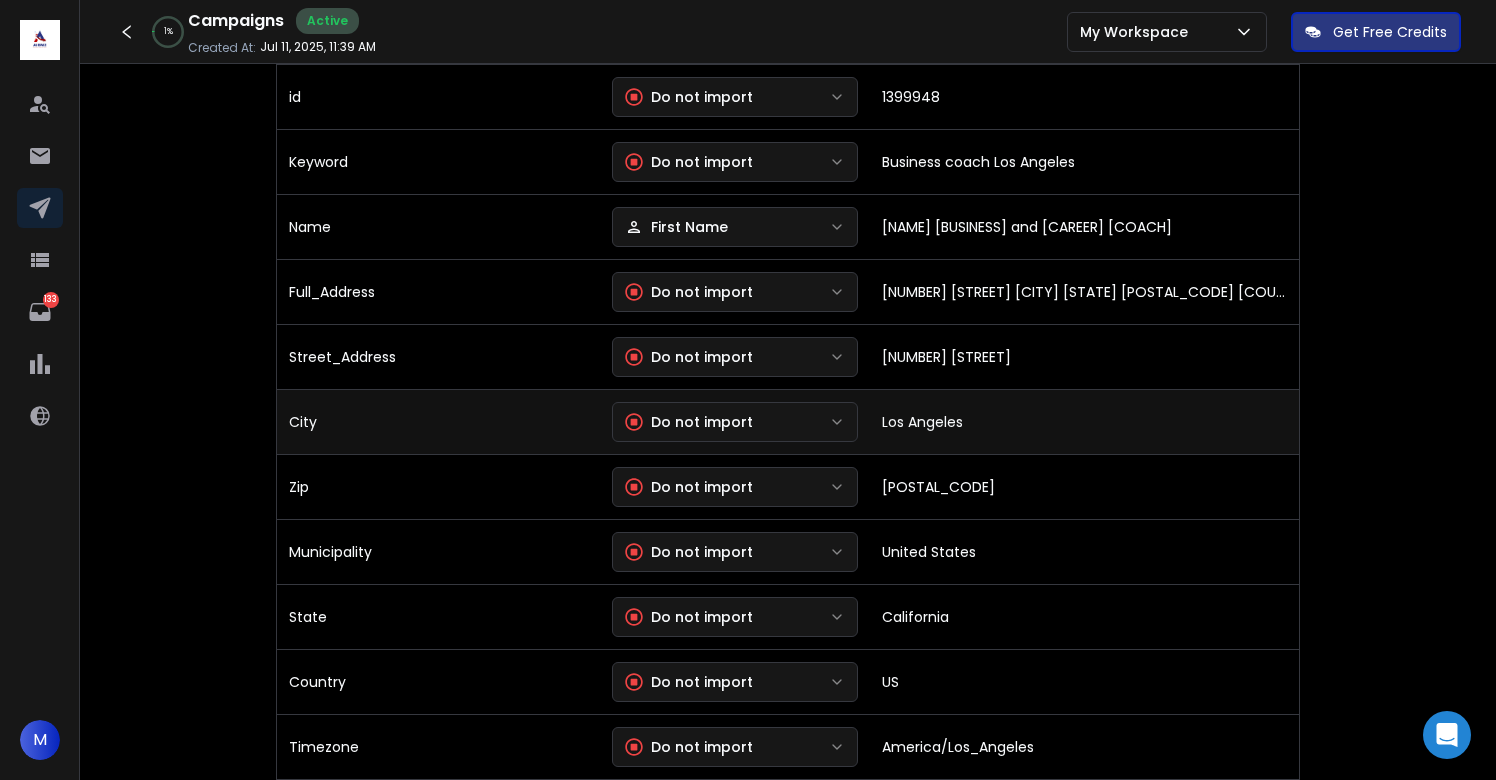 click on "Do not import" at bounding box center (735, 422) 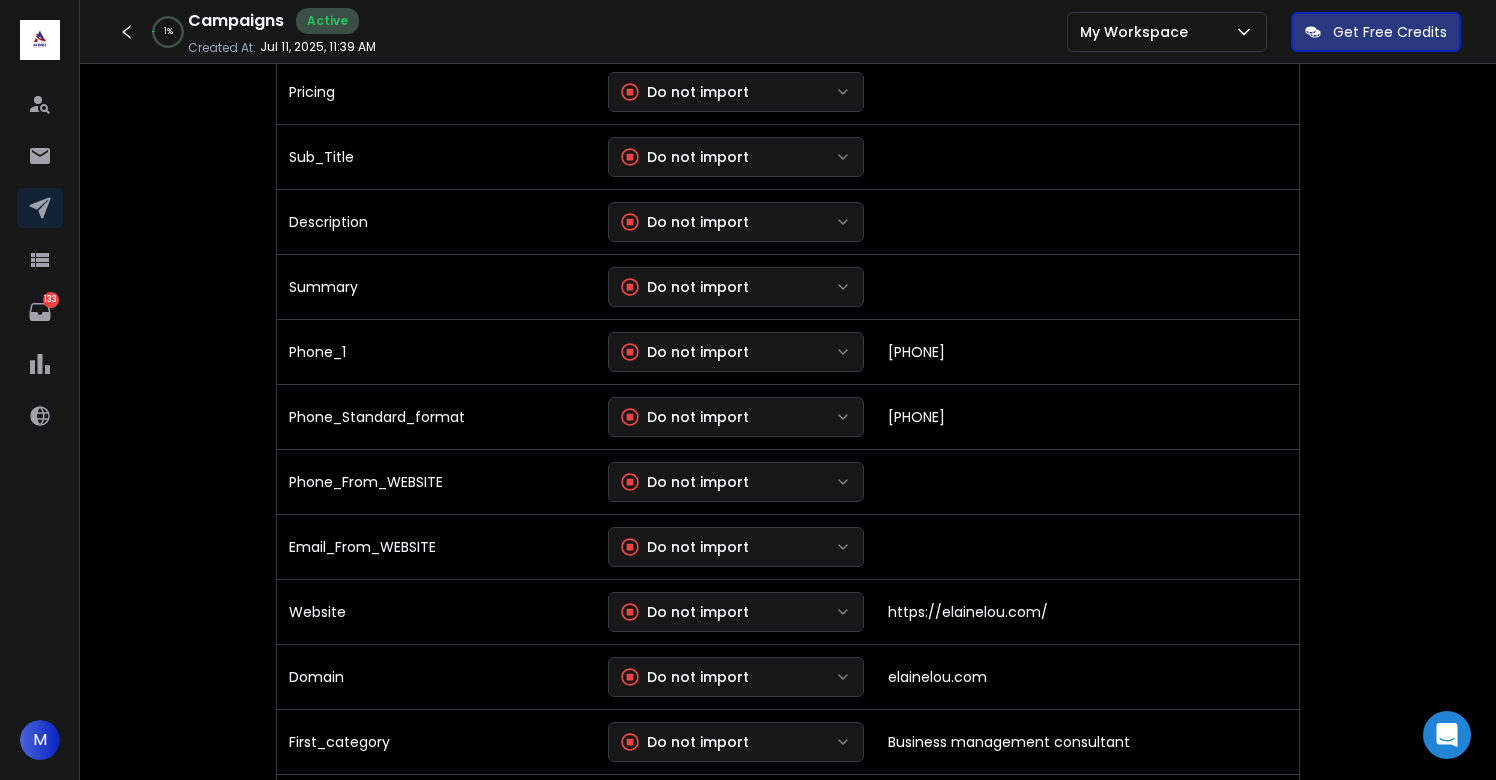 scroll, scrollTop: 1082, scrollLeft: 0, axis: vertical 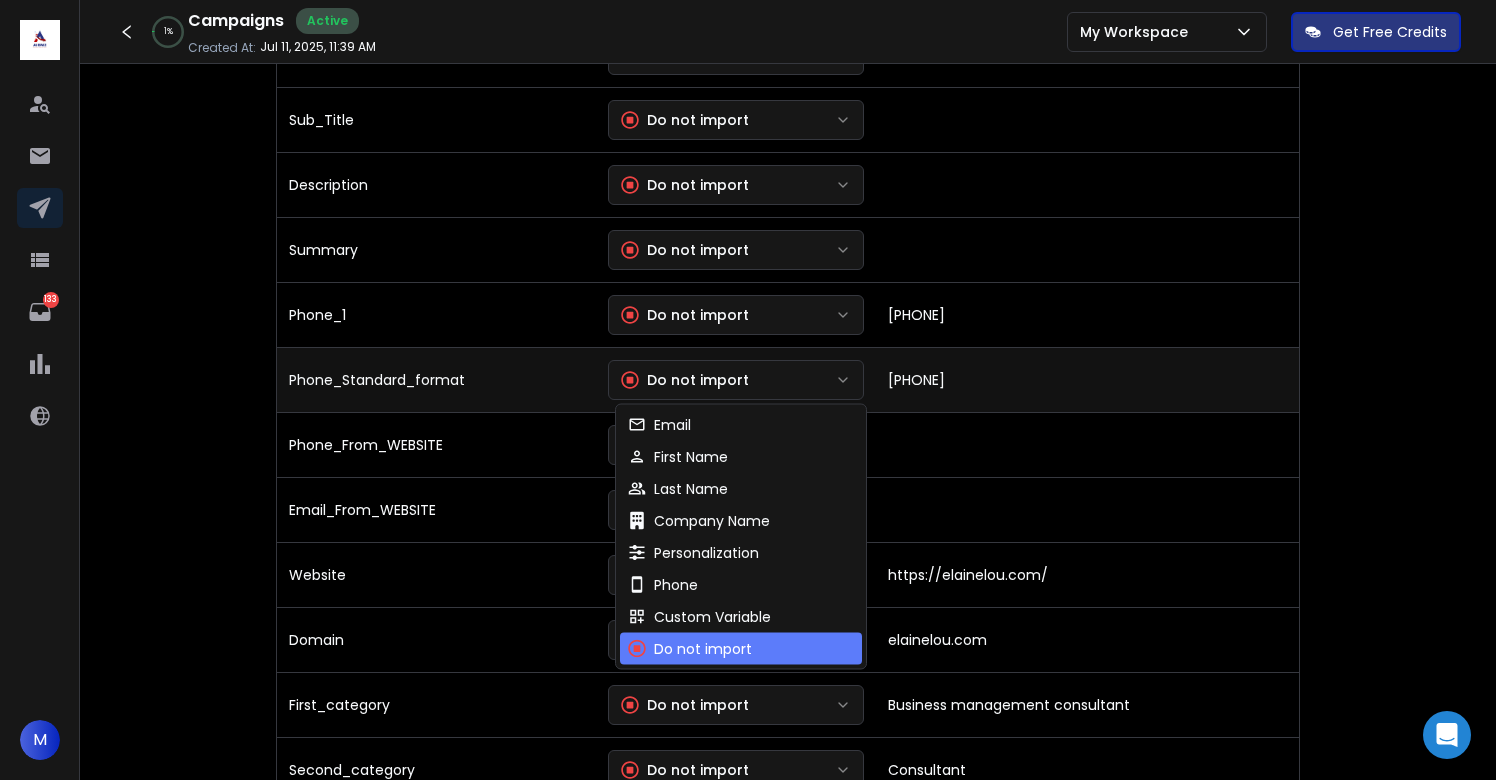 click on "Do not import" at bounding box center (685, 380) 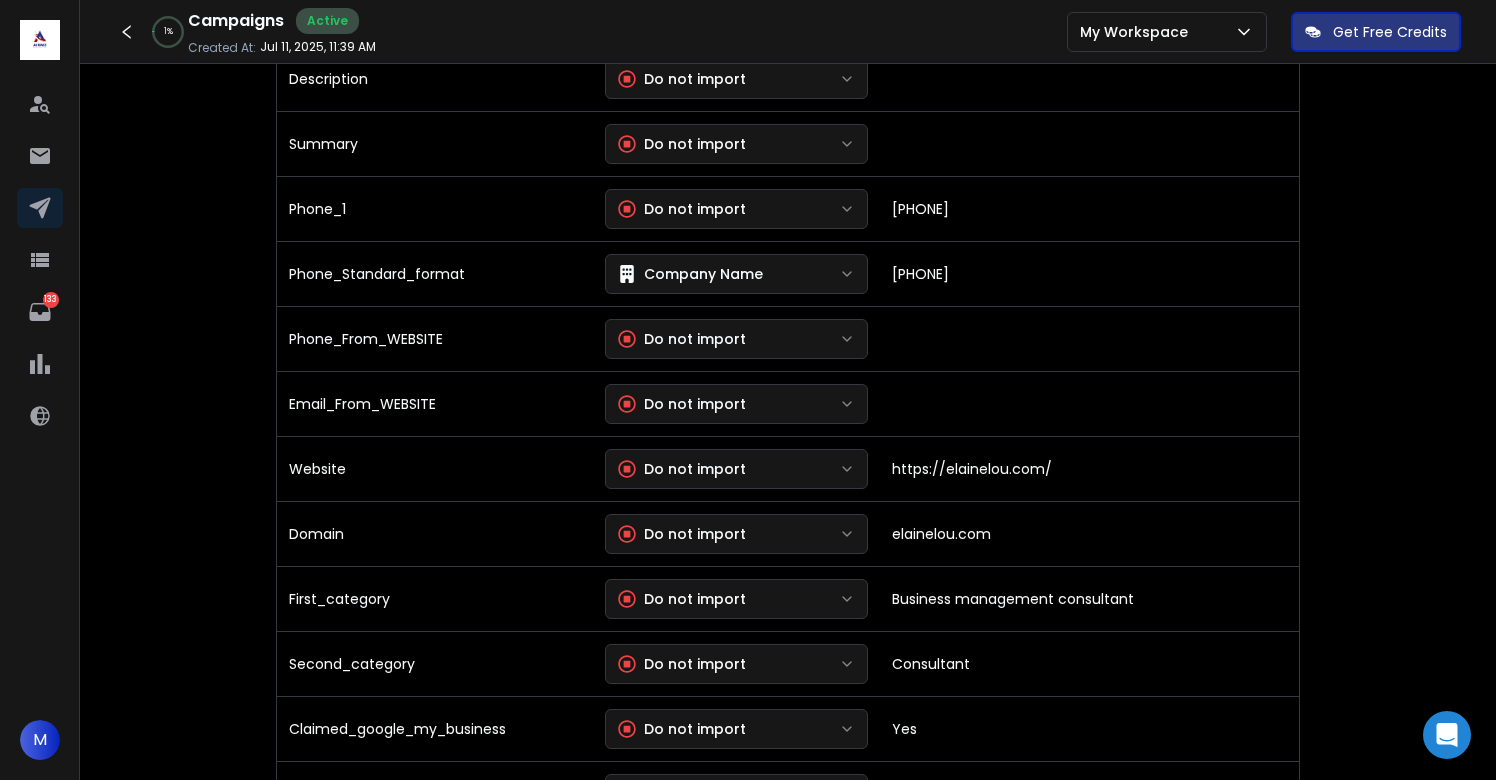 scroll, scrollTop: 1190, scrollLeft: 0, axis: vertical 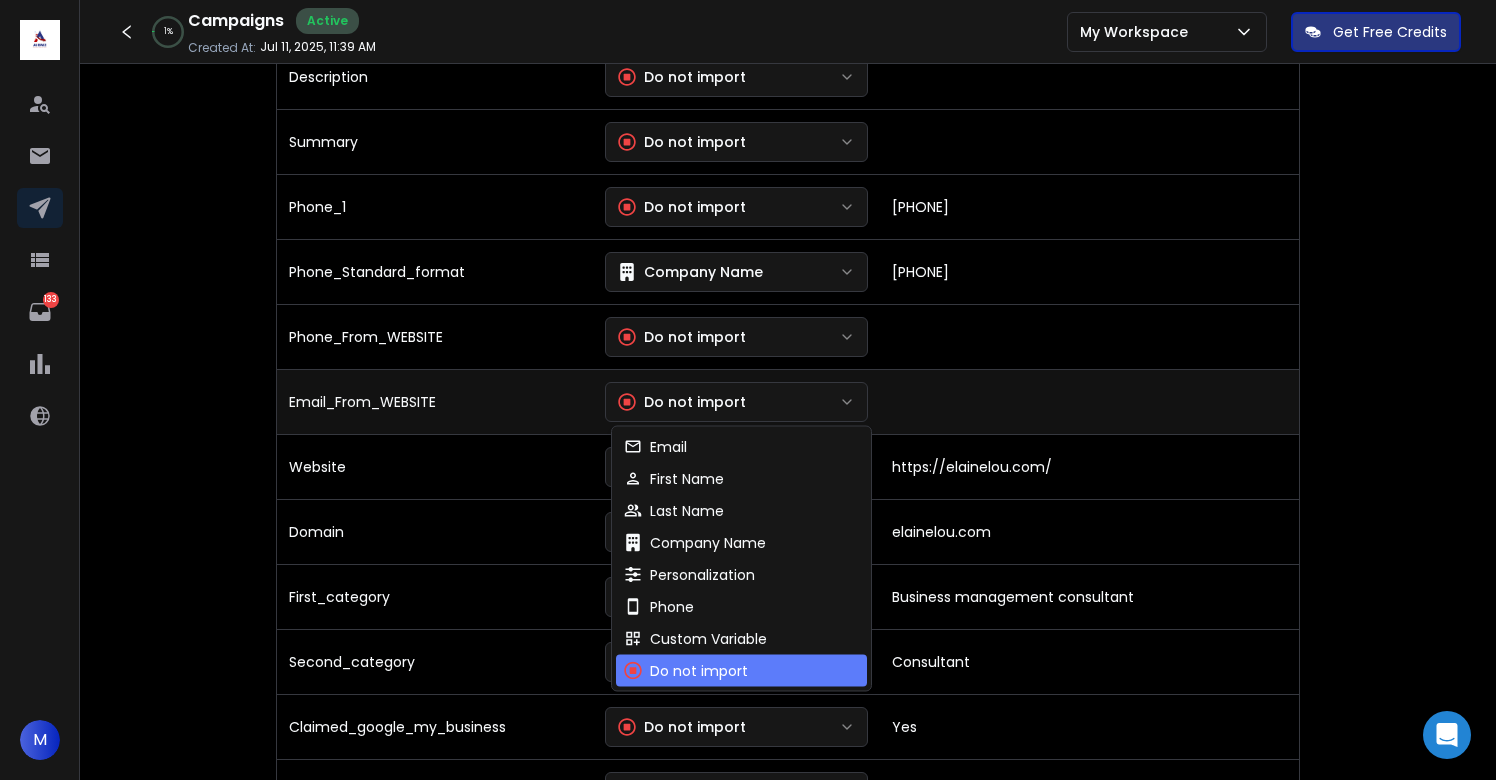 click on "Do not import" at bounding box center [682, 402] 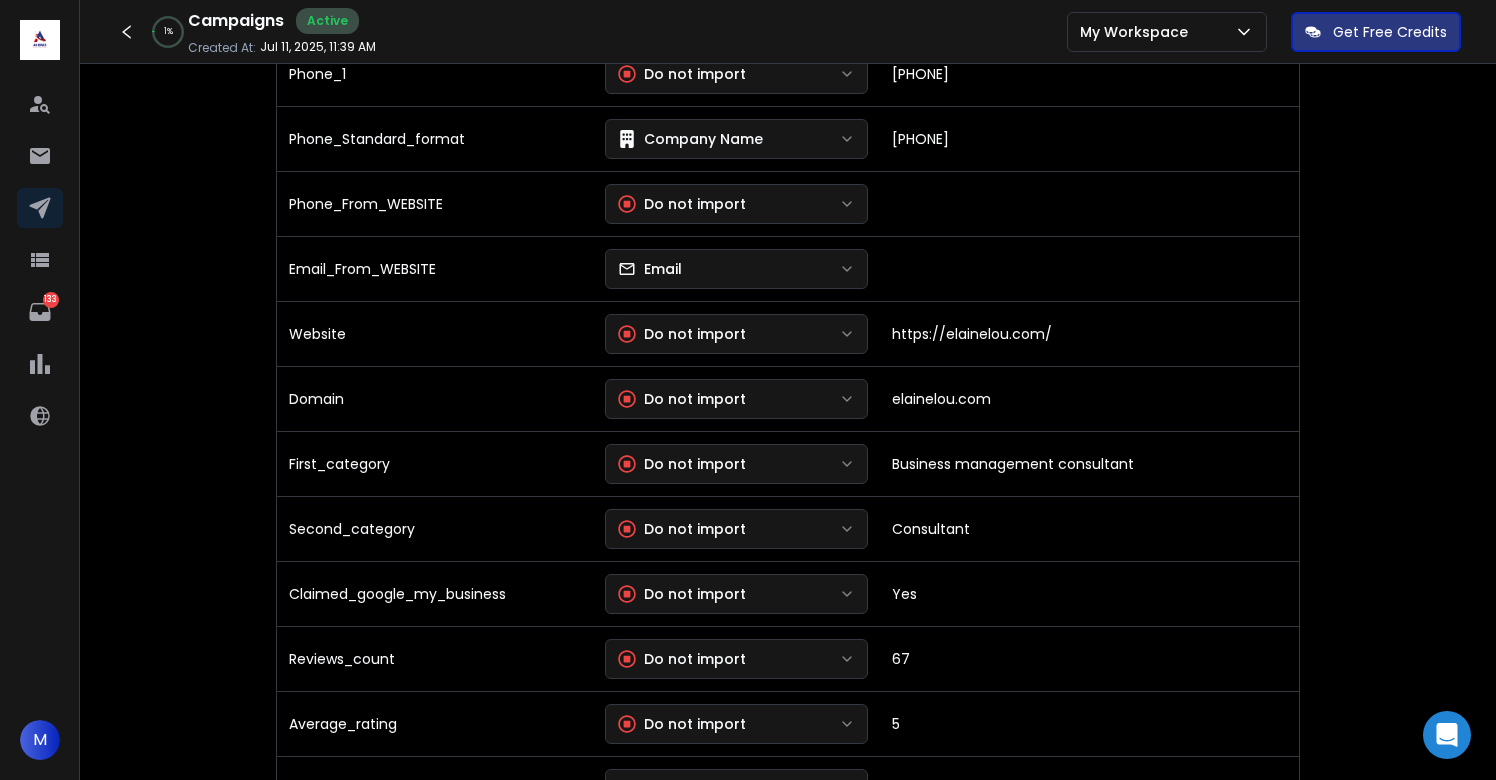 scroll, scrollTop: 1324, scrollLeft: 0, axis: vertical 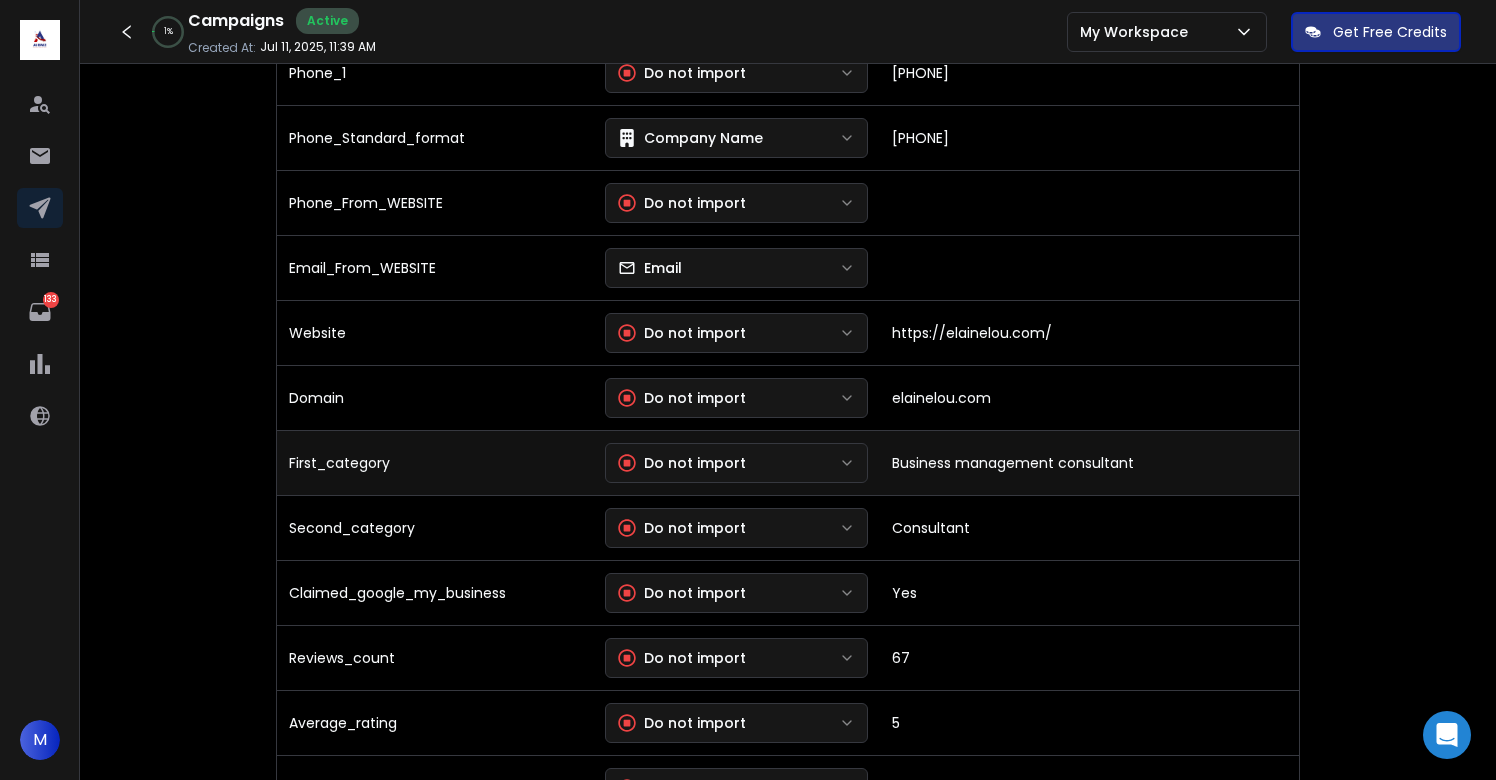 click on "Do not import" at bounding box center (682, 463) 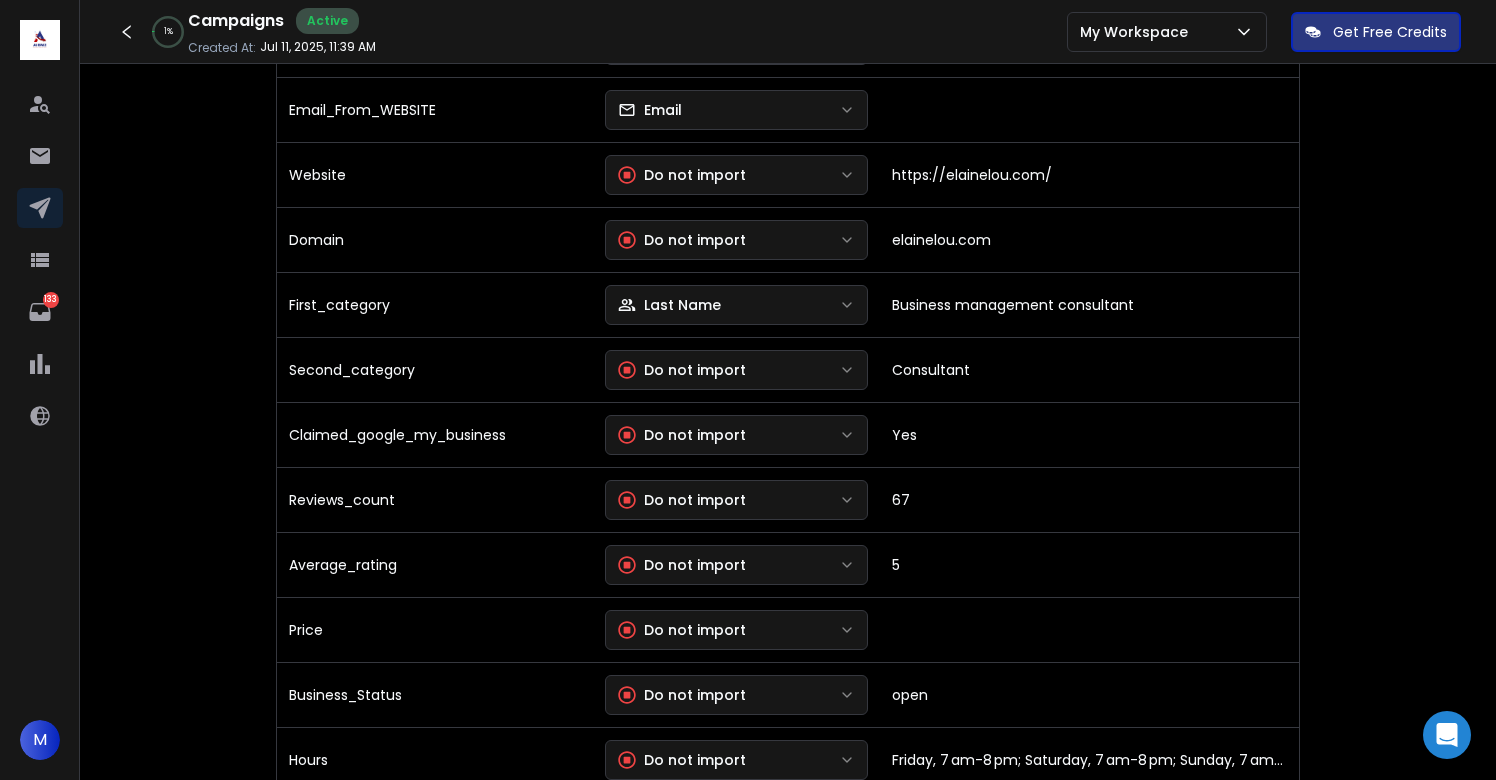 scroll, scrollTop: 1485, scrollLeft: 0, axis: vertical 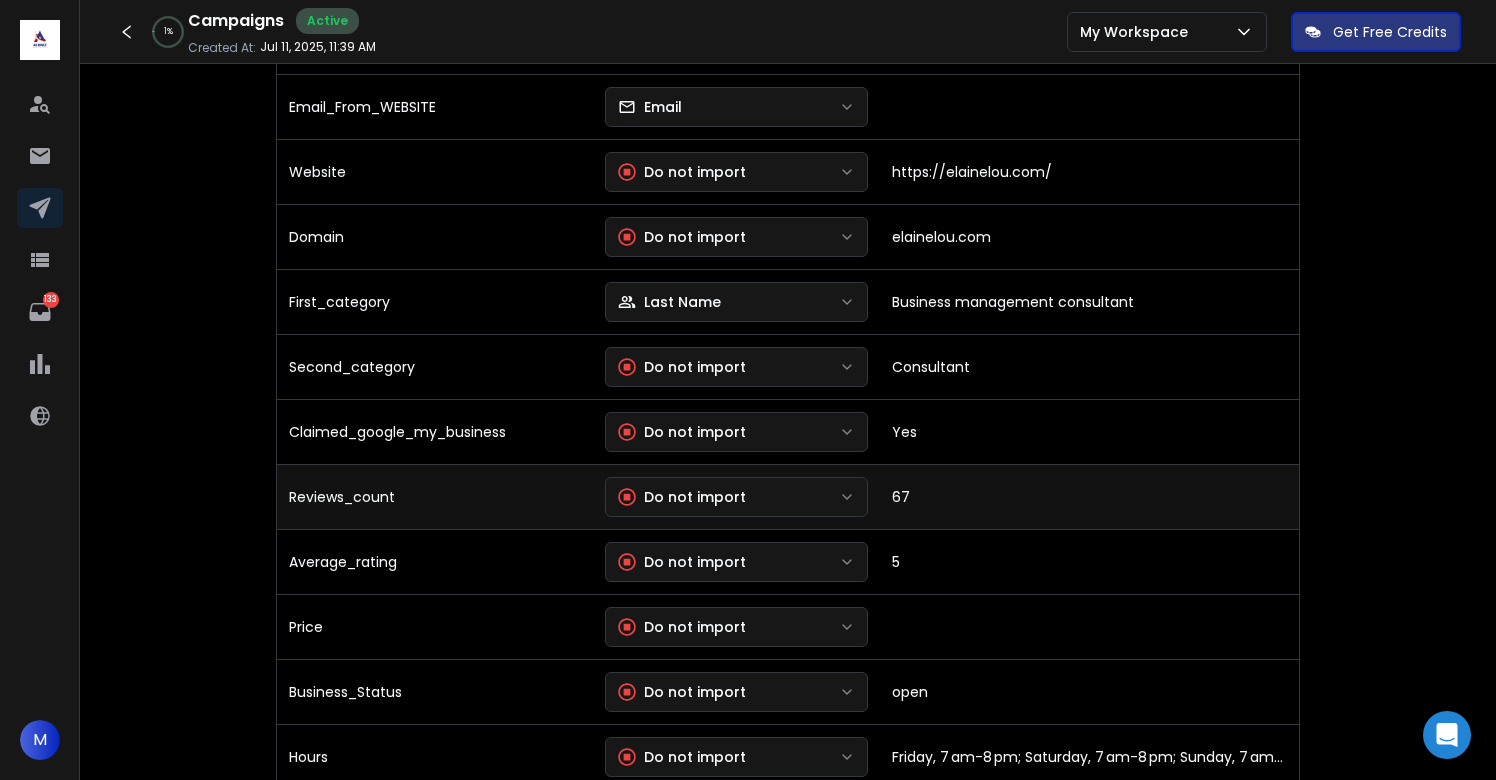 click on "Do not import" at bounding box center (682, 497) 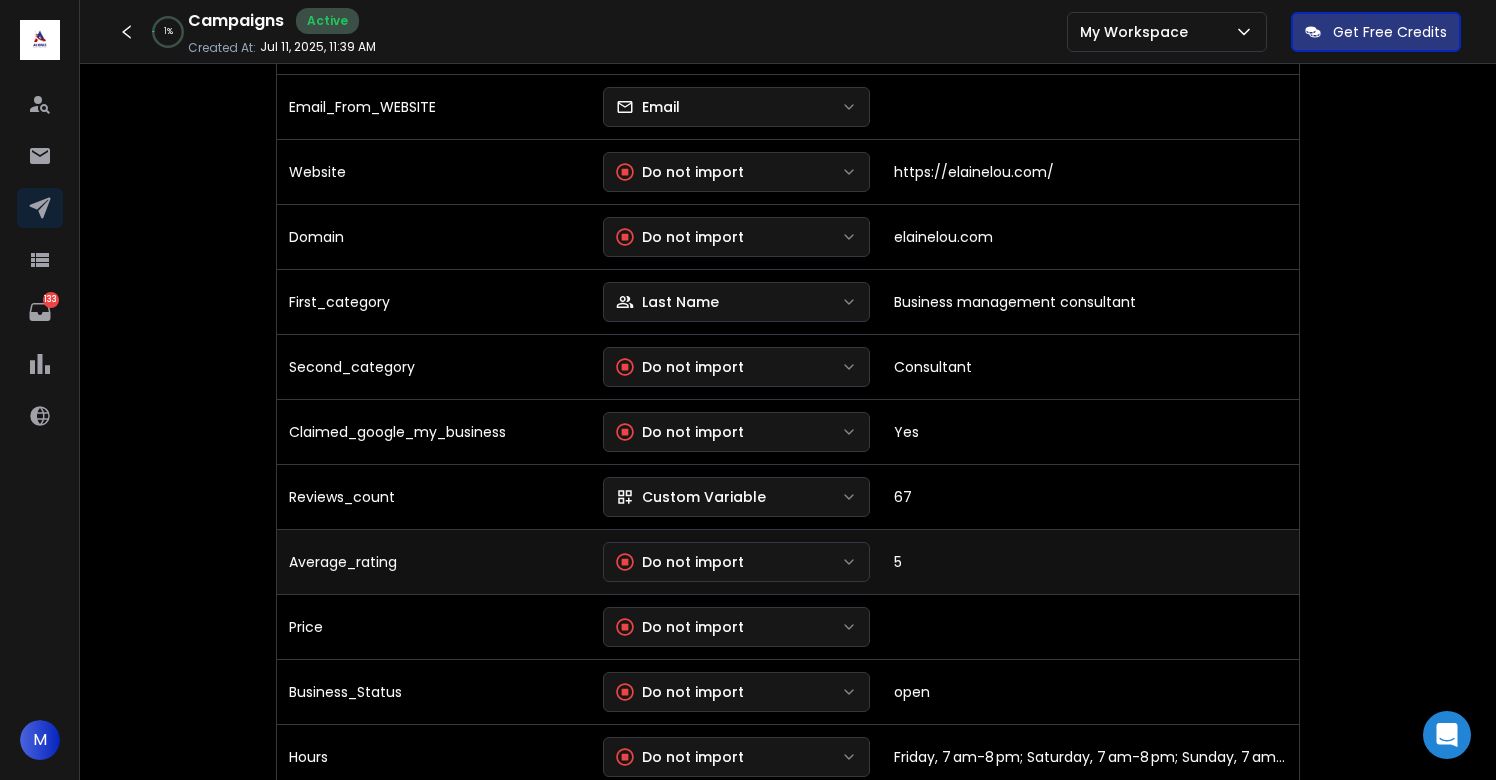 click on "Do not import" at bounding box center (680, 562) 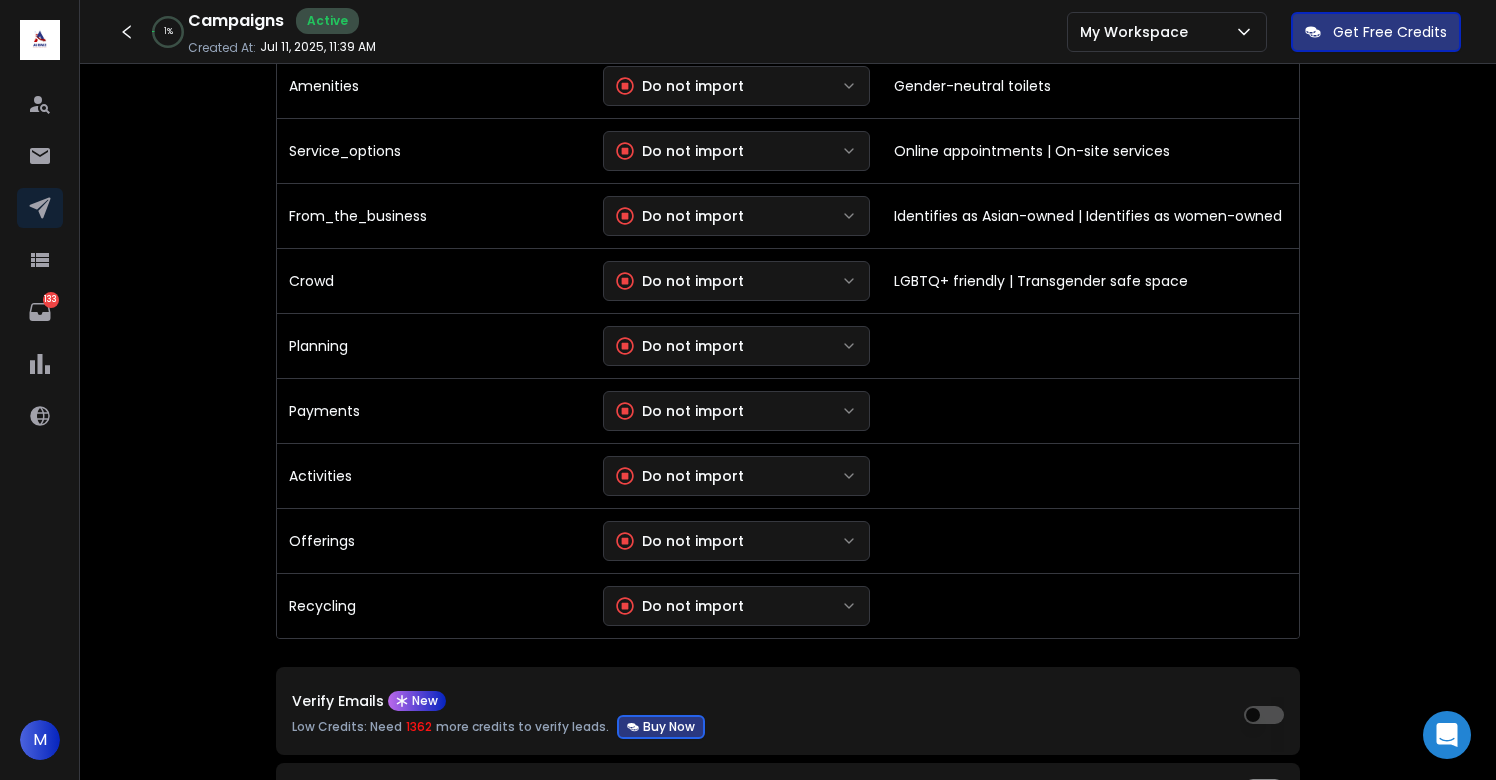 scroll, scrollTop: 4404, scrollLeft: 0, axis: vertical 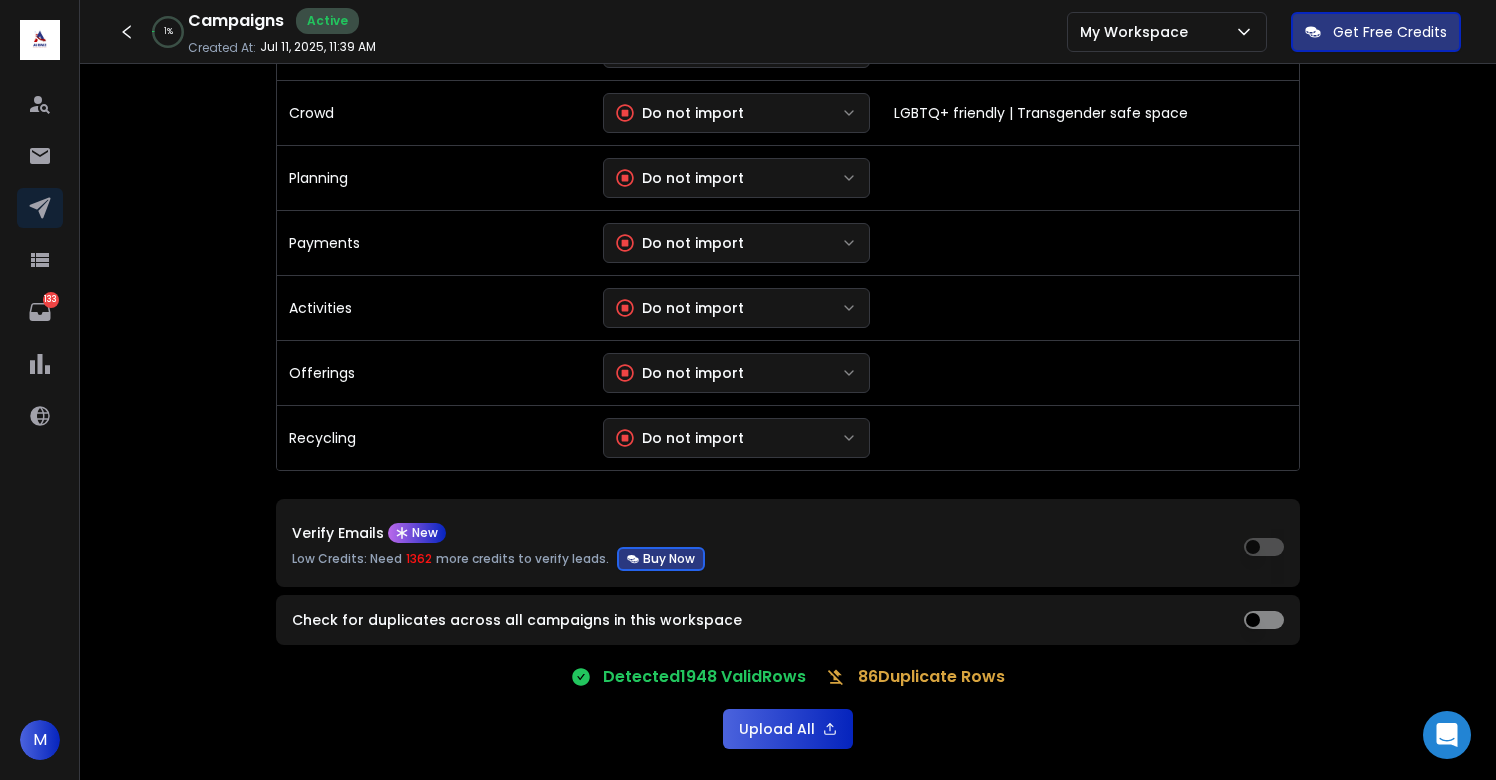 click on "Upload All" at bounding box center (788, 729) 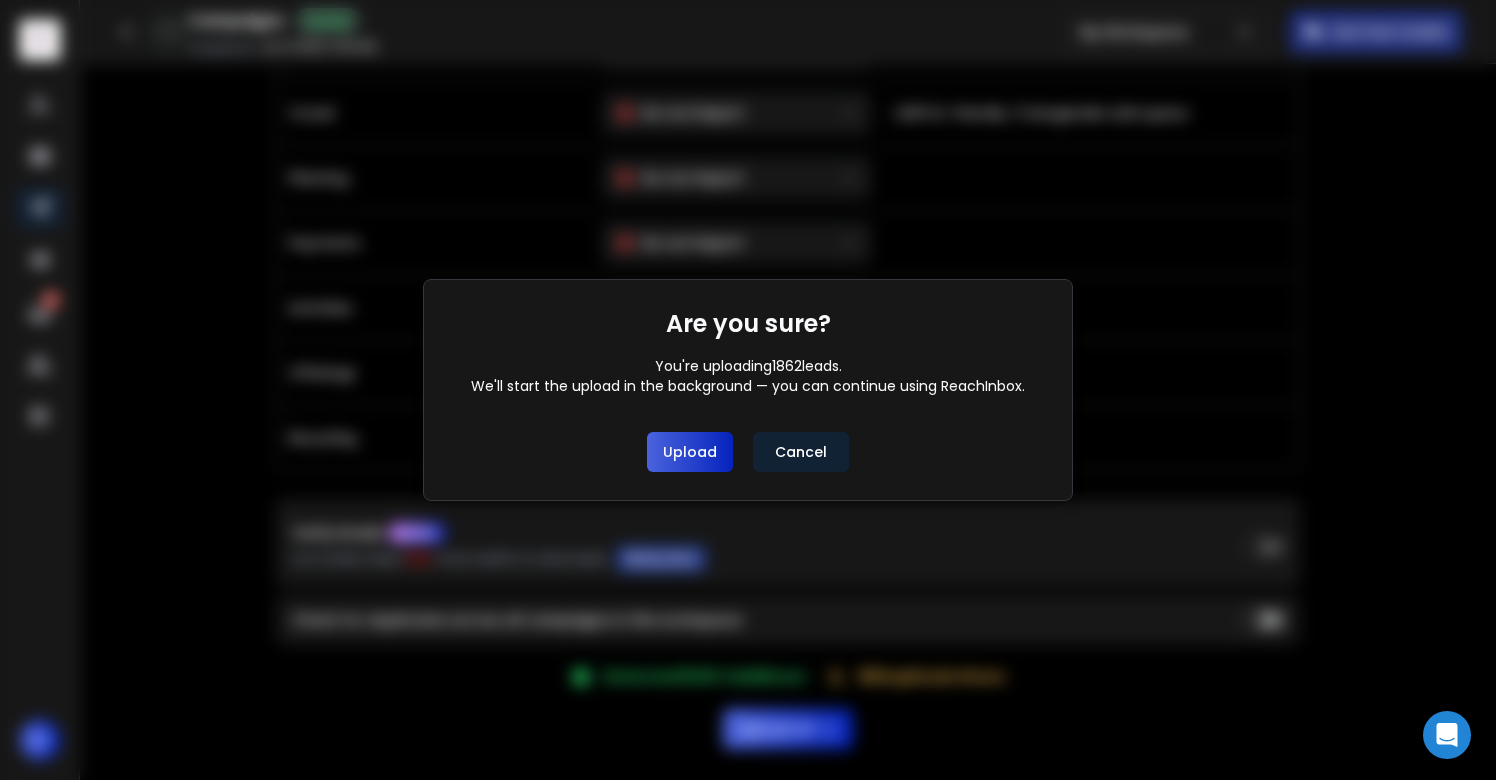 click on "Upload" at bounding box center [690, 452] 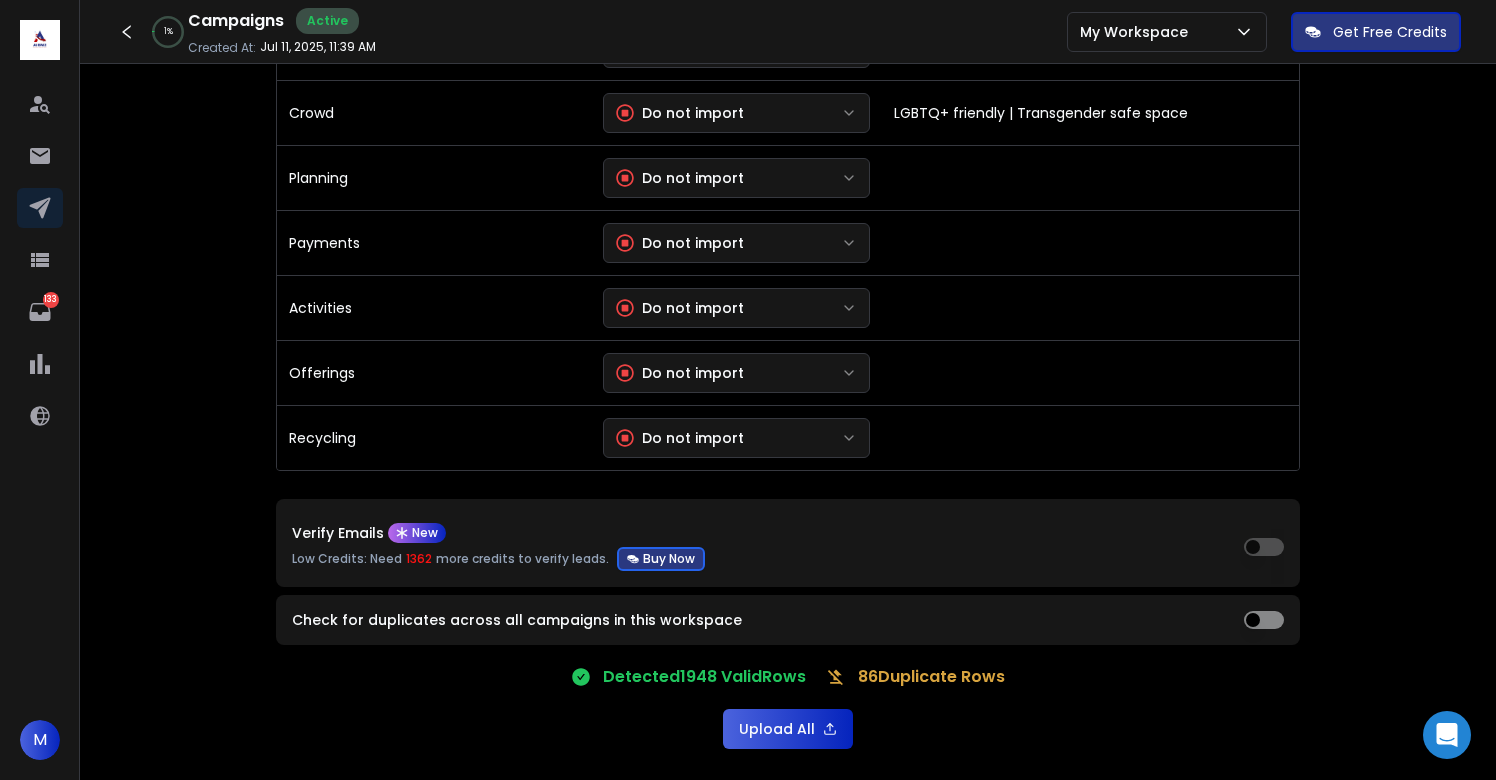scroll, scrollTop: 0, scrollLeft: 0, axis: both 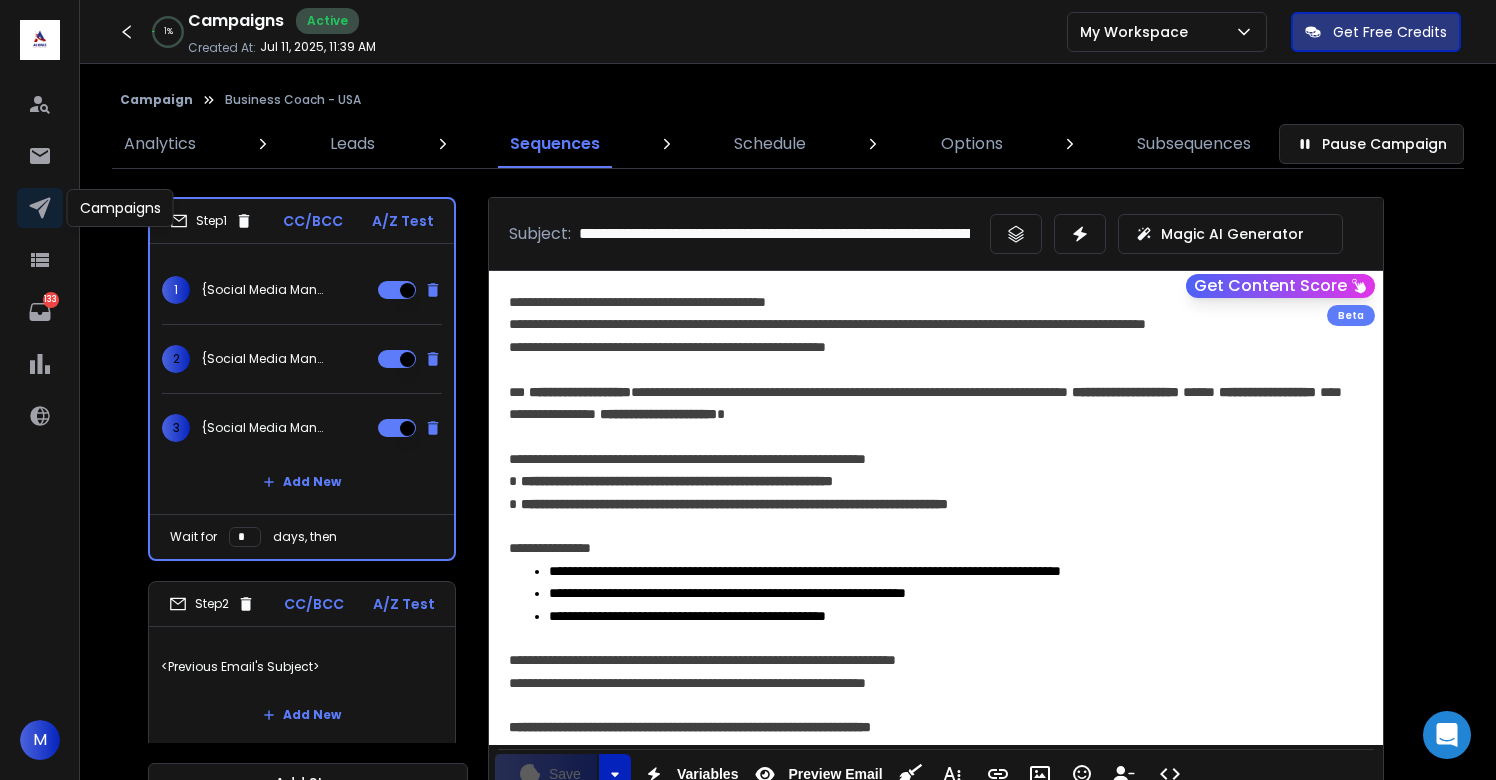 click at bounding box center (40, 208) 